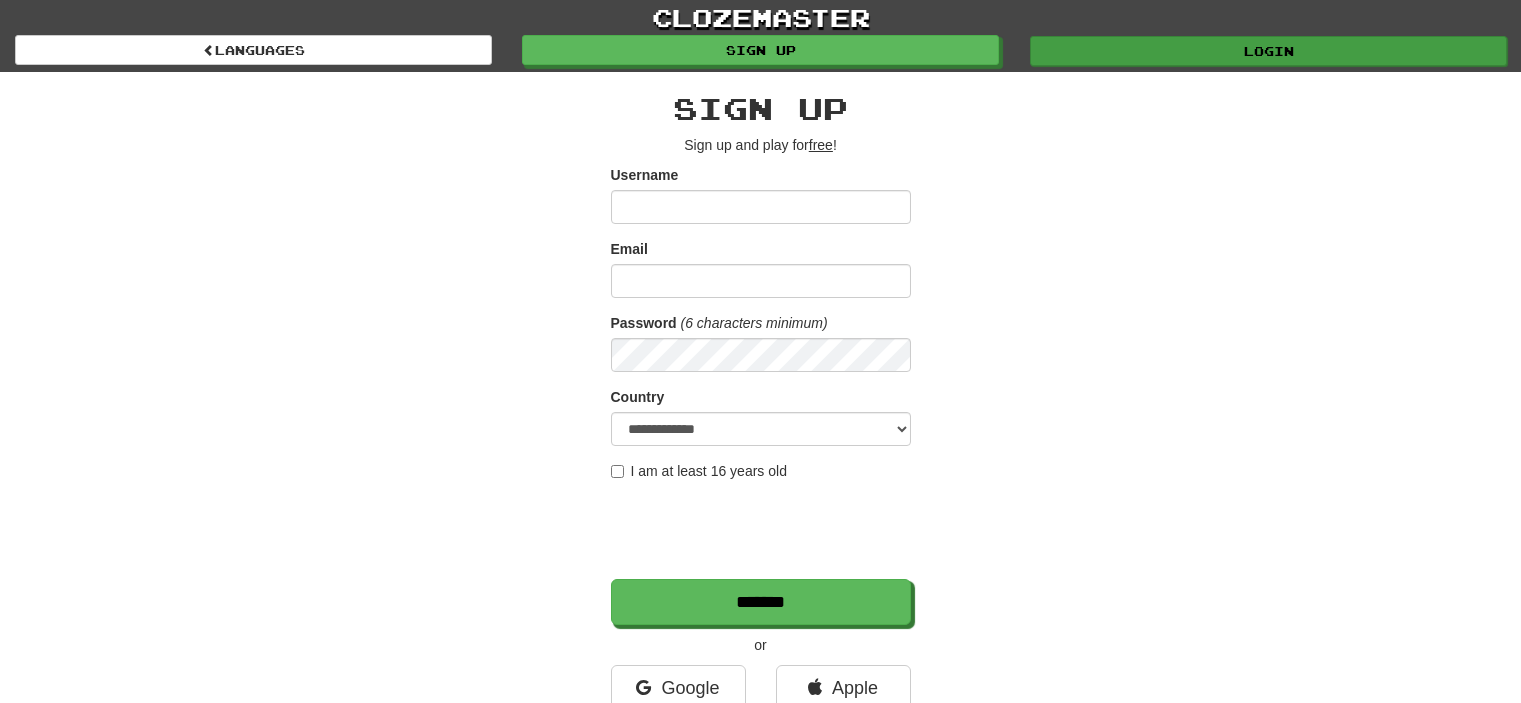 scroll, scrollTop: 0, scrollLeft: 0, axis: both 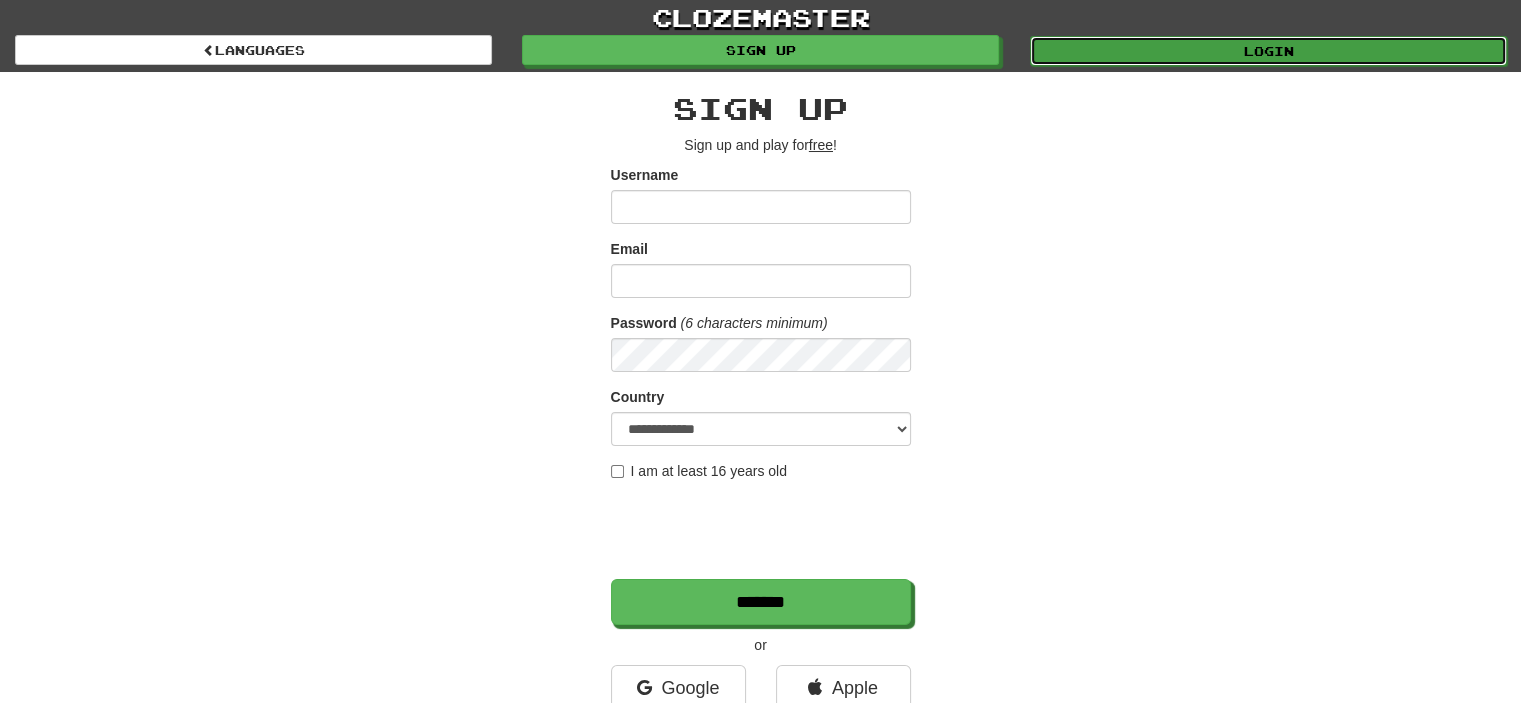 click on "Login" at bounding box center (1268, 51) 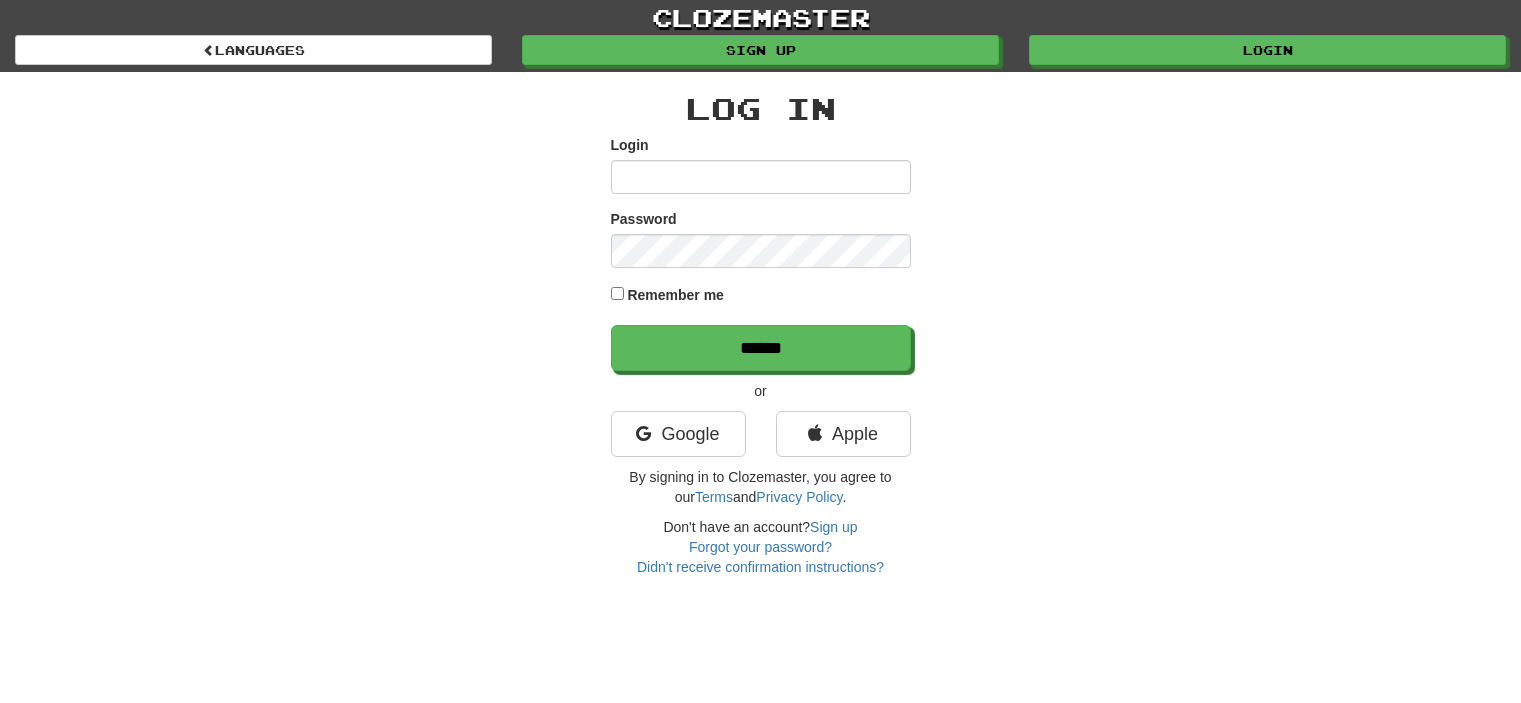 scroll, scrollTop: 0, scrollLeft: 0, axis: both 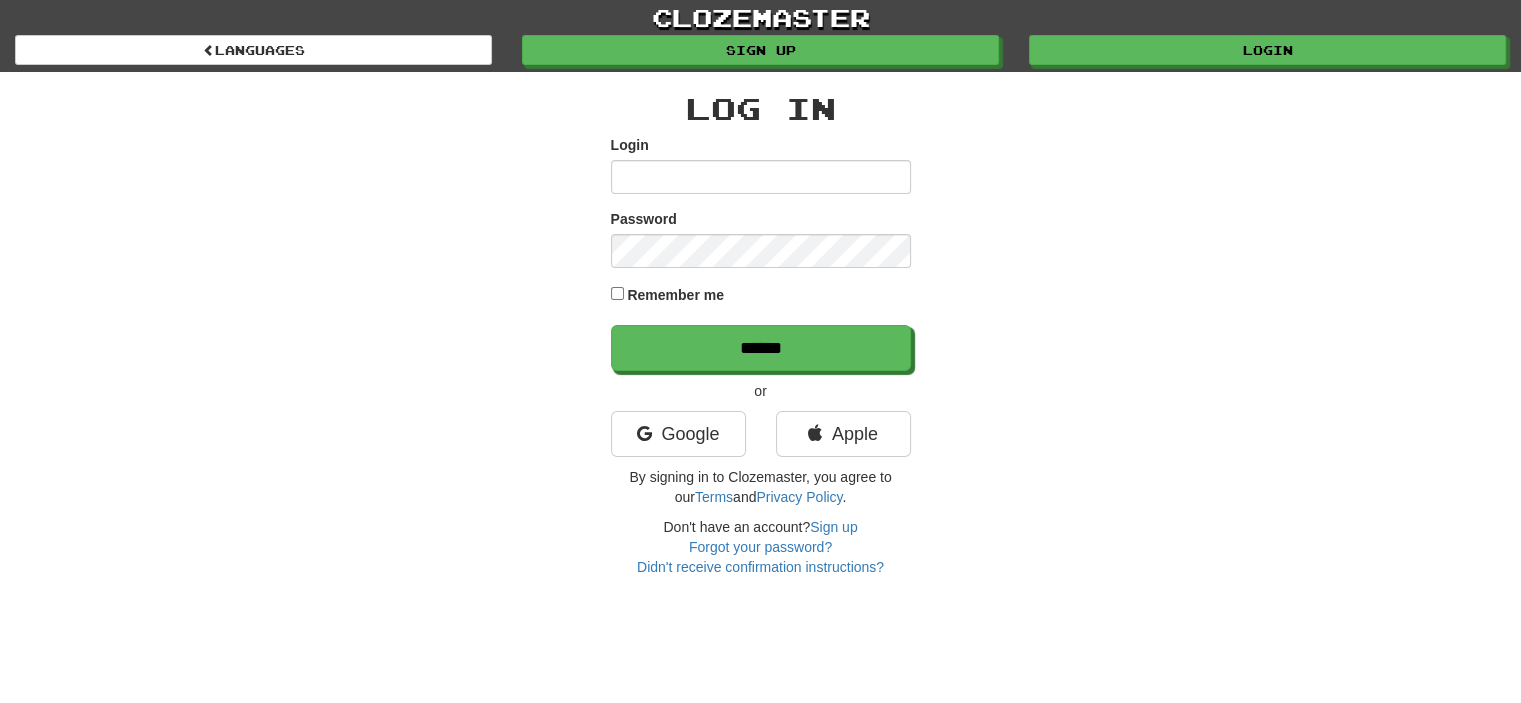 click on "Login" at bounding box center (761, 177) 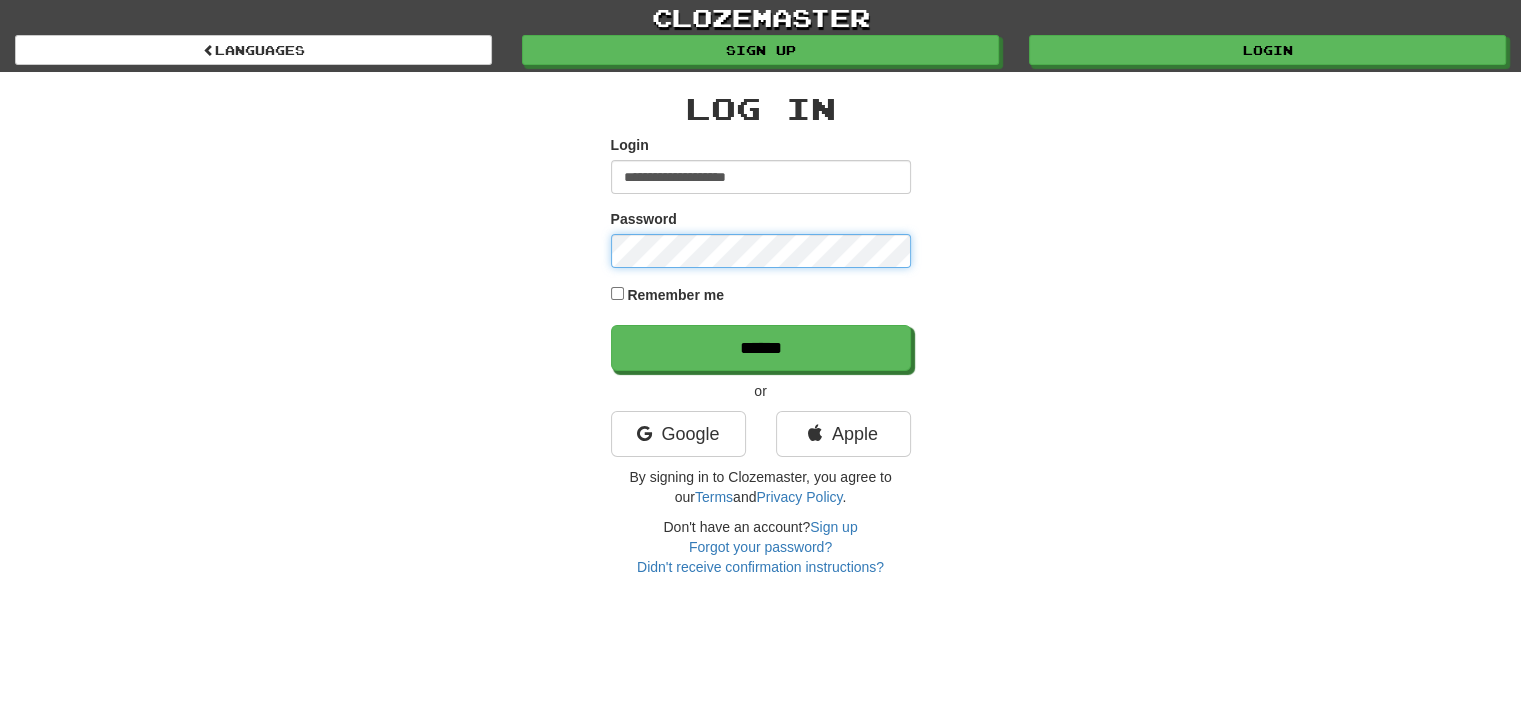 click on "******" at bounding box center [761, 348] 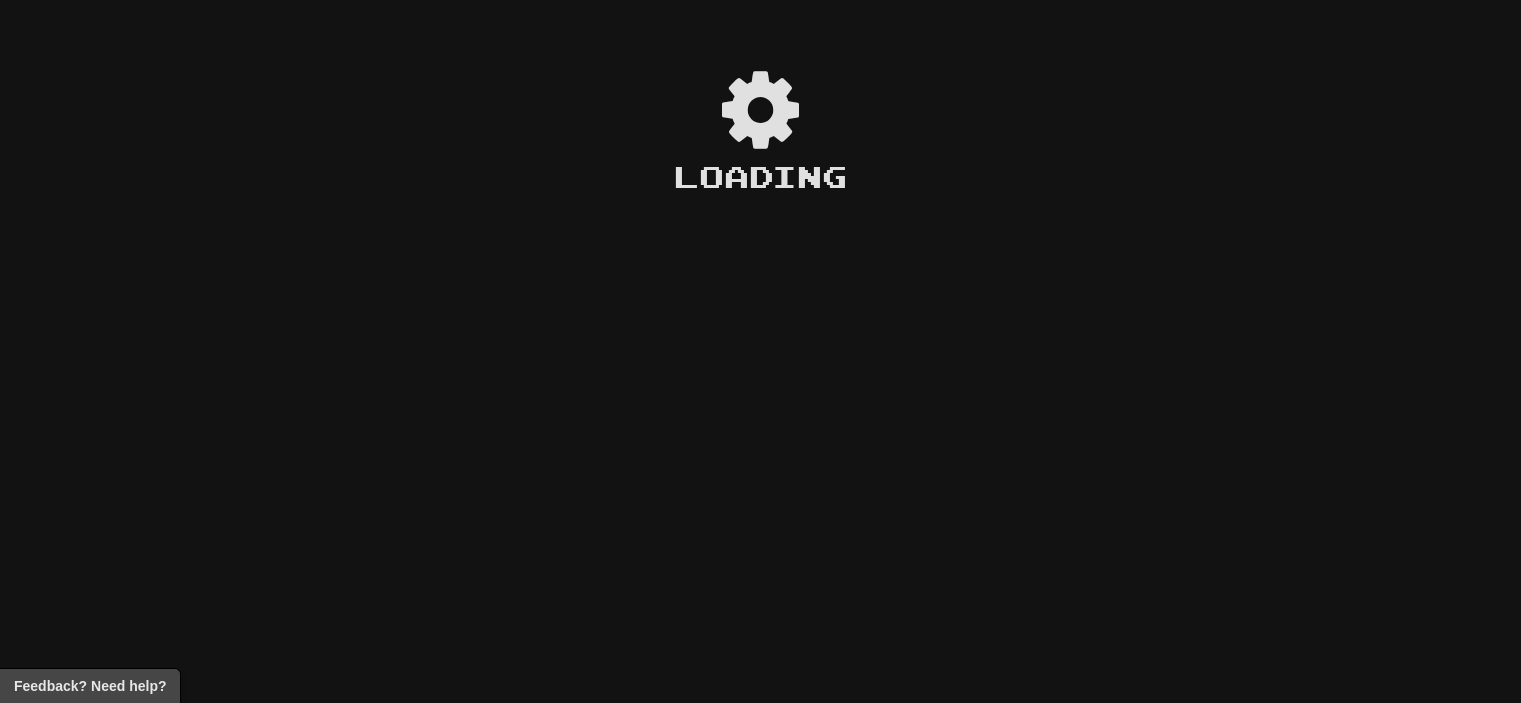 scroll, scrollTop: 0, scrollLeft: 0, axis: both 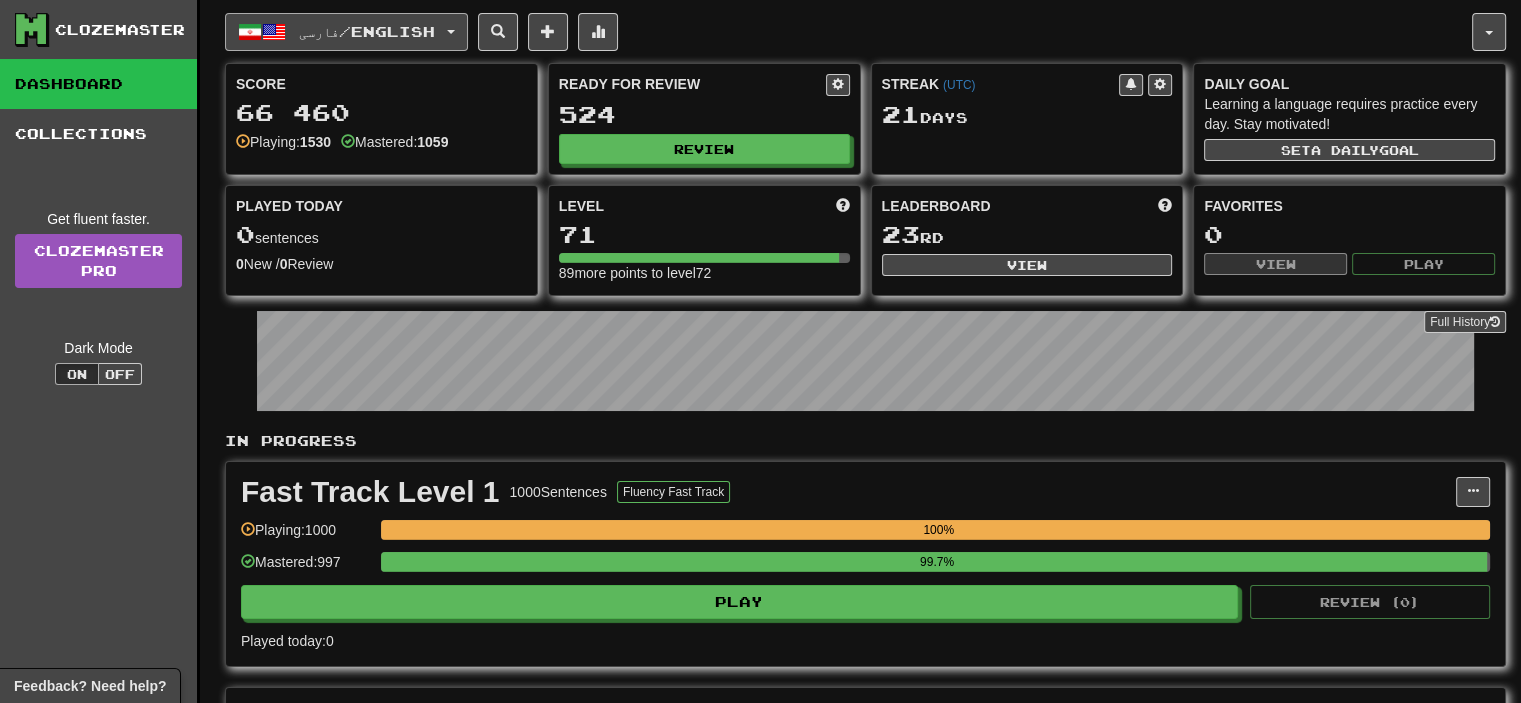 click on "فارسی  /  English" 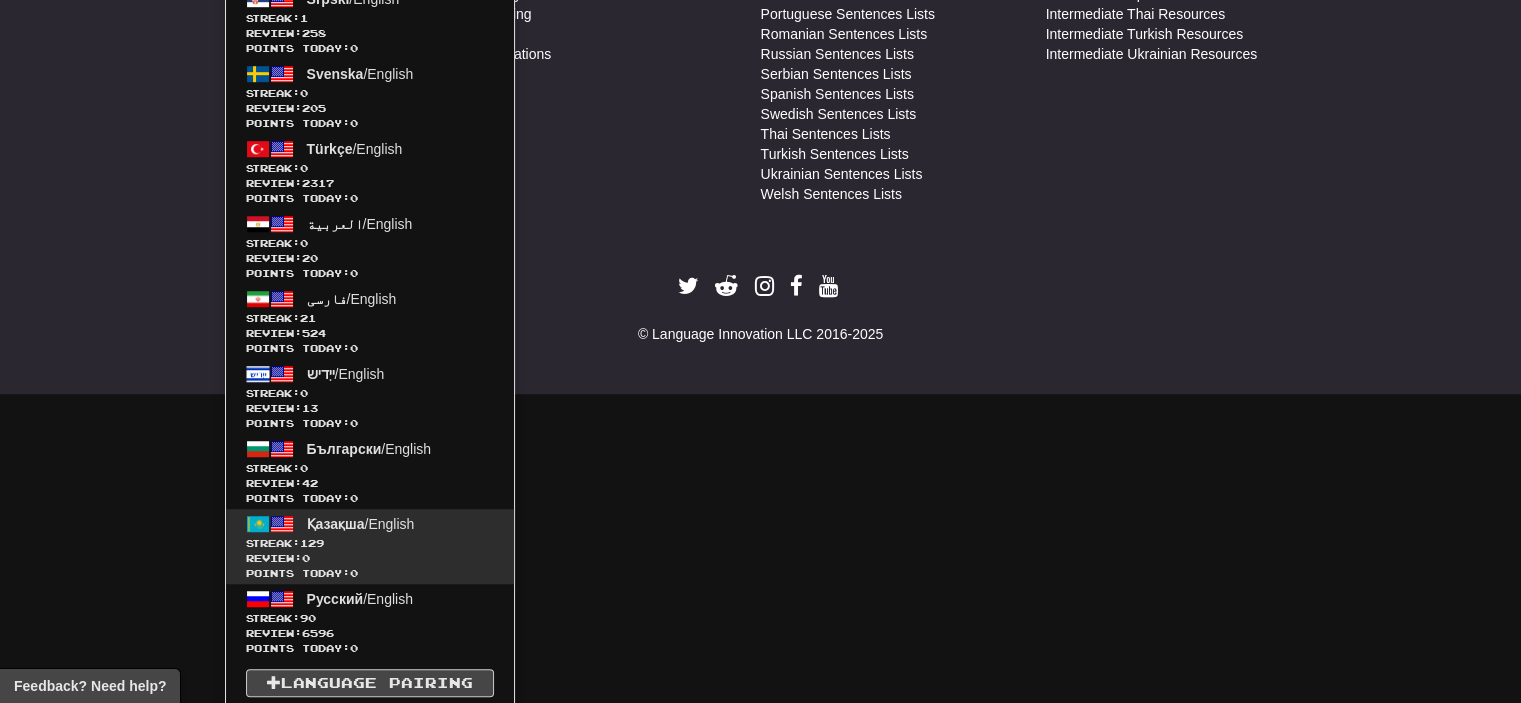 scroll, scrollTop: 1283, scrollLeft: 0, axis: vertical 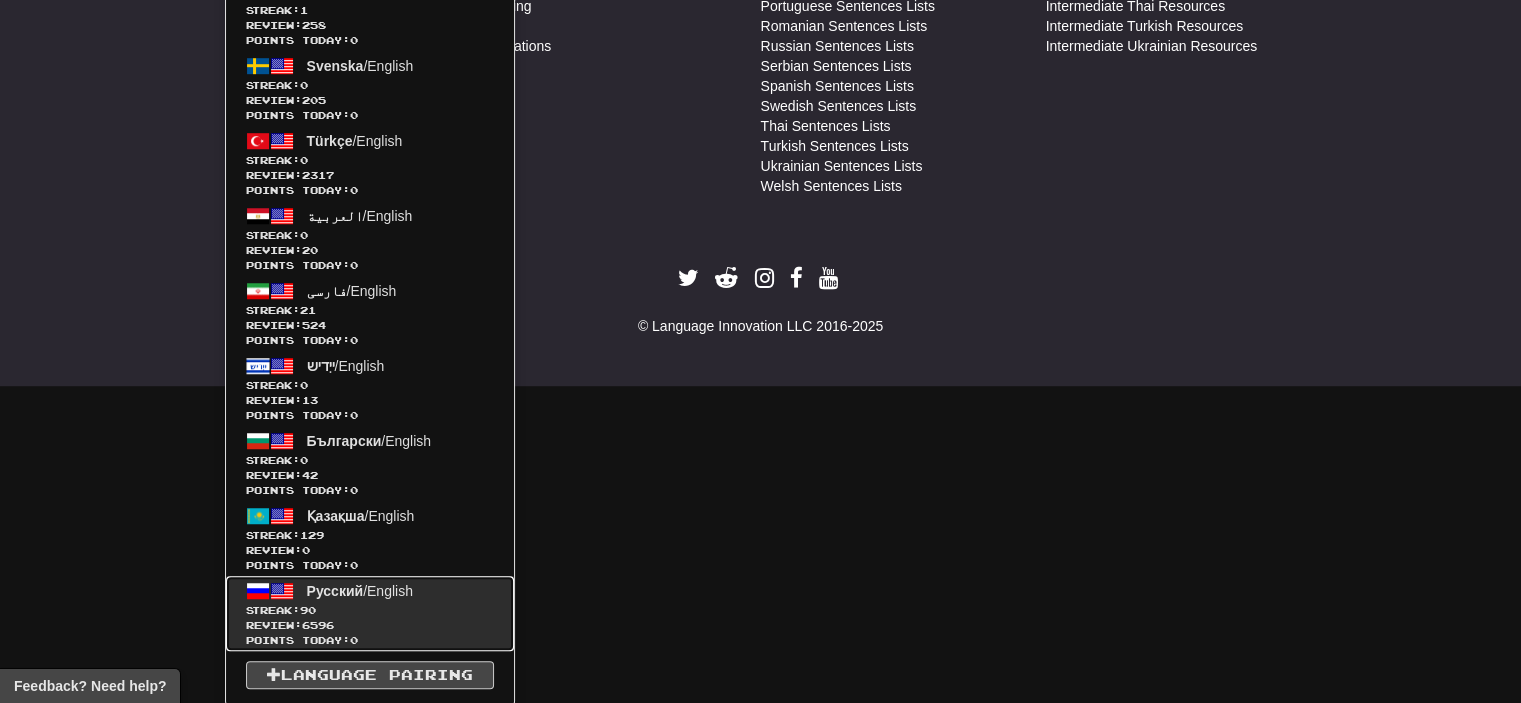 click on "Streak: 90" 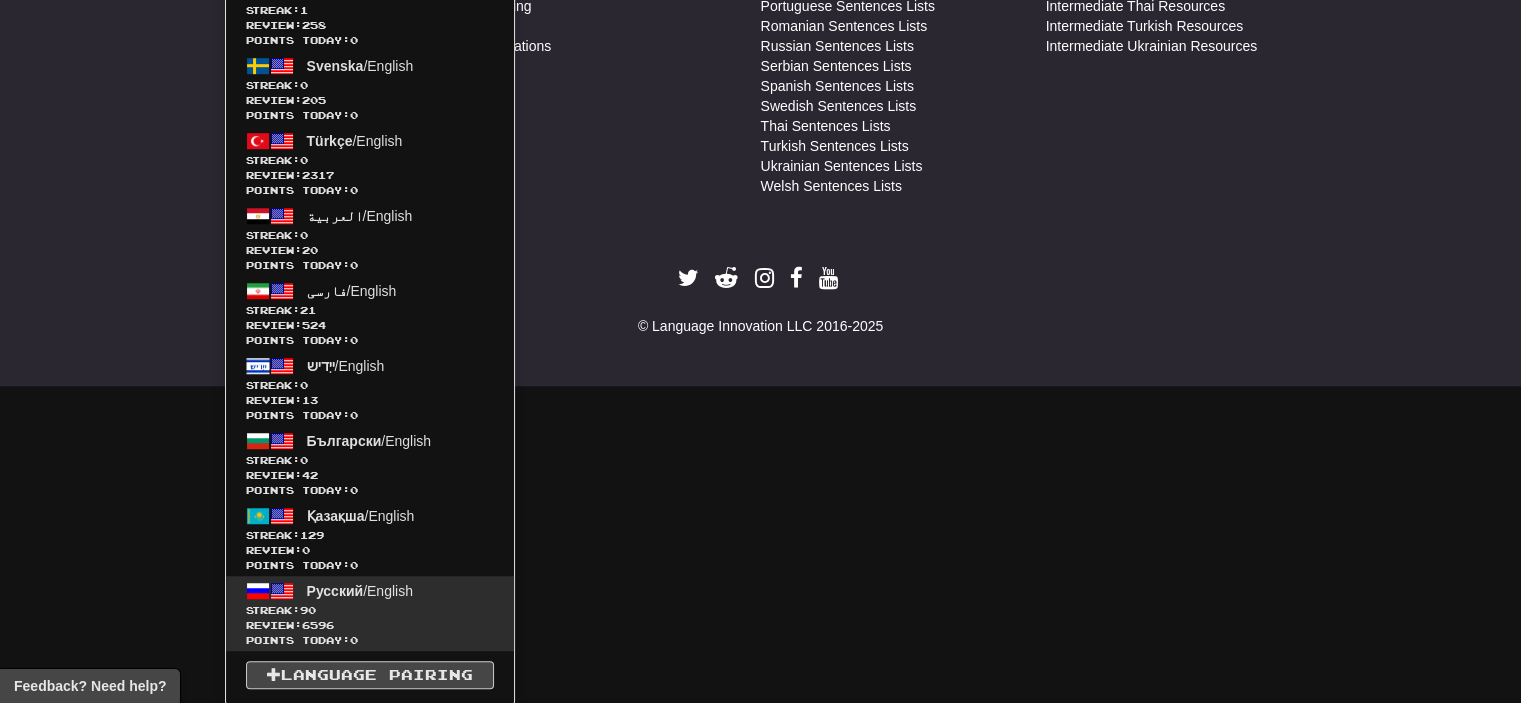 scroll, scrollTop: 961, scrollLeft: 0, axis: vertical 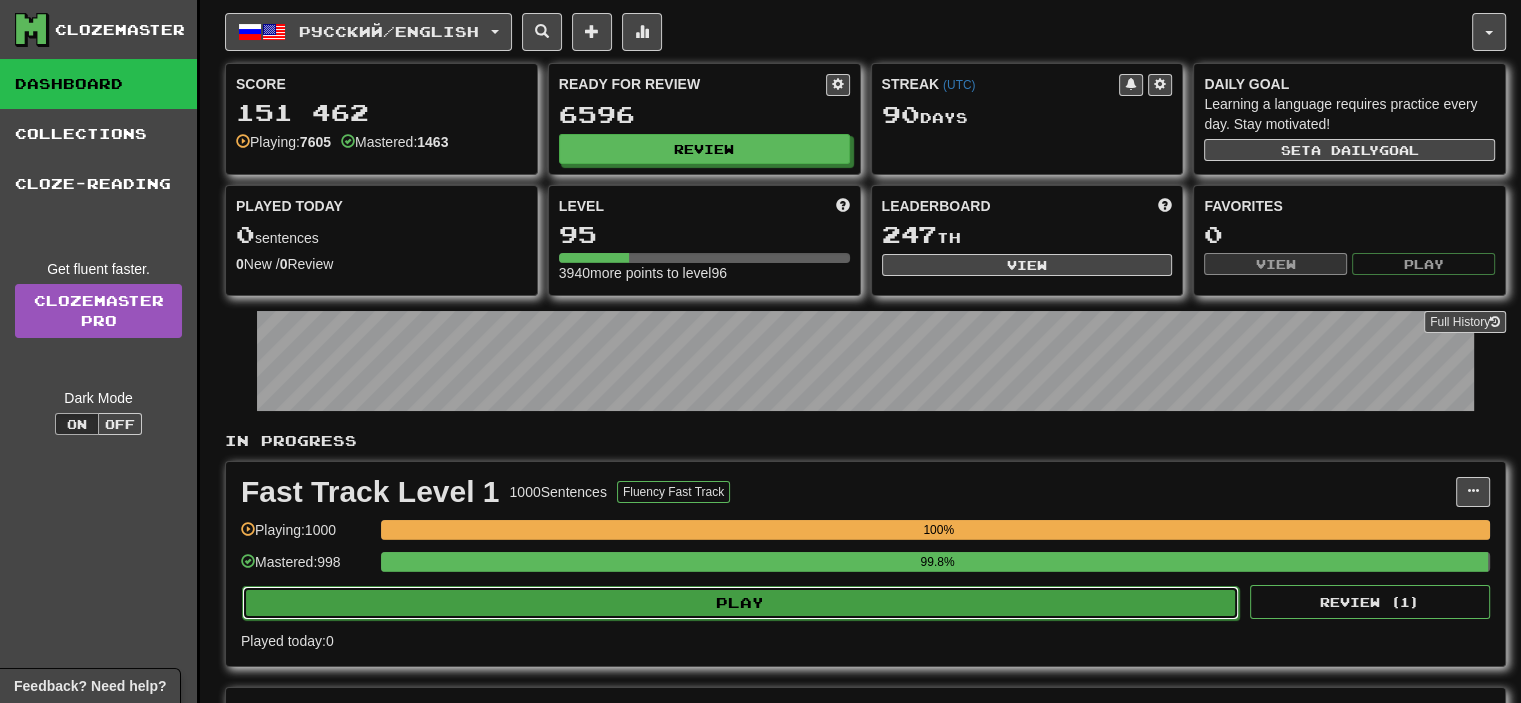 click on "Play" at bounding box center [740, 603] 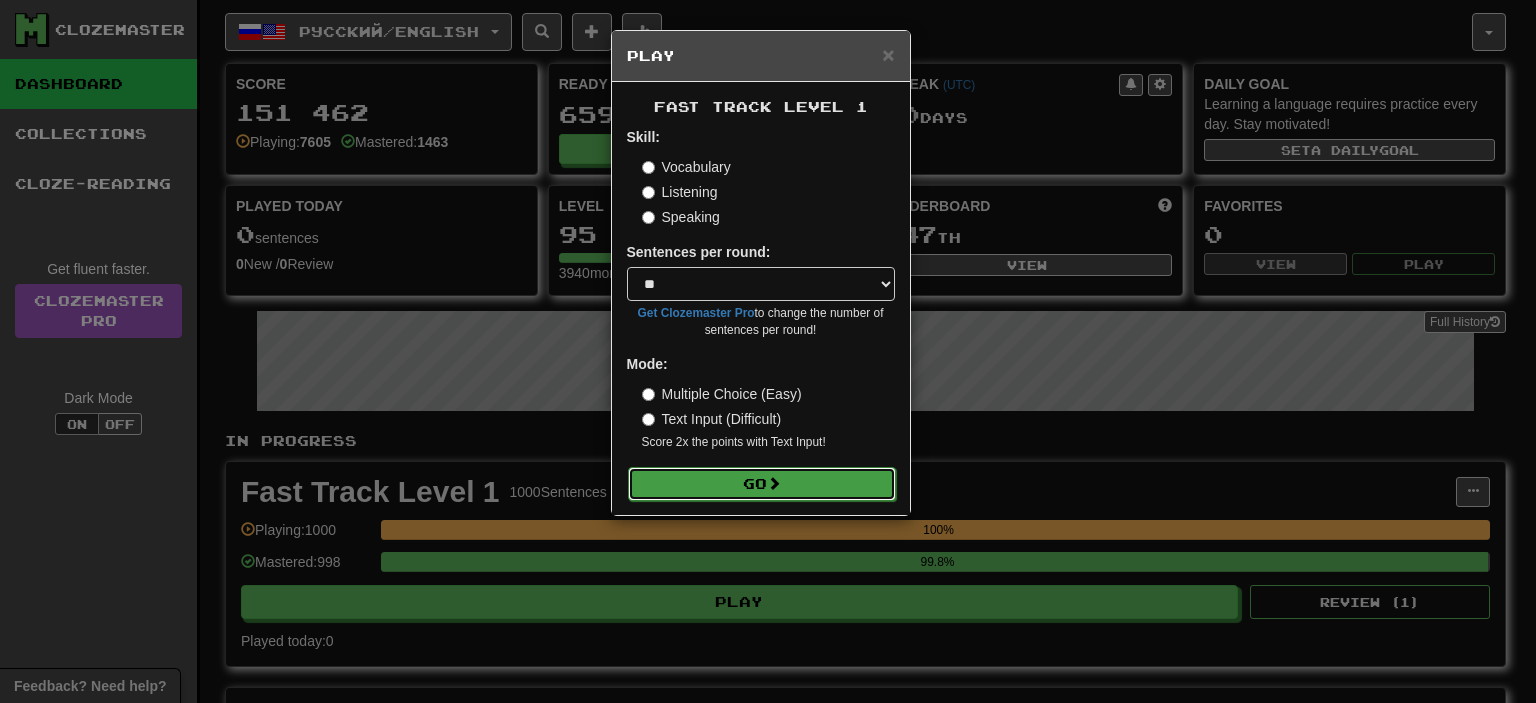 click on "Go" at bounding box center [762, 484] 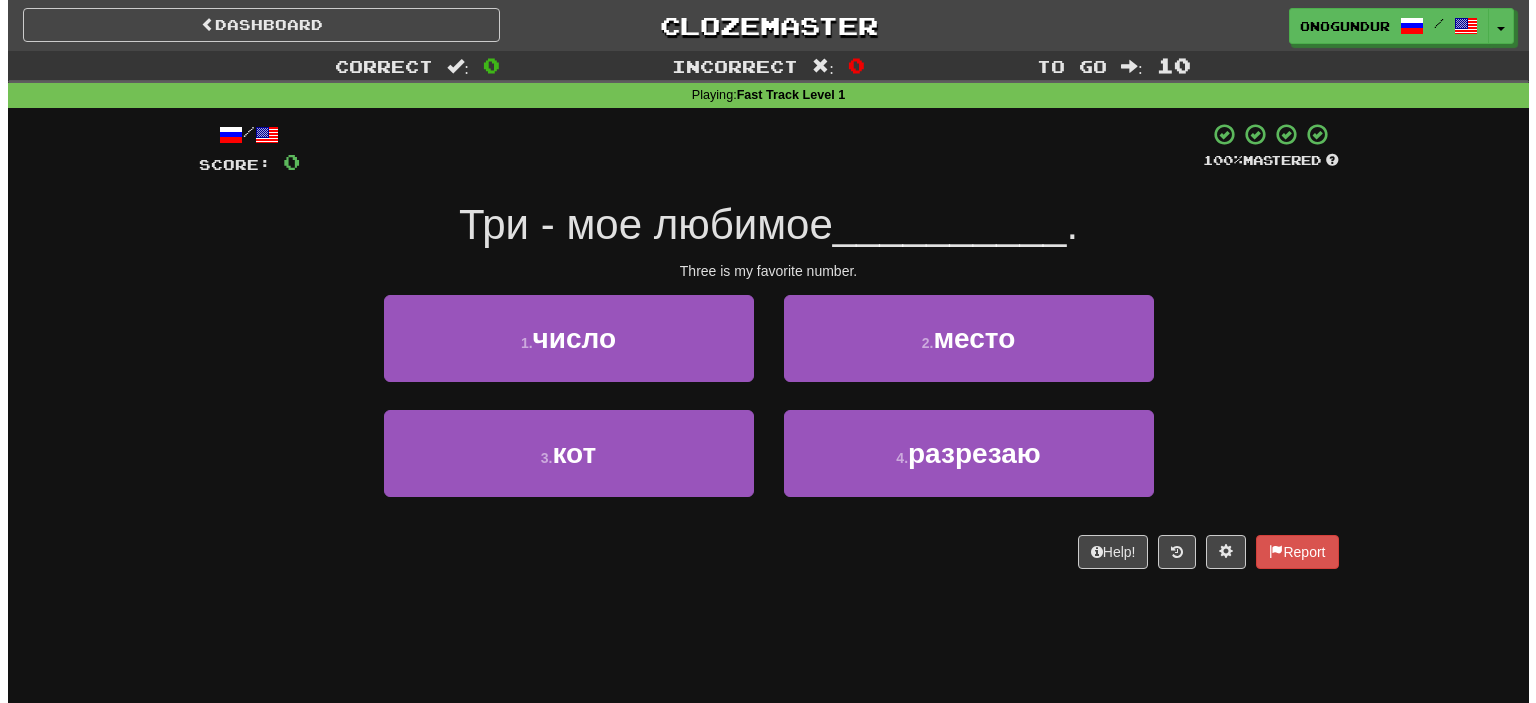 scroll, scrollTop: 0, scrollLeft: 0, axis: both 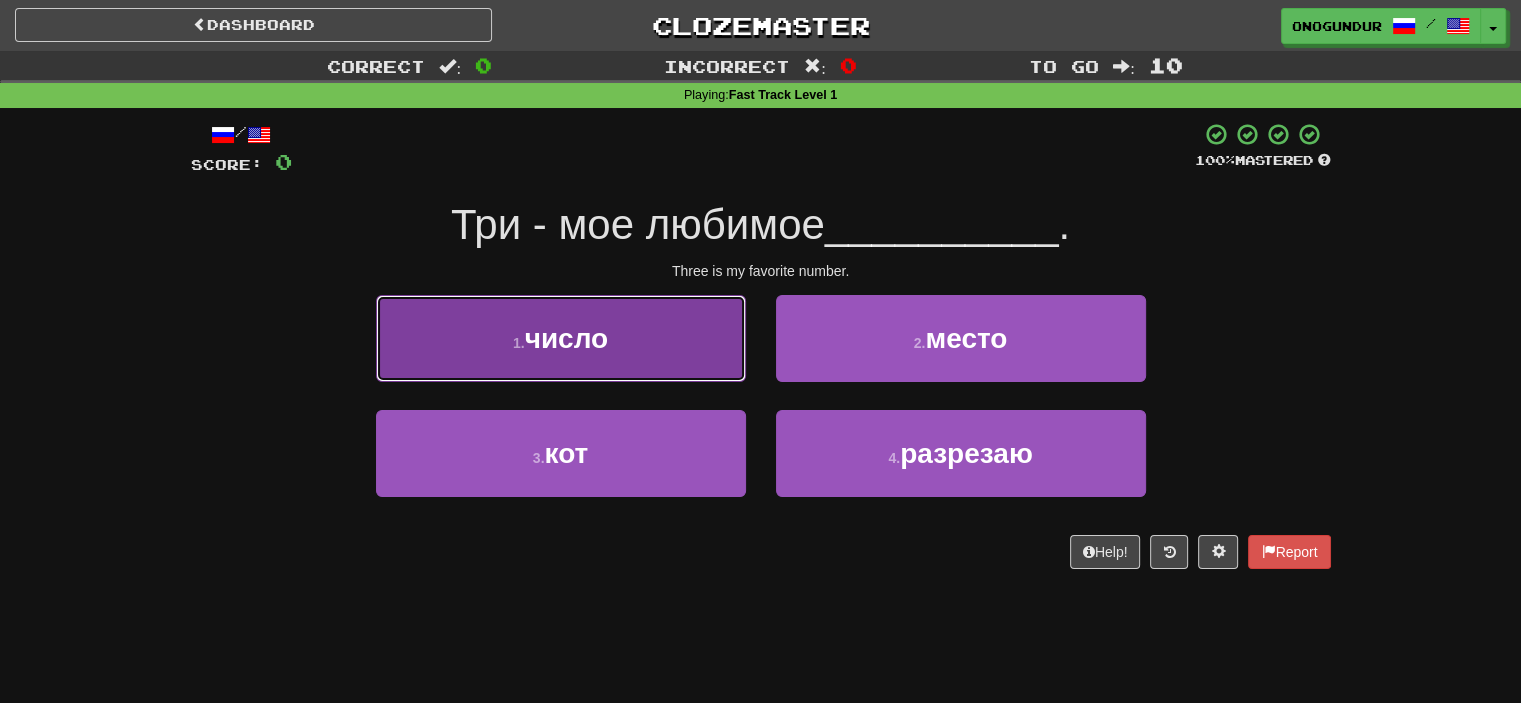 click on "1 .  число" at bounding box center (561, 338) 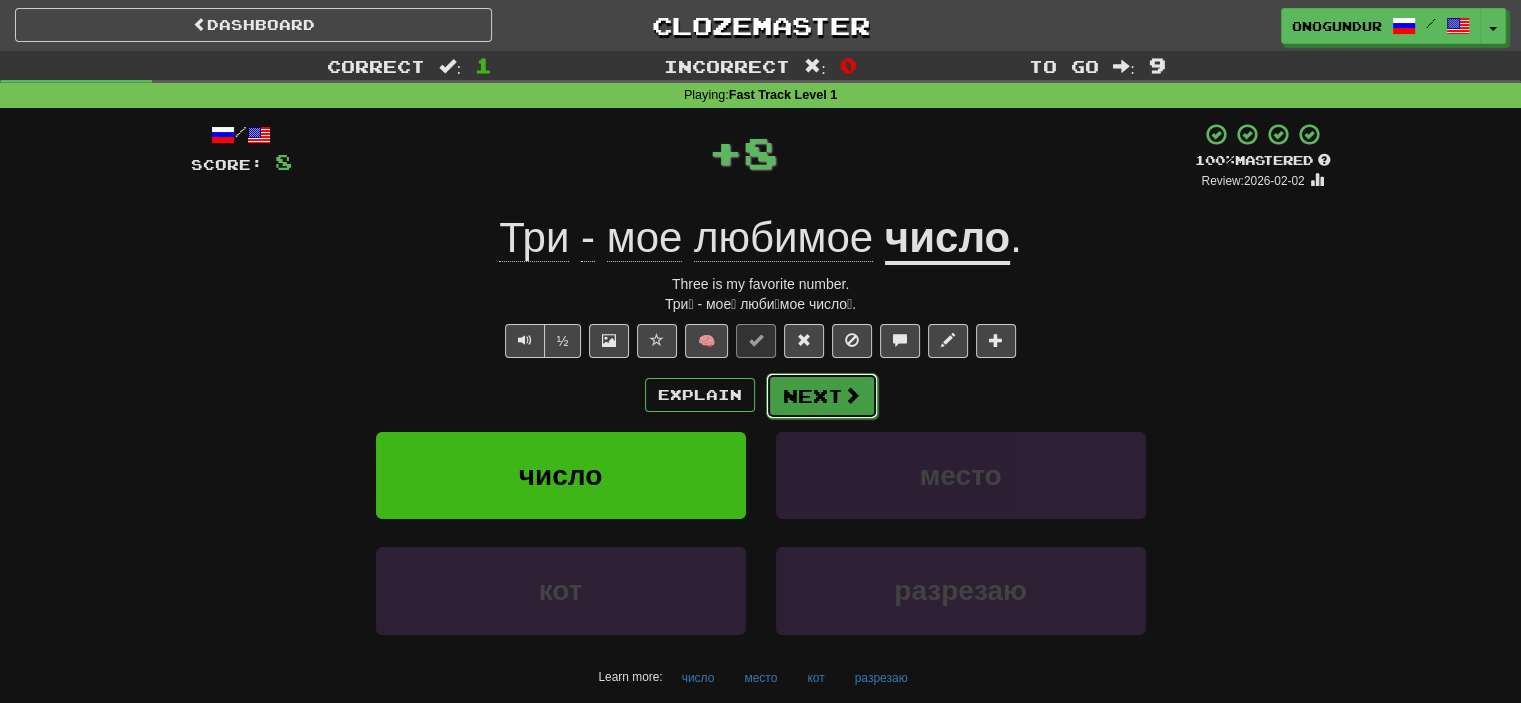 click on "Next" at bounding box center (822, 396) 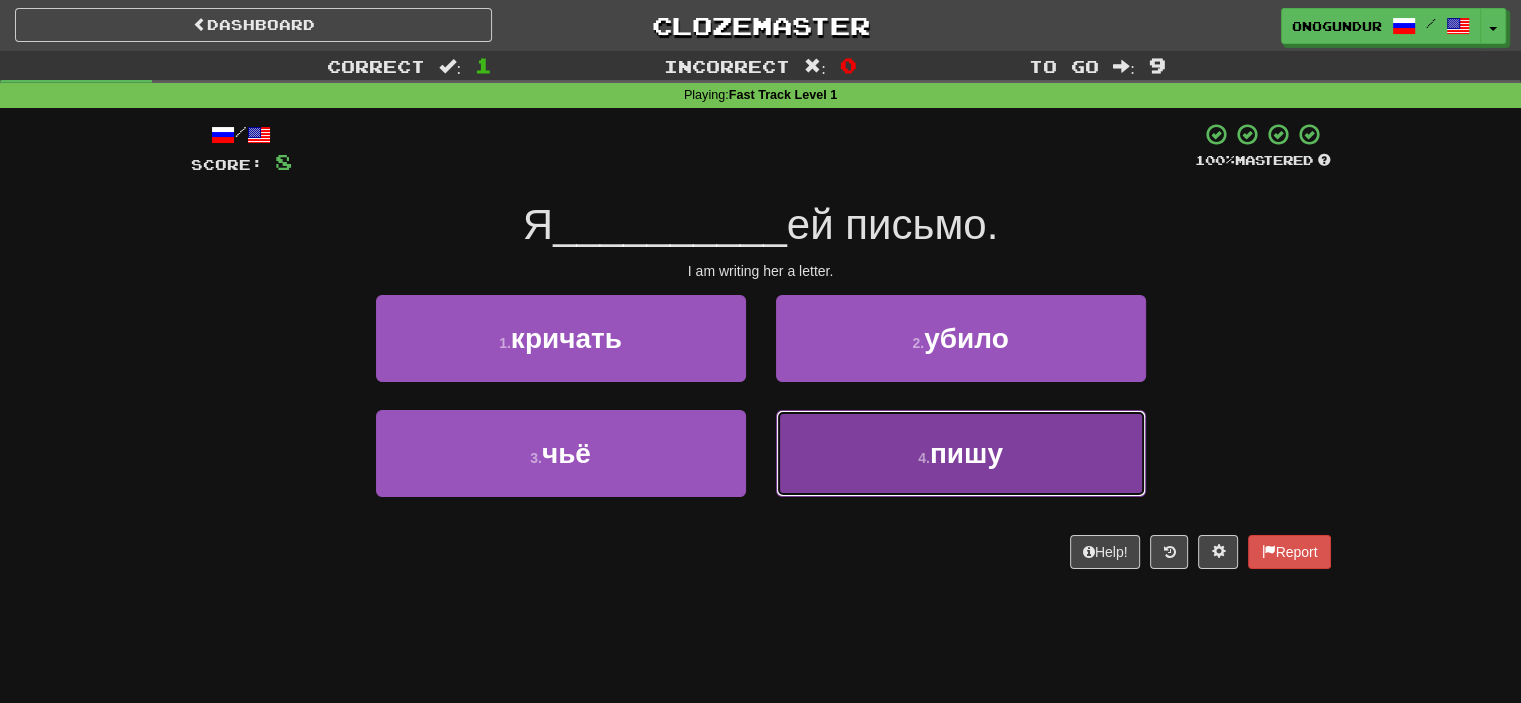 click on "4 .  пишу" at bounding box center (961, 453) 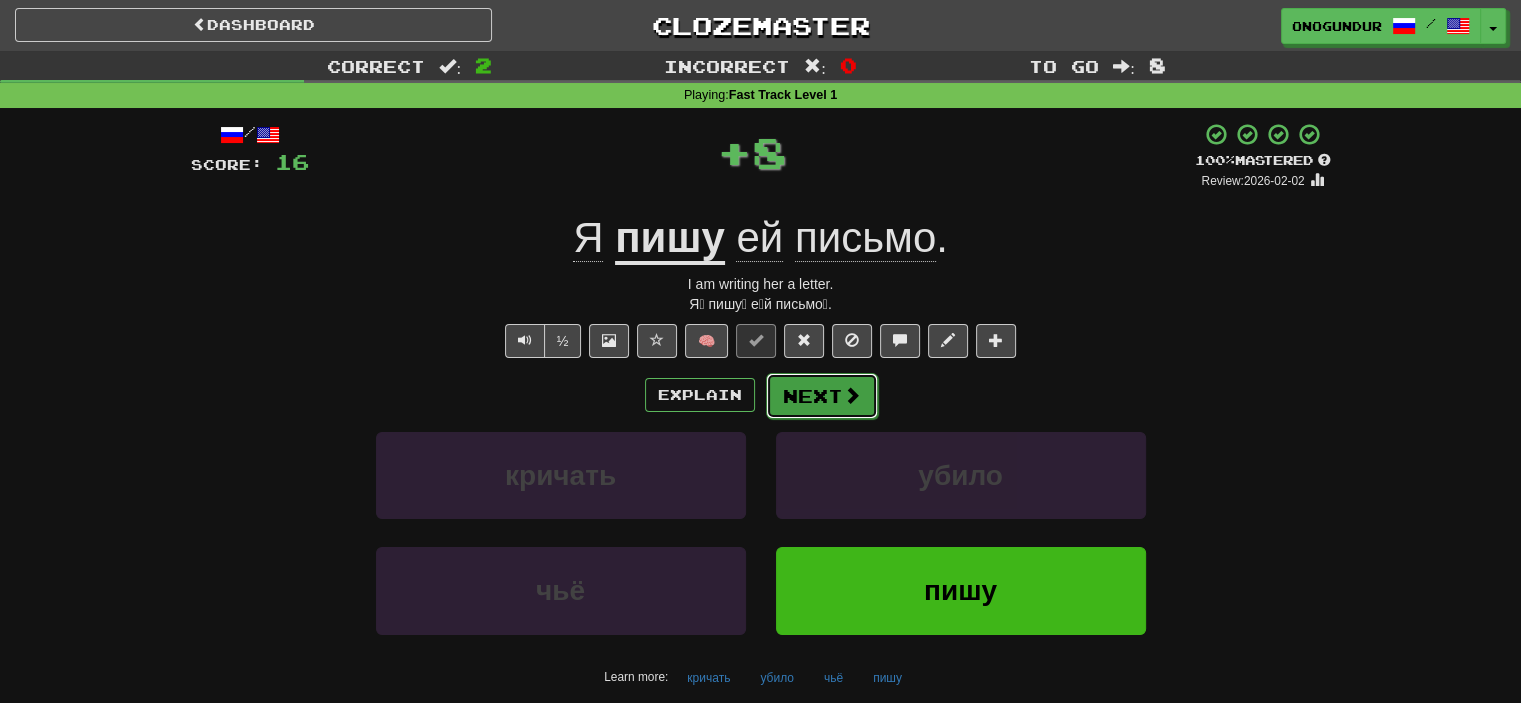 click on "Next" at bounding box center (822, 396) 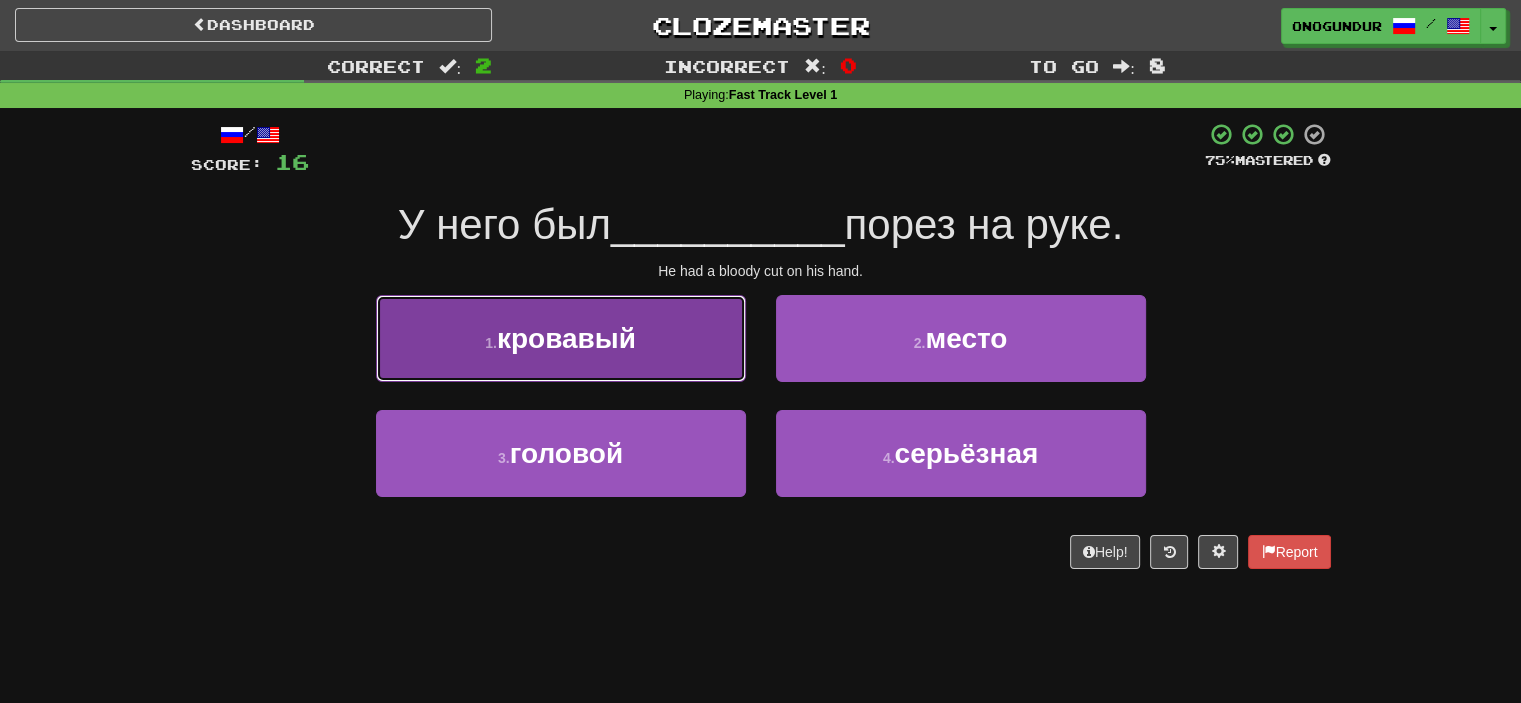 click on "1 .  кровавый" at bounding box center [561, 338] 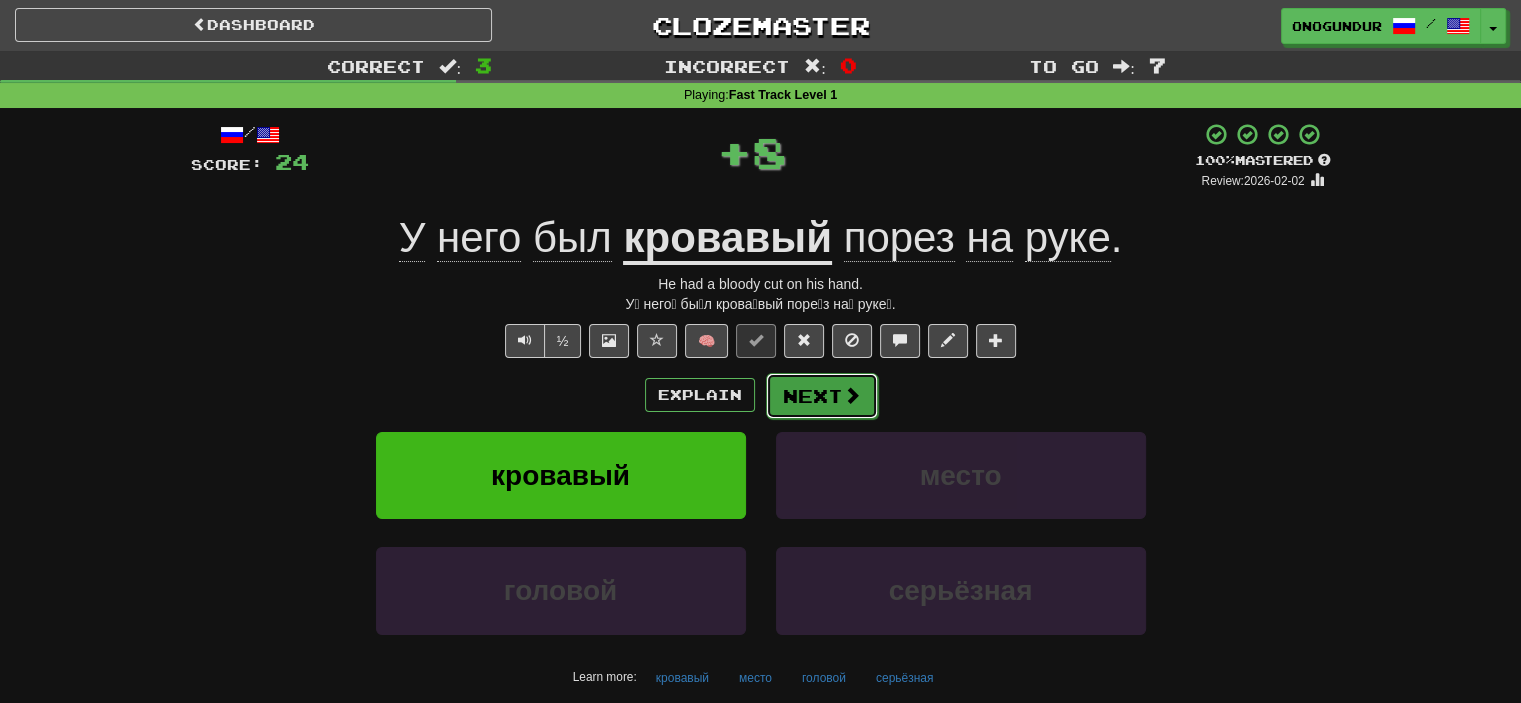 click on "Next" at bounding box center [822, 396] 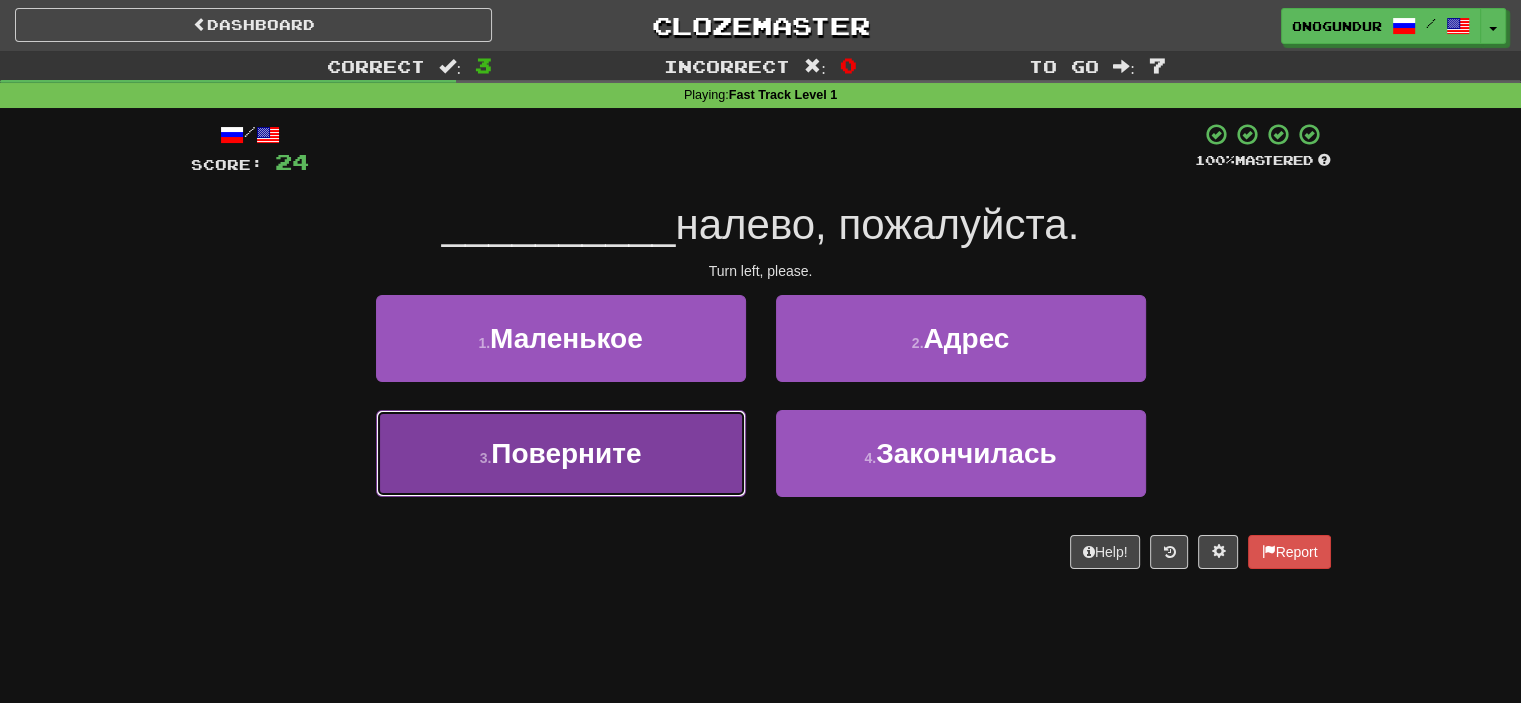 click on "3 .  Поверните" at bounding box center [561, 453] 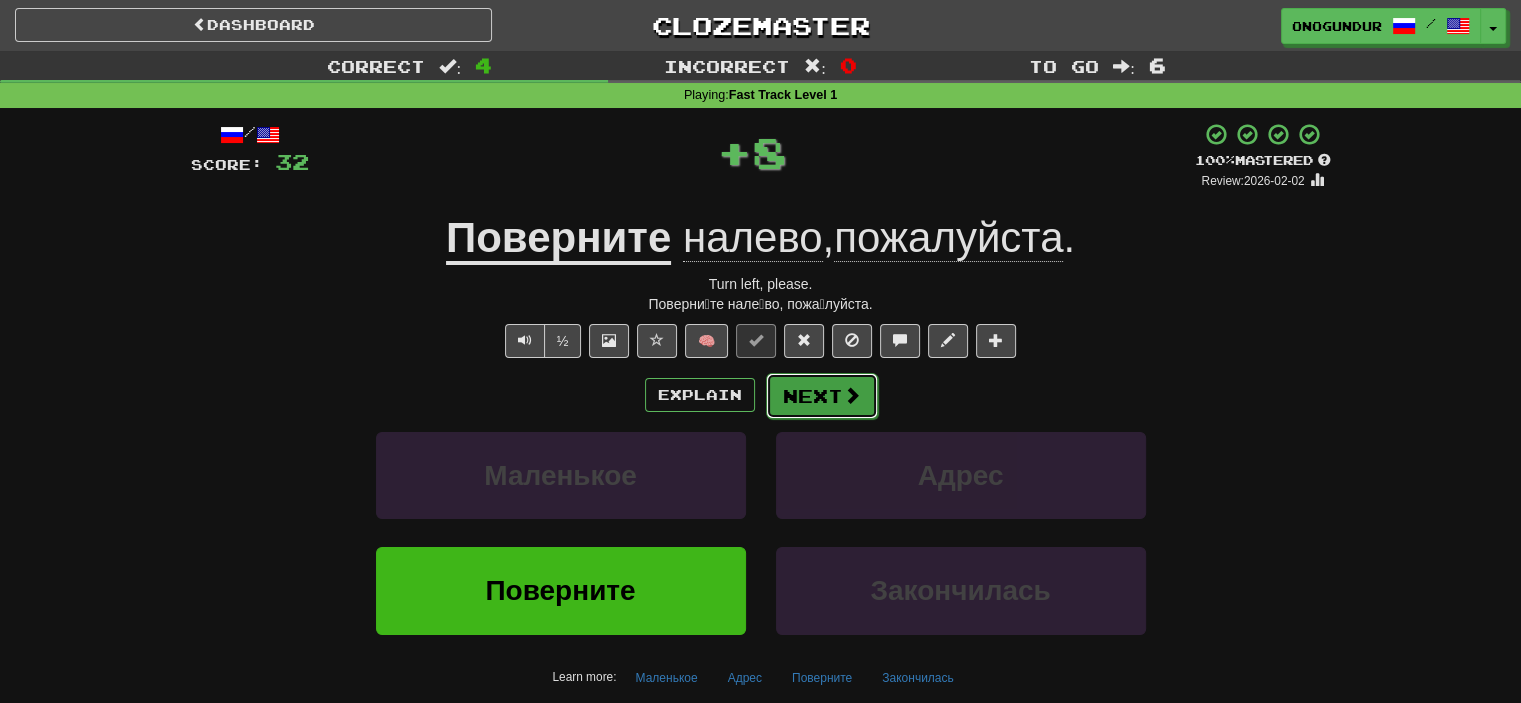 click on "Next" at bounding box center [822, 396] 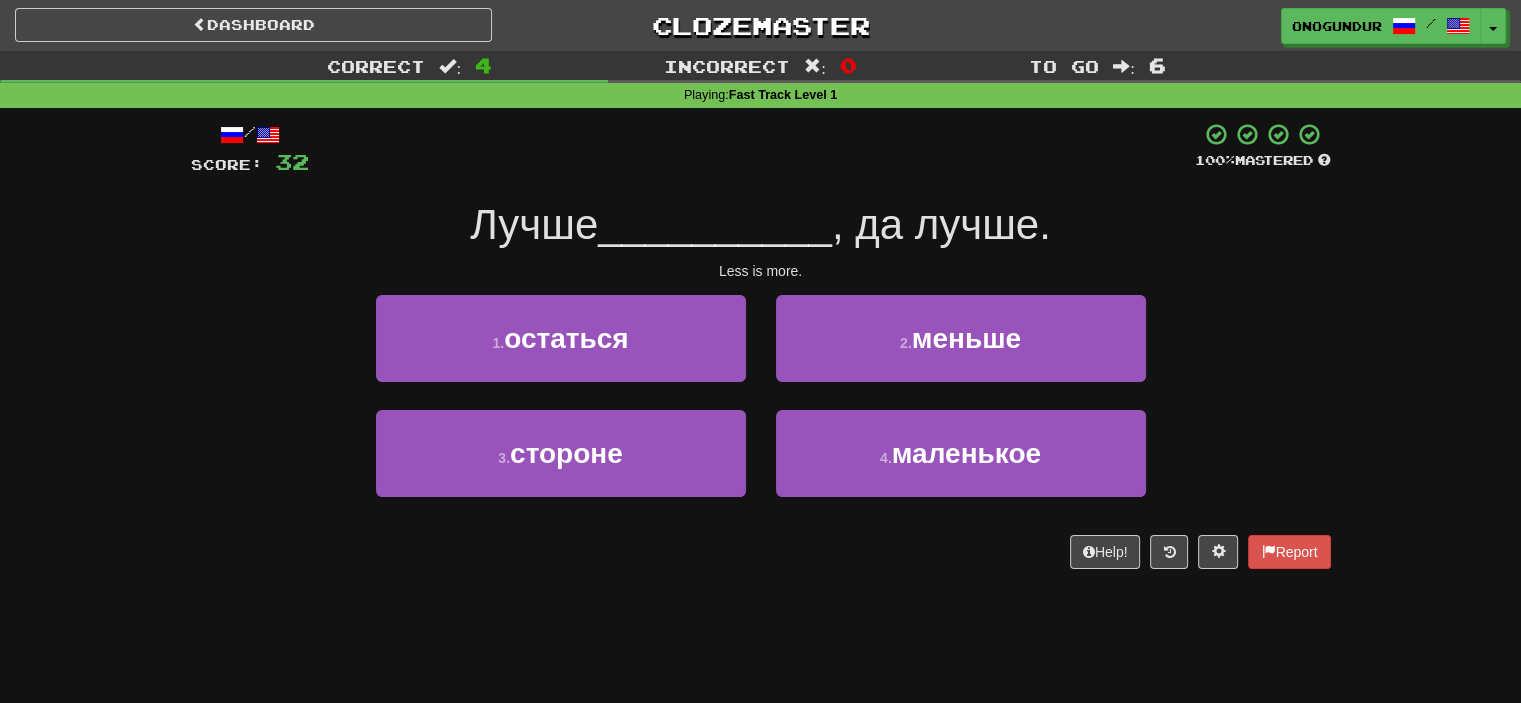 click on "Dashboard
Clozemaster
onogundur
/
Toggle Dropdown
Dashboard
Leaderboard
Activity Feed
Notifications
Profile
Discussions
Azərbaycanca
/
English
Streak:
21
Review:
2,958
Points Today: 0
Català
/
English
Streak:
0
Review:
10
Points Today: 0
Deutsch
/
English
Streak:
0
Review:
1,979
Points Today: 0
Español
/
English
Streak:
0
Review:
1,413
Points Today: 0
Esperanto
/
English
Streak:
0
Review:
1,035
Points Today: 0
Français
/
English
Streak:
0
Review:
19
Points Today: 0
Hrvatski
/
English
Streak:
0
Review:
278
Points Today: 0
Íslenska
/" at bounding box center (760, 351) 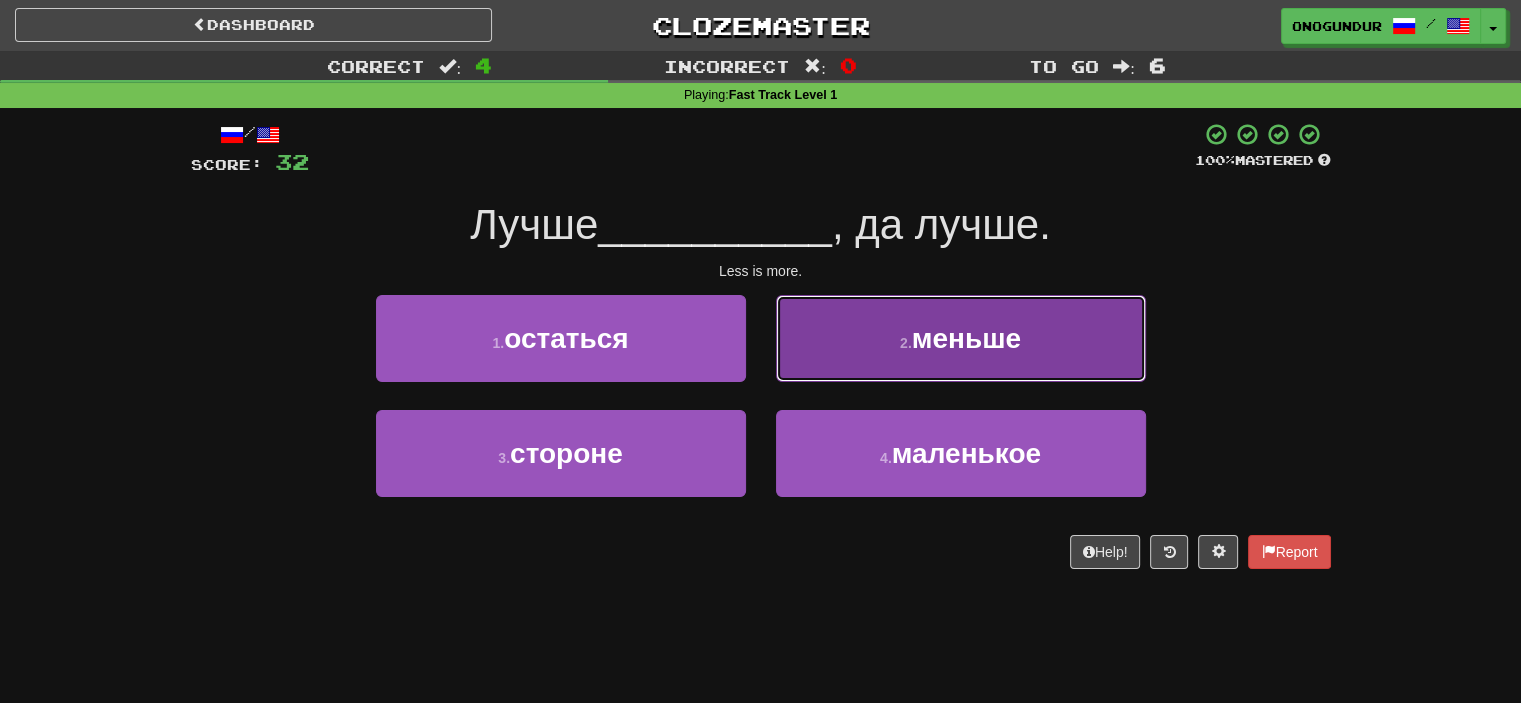 click on "2 .  меньше" at bounding box center (961, 338) 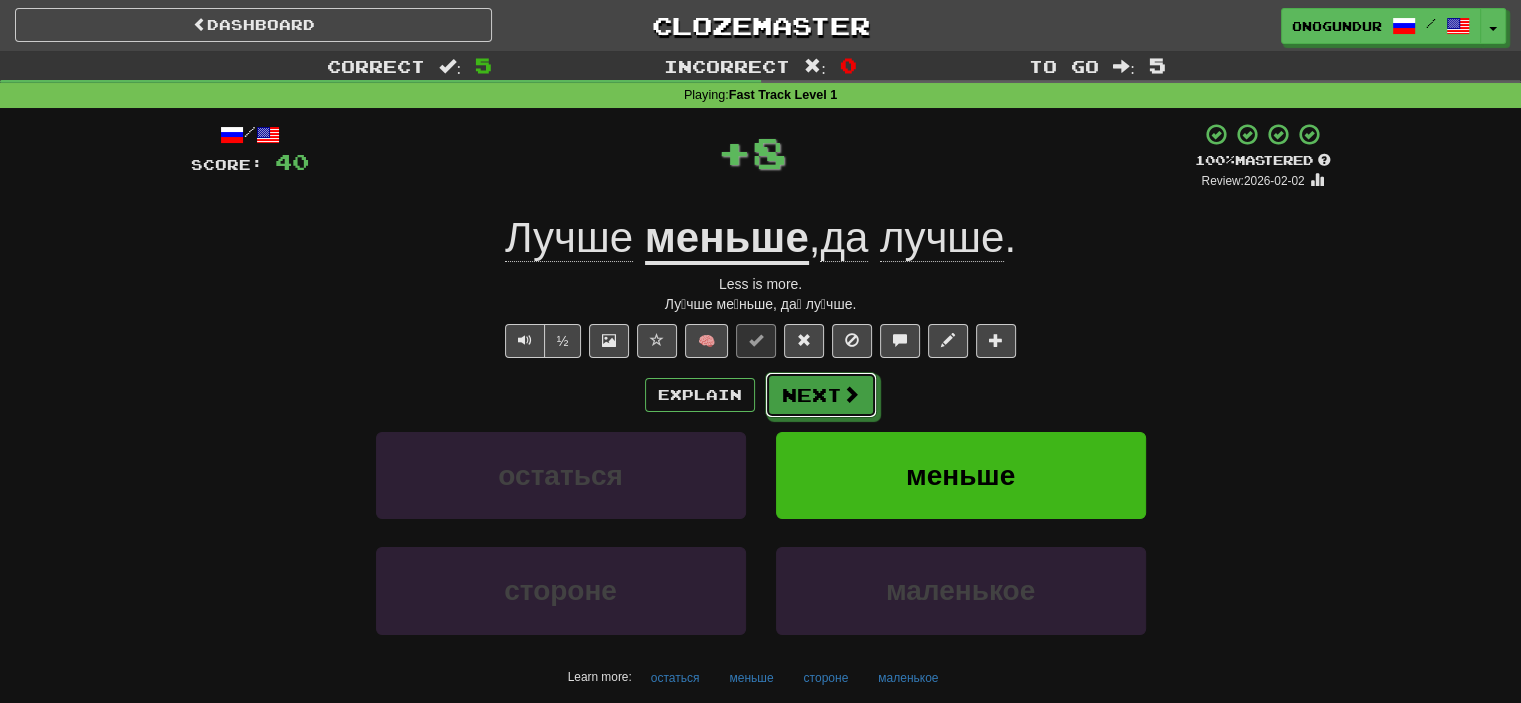 click on "Next" at bounding box center (821, 395) 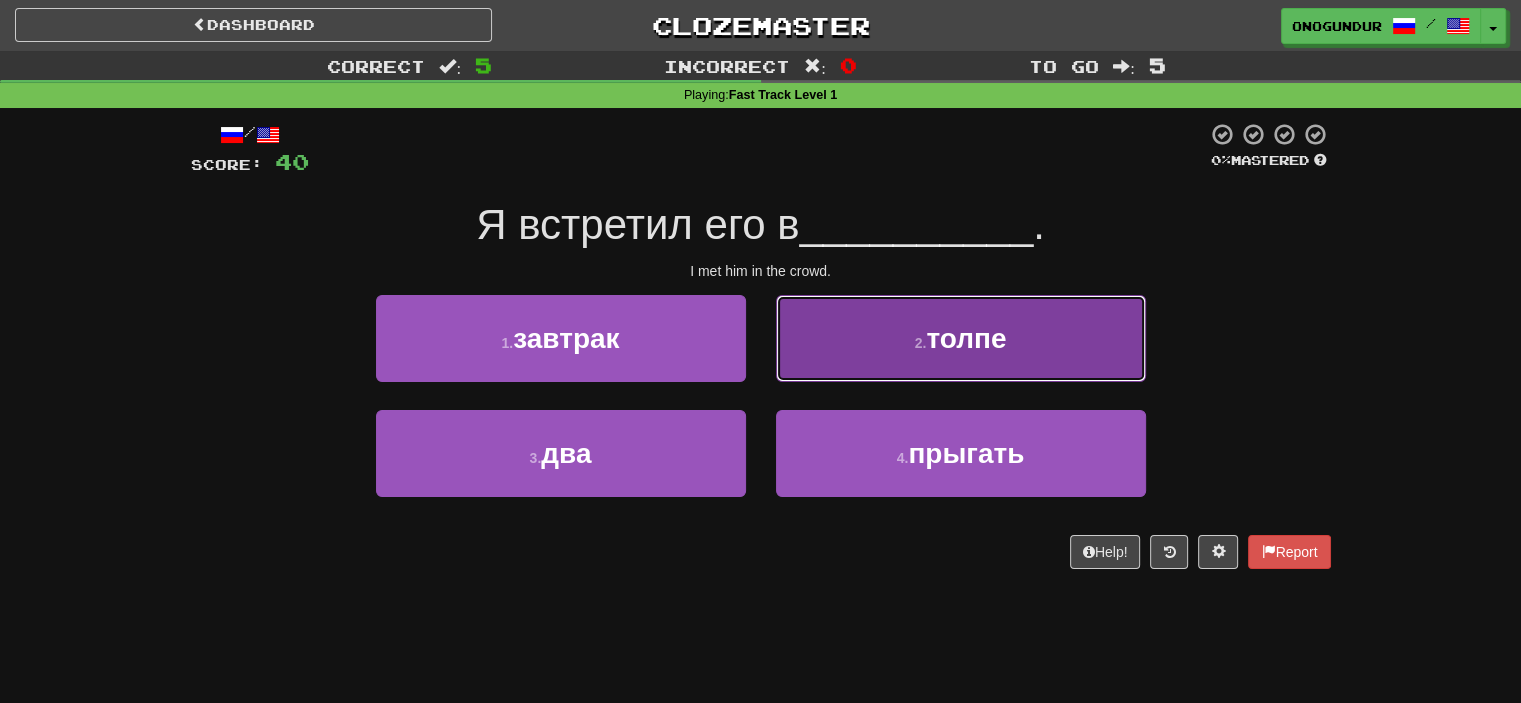 click on "2 .  толпе" at bounding box center [961, 338] 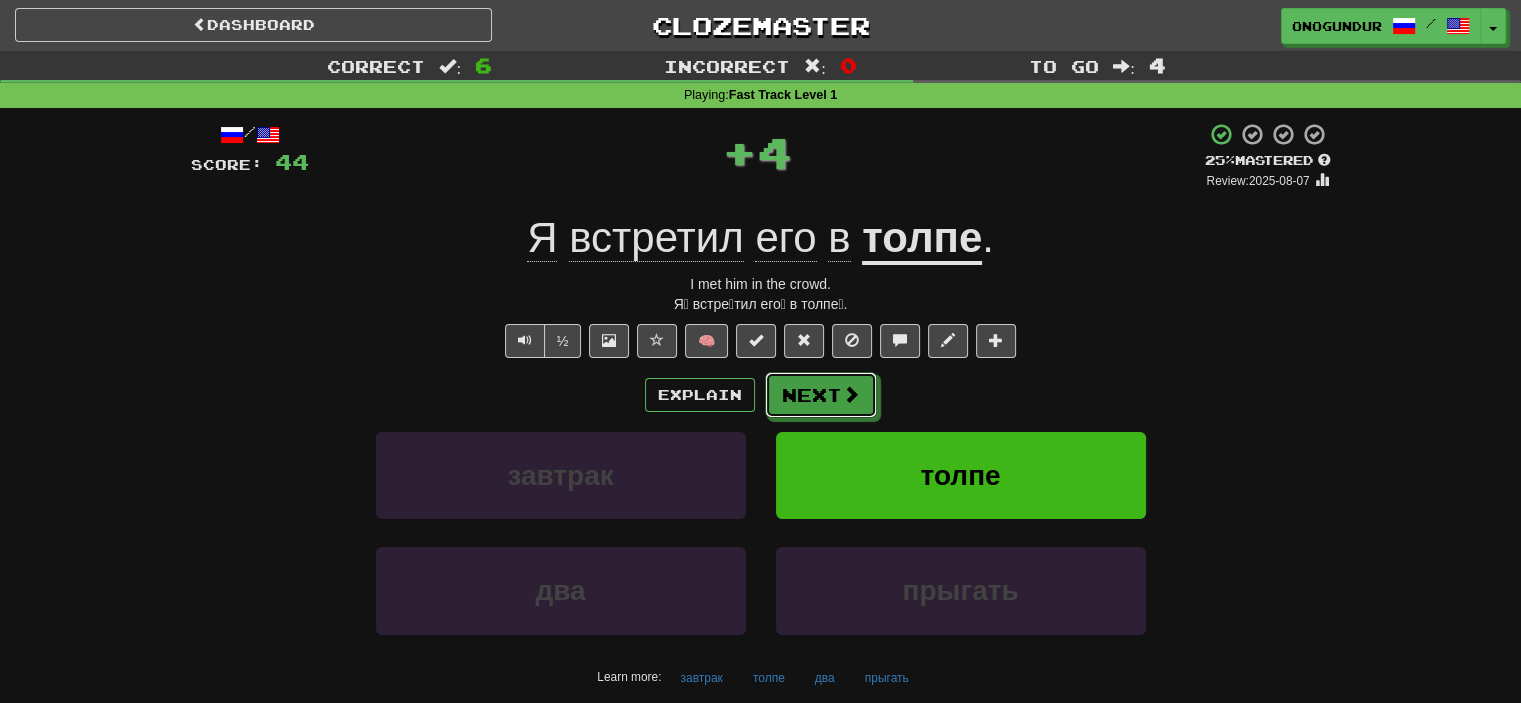 click on "Next" at bounding box center [821, 395] 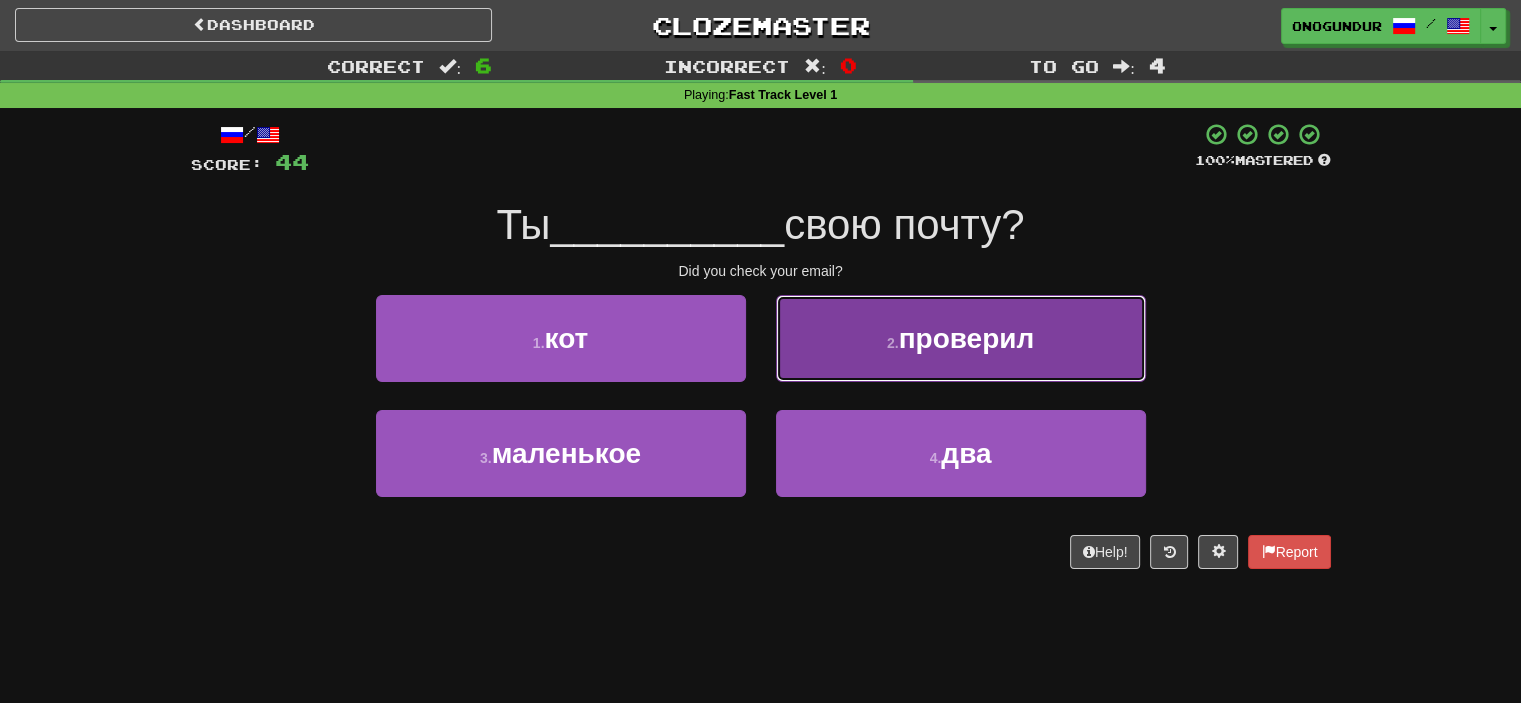 click on "проверил" at bounding box center (967, 338) 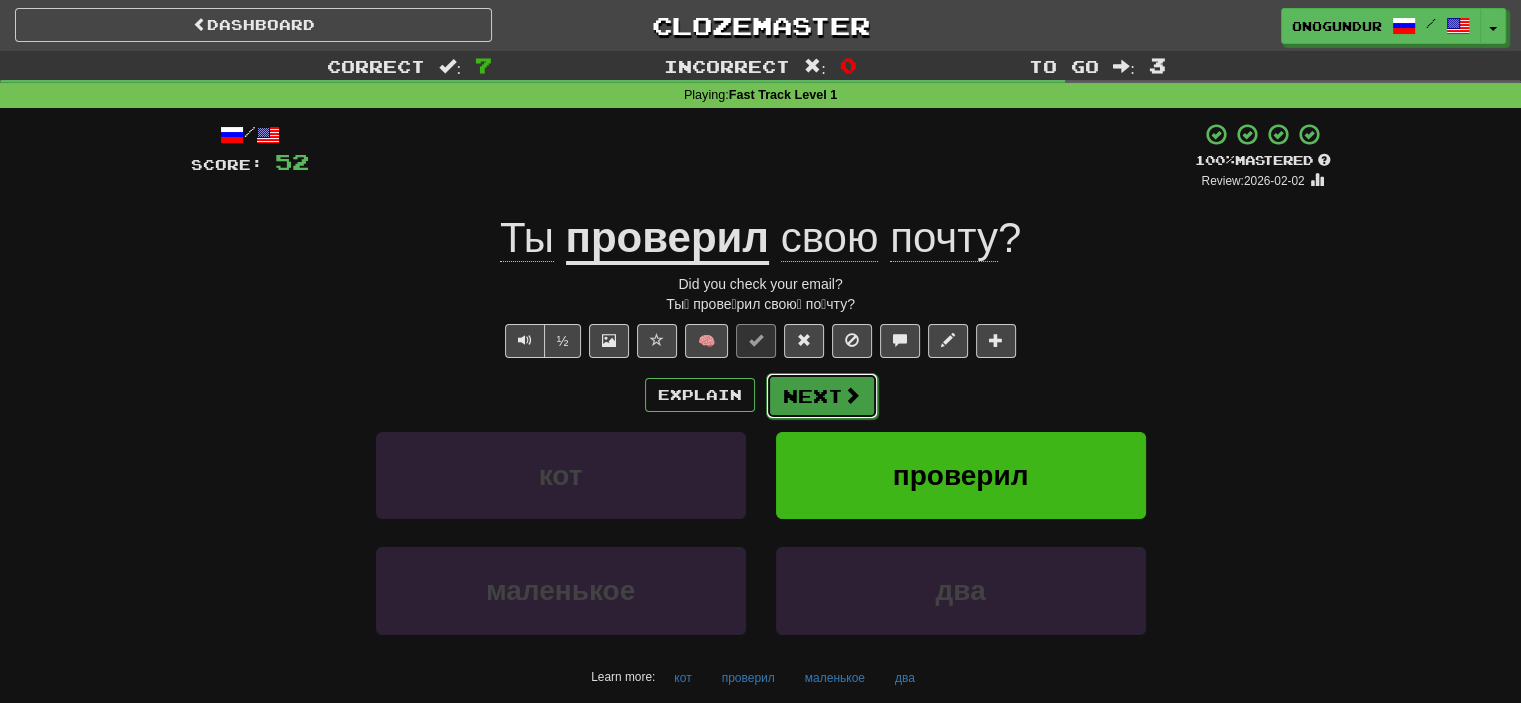 click at bounding box center [852, 395] 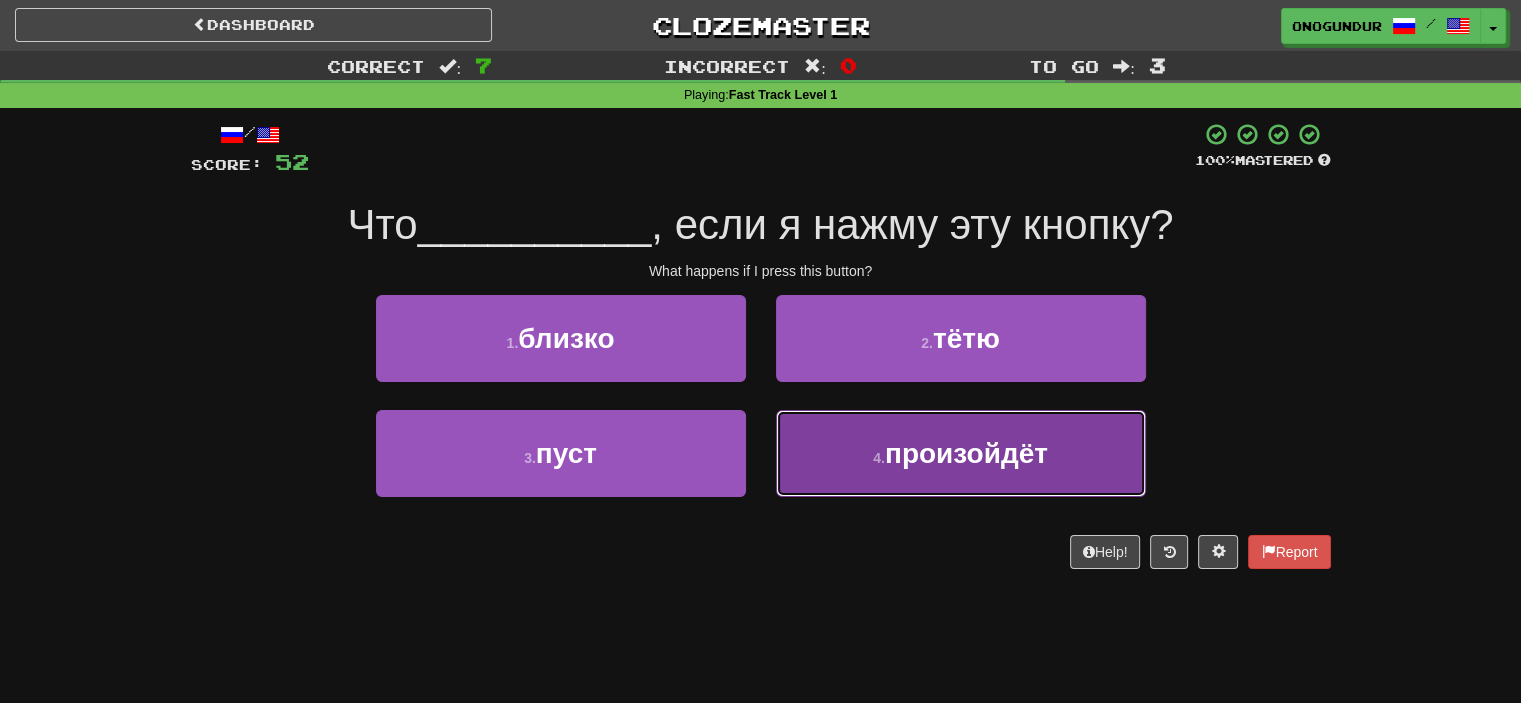 click on "4 .  произойдёт" at bounding box center [961, 453] 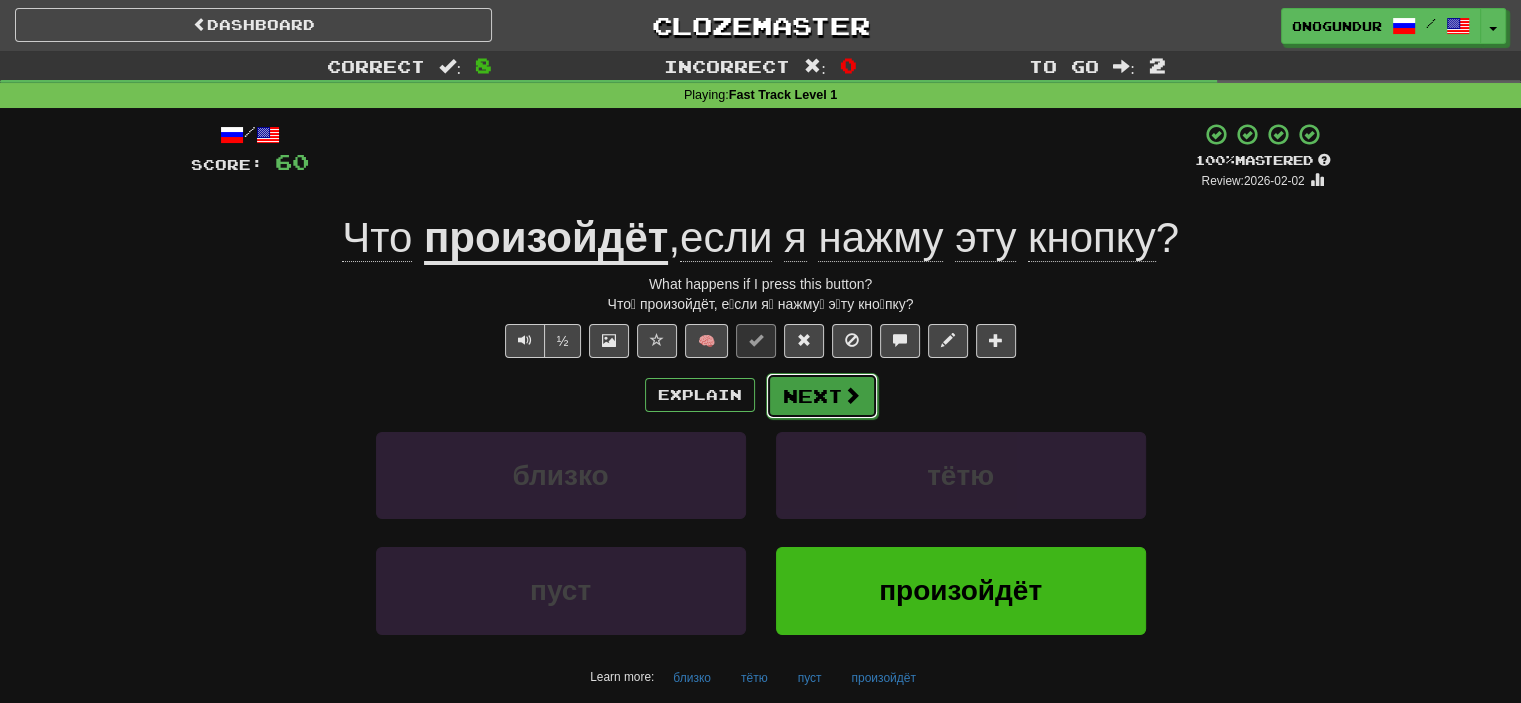 click on "Next" at bounding box center (822, 396) 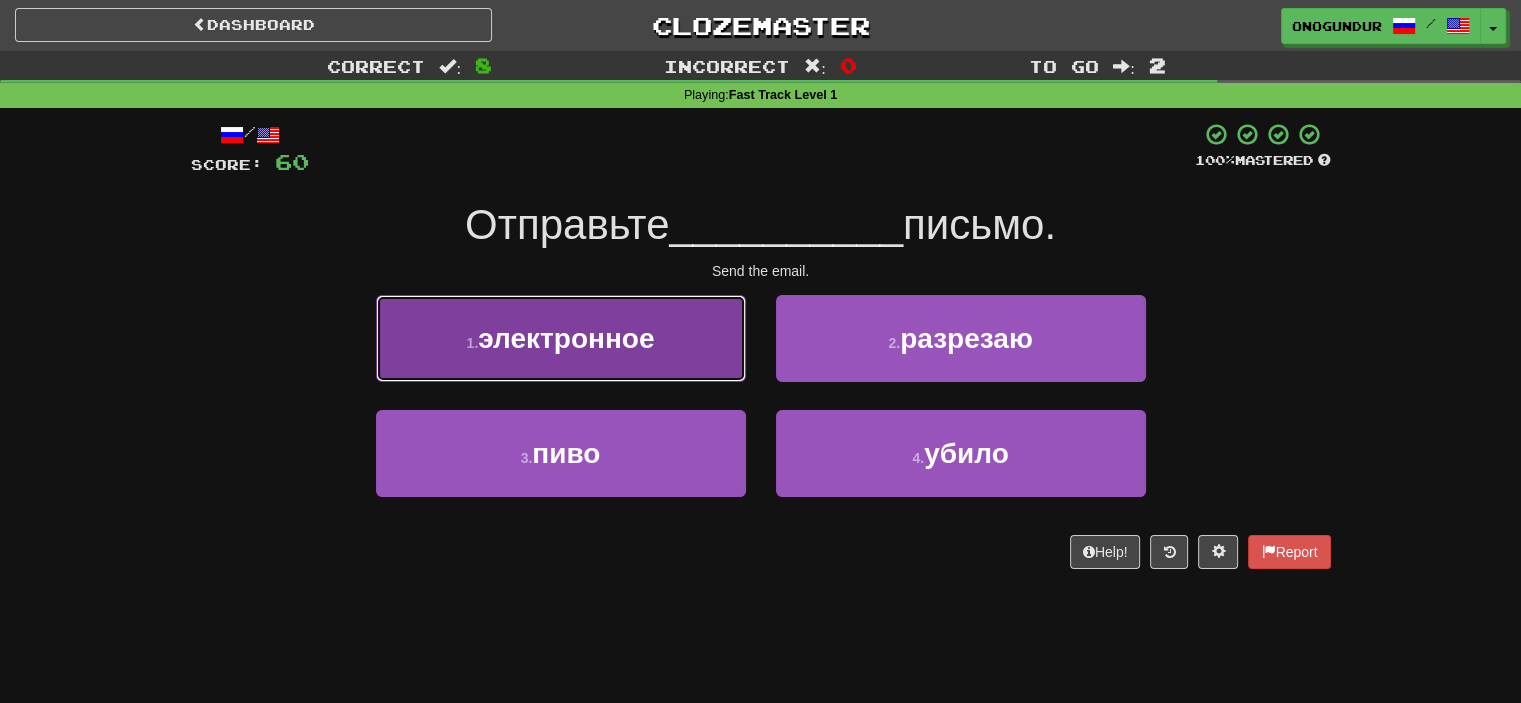 click on "1 .  электронное" at bounding box center (561, 338) 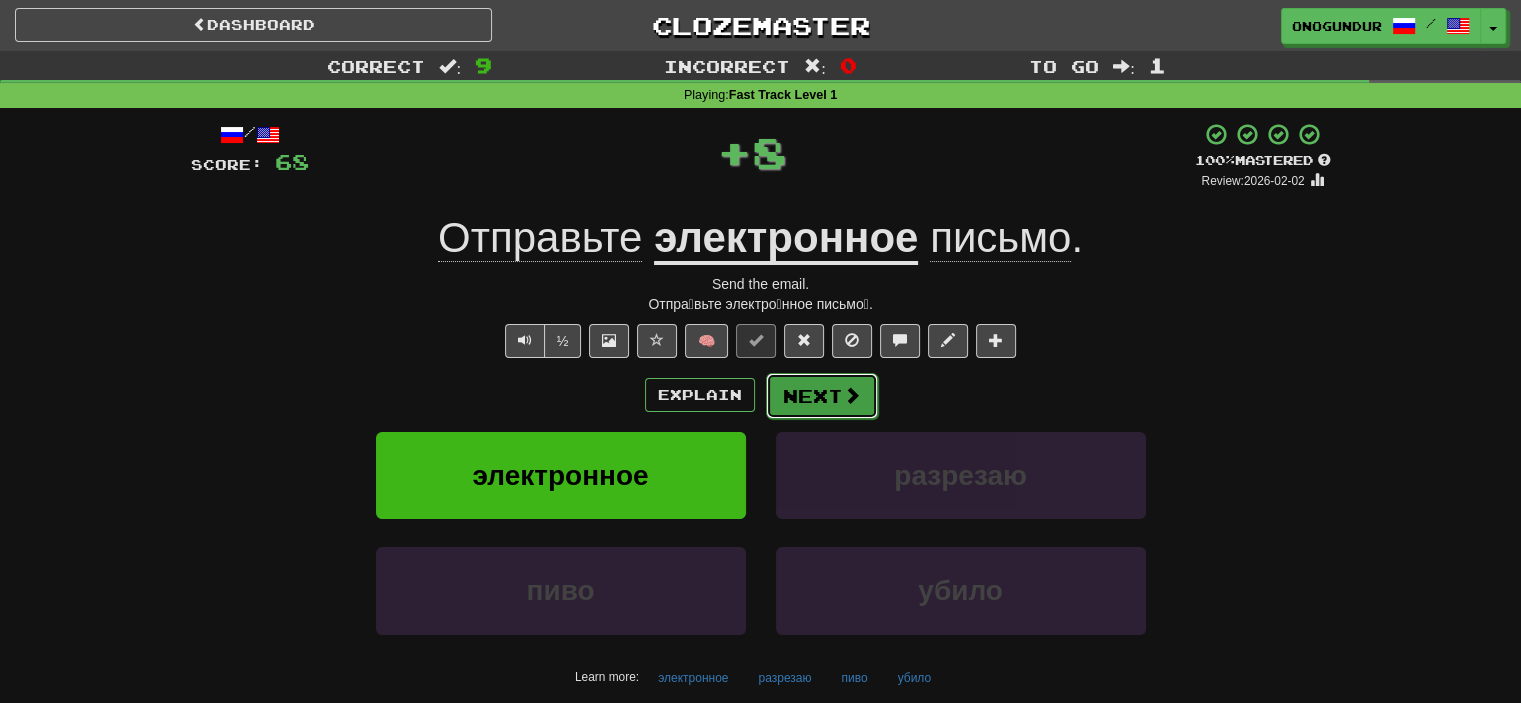 click on "Next" at bounding box center [822, 396] 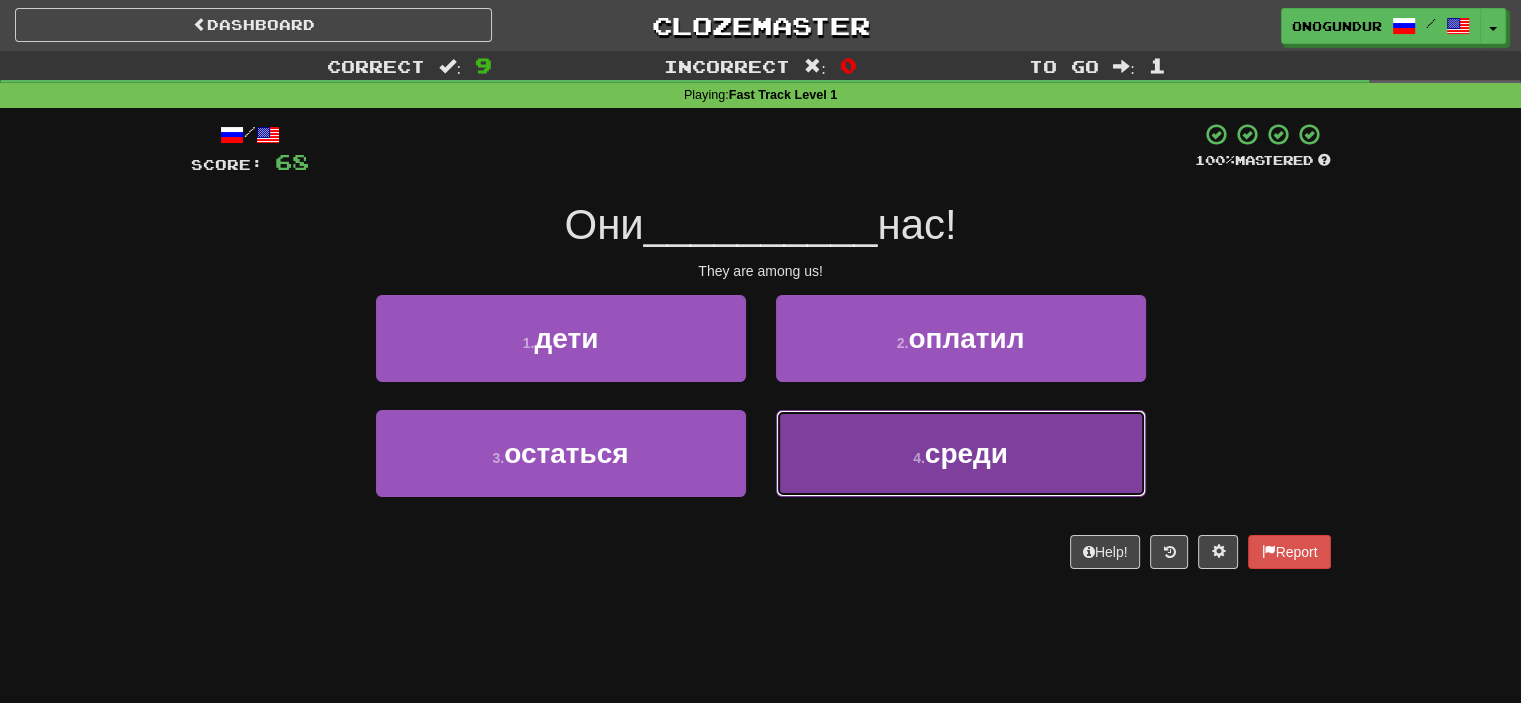click on "4 .  среди" at bounding box center [961, 453] 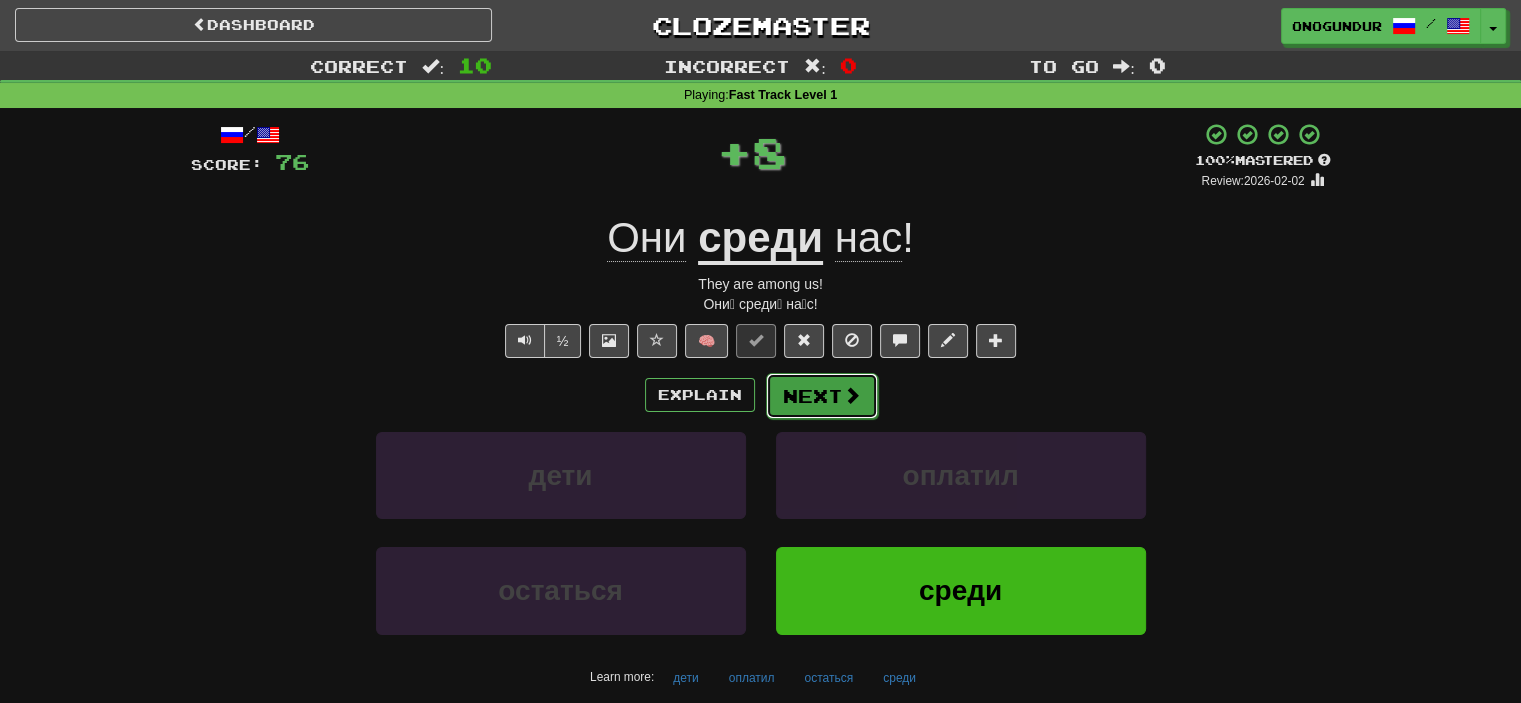 click on "Next" at bounding box center [822, 396] 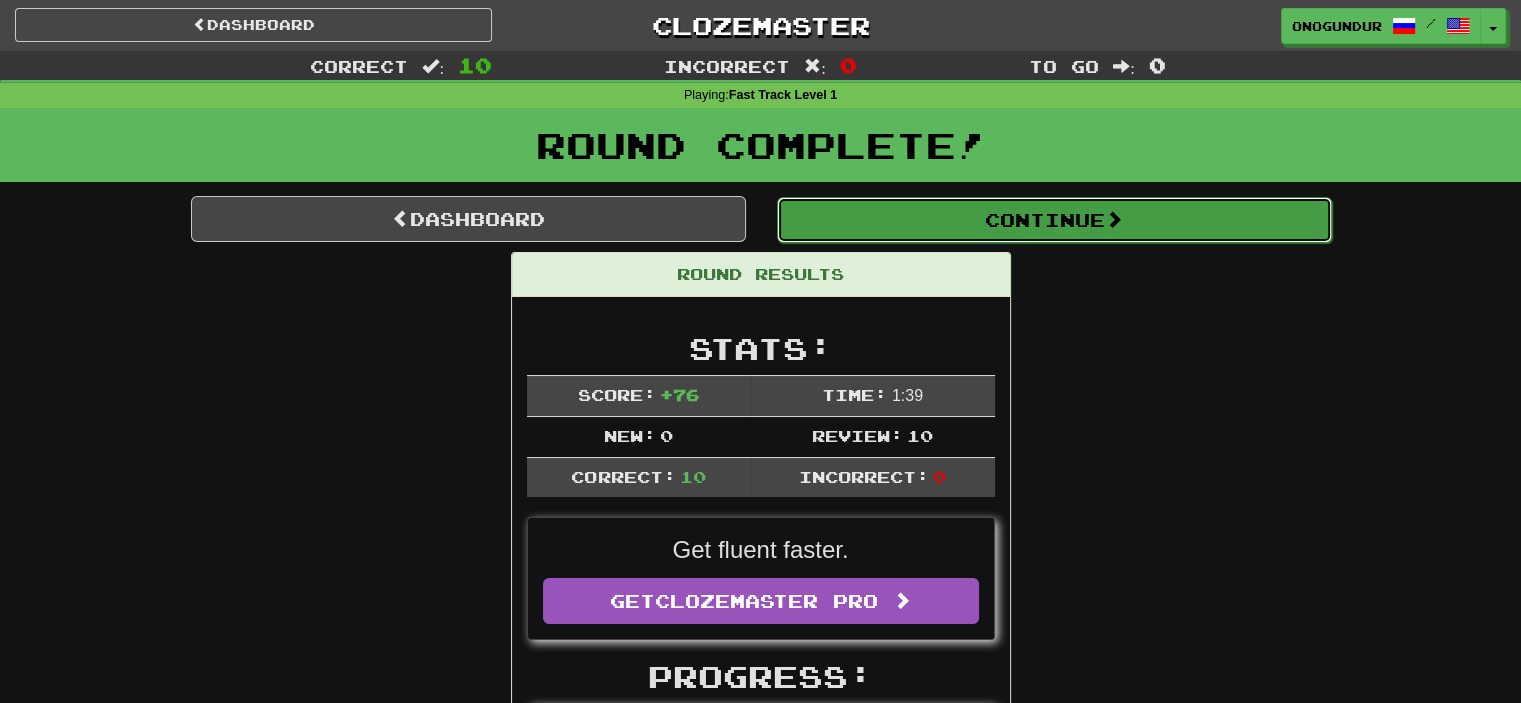click on "Continue" at bounding box center (1054, 220) 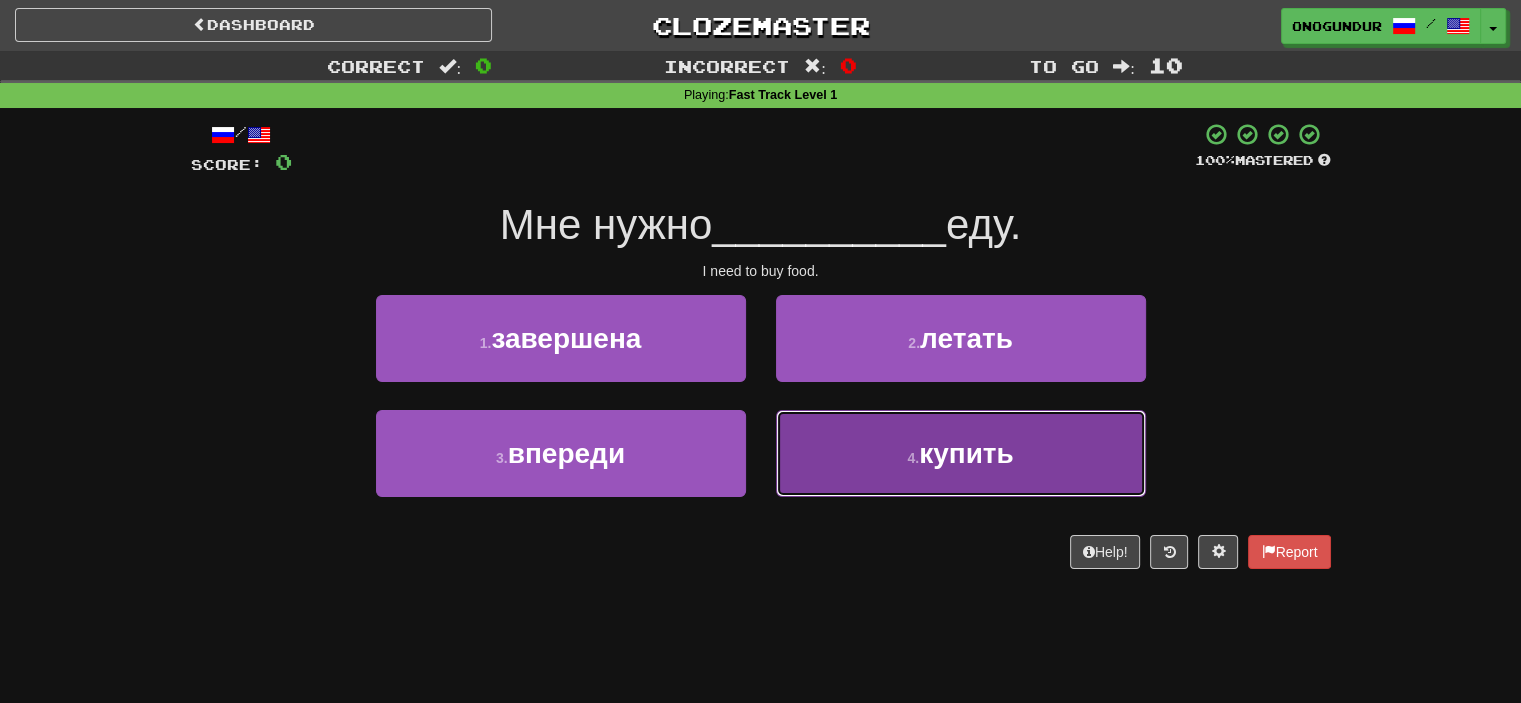 click on "4 ." at bounding box center [913, 458] 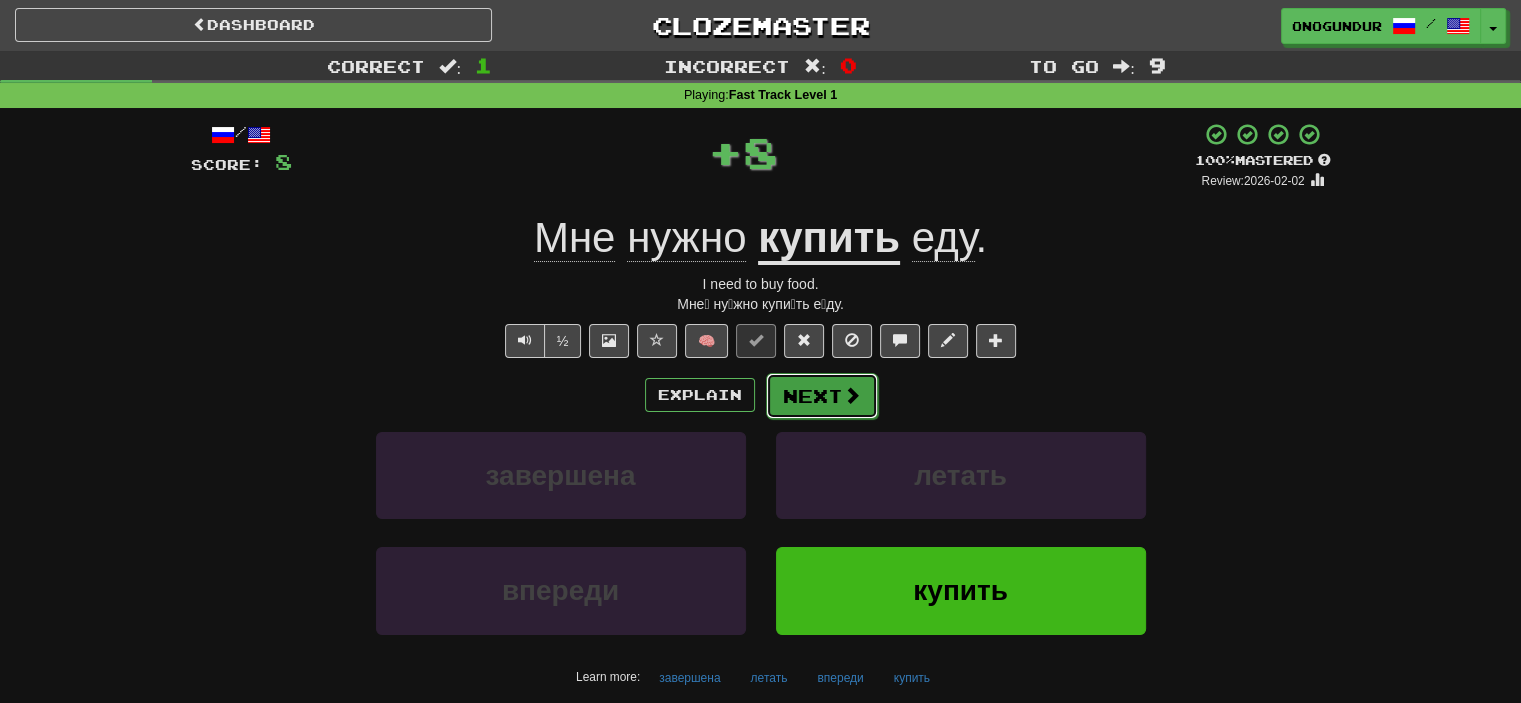 click on "Next" at bounding box center [822, 396] 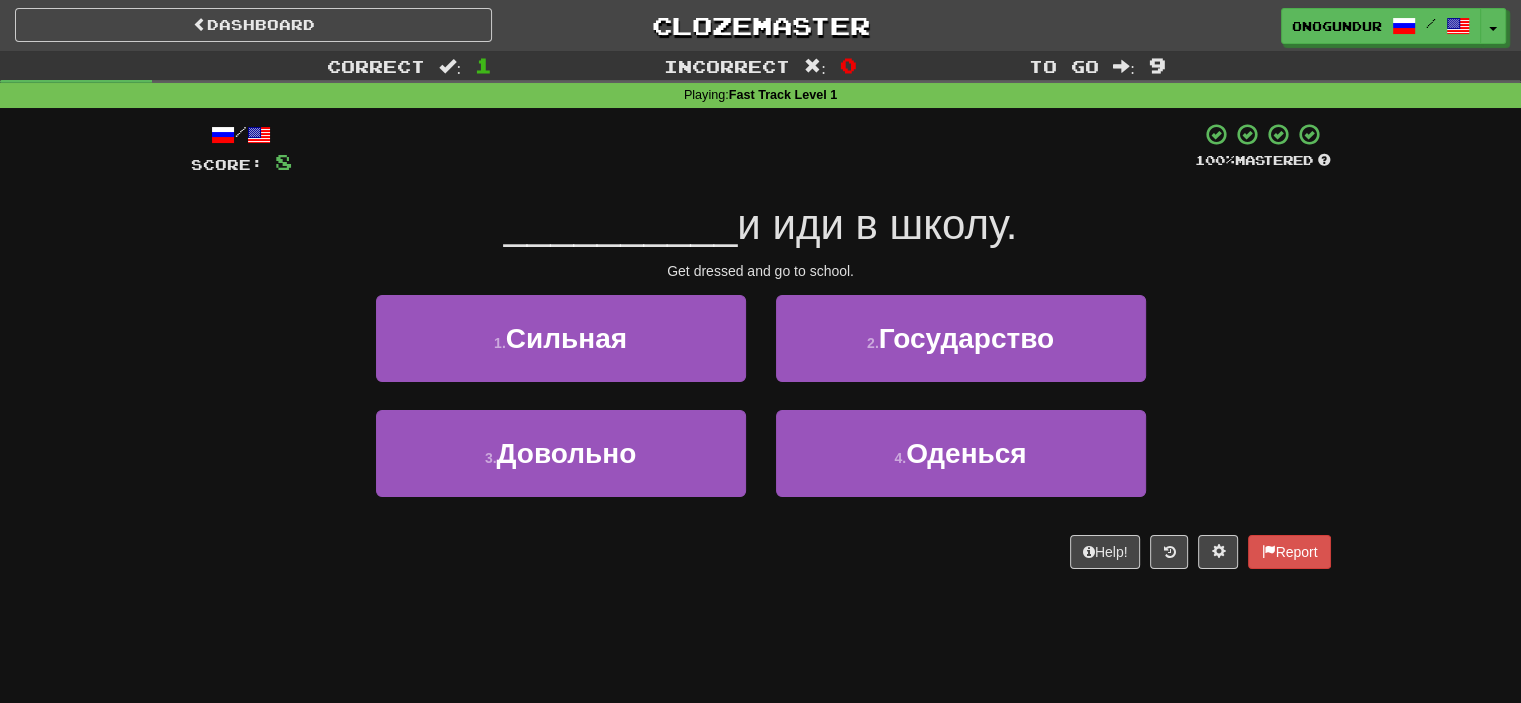 click on "/  Score:   8 100 %  Mastered __________  и иди в школу. Get dressed and go to school. 1 .  Сильная 2 .  Государство 3 .  Довольно 4 .  Оденься  Help!  Report" at bounding box center (761, 352) 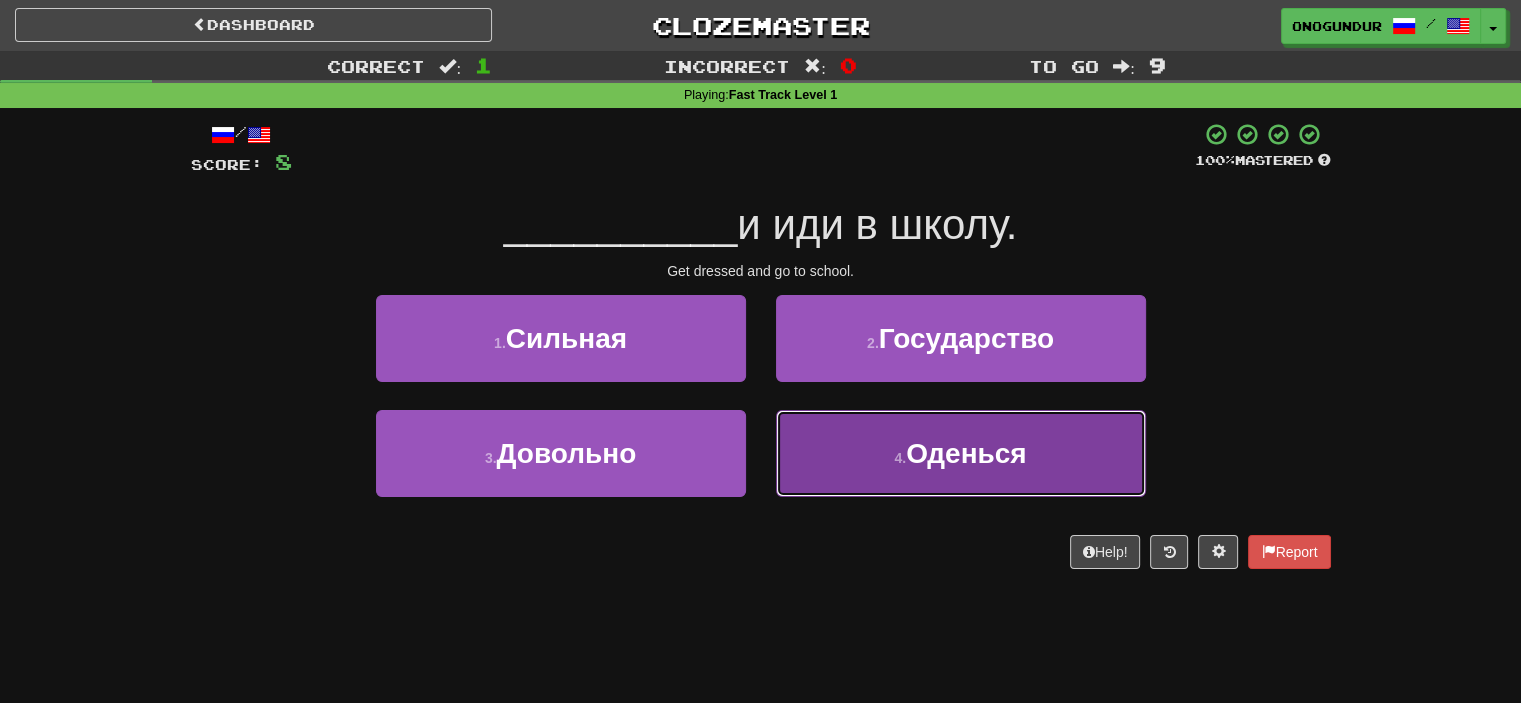 click on "4 .  Оденься" at bounding box center [961, 453] 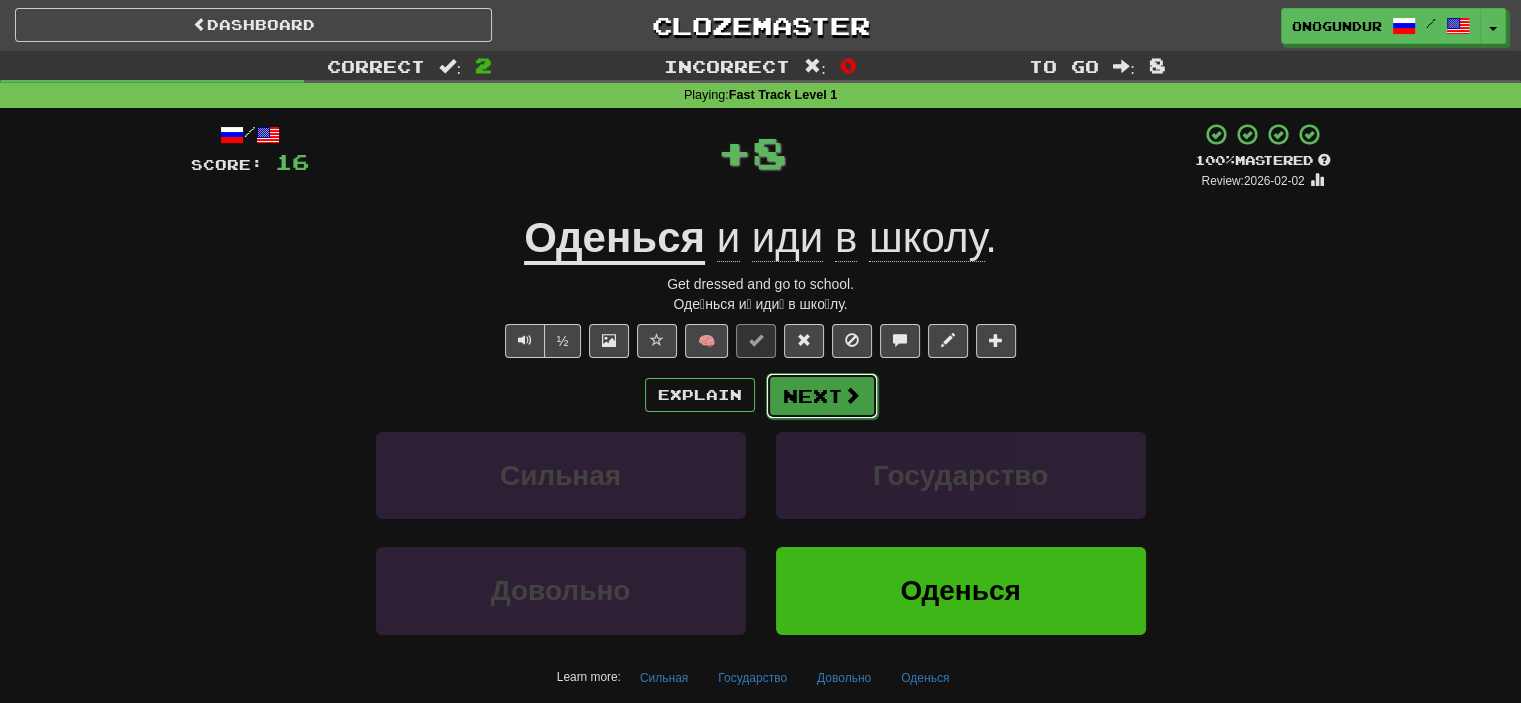 click on "Next" at bounding box center (822, 396) 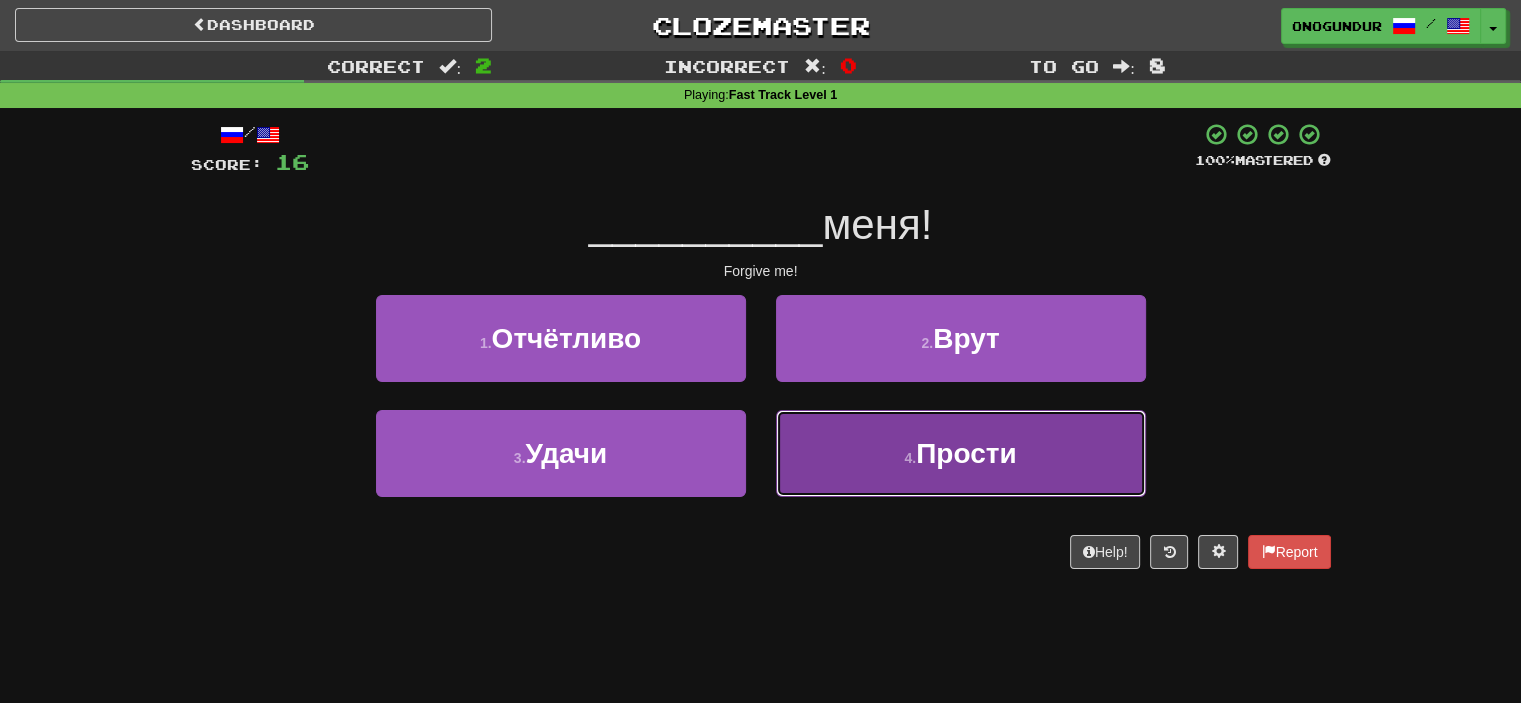 click on "4 .  Прости" at bounding box center (961, 453) 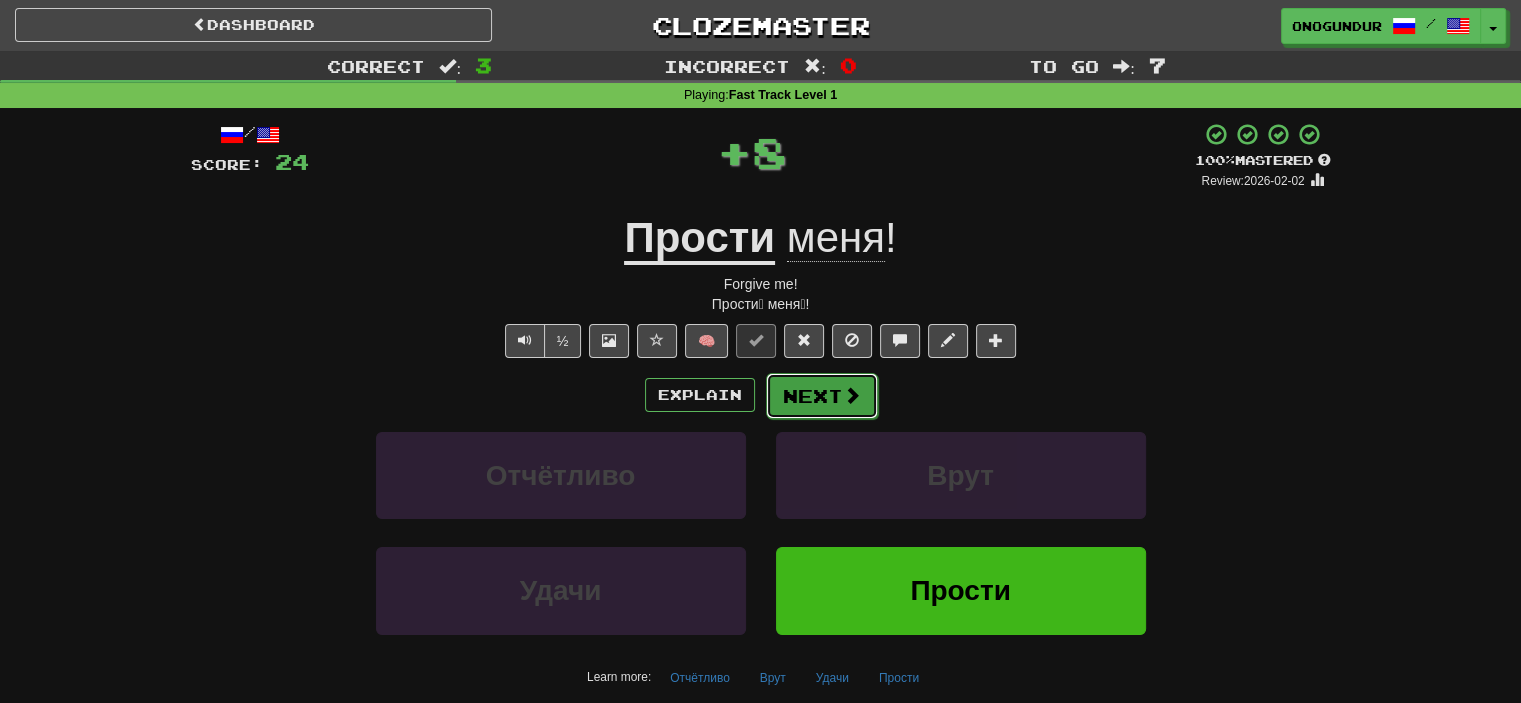 click on "Next" at bounding box center (822, 396) 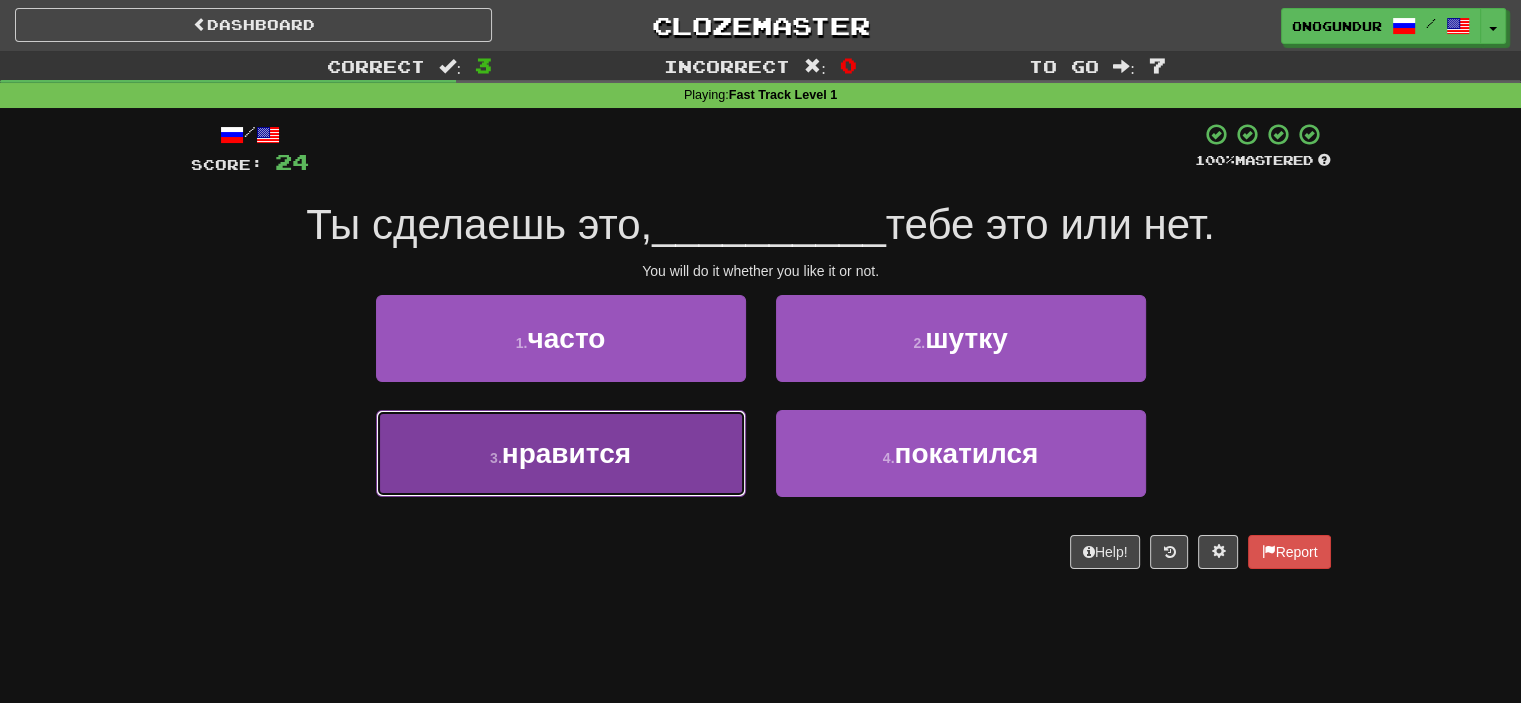 click on "3 .  нравится" at bounding box center [561, 453] 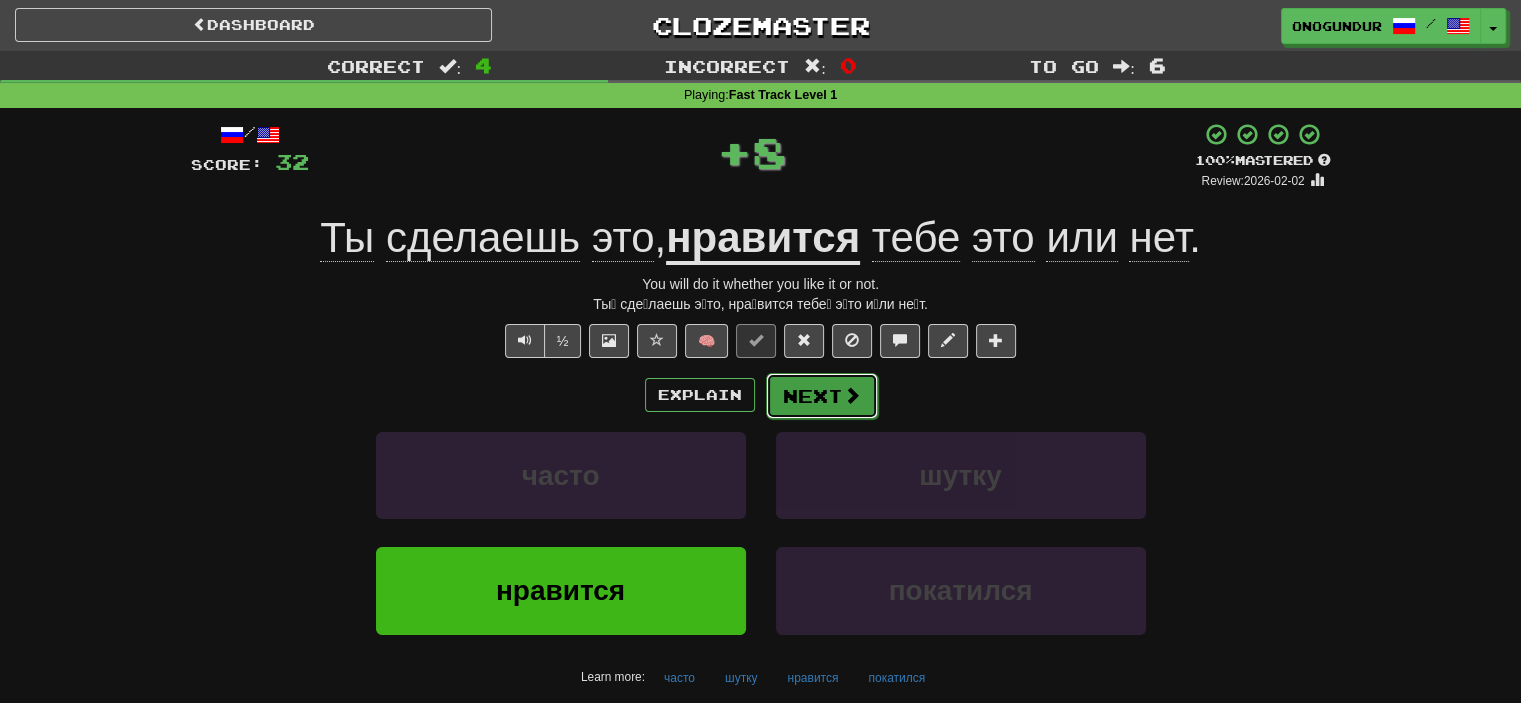 click on "Next" at bounding box center [822, 396] 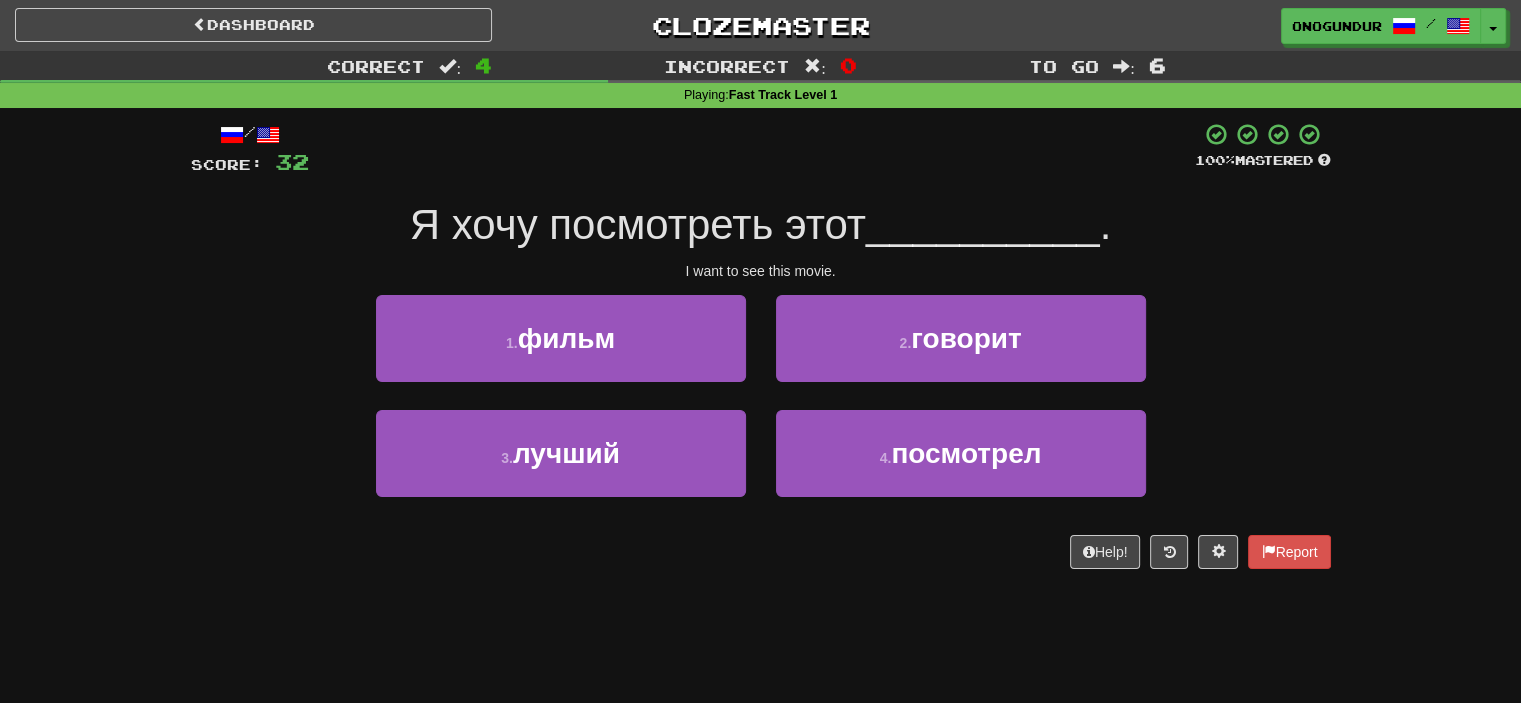 click on "/  Score:   32 100 %  Mastered Я хочу посмотреть этот  __________ . I want to see this movie. 1 .  фильм 2 .  говорит 3 .  лучший 4 .  посмотрел  Help!  Report" at bounding box center [761, 352] 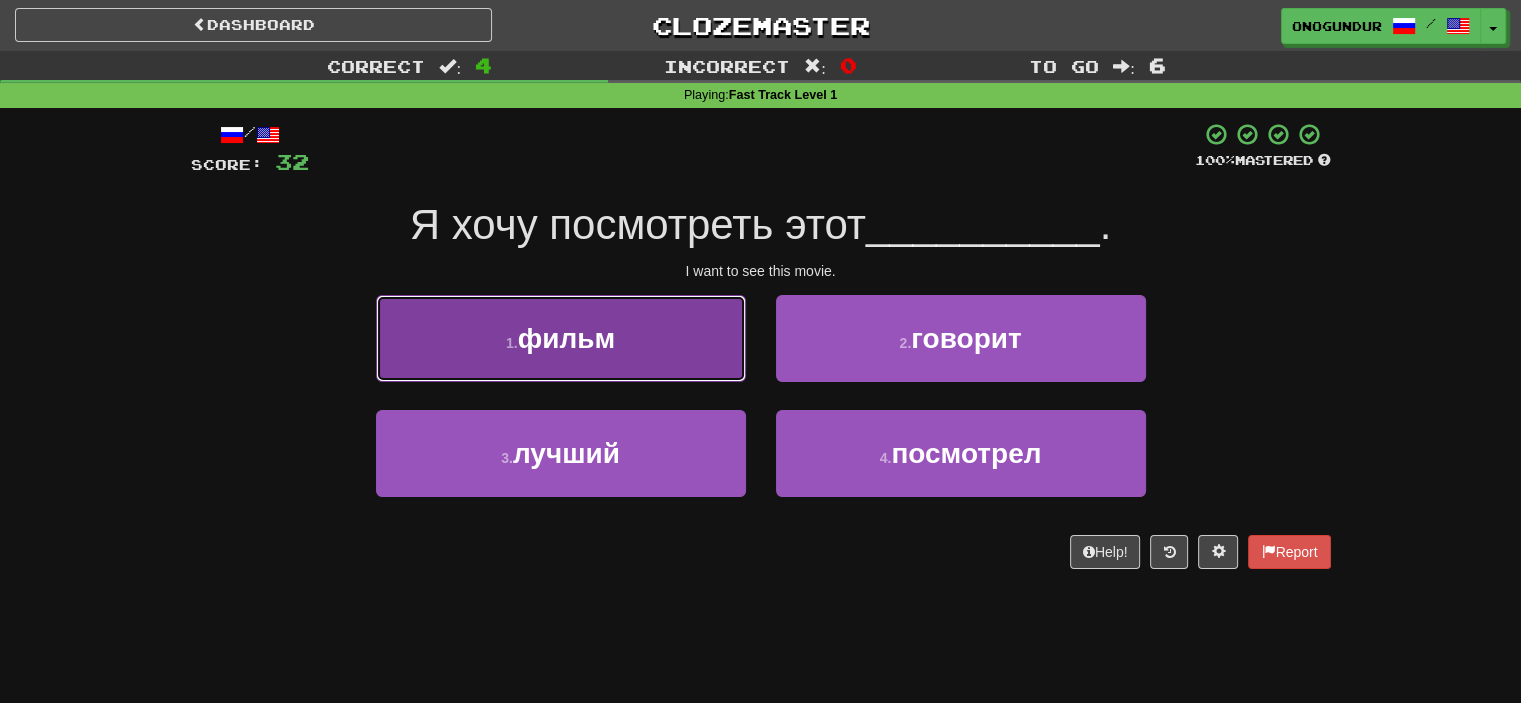 click on "1 .  фильм" at bounding box center [561, 338] 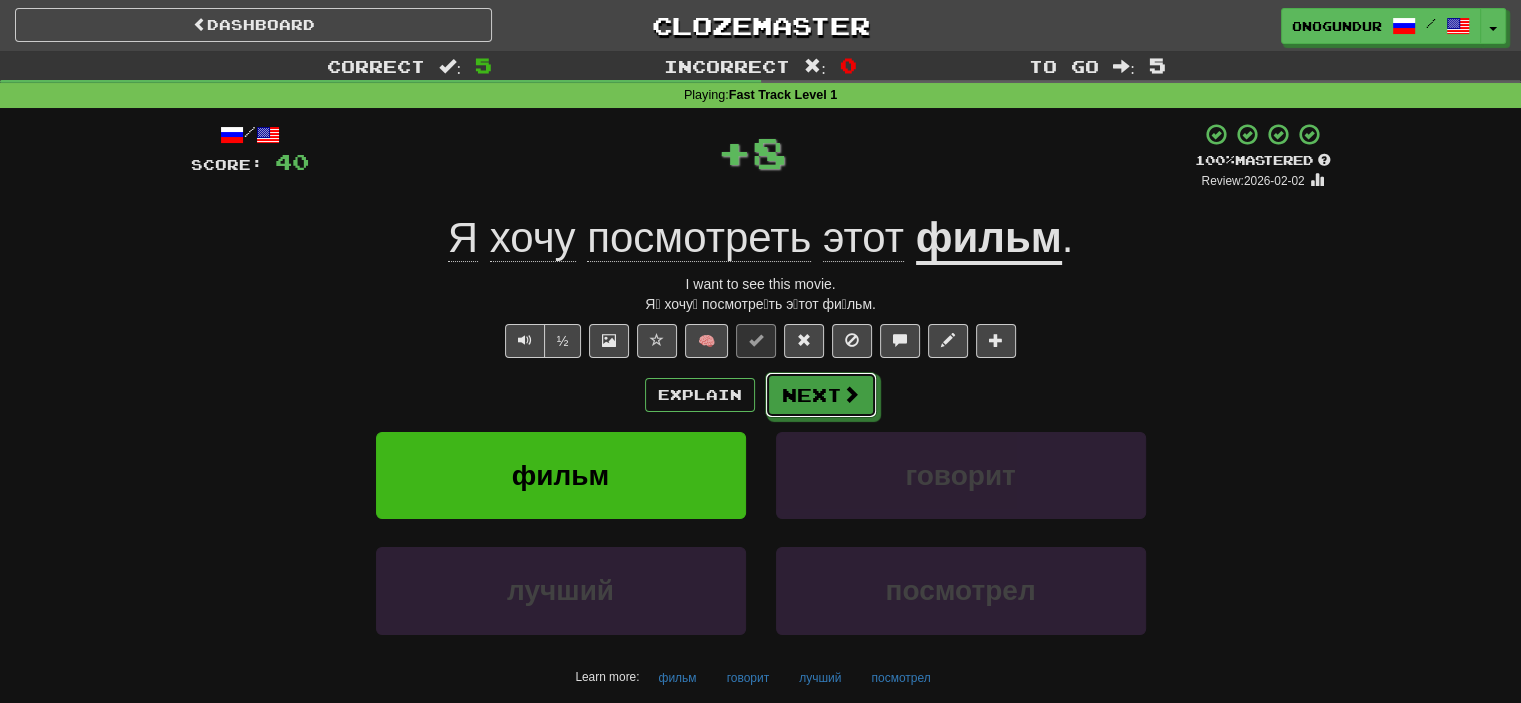 click on "Next" at bounding box center [821, 395] 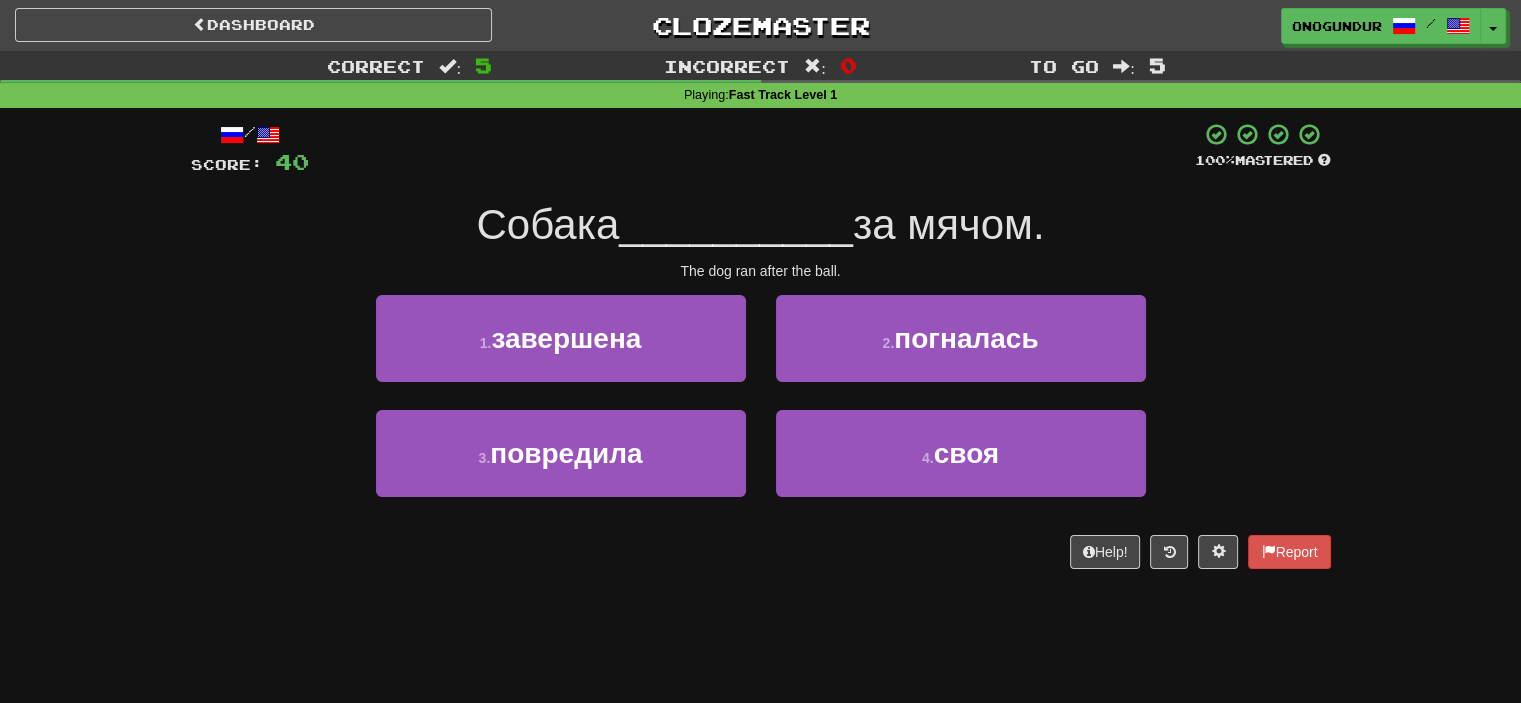 click on "/  Score:   40 100 %  Mastered Собака  __________  за мячом. The dog ran after the ball. 1 .  завершена 2 .  погналась 3 .  повредила 4 .  своя  Help!  Report" at bounding box center [761, 352] 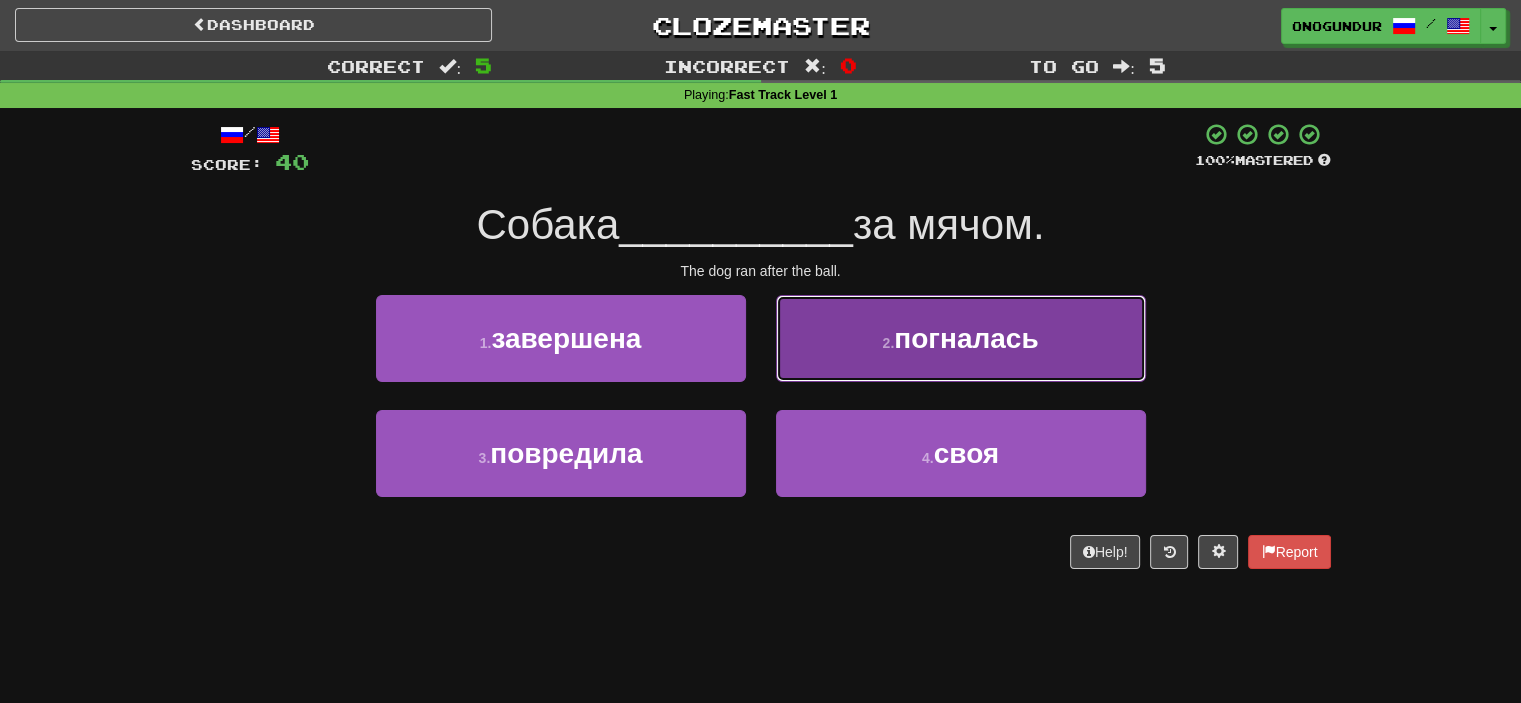 click on "2 .  погналась" at bounding box center (961, 338) 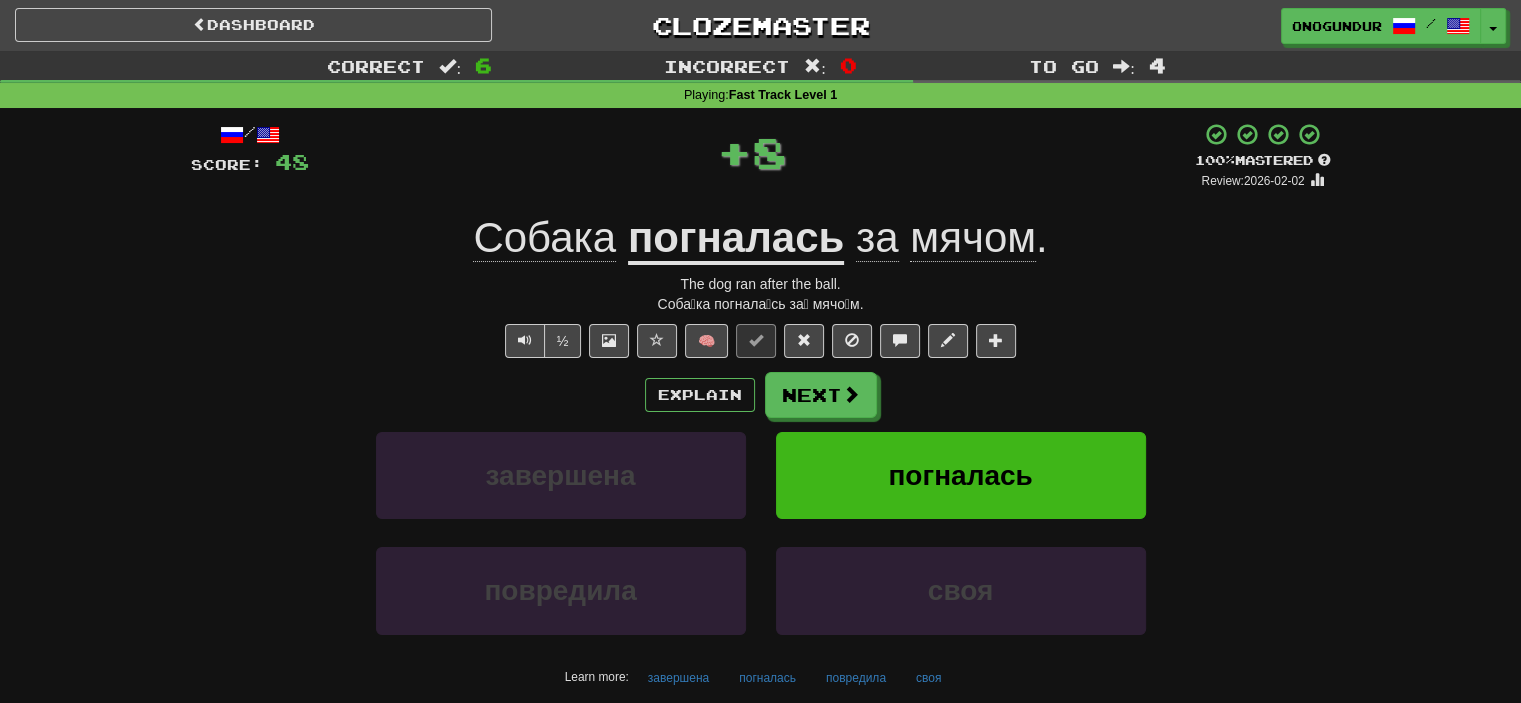click on "Explain Next завершена погналась повредила своя Learn more: завершена погналась повредила своя" at bounding box center [761, 532] 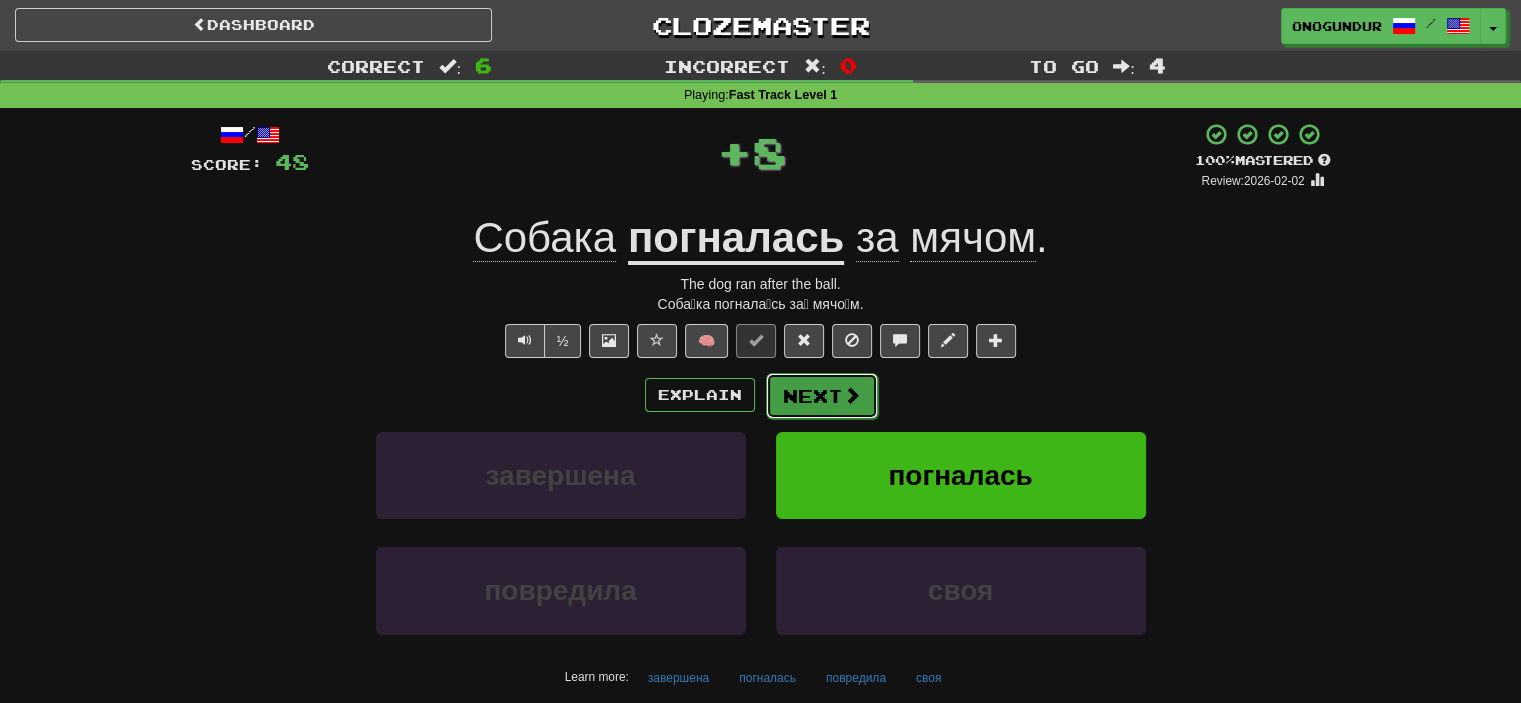 click on "Next" at bounding box center [822, 396] 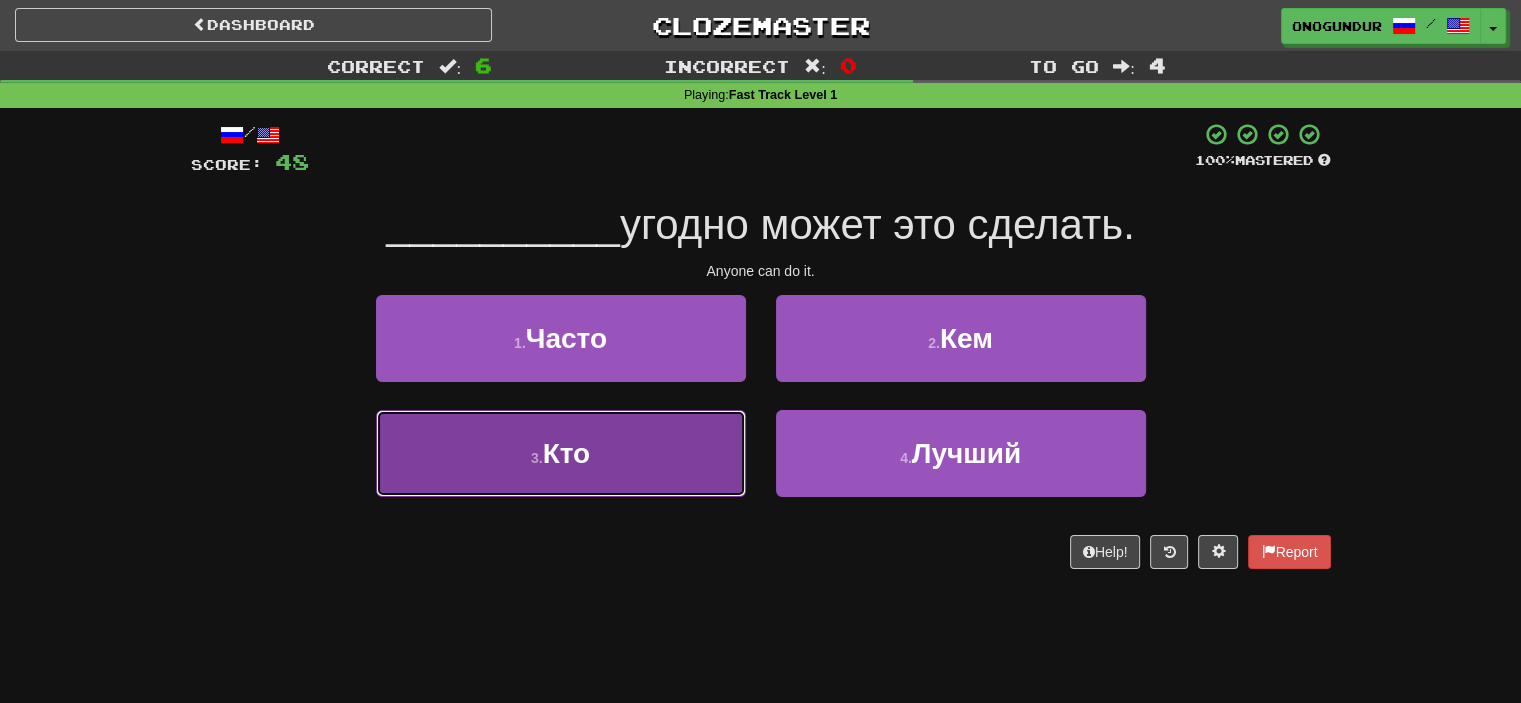 click on "3 .  Кто" at bounding box center (561, 453) 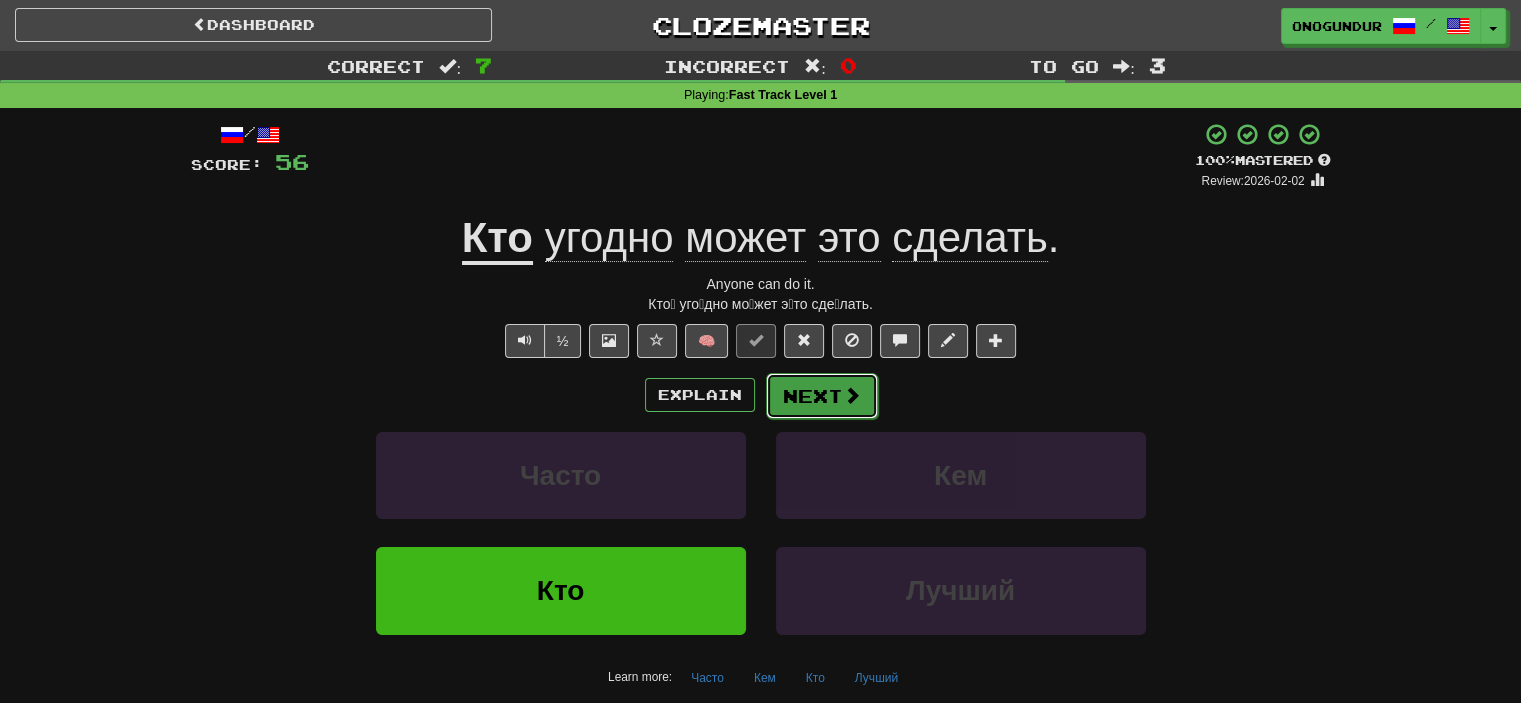click on "Next" at bounding box center [822, 396] 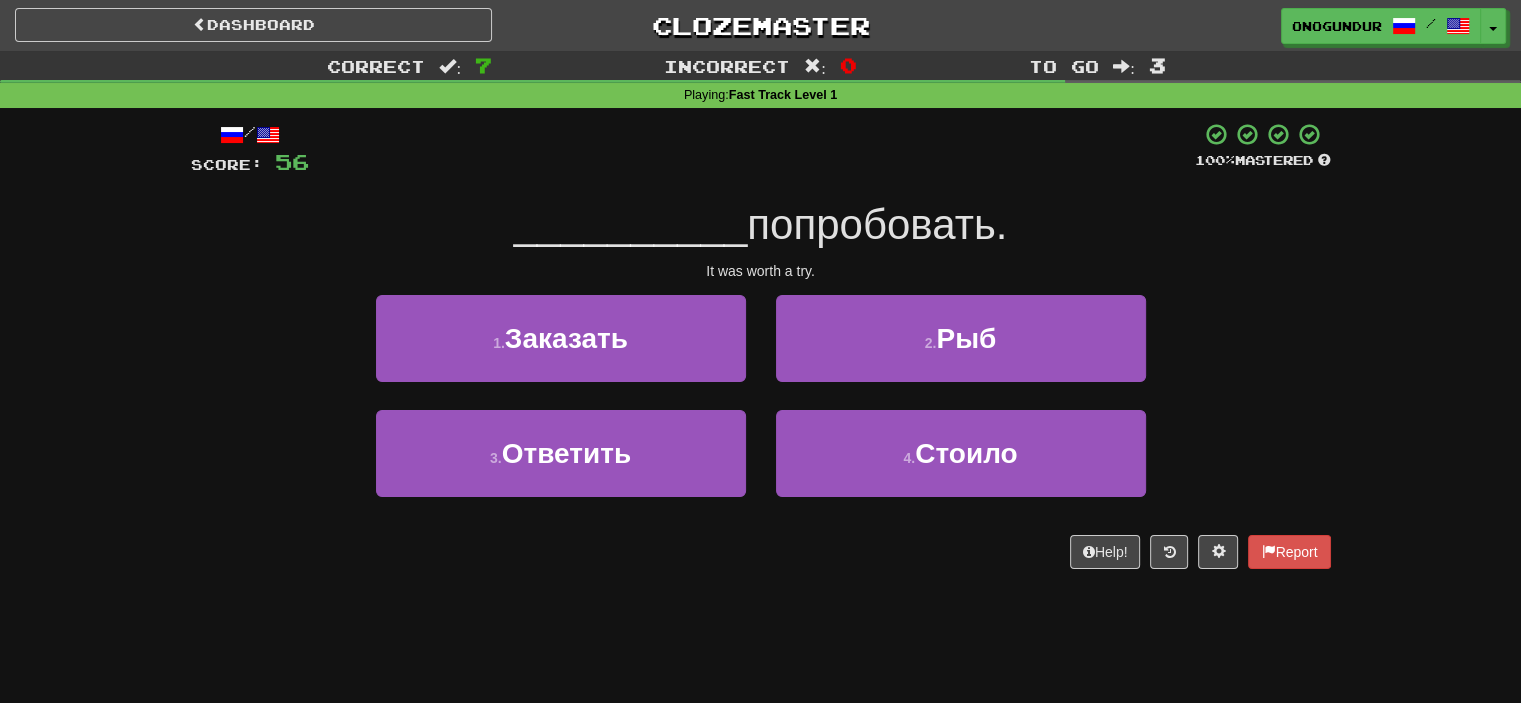 click on "Help!  Report" at bounding box center (761, 552) 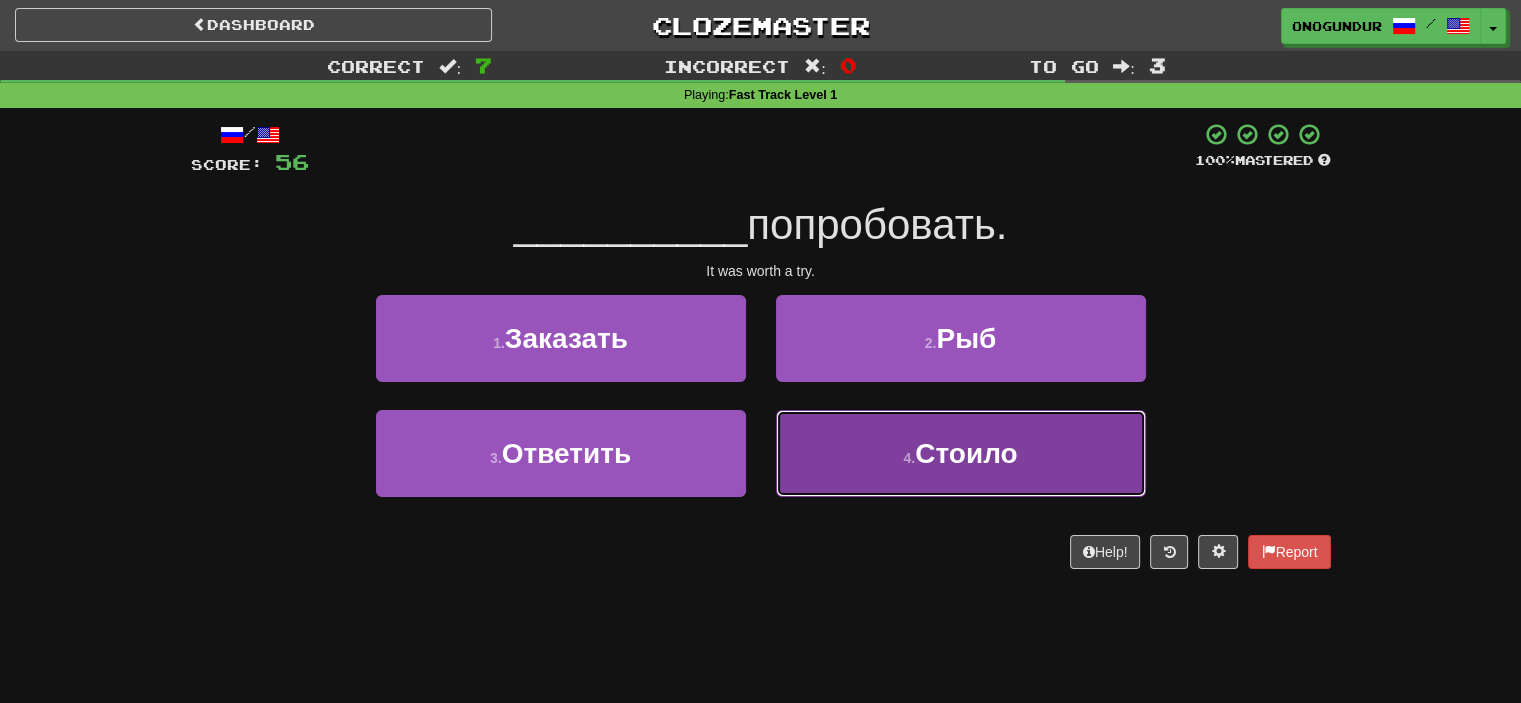 click on "4 .  Стоило" at bounding box center (961, 453) 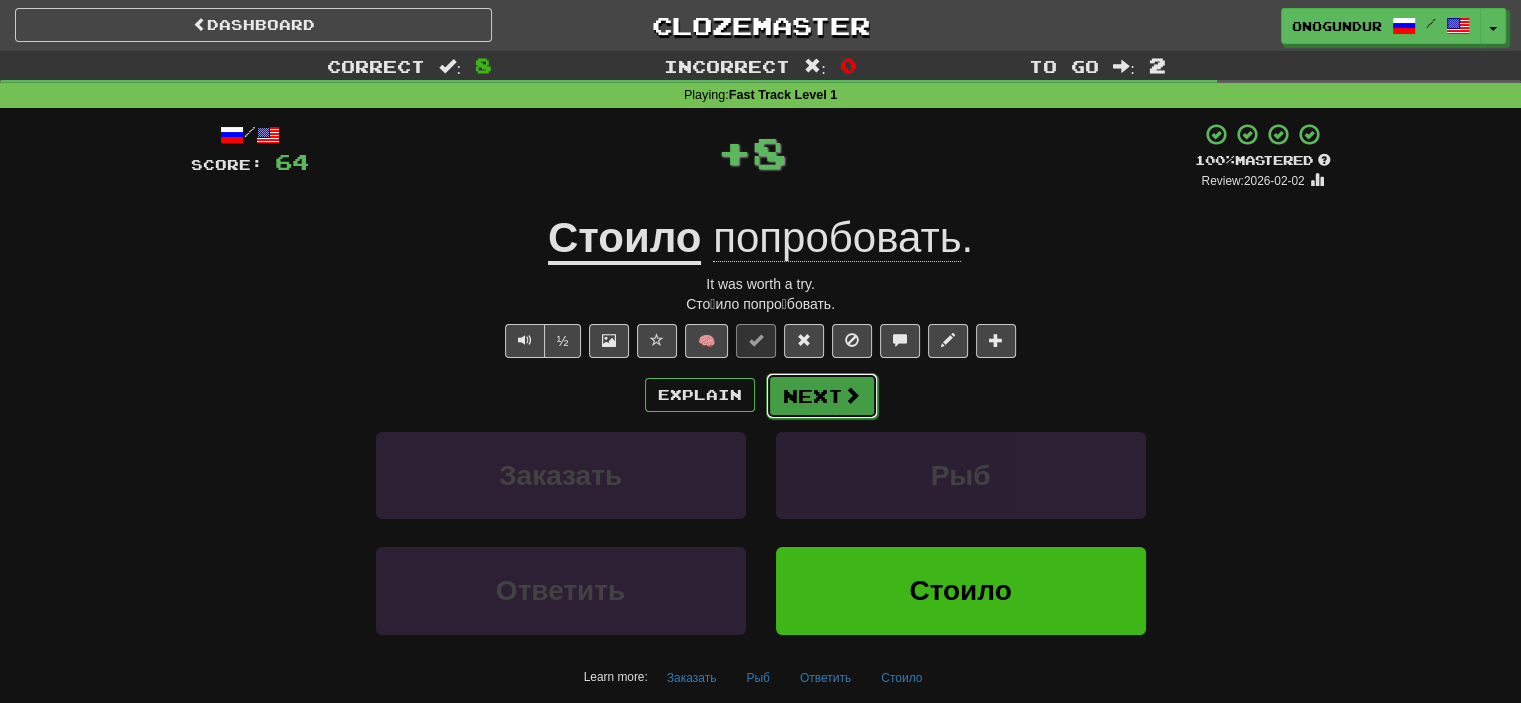 click at bounding box center (852, 395) 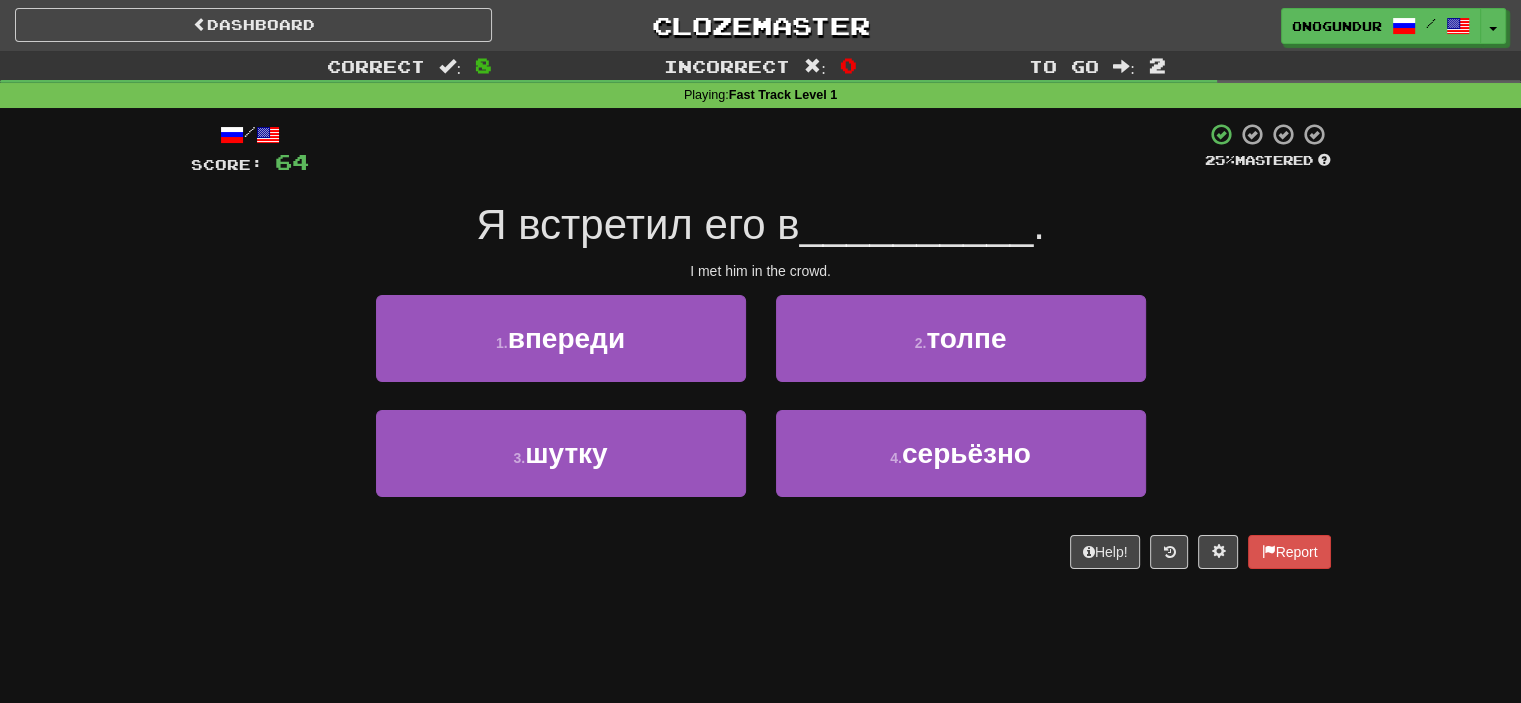click on "/  Score:   64 25 %  Mastered Я встретил его в  __________ . I met him in the crowd. 1 .  впереди 2 .  толпе 3 .  шутку 4 .  серьёзно  Help!  Report" at bounding box center (761, 352) 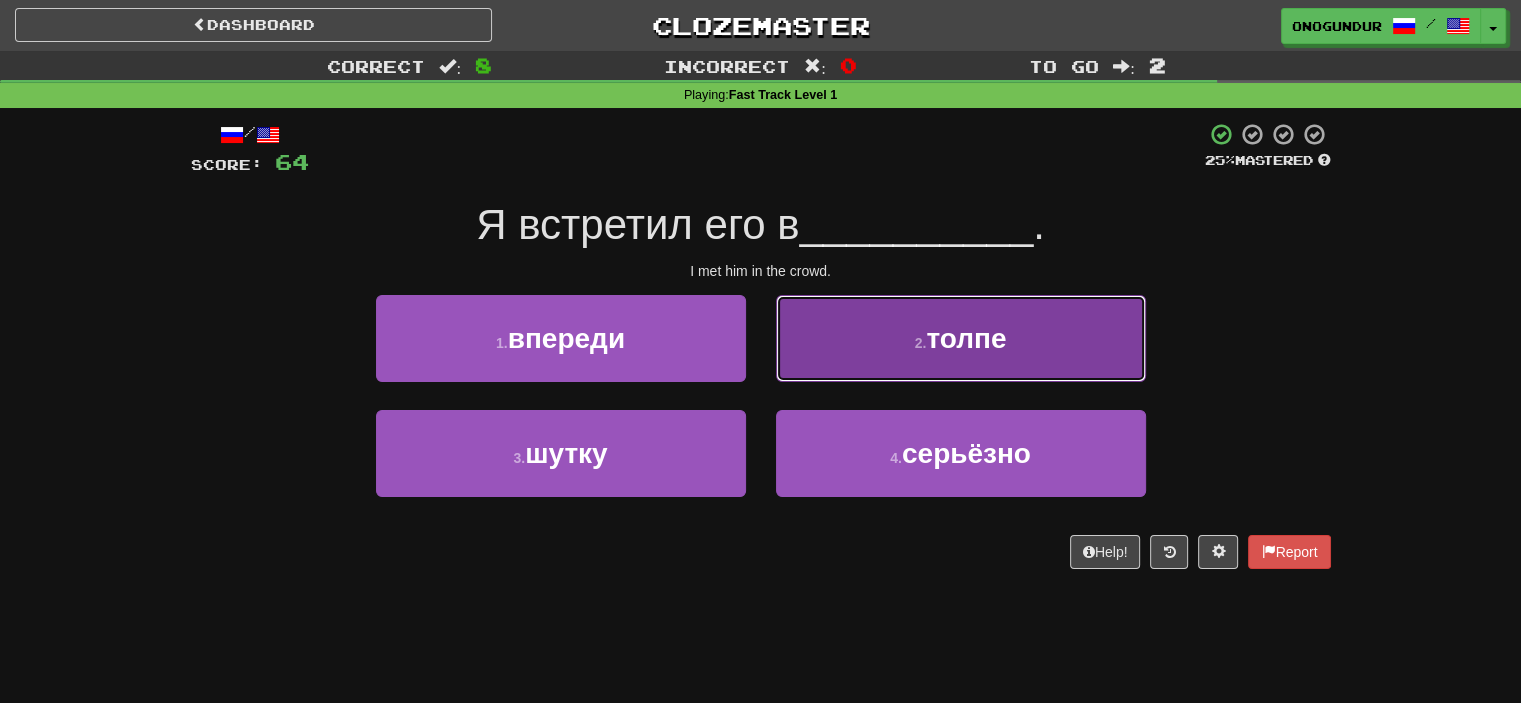click on "2 .  толпе" at bounding box center (961, 338) 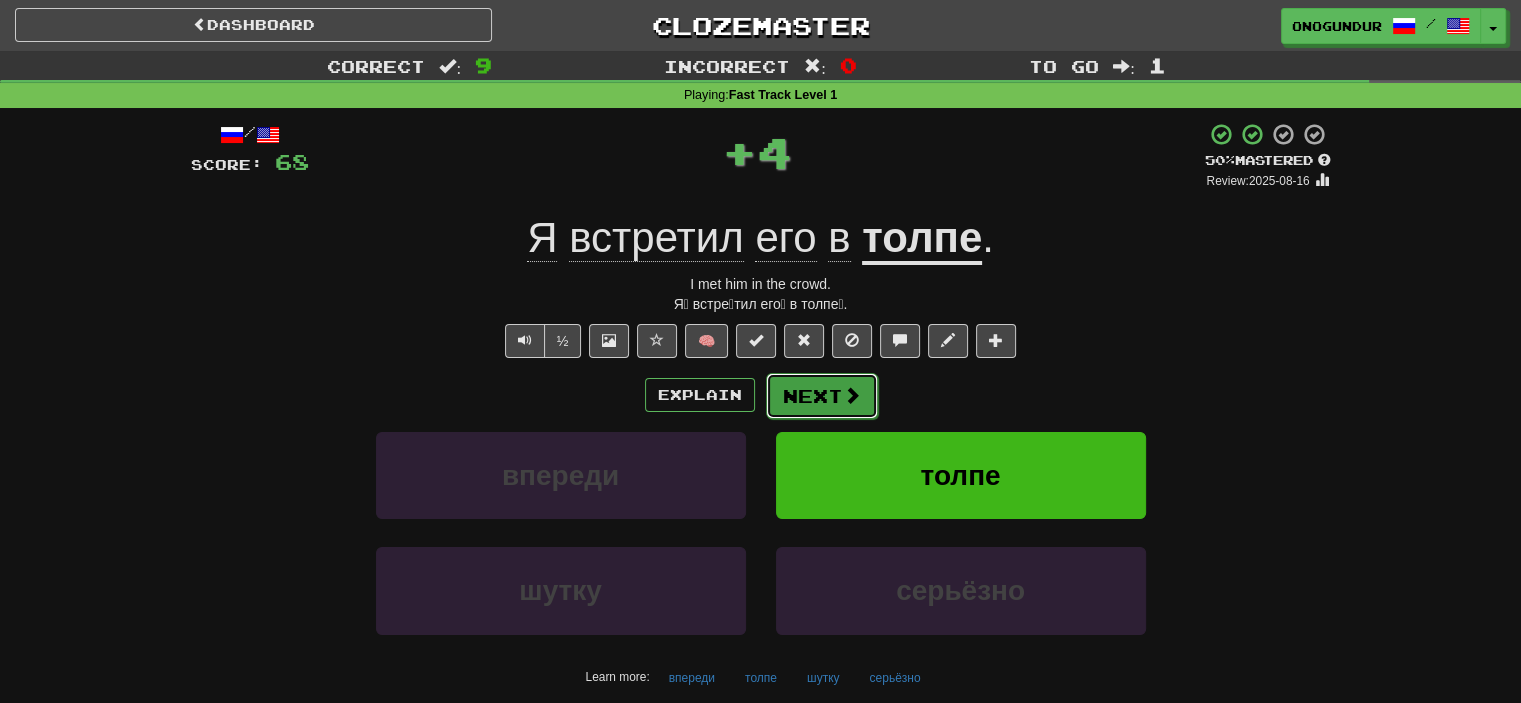 click on "Next" at bounding box center (822, 396) 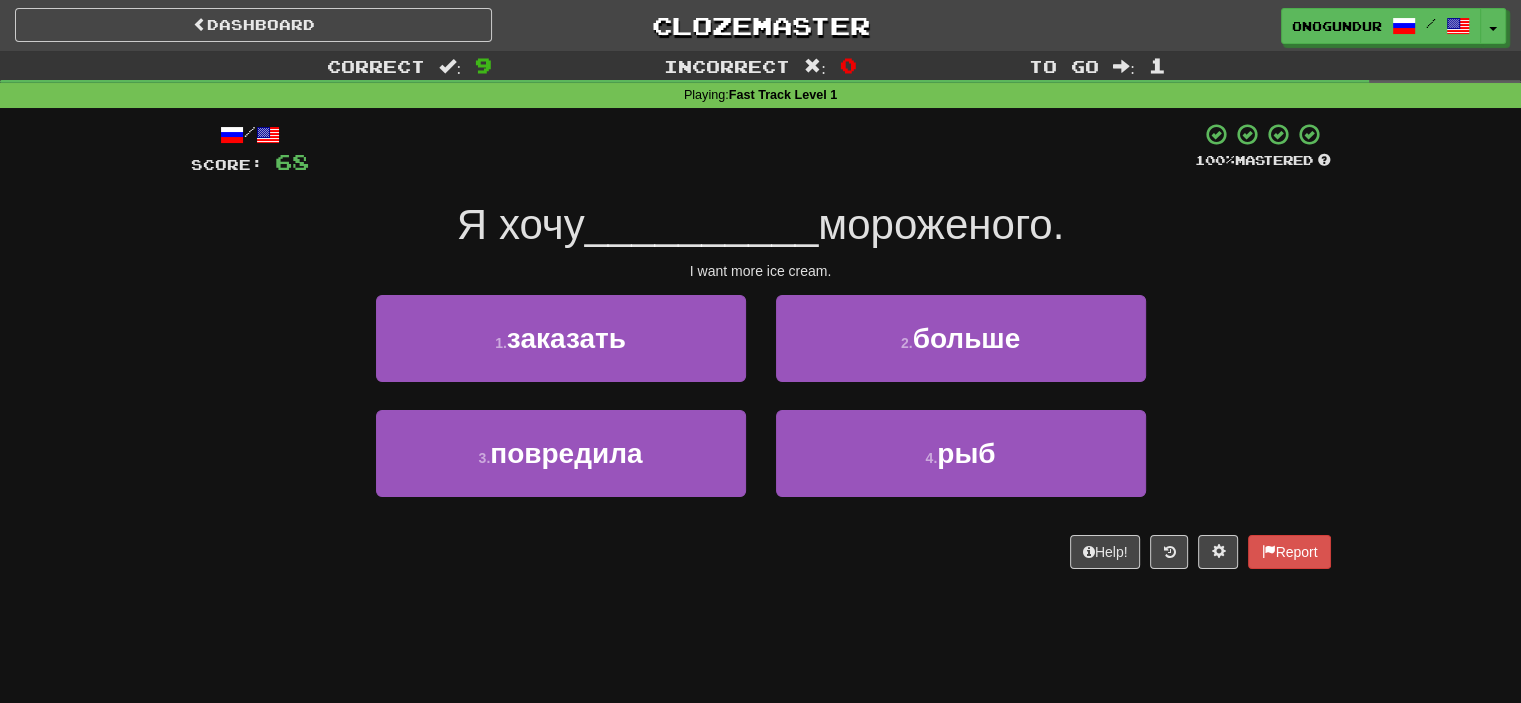 click on "Help!  Report" at bounding box center (761, 552) 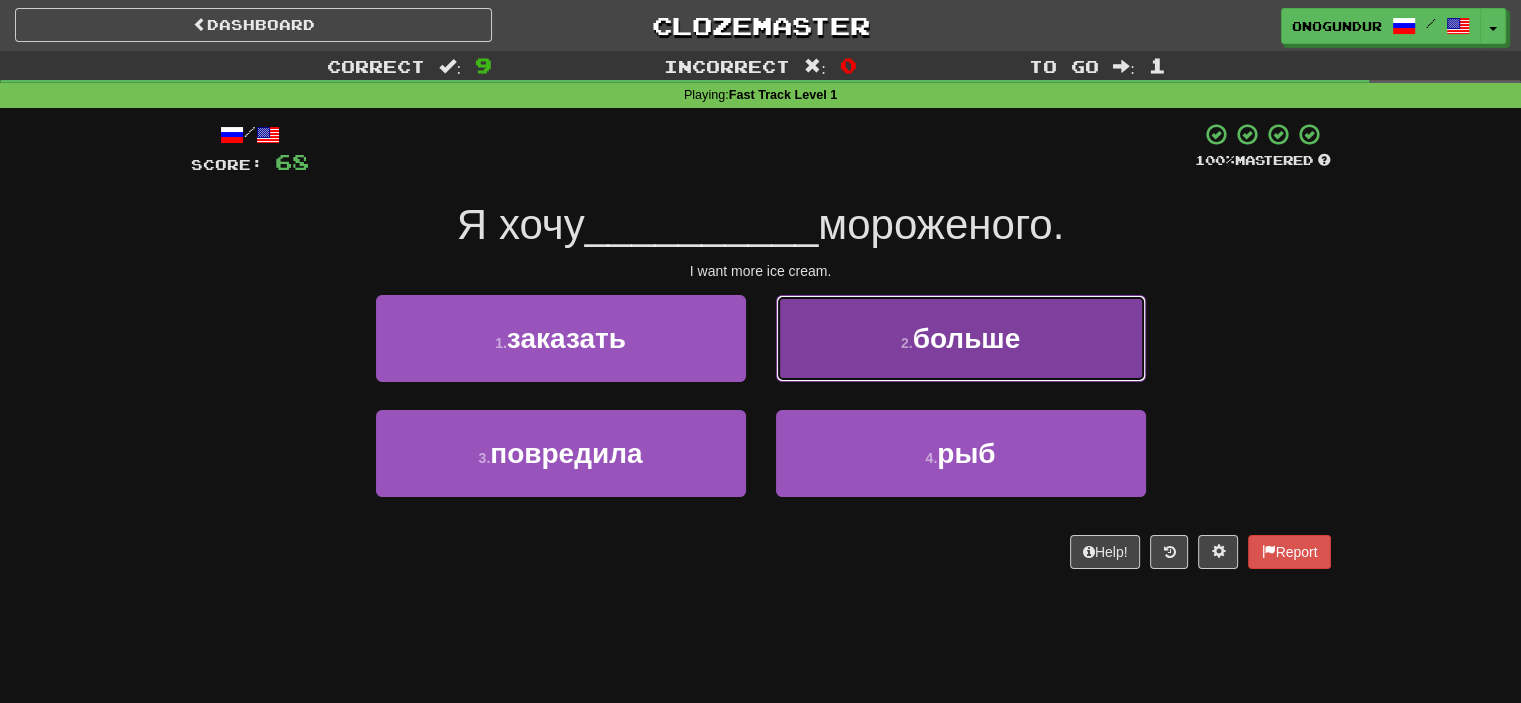click on "2 .  больше" at bounding box center (961, 338) 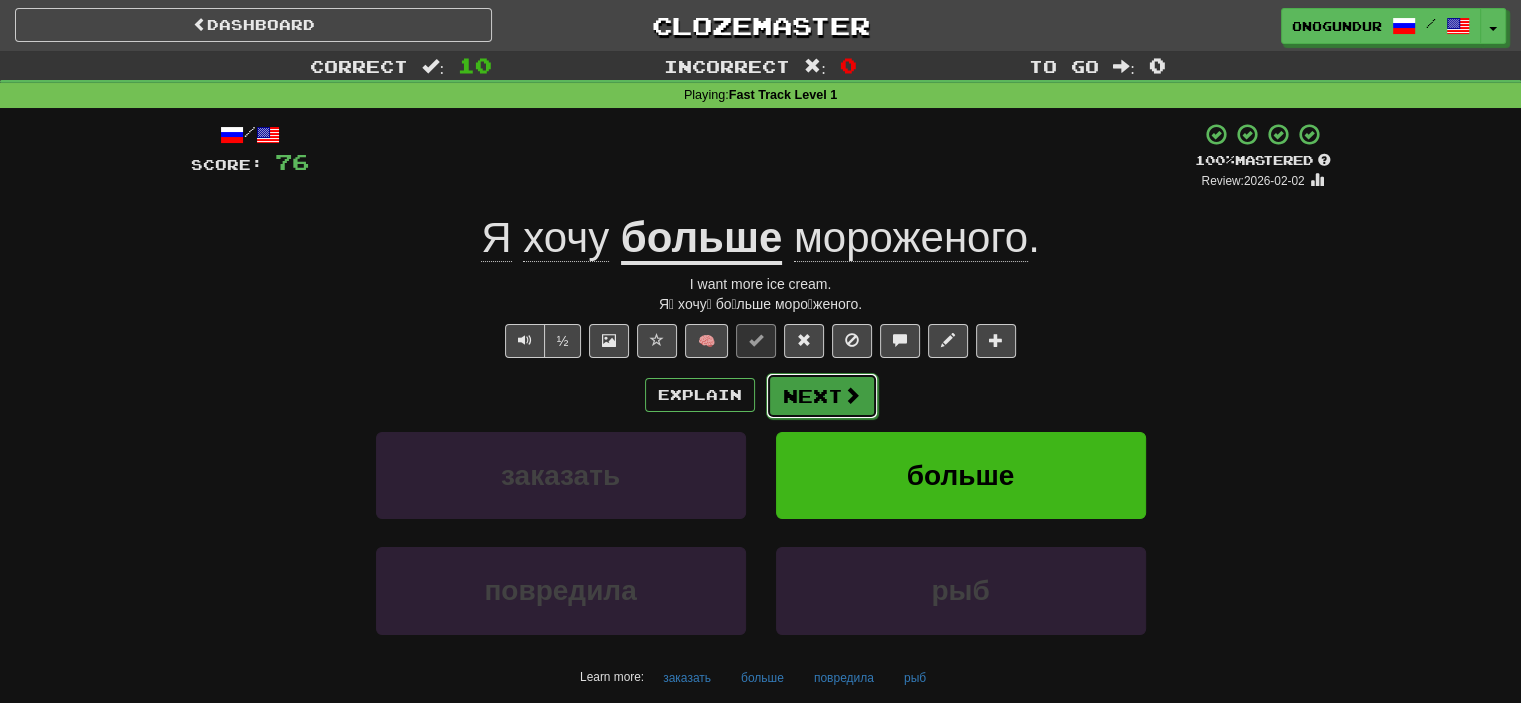 click on "Next" at bounding box center (822, 396) 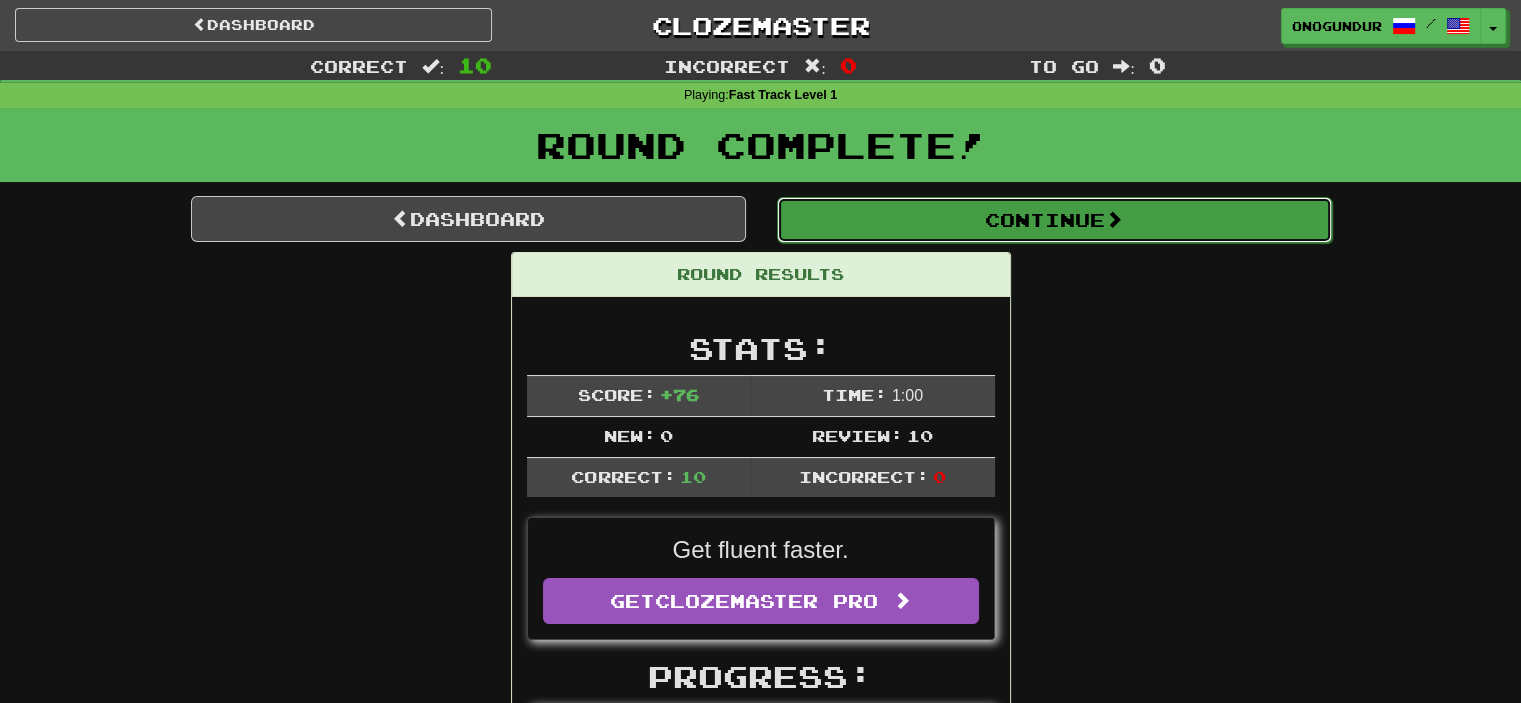 click on "Continue" at bounding box center [1054, 220] 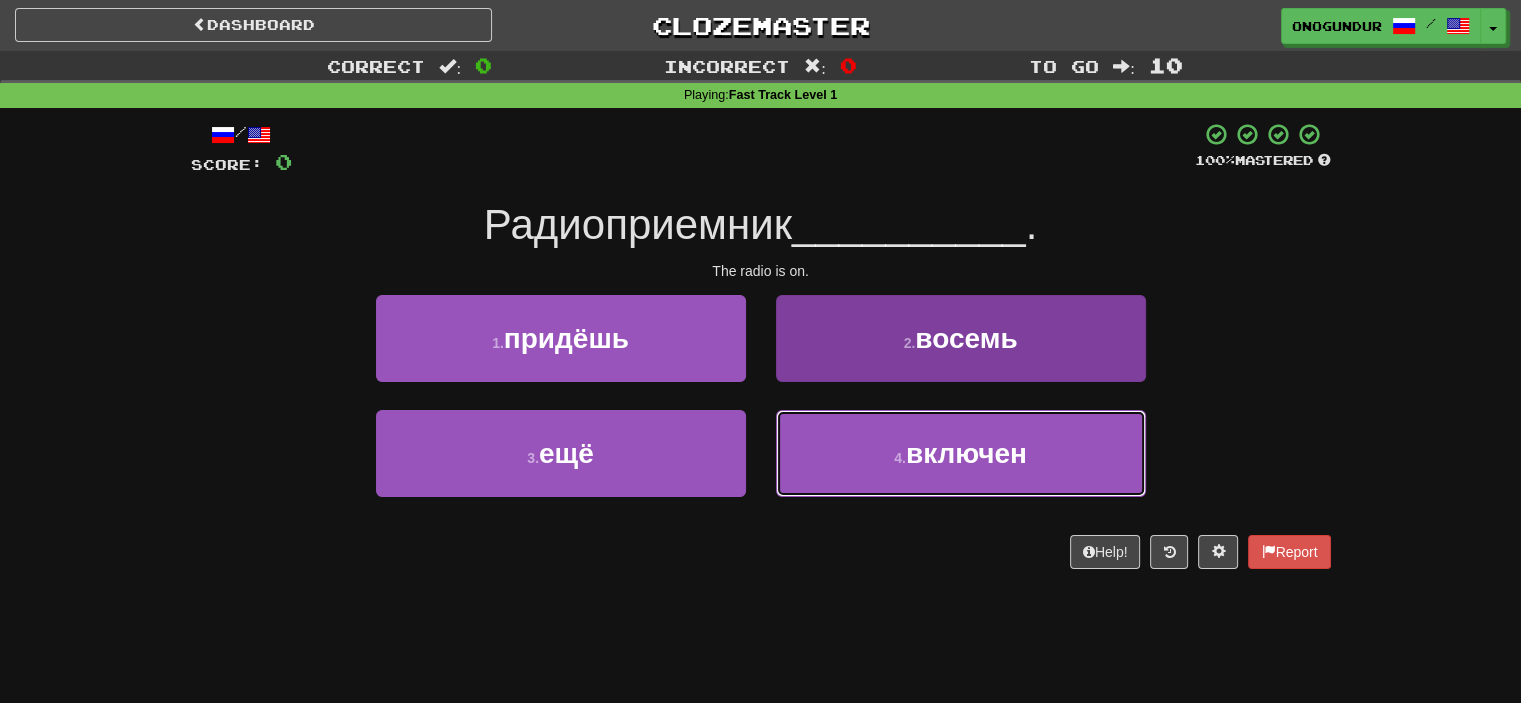 click on "4 ." at bounding box center [900, 458] 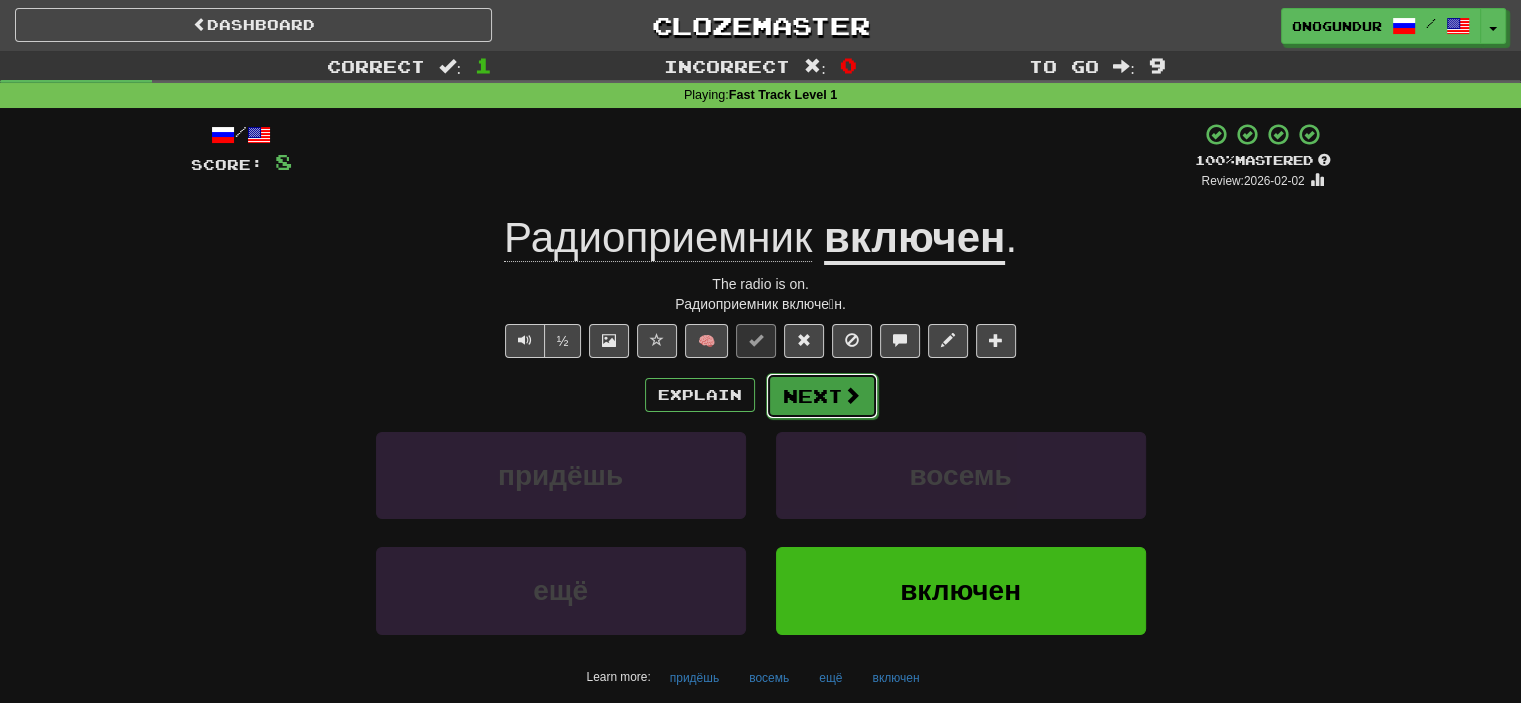 click on "Next" at bounding box center [822, 396] 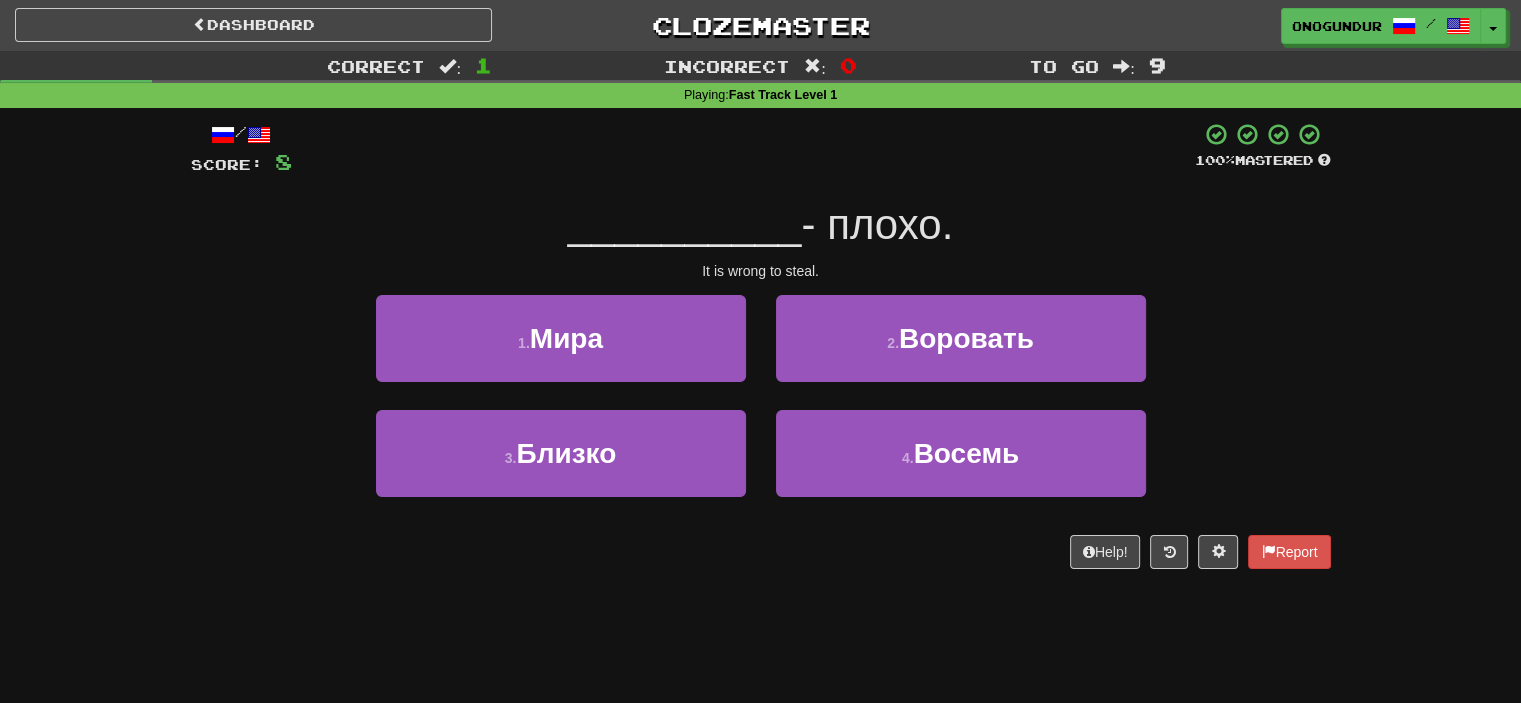 click on "1 .  Мира 2 .  Воровать" at bounding box center [761, 352] 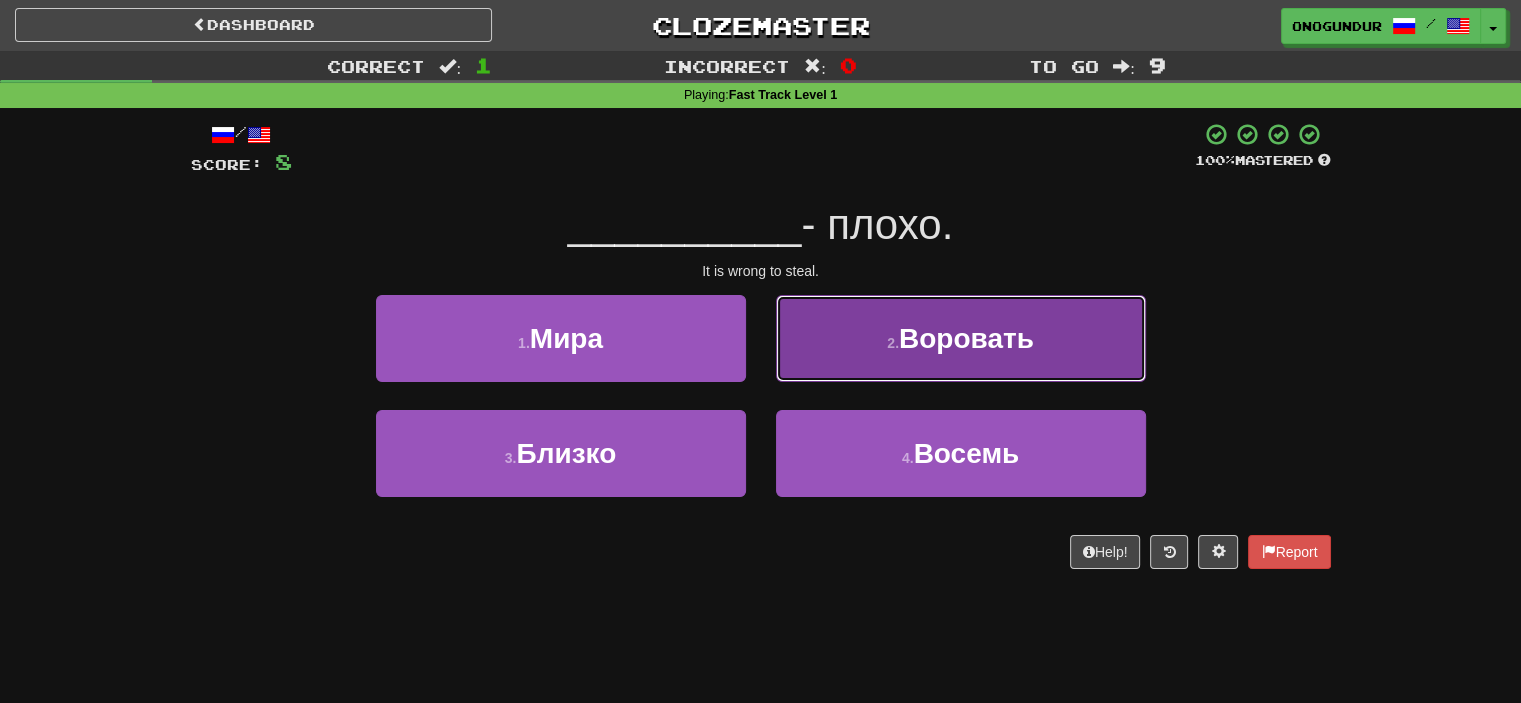click on "2 .  Воровать" at bounding box center [961, 338] 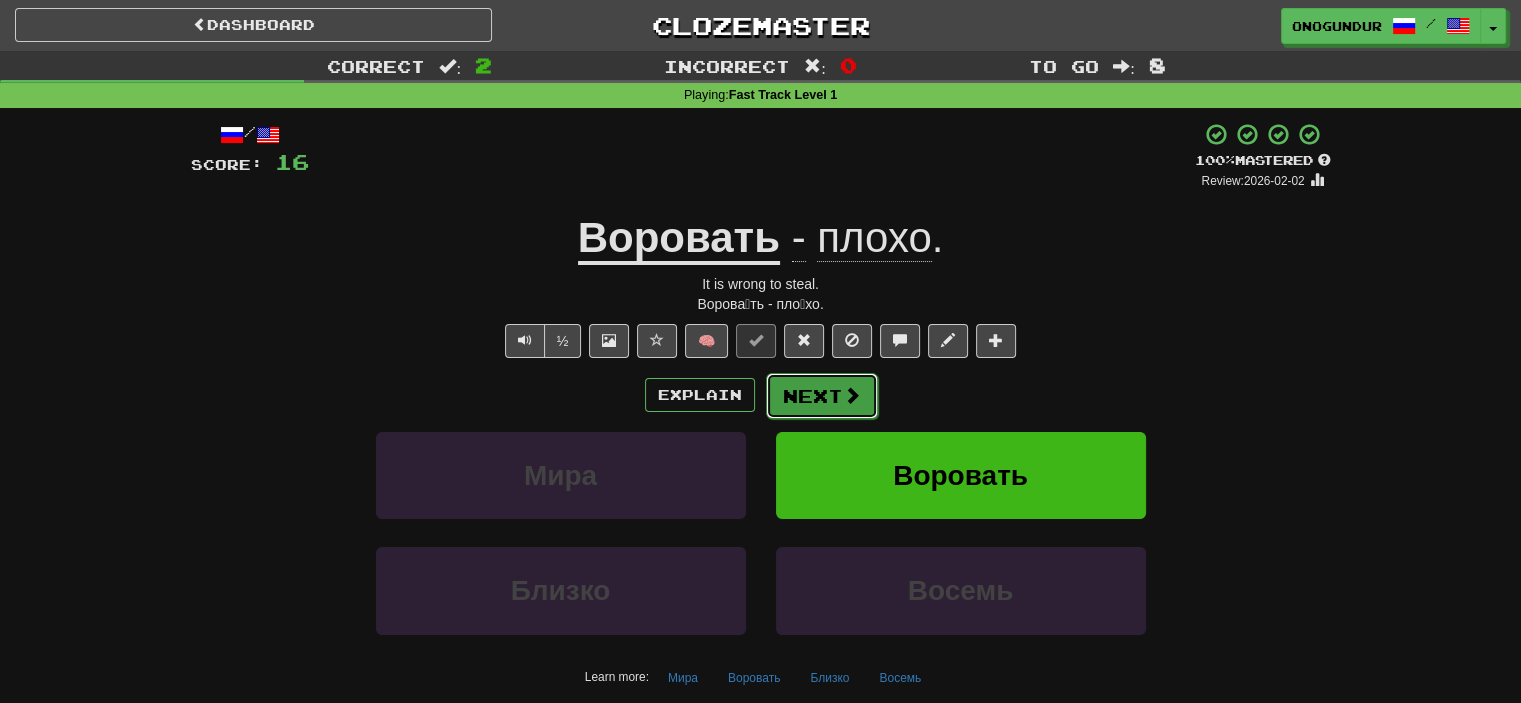 click on "Next" at bounding box center (822, 396) 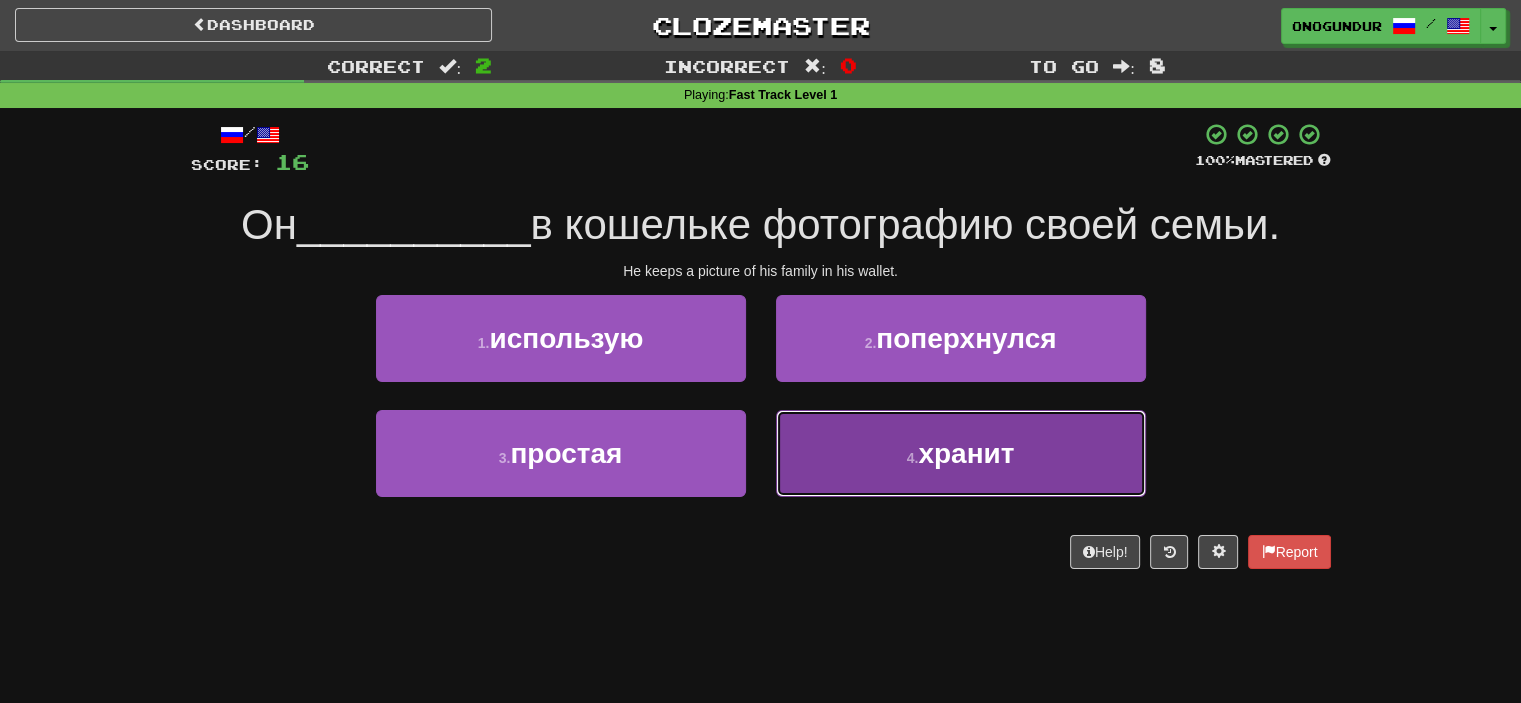 click on "4 .  хранит" at bounding box center (961, 453) 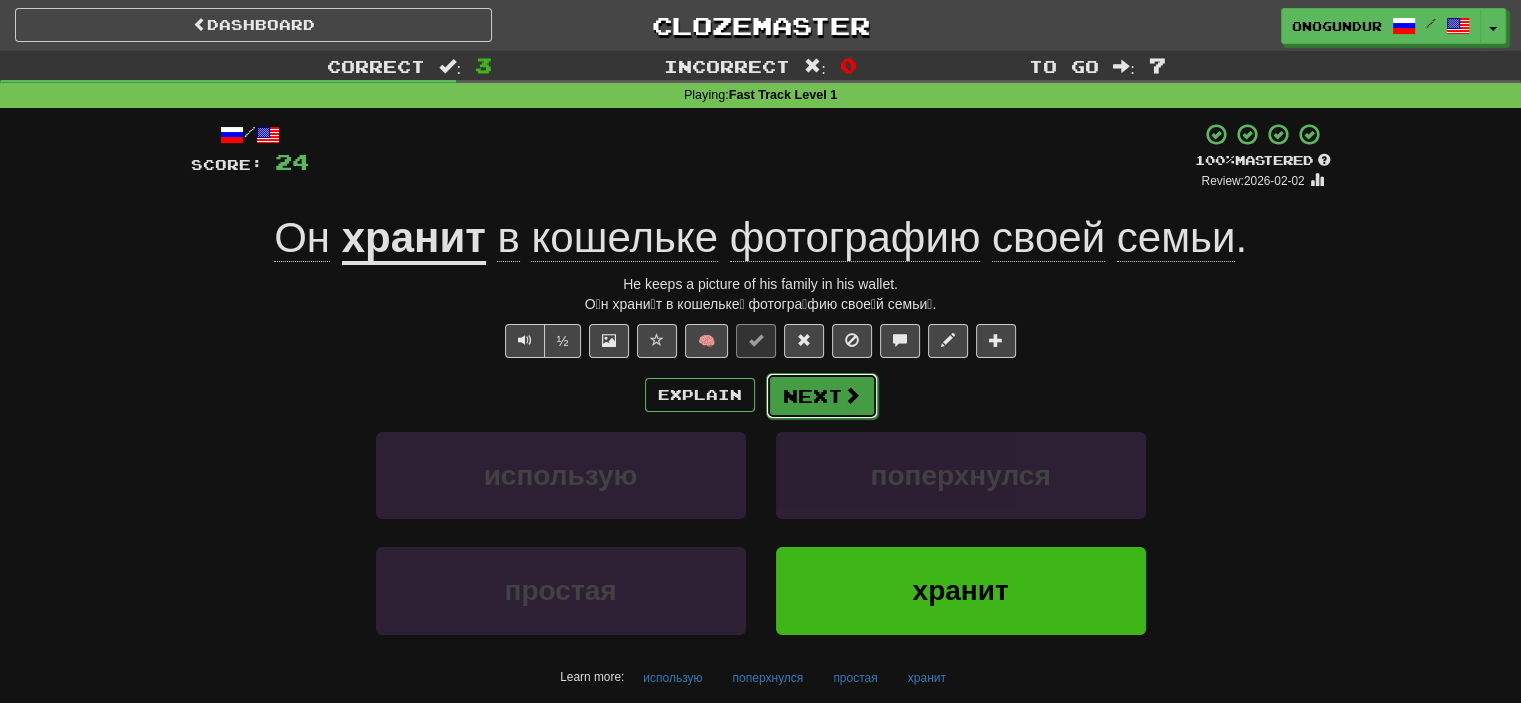 click on "Next" at bounding box center [822, 396] 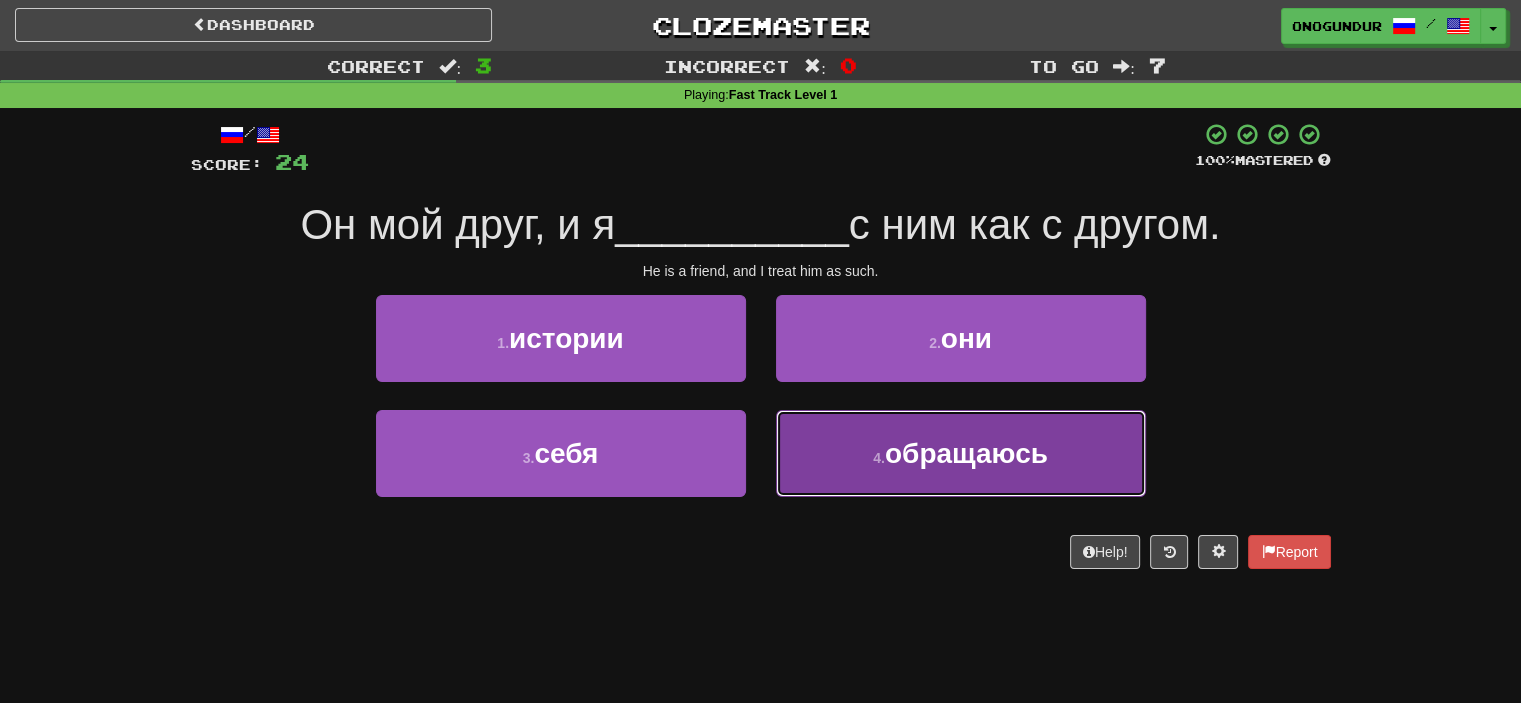 click on "4 .  обращаюсь" at bounding box center [961, 453] 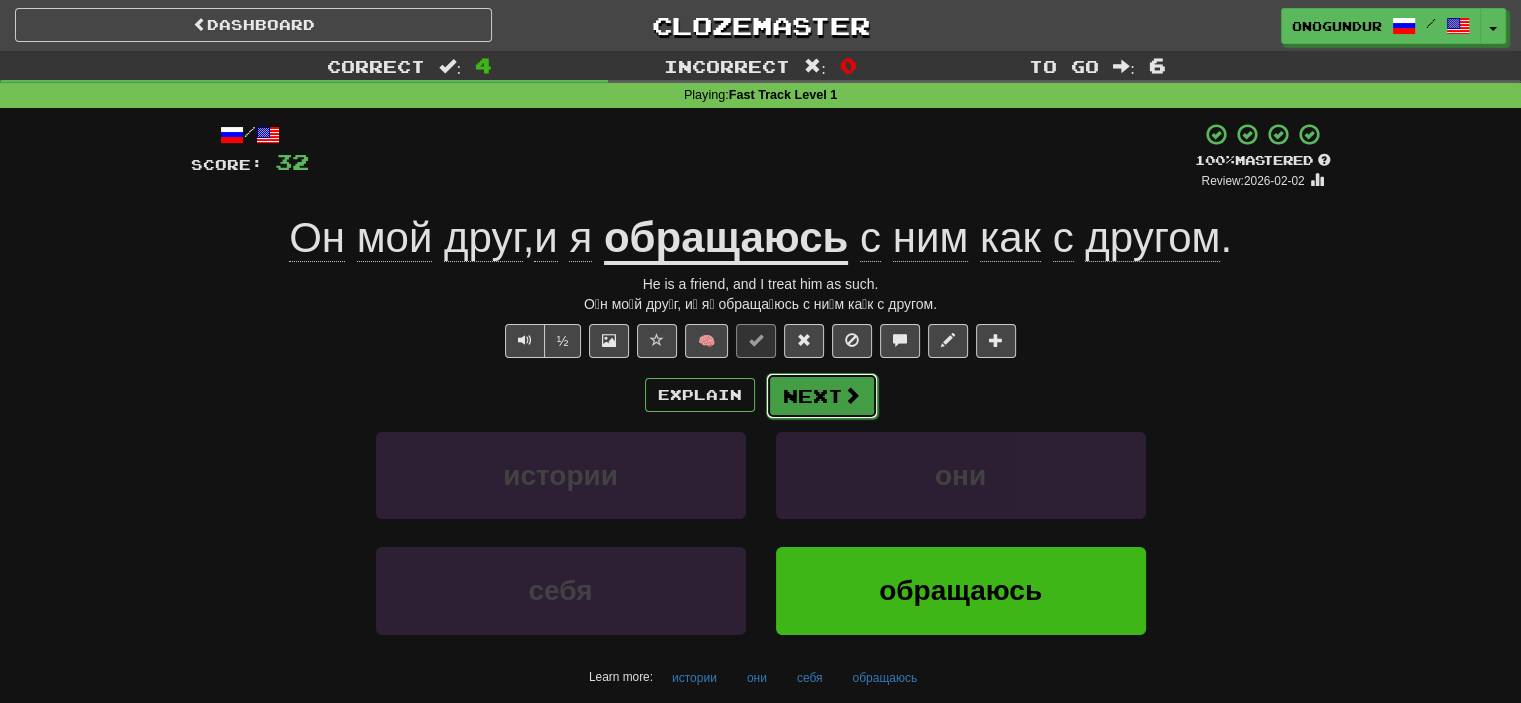 click at bounding box center (852, 395) 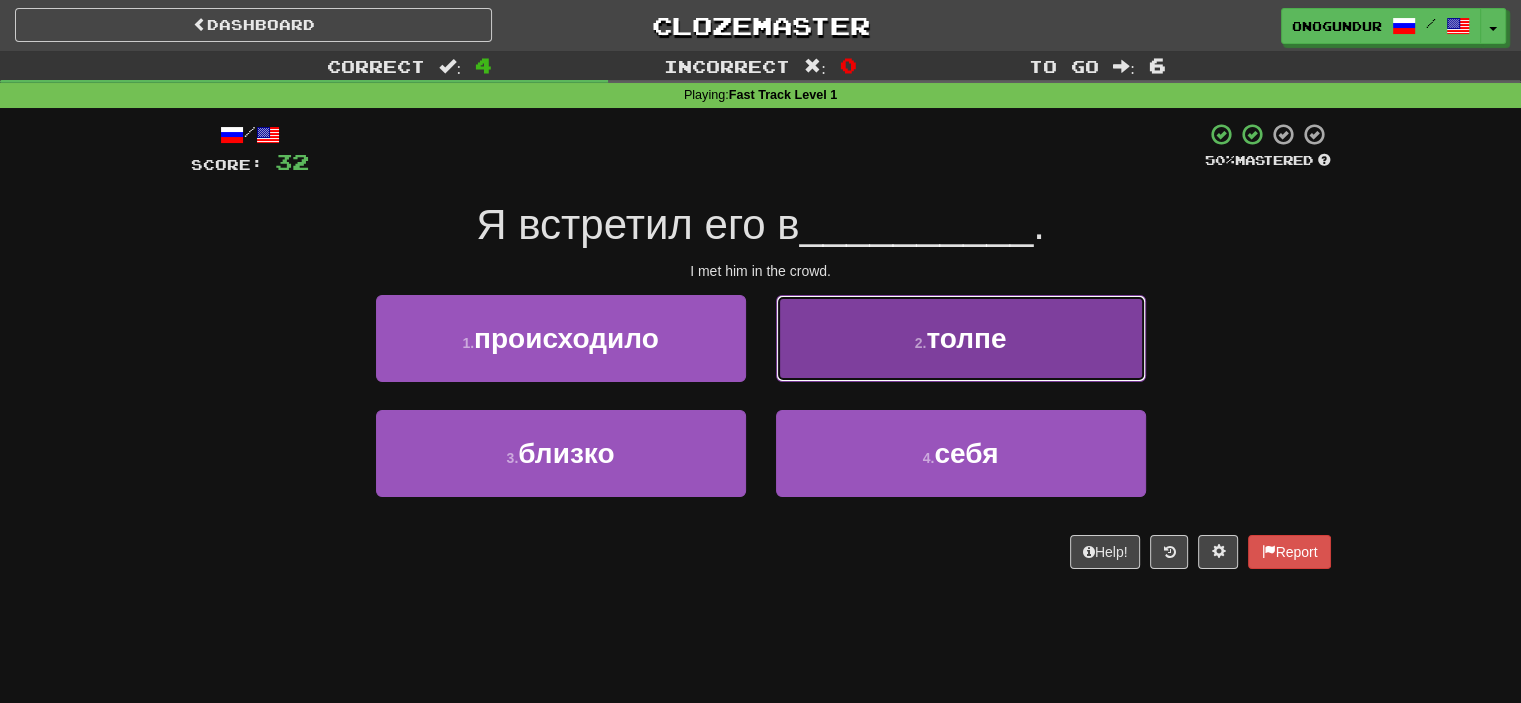 click on "2 .  толпе" at bounding box center [961, 338] 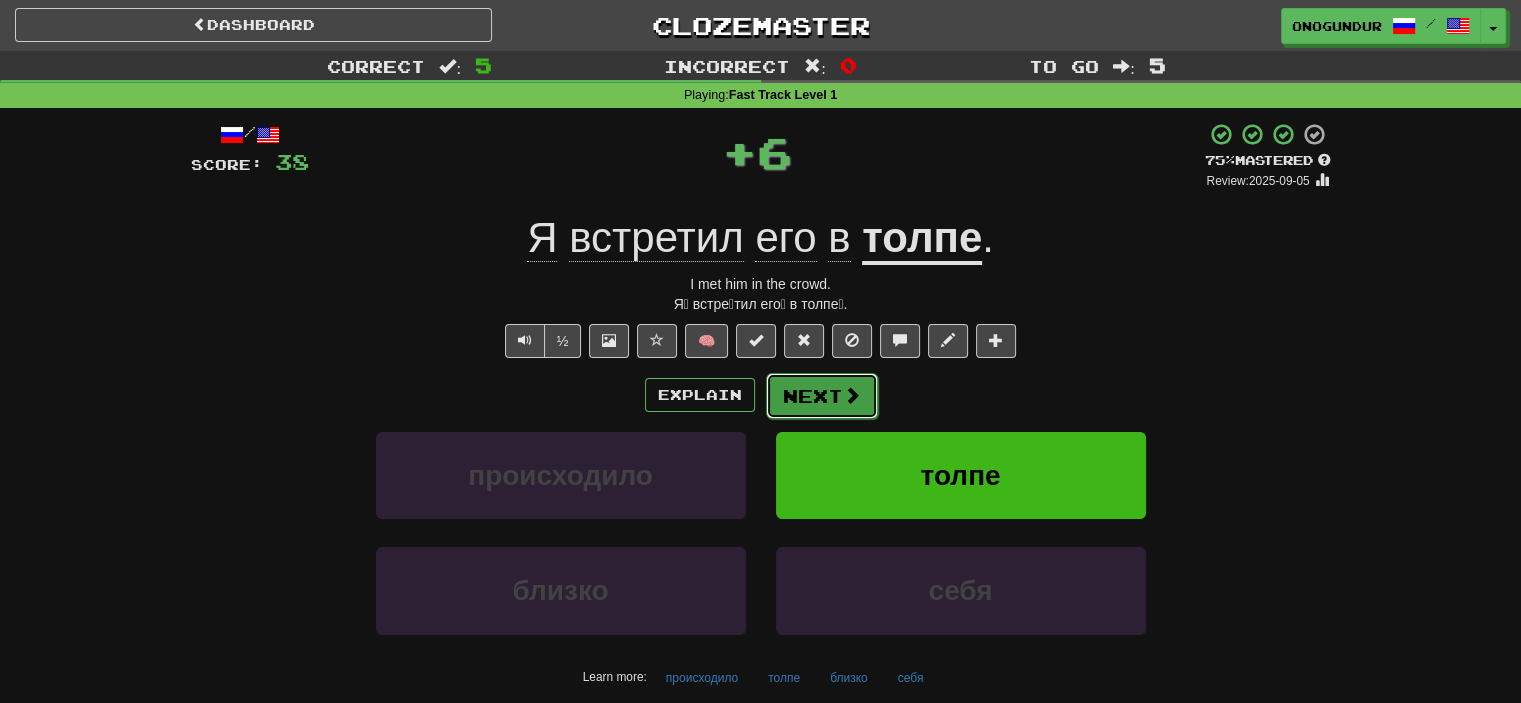 click on "Next" at bounding box center (822, 396) 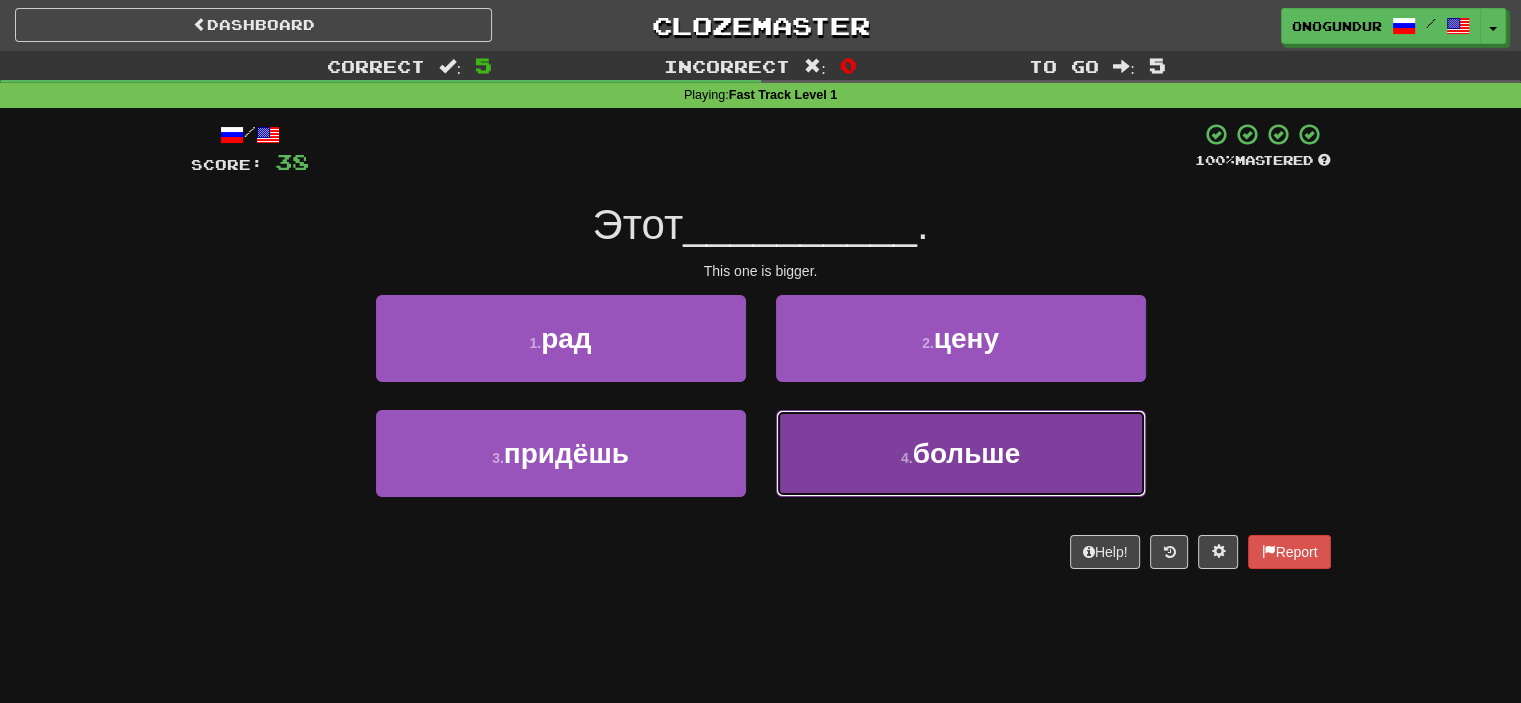 click on "4 .  больше" at bounding box center (961, 453) 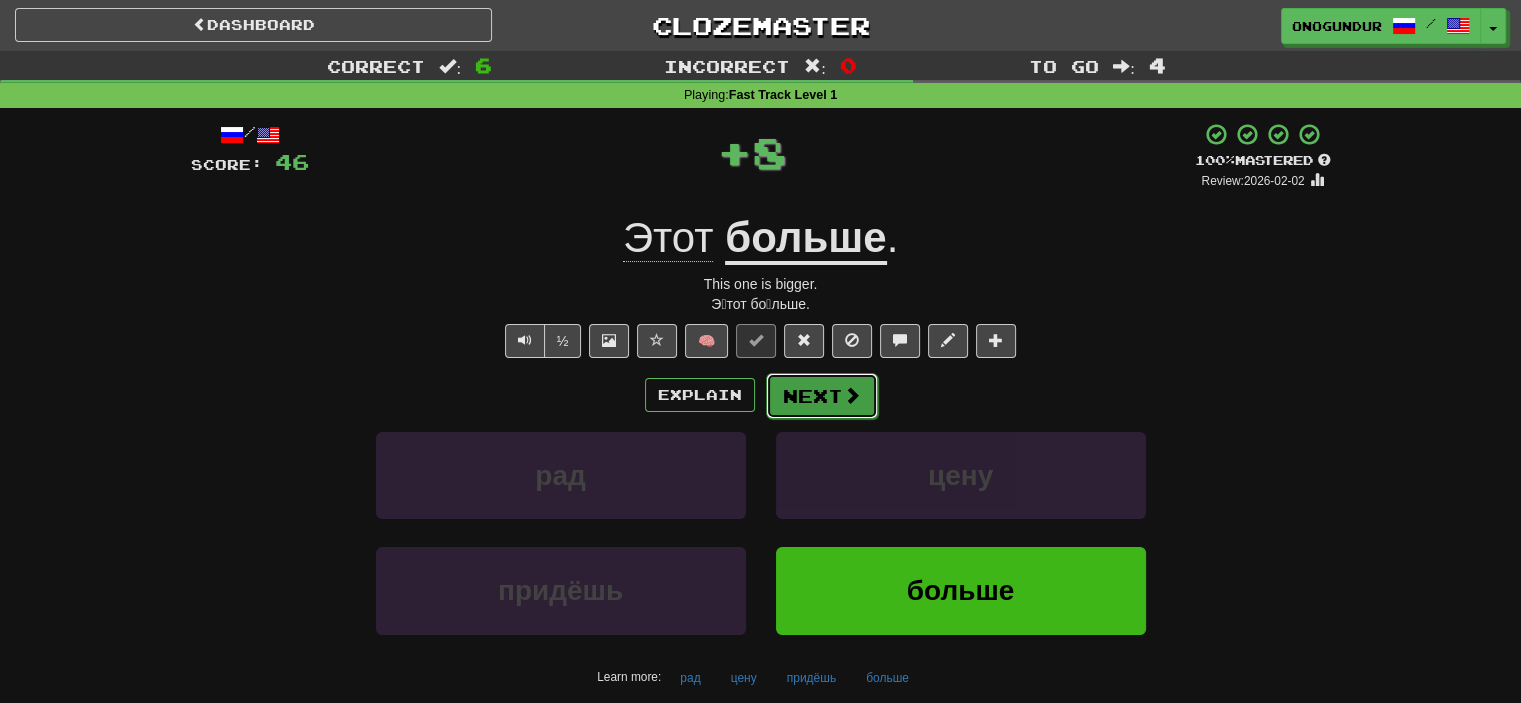 click on "Next" at bounding box center [822, 396] 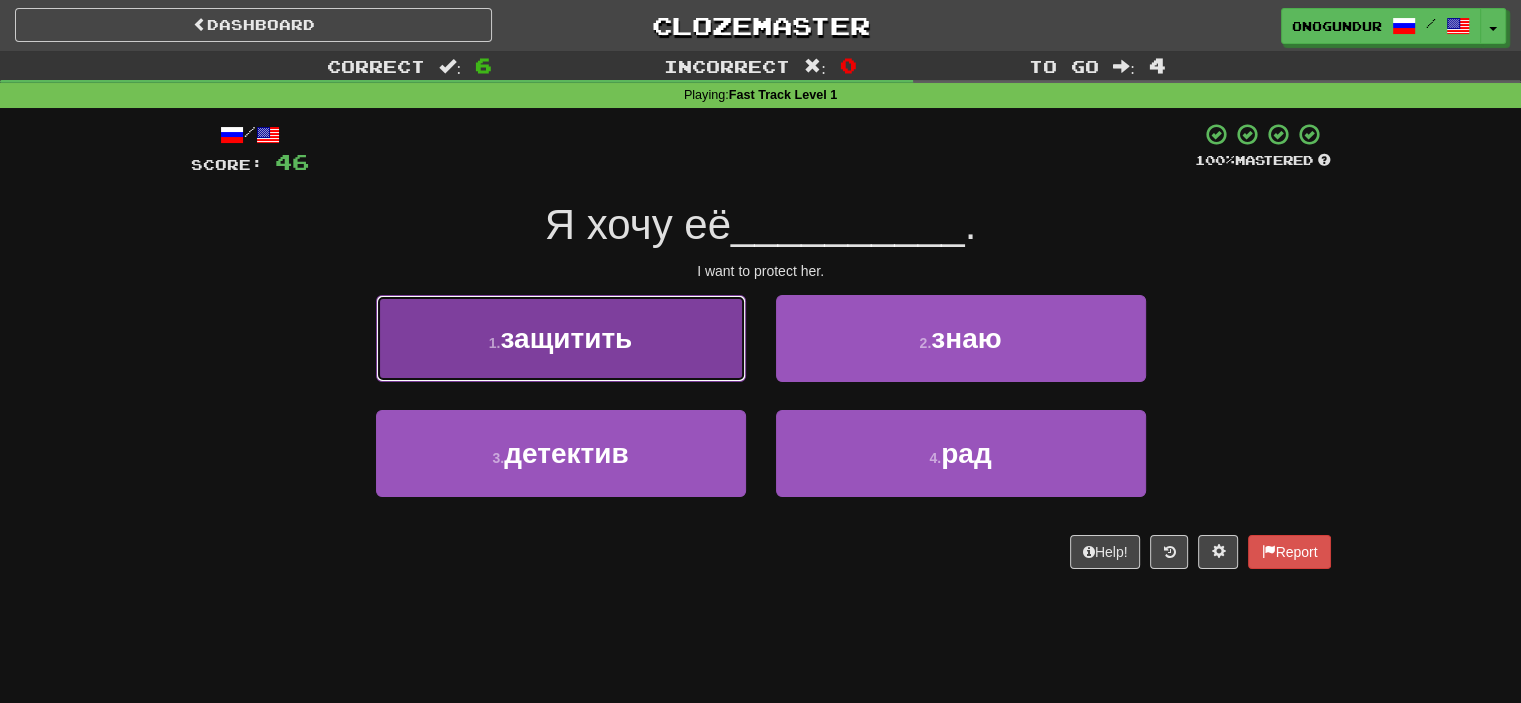 click on "1 .  защитить" at bounding box center [561, 338] 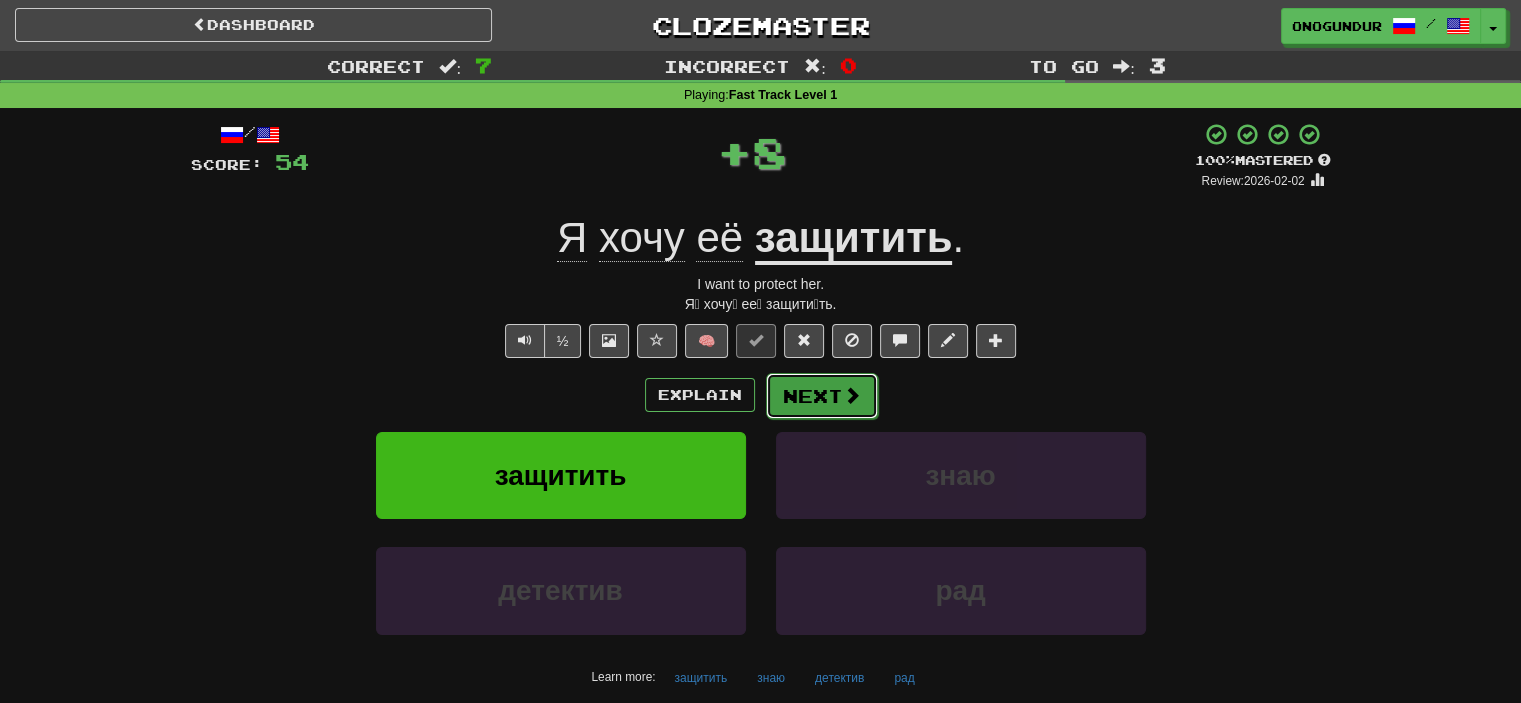click on "Next" at bounding box center [822, 396] 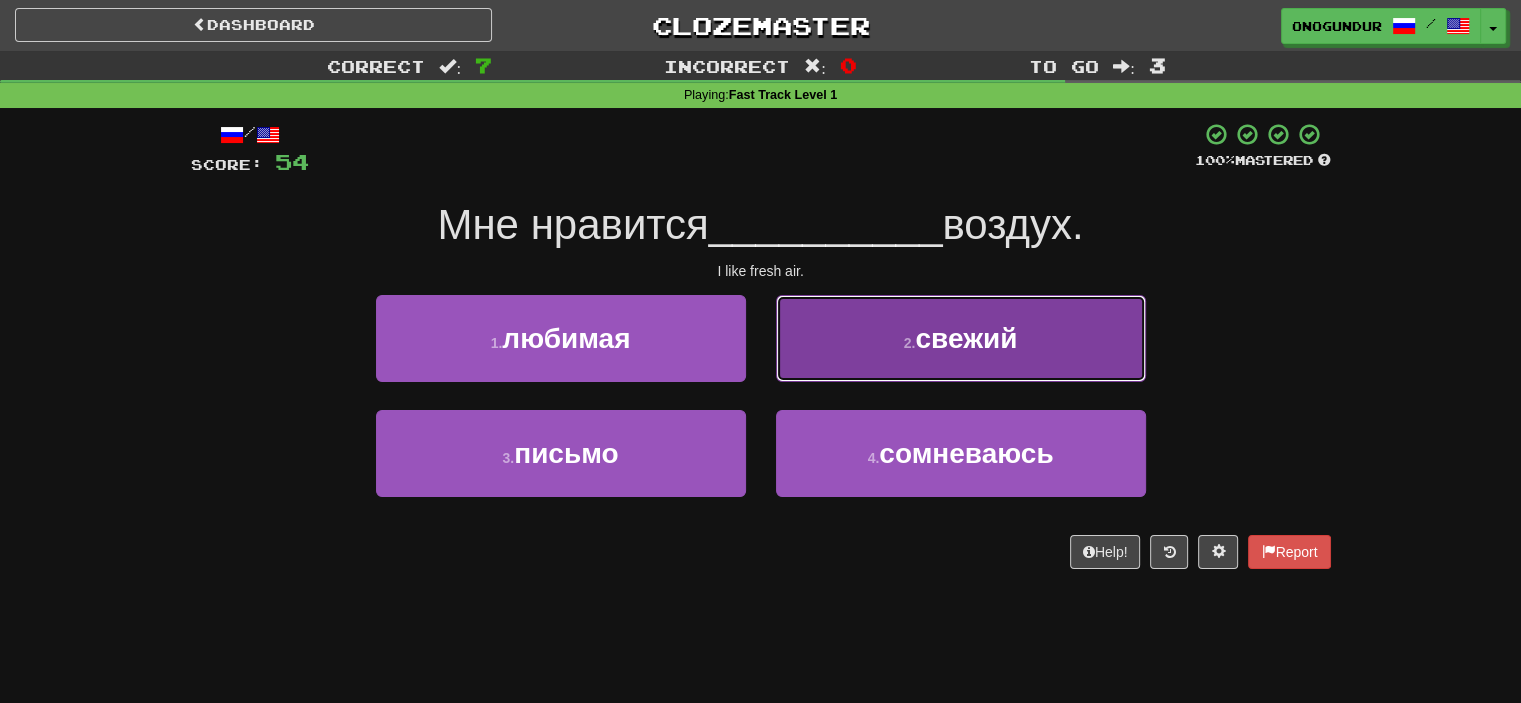 click on "свежий" at bounding box center (966, 338) 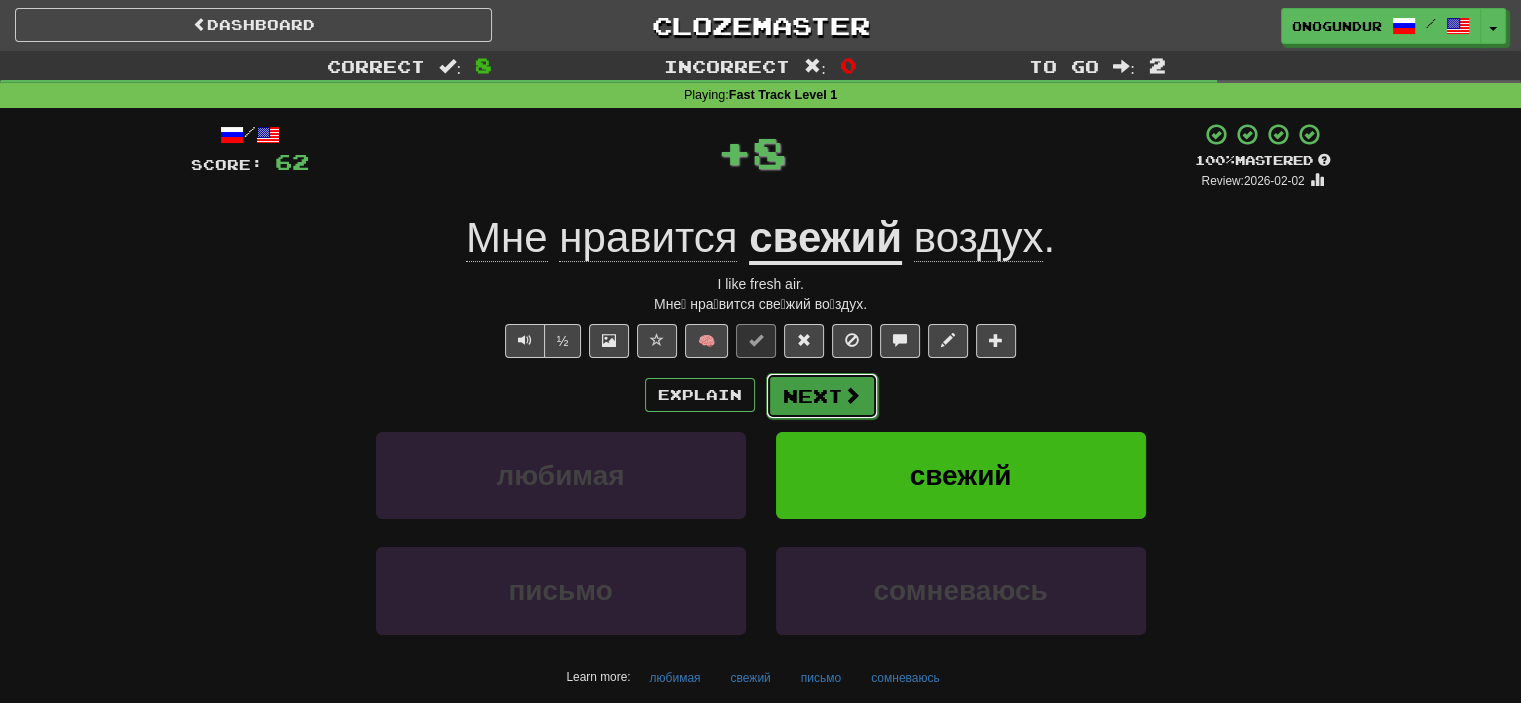 click on "Next" at bounding box center (822, 396) 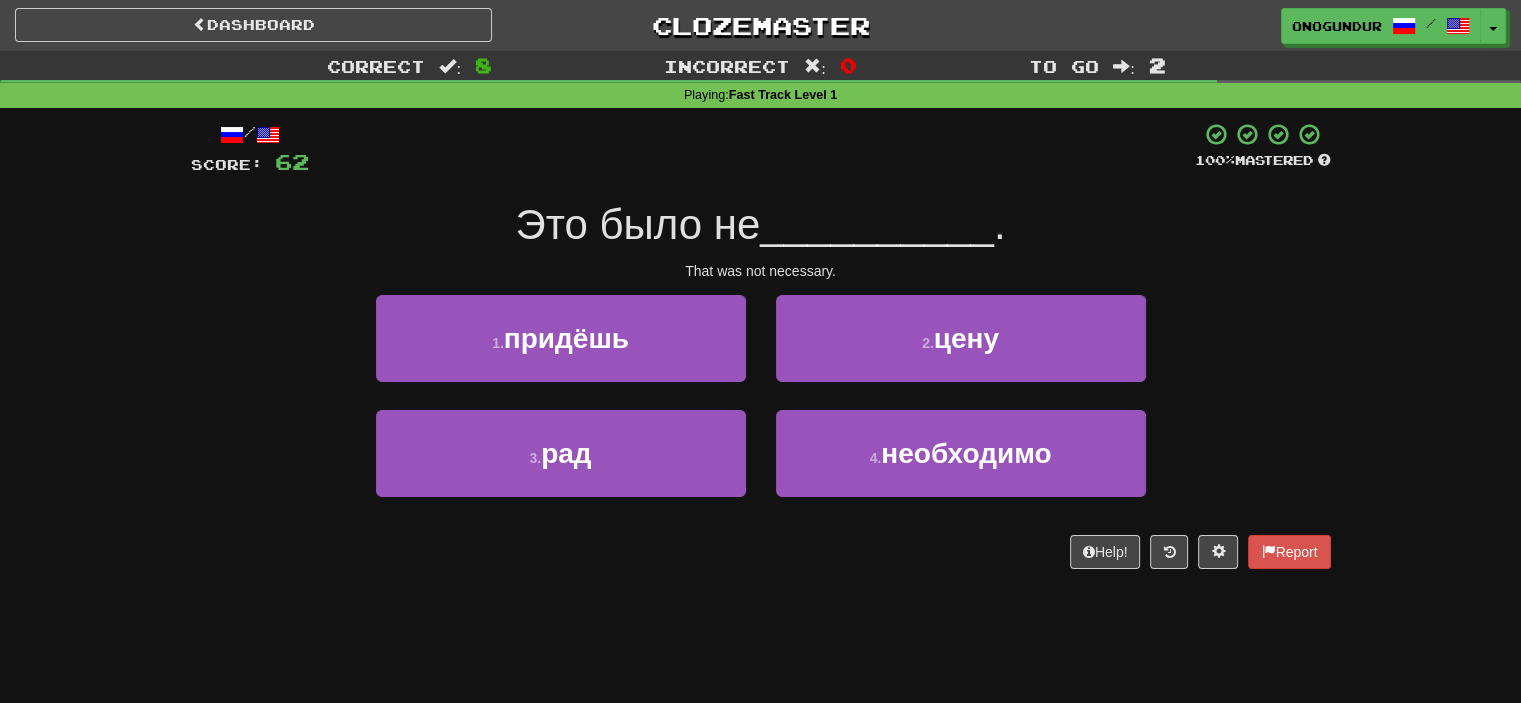 click on "Help!  Report" at bounding box center (761, 552) 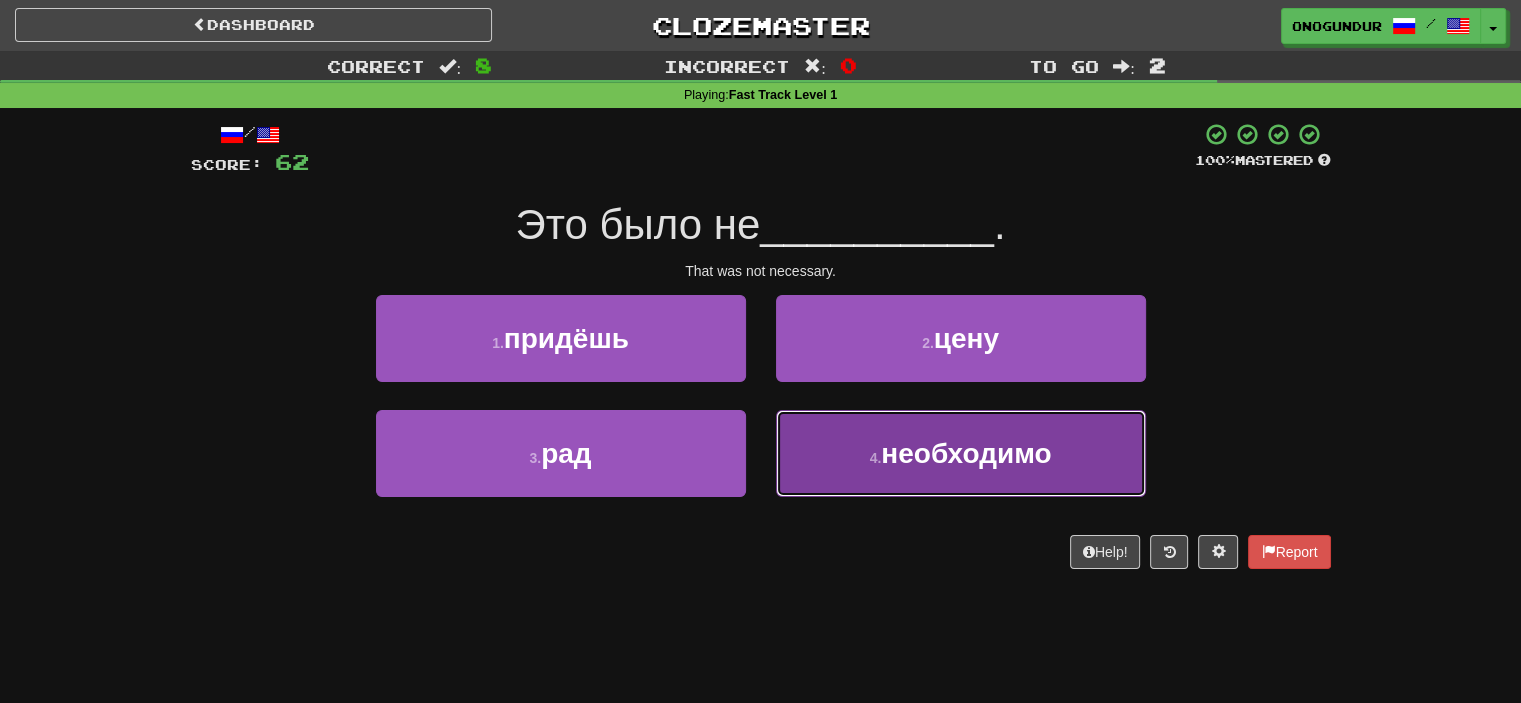 drag, startPoint x: 883, startPoint y: 459, endPoint x: 893, endPoint y: 462, distance: 10.440307 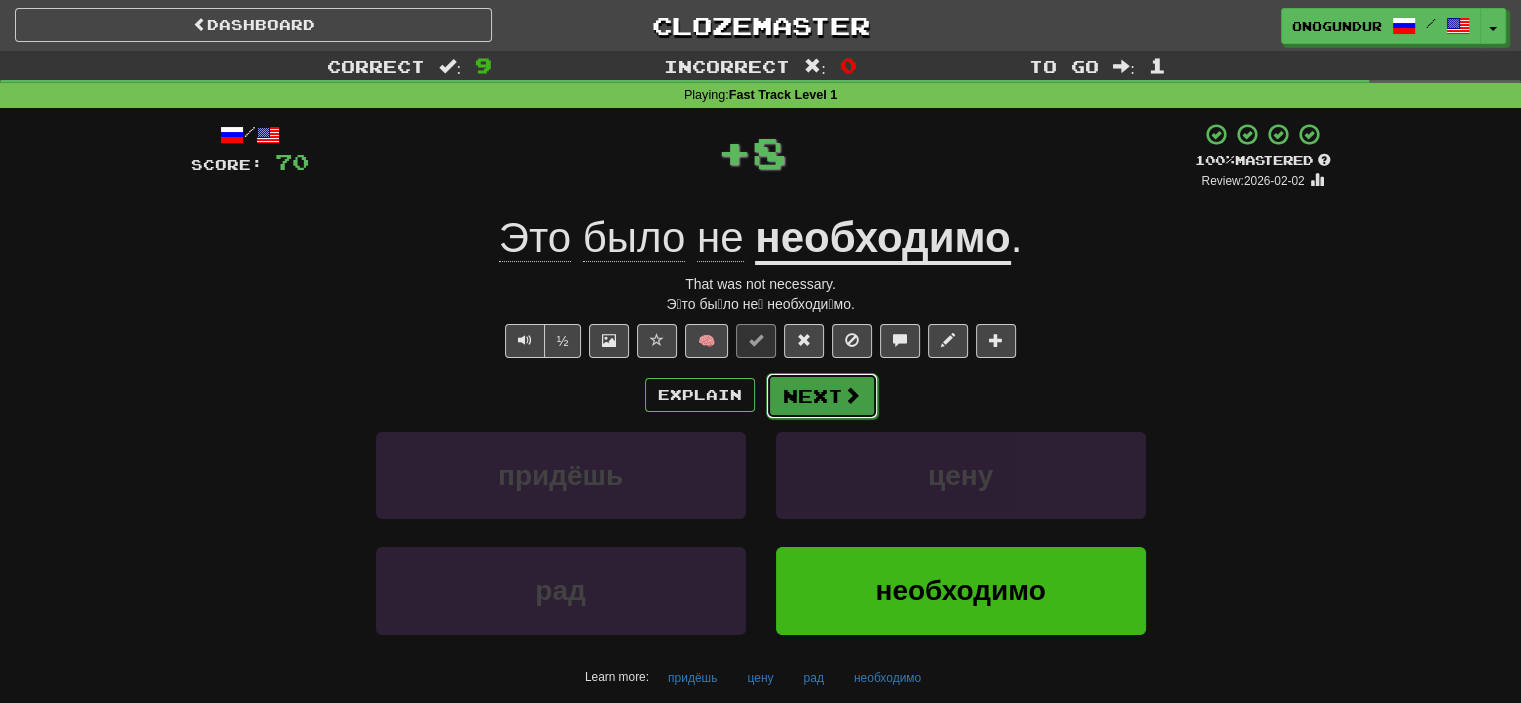 click at bounding box center [852, 395] 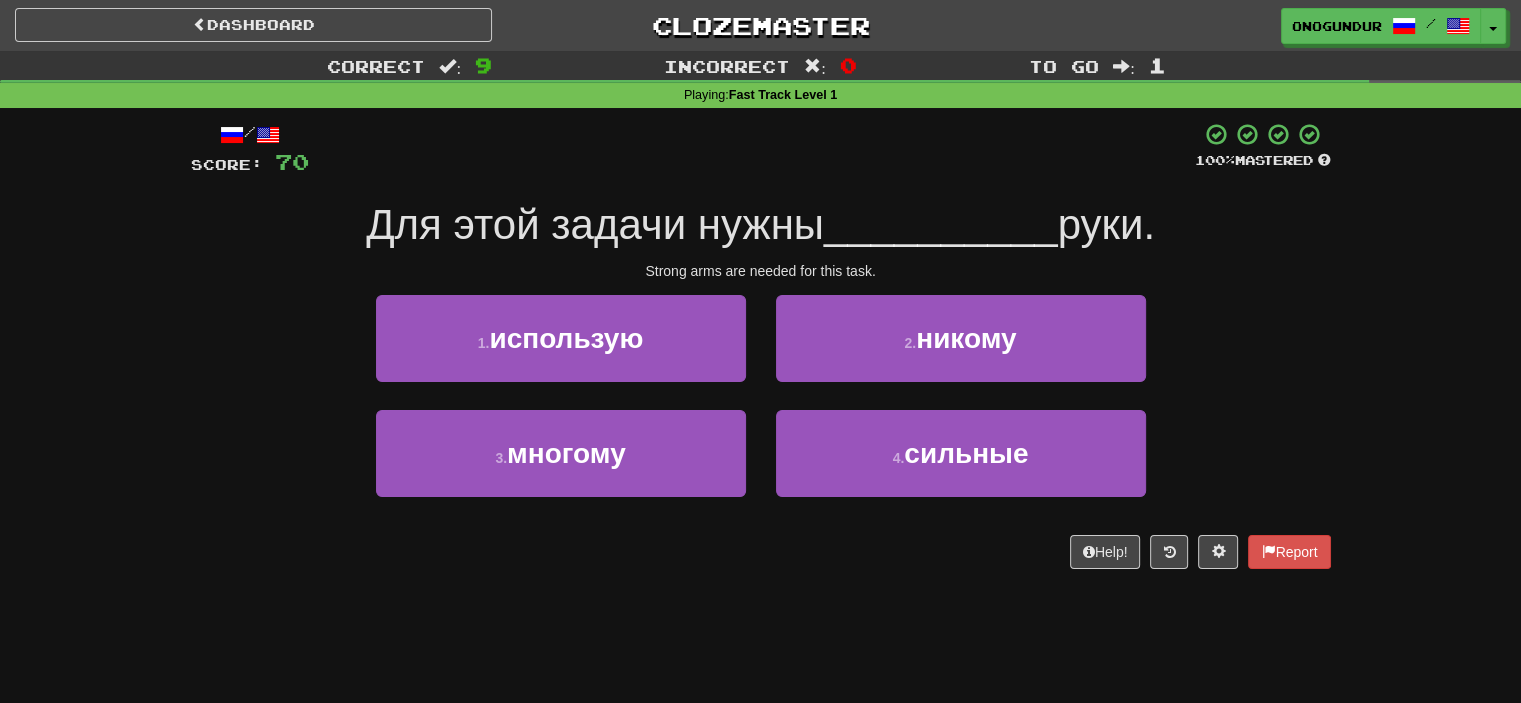 click on "/  Score:   70 100 %  Mastered Для этой задачи нужны  __________  руки. Strong arms are needed for this task. 1 .  использую 2 .  никому 3 .  многому 4 .  сильные  Help!  Report" at bounding box center [761, 352] 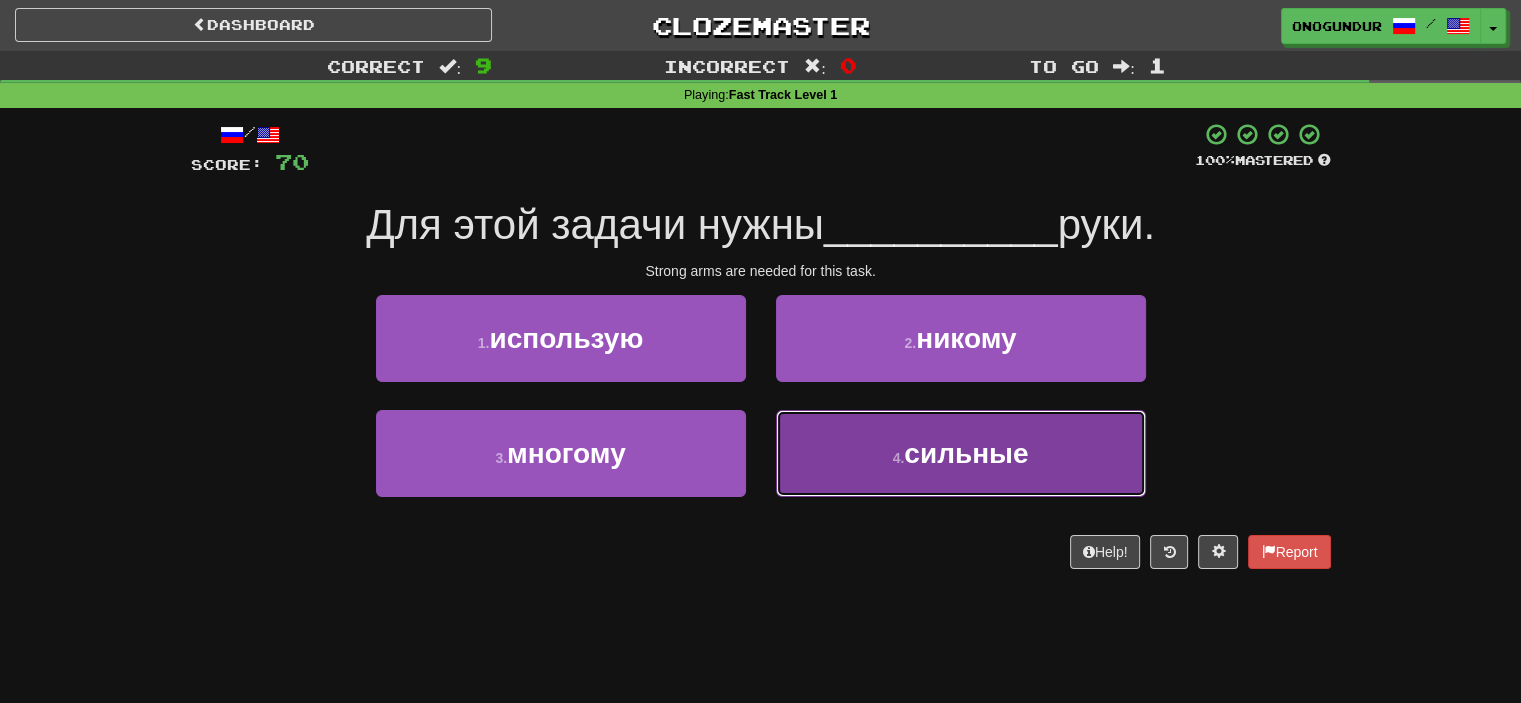 click on "4 ." at bounding box center [899, 458] 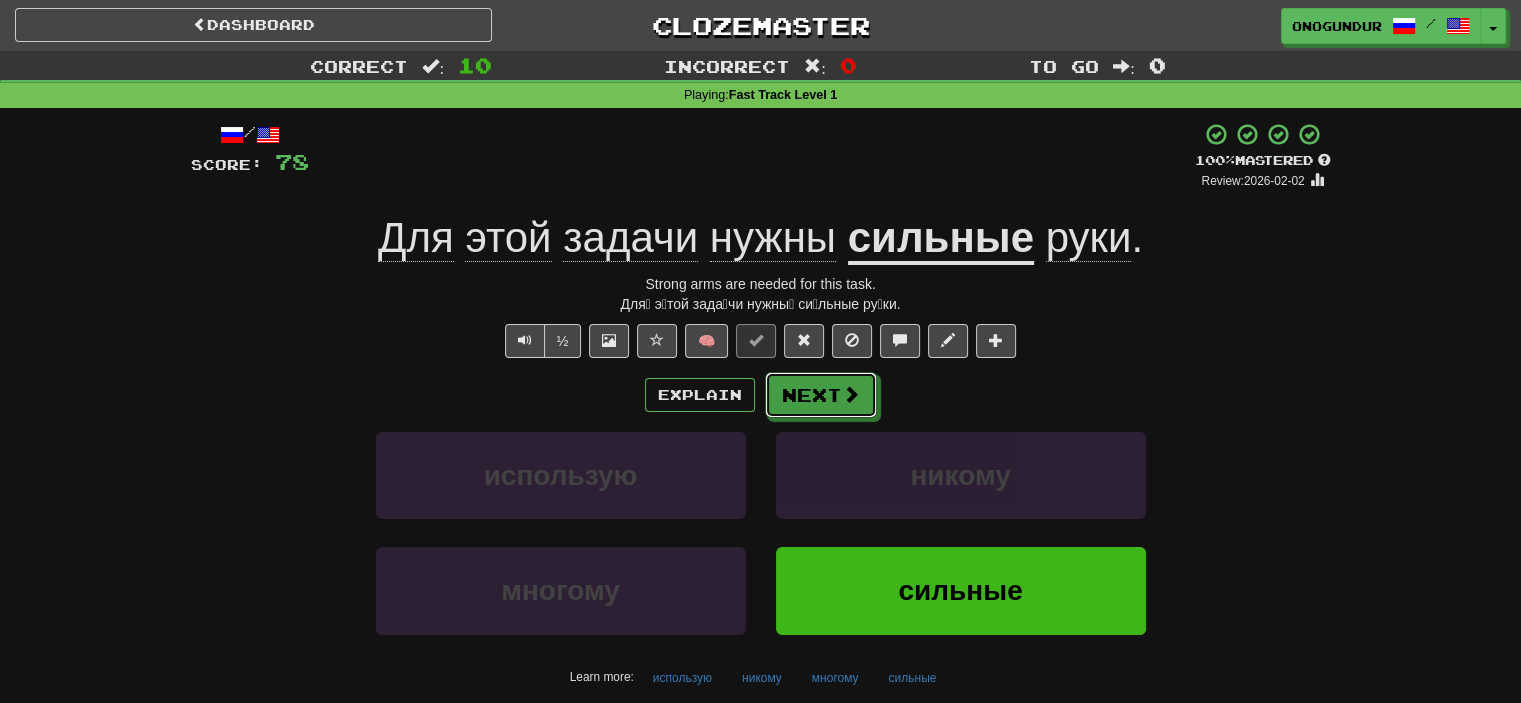 drag, startPoint x: 850, startPoint y: 394, endPoint x: 941, endPoint y: 406, distance: 91.787796 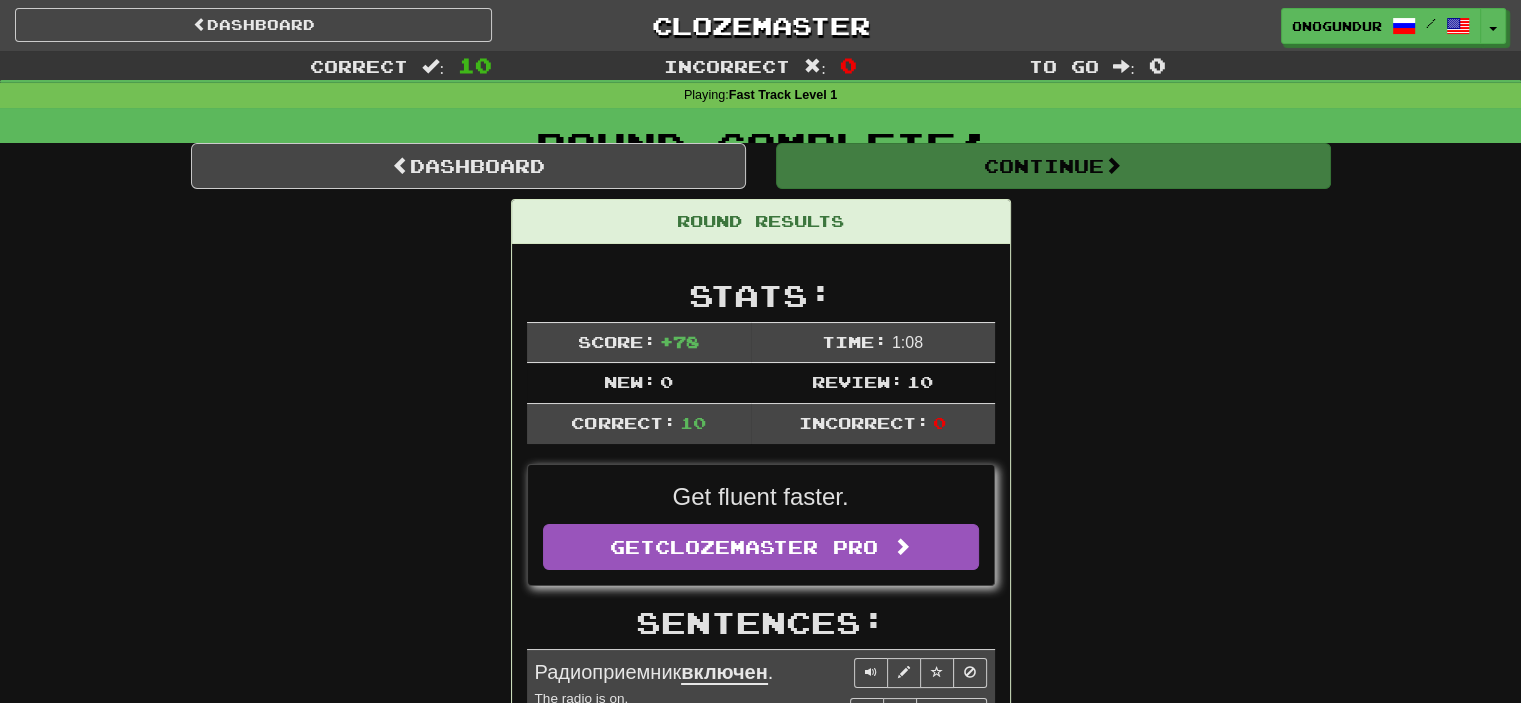 drag, startPoint x: 1321, startPoint y: 437, endPoint x: 1292, endPoint y: 442, distance: 29.427877 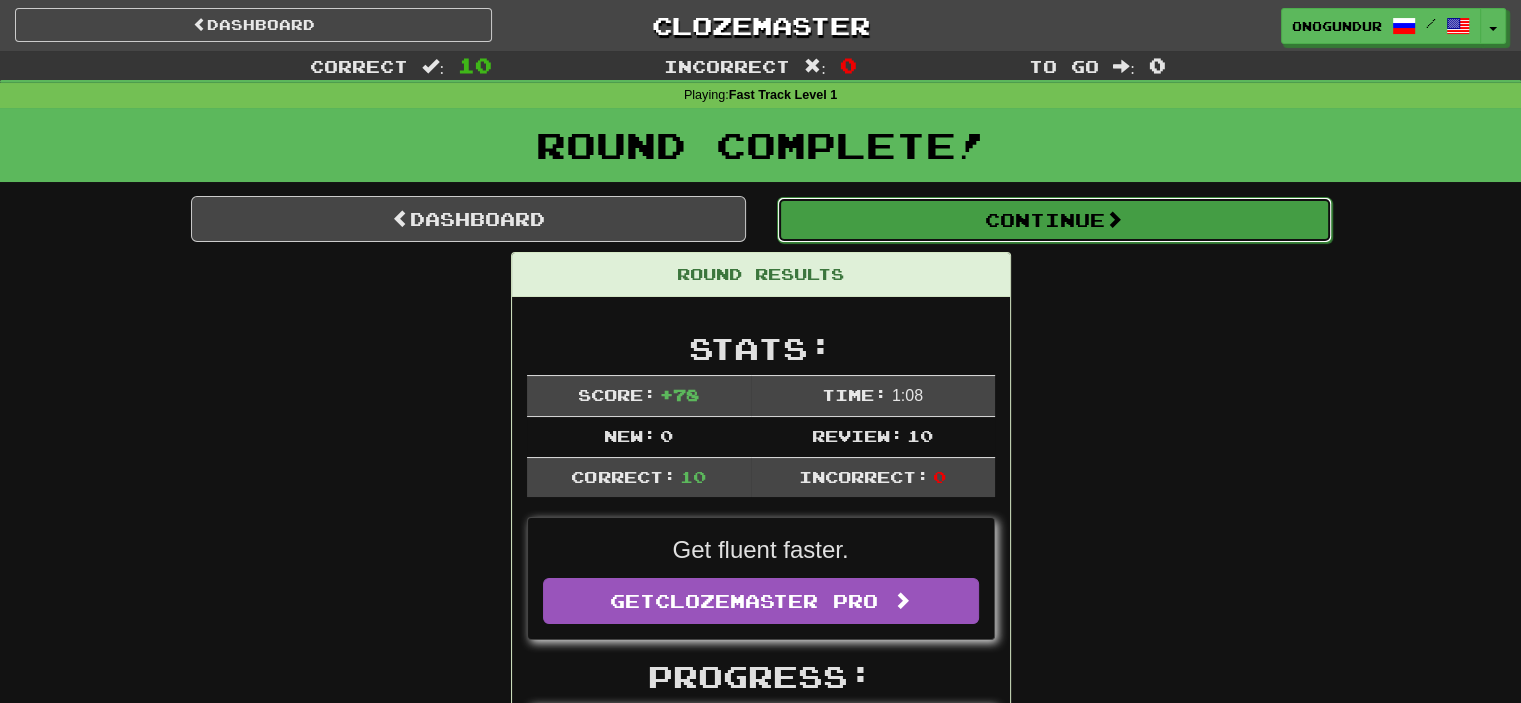 click on "Continue" at bounding box center (1054, 220) 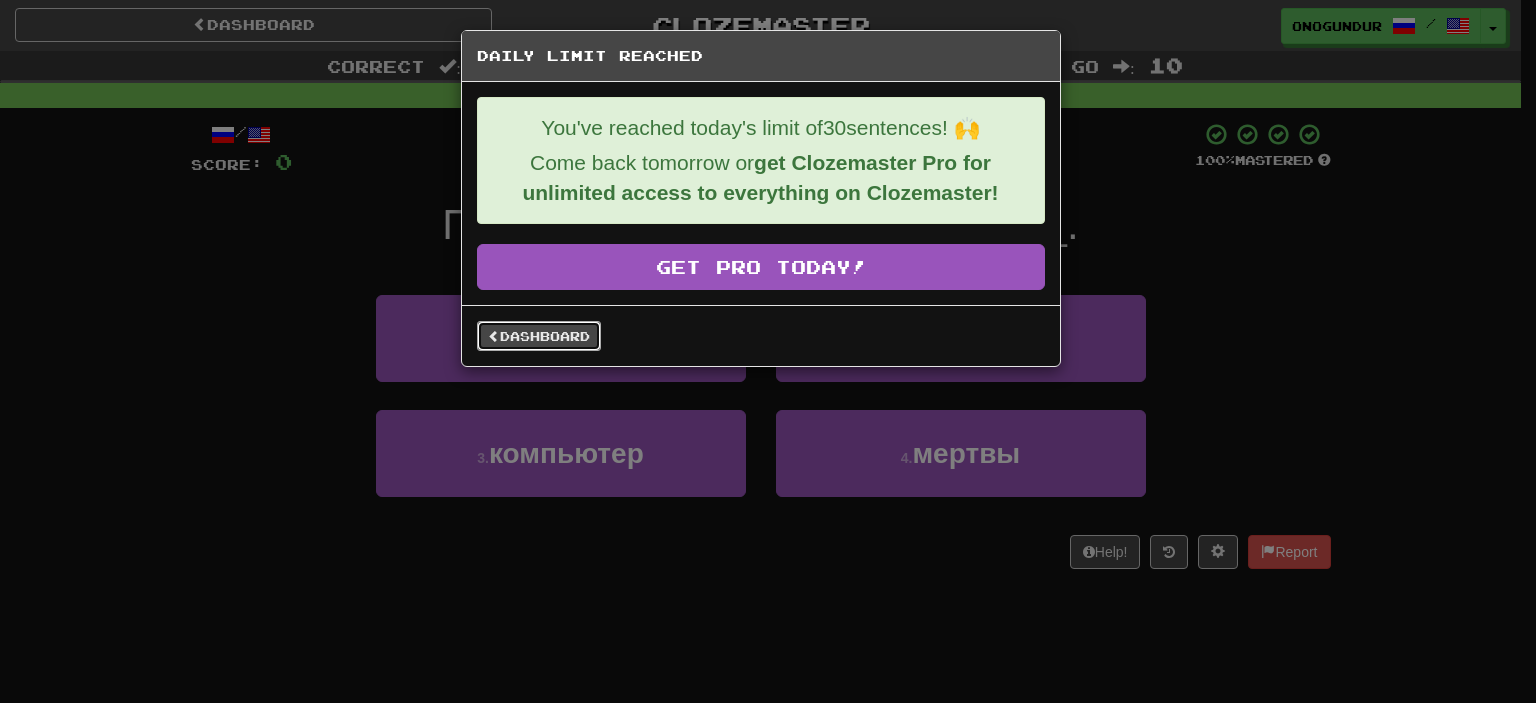 click on "Dashboard" at bounding box center [539, 336] 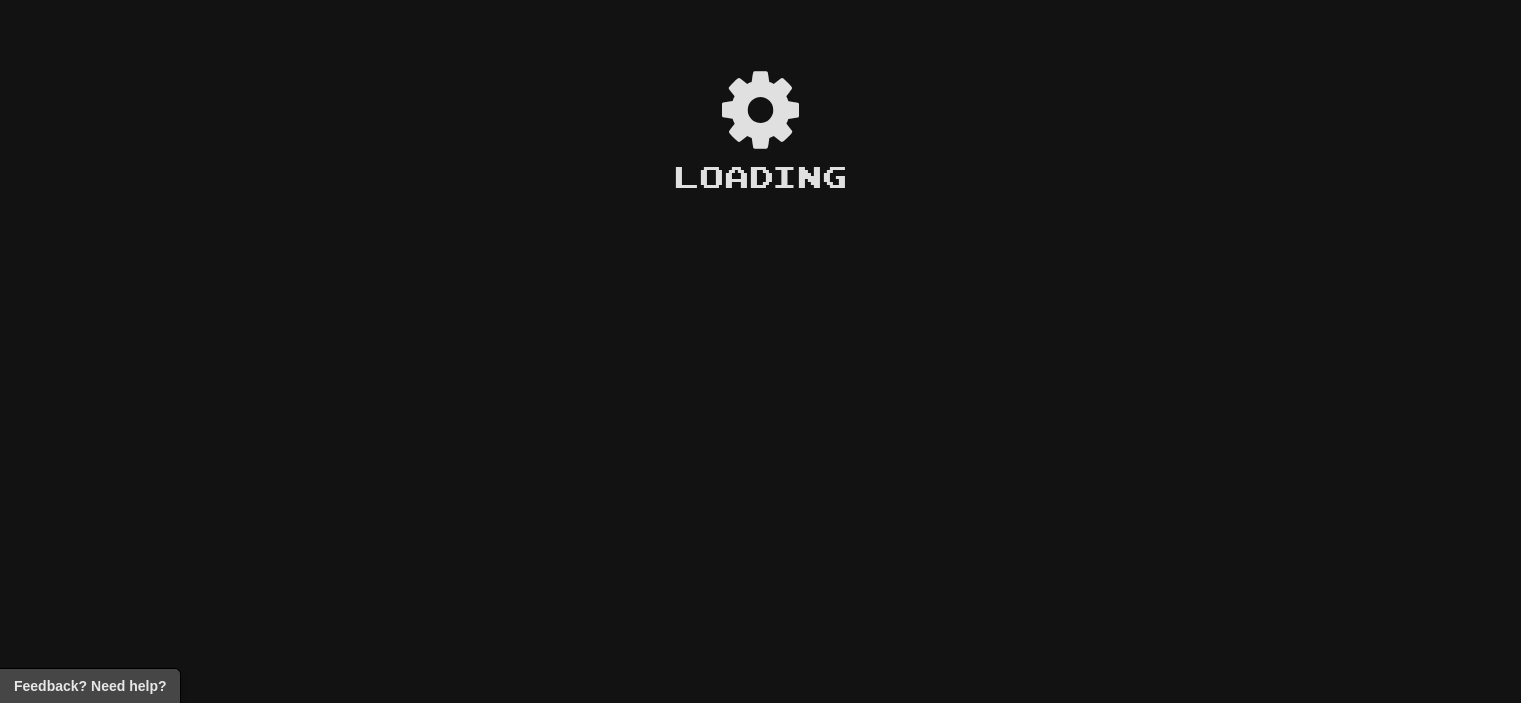 scroll, scrollTop: 0, scrollLeft: 0, axis: both 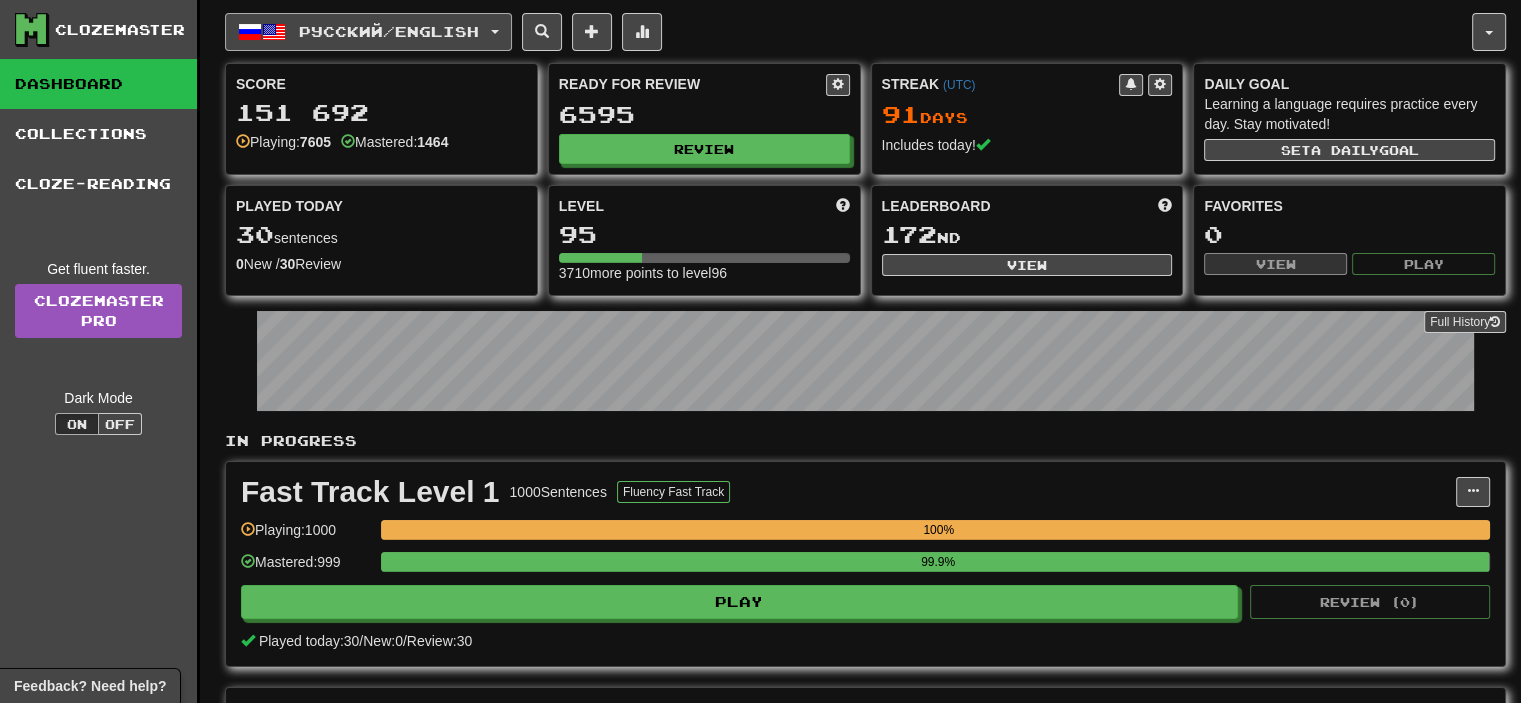drag, startPoint x: 484, startPoint y: 50, endPoint x: 492, endPoint y: 31, distance: 20.615528 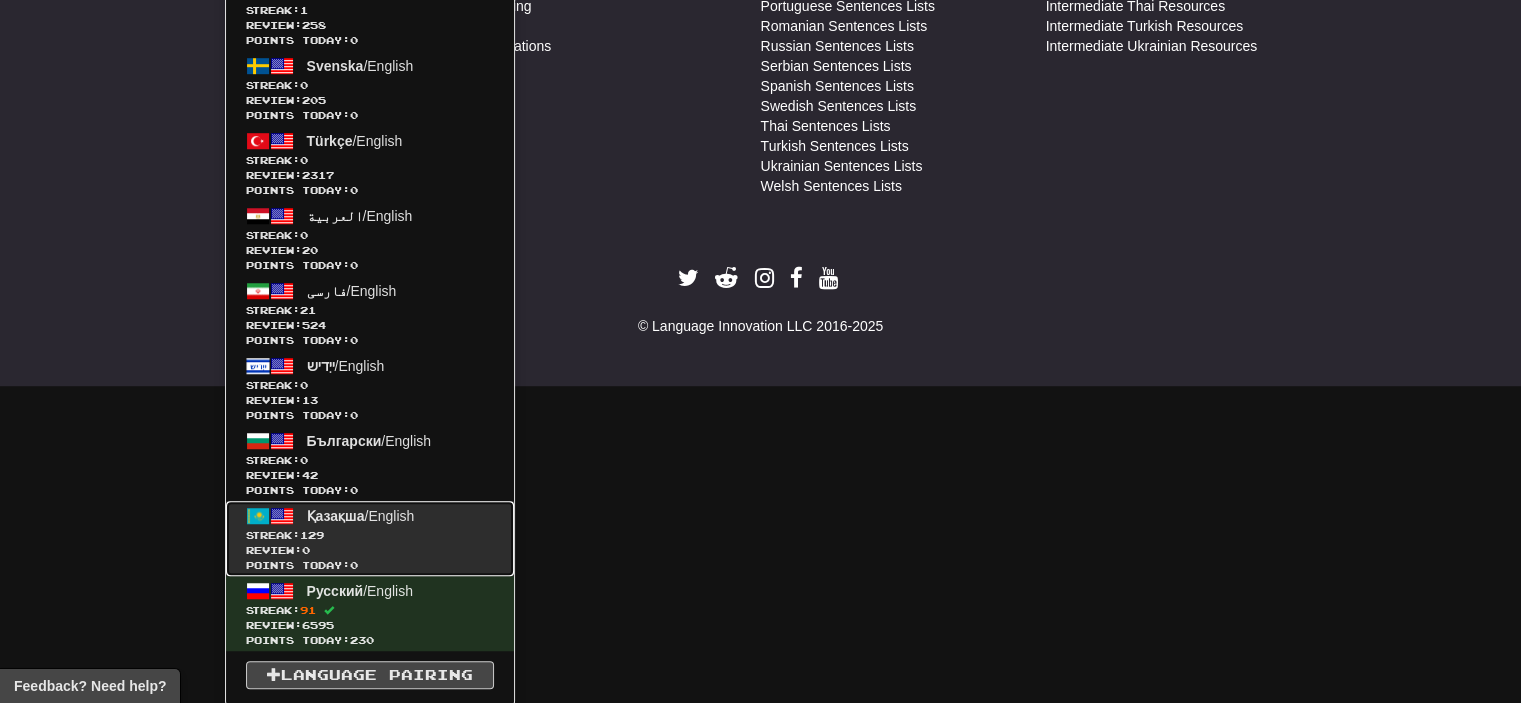 click on "Қазақша  /  English" at bounding box center (361, 516) 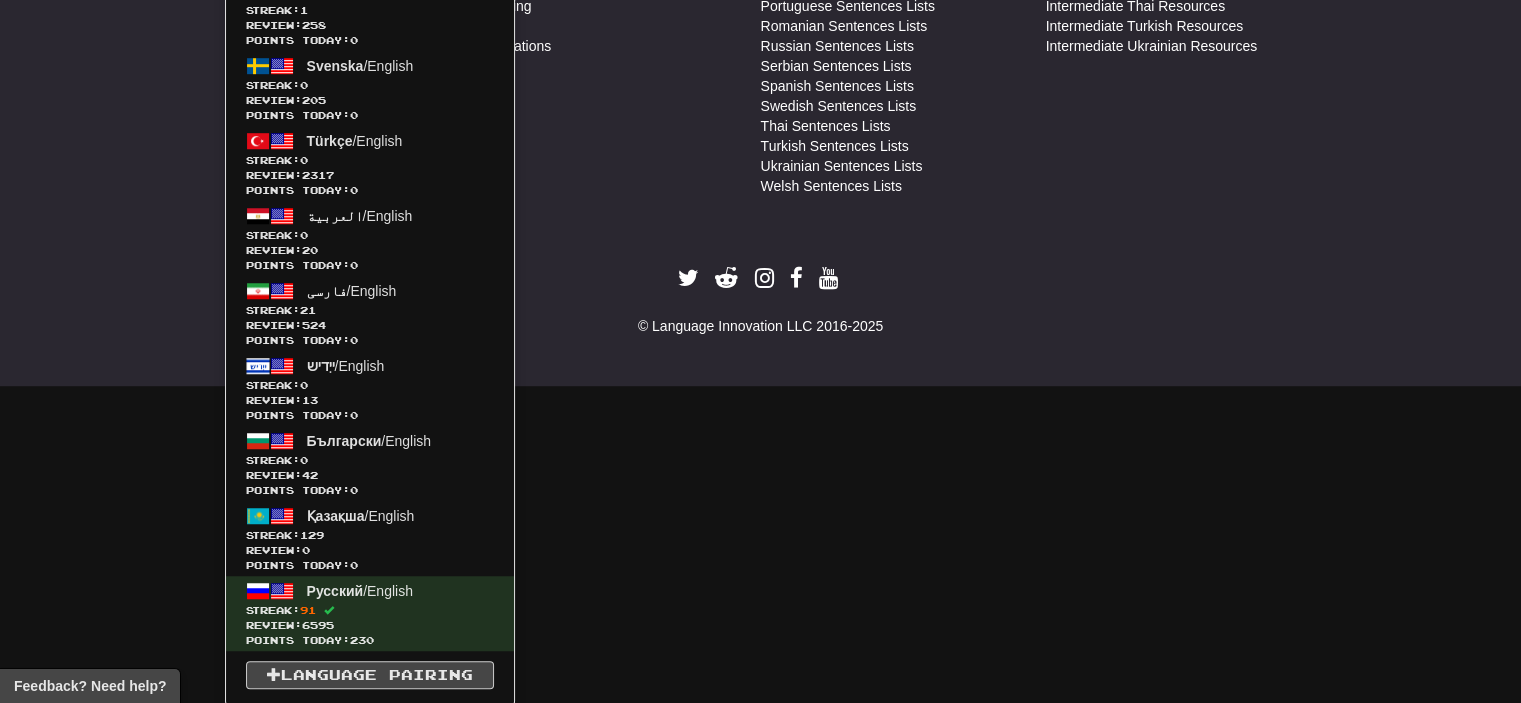 scroll, scrollTop: 961, scrollLeft: 0, axis: vertical 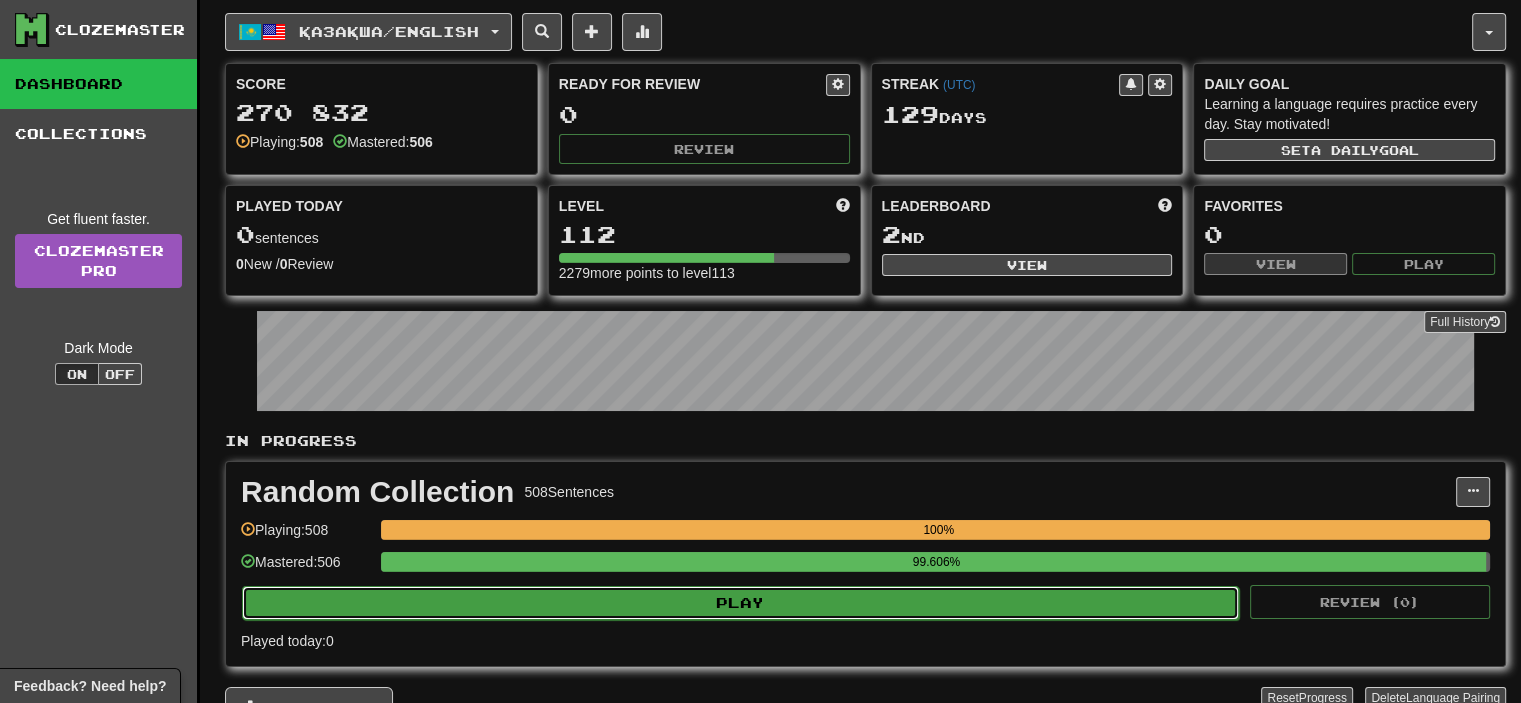 click on "Play" 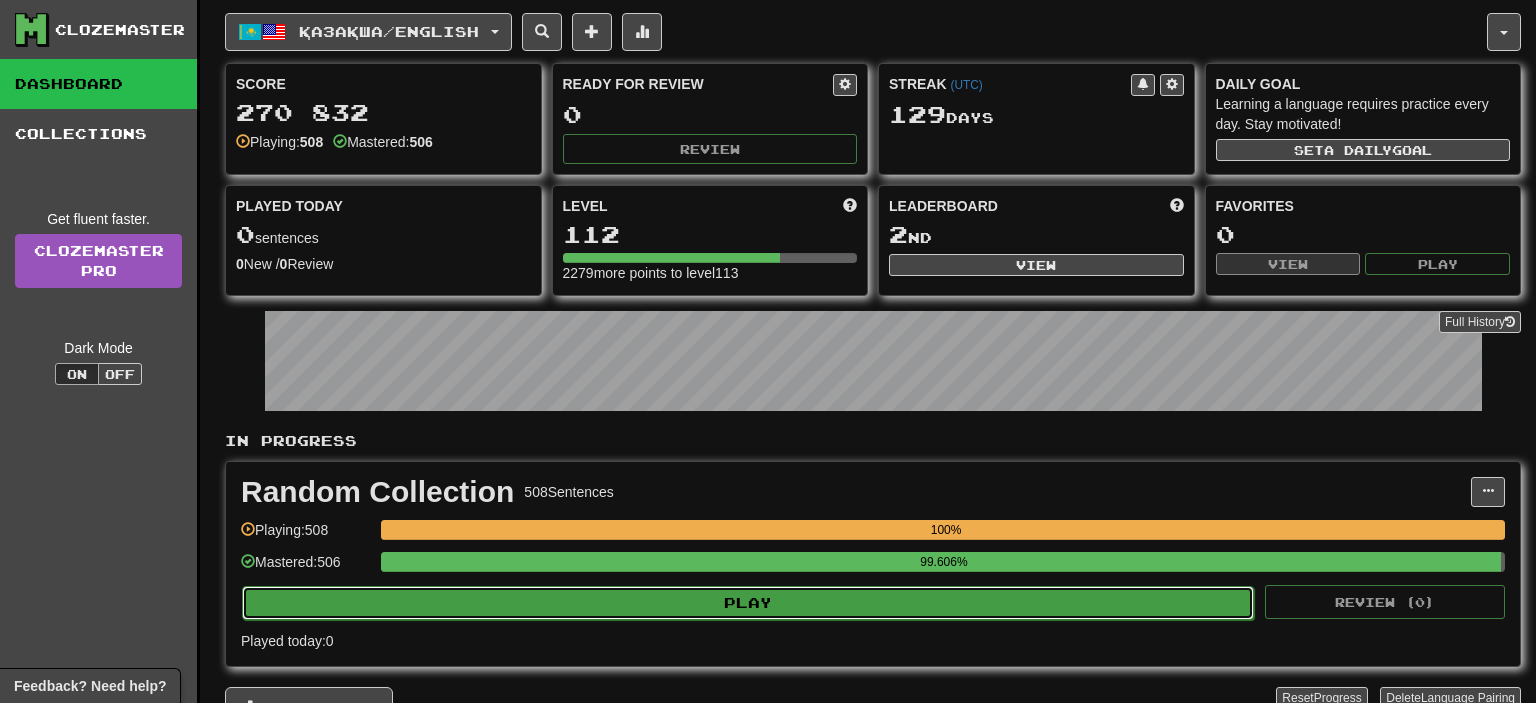 select on "**" 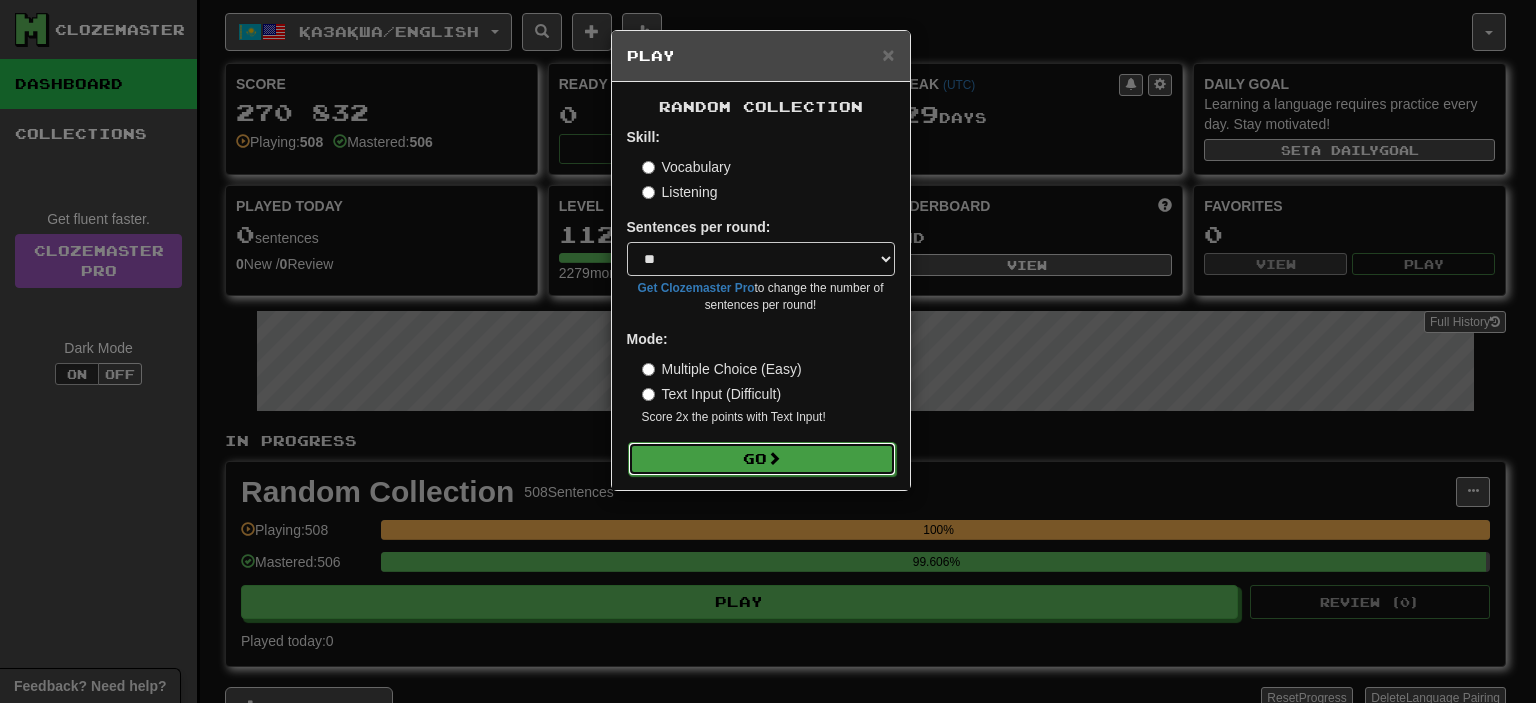 click on "Go" at bounding box center (762, 459) 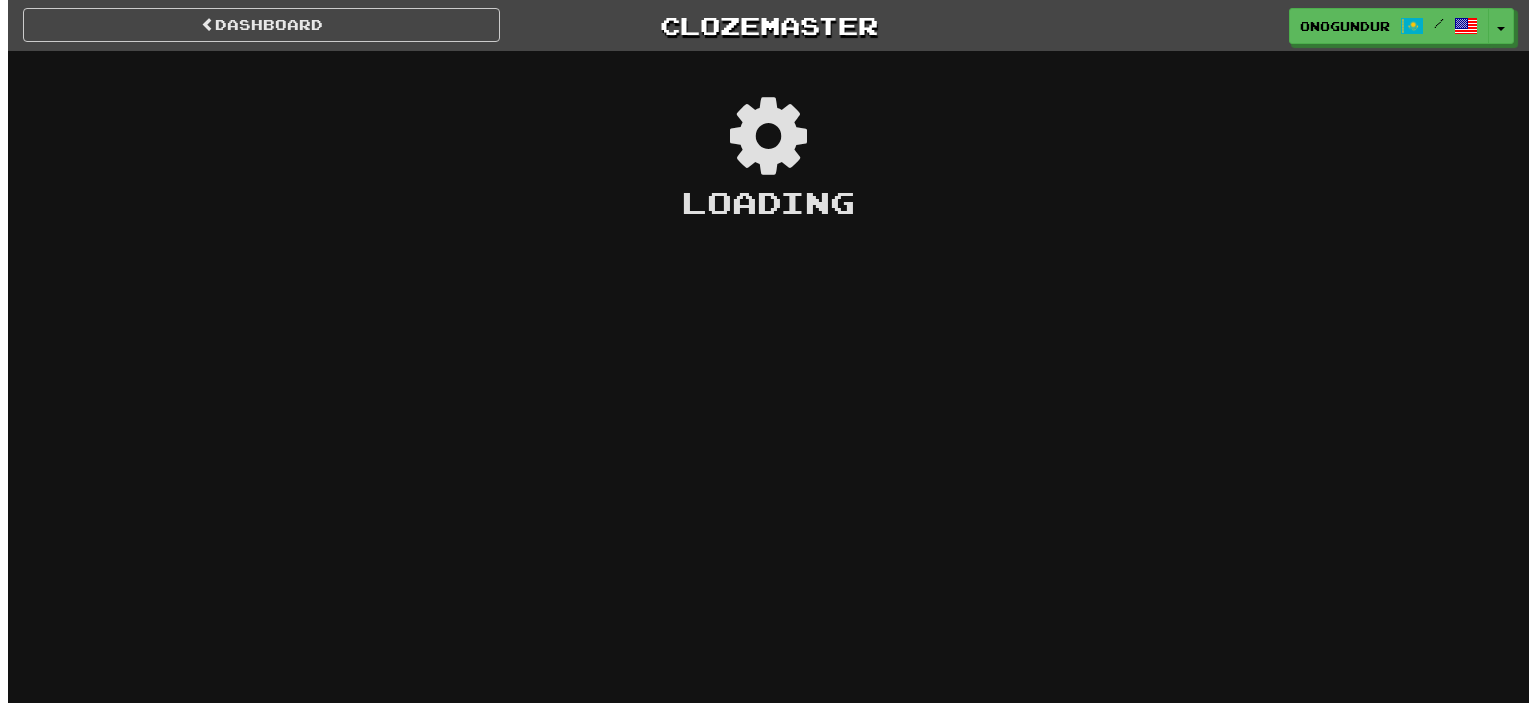 scroll, scrollTop: 0, scrollLeft: 0, axis: both 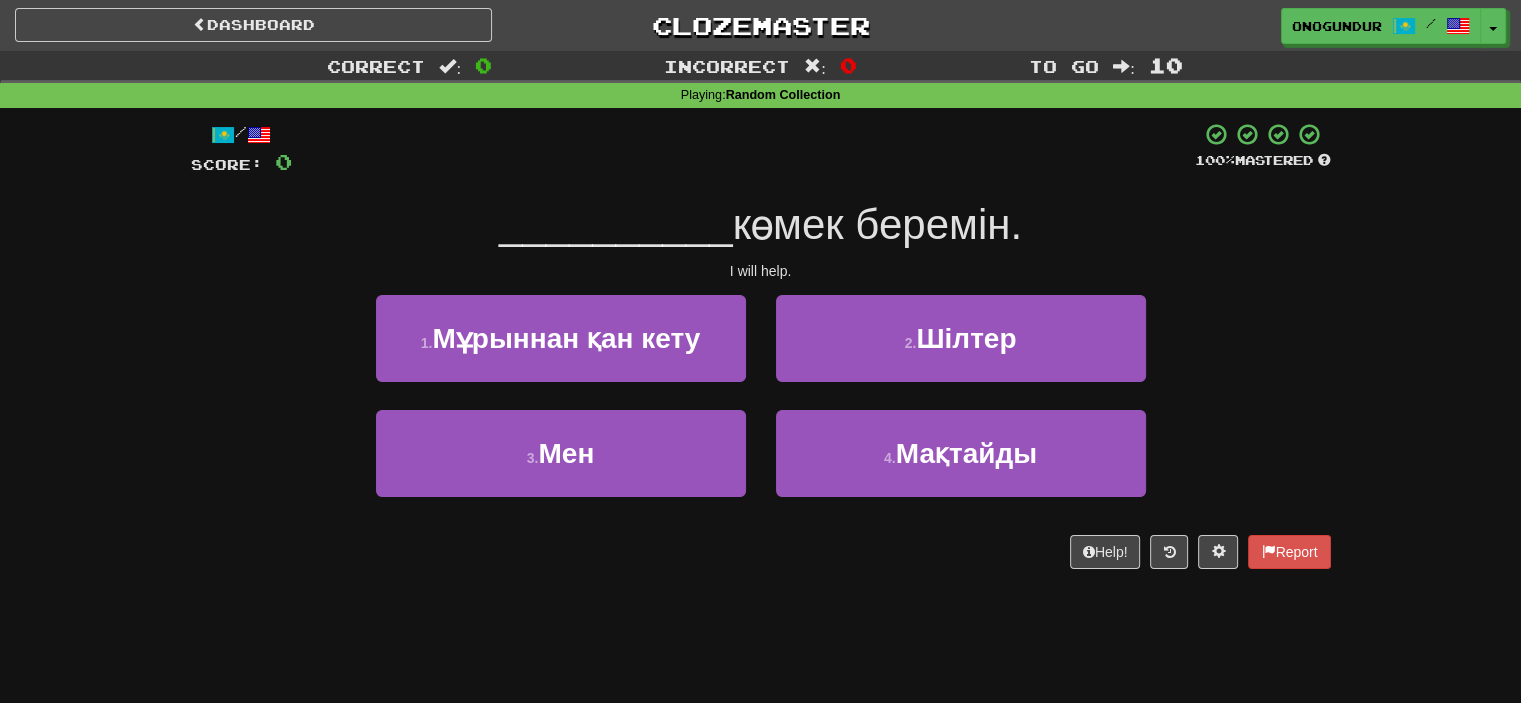 click on "3 .  Мен" at bounding box center [561, 467] 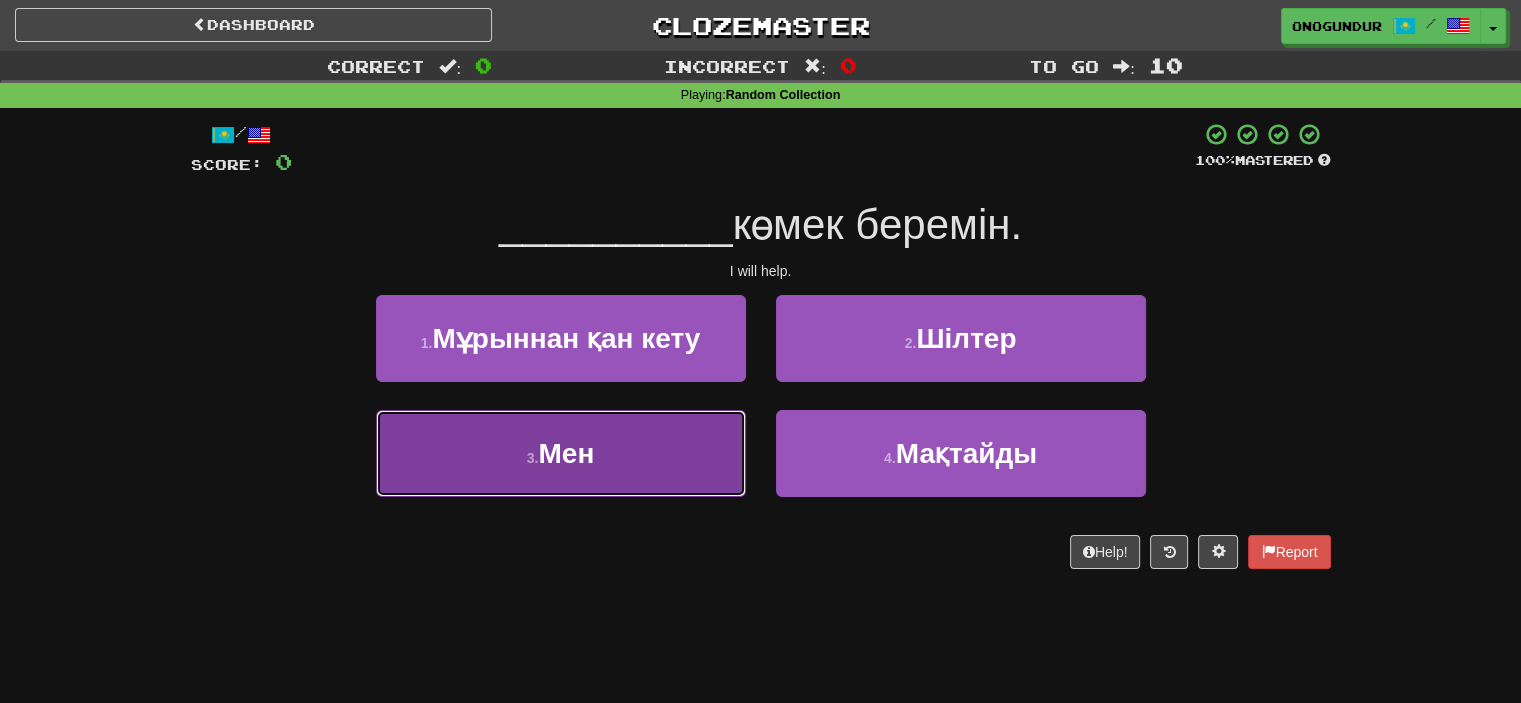 click on "3 .  Мен" at bounding box center (561, 453) 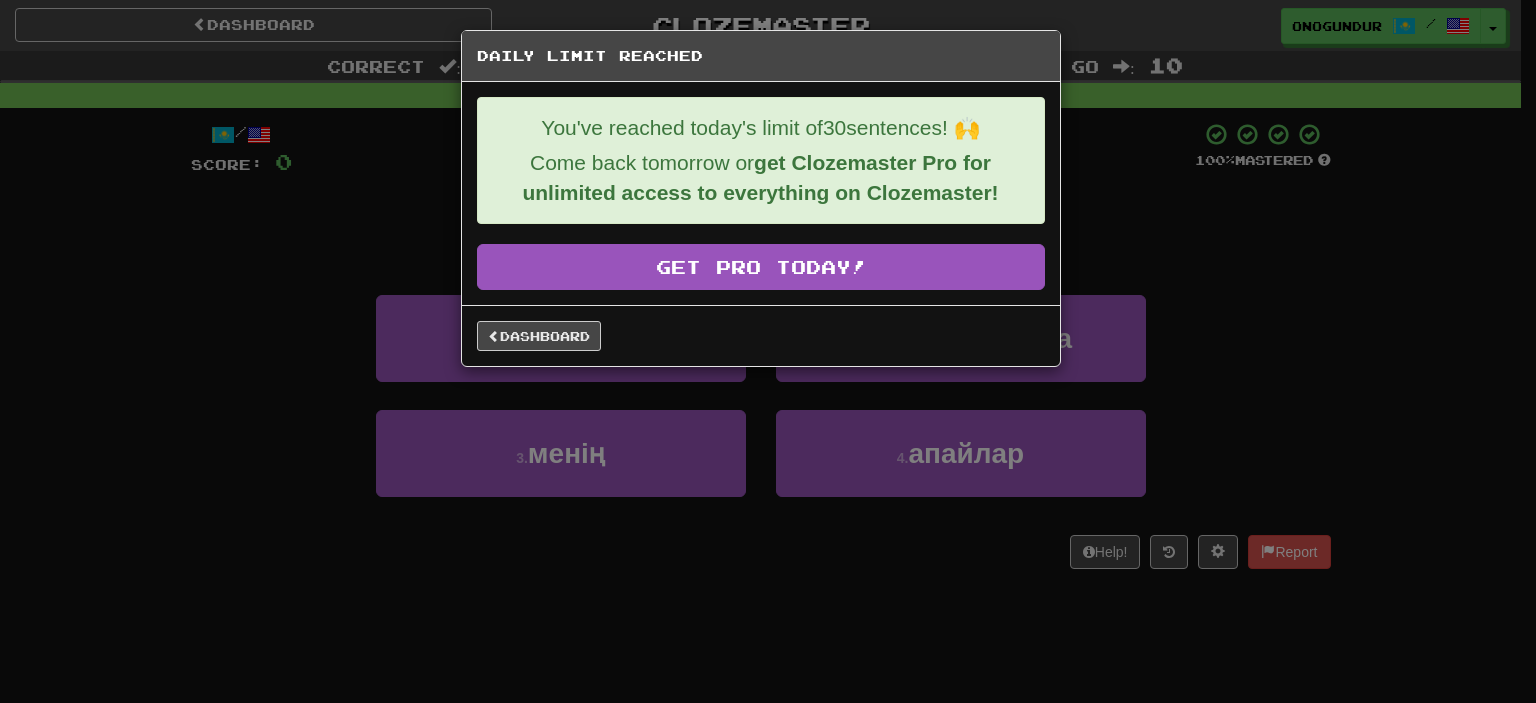 click on "Dashboard" at bounding box center [761, 335] 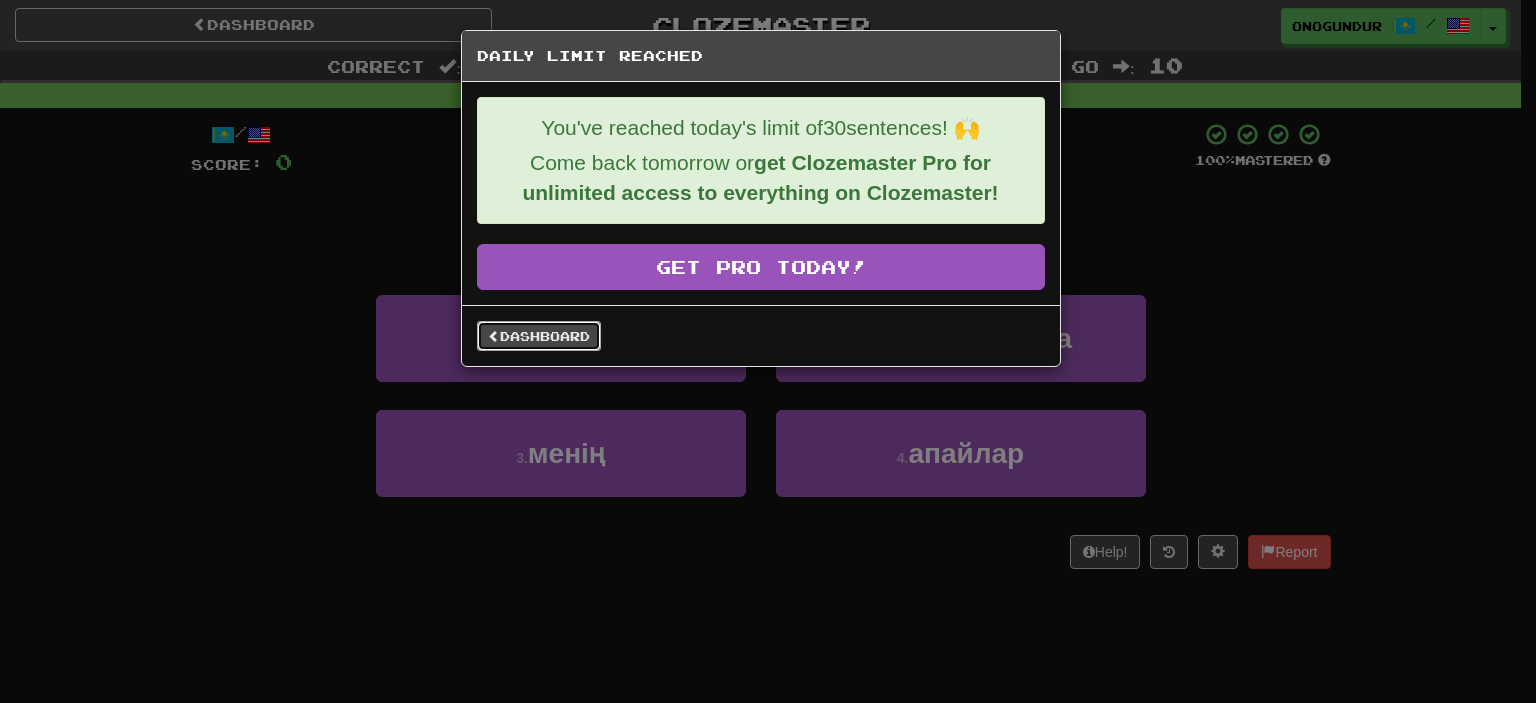 click on "Dashboard" at bounding box center (539, 336) 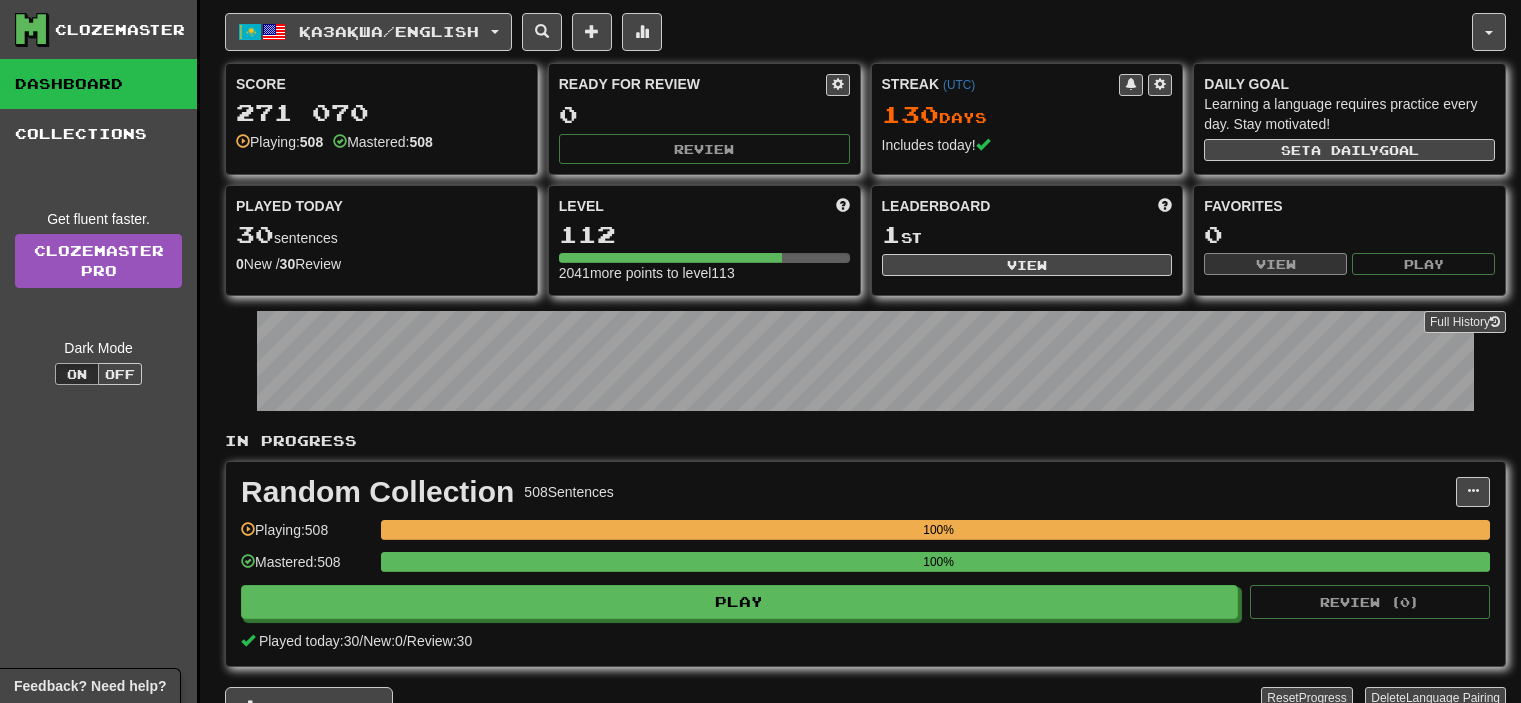 scroll, scrollTop: 0, scrollLeft: 0, axis: both 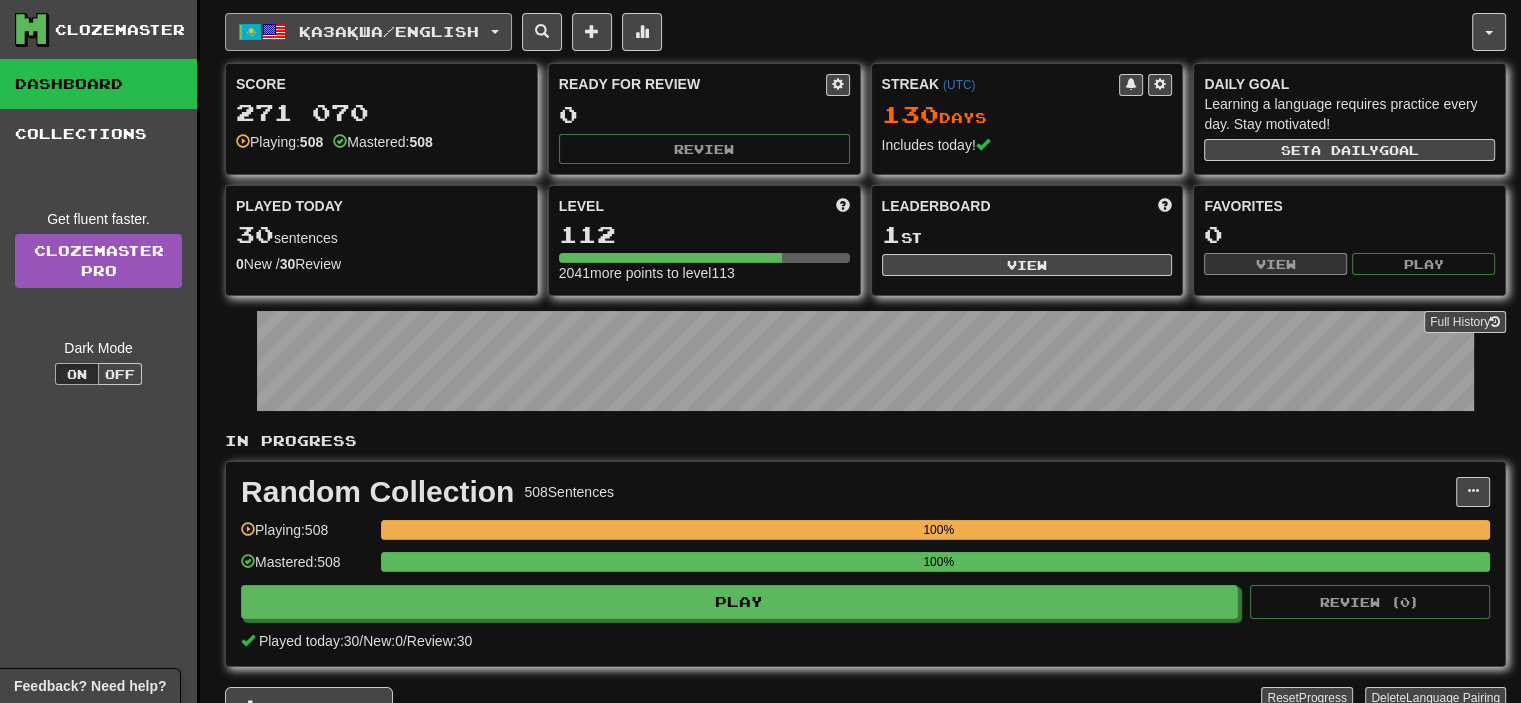 click on "Қазақша  /  English" 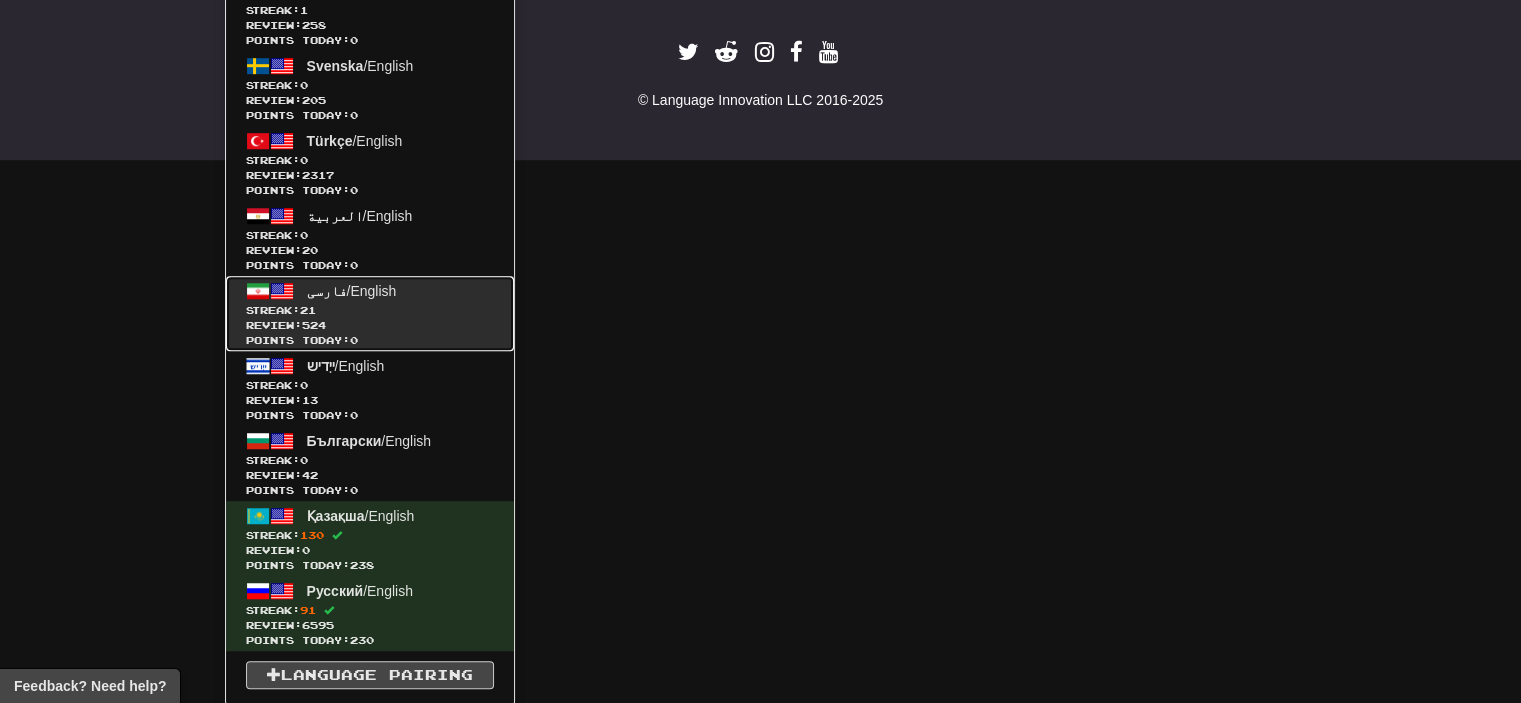 click on "Streak:  21" 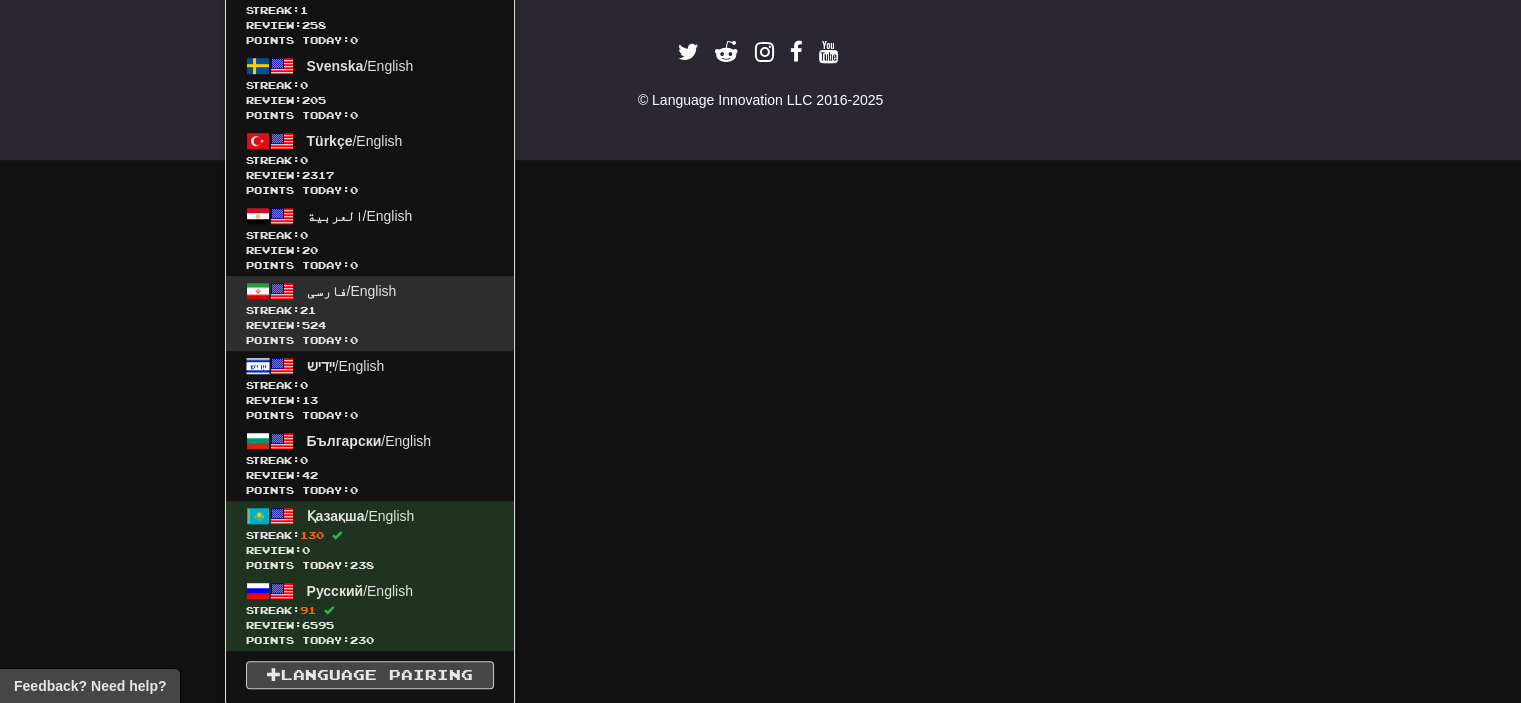 scroll, scrollTop: 736, scrollLeft: 0, axis: vertical 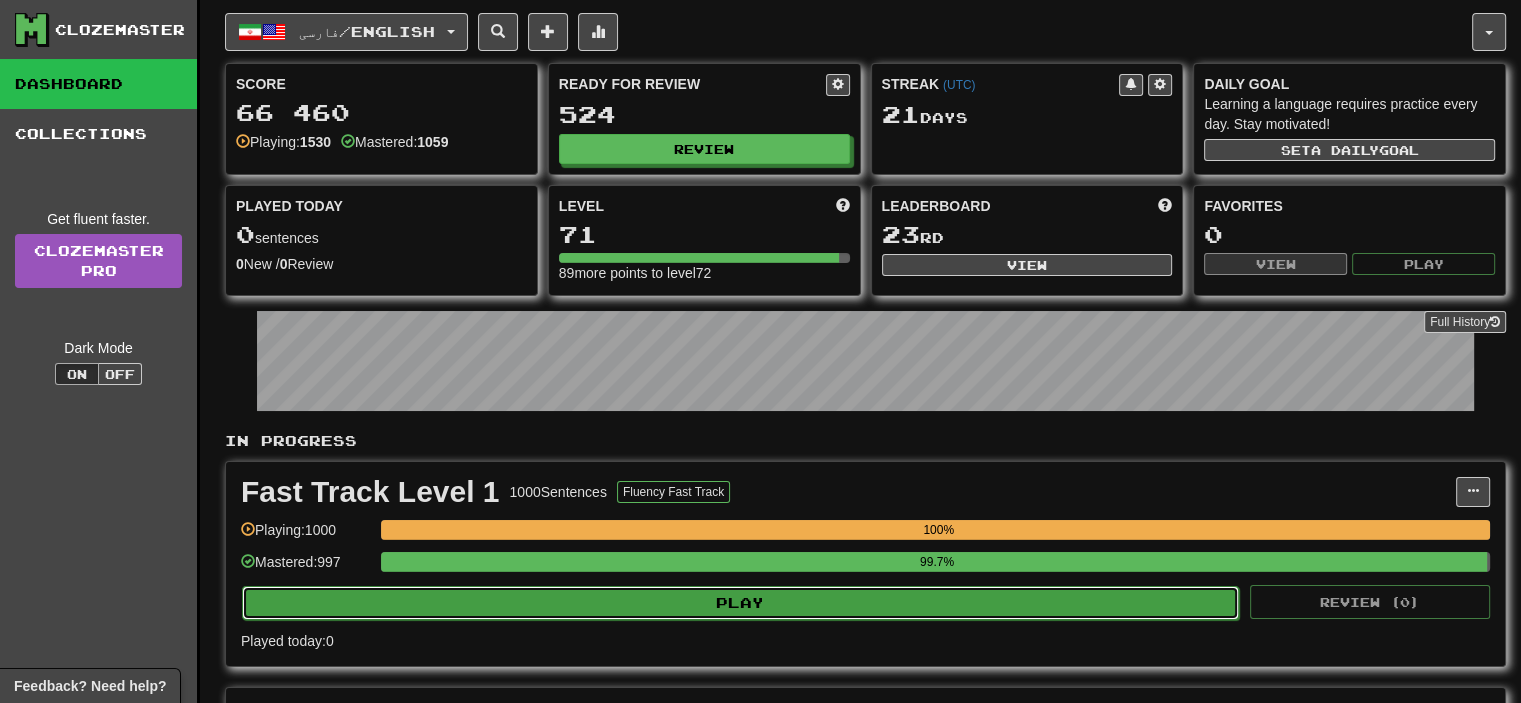 click on "Play" 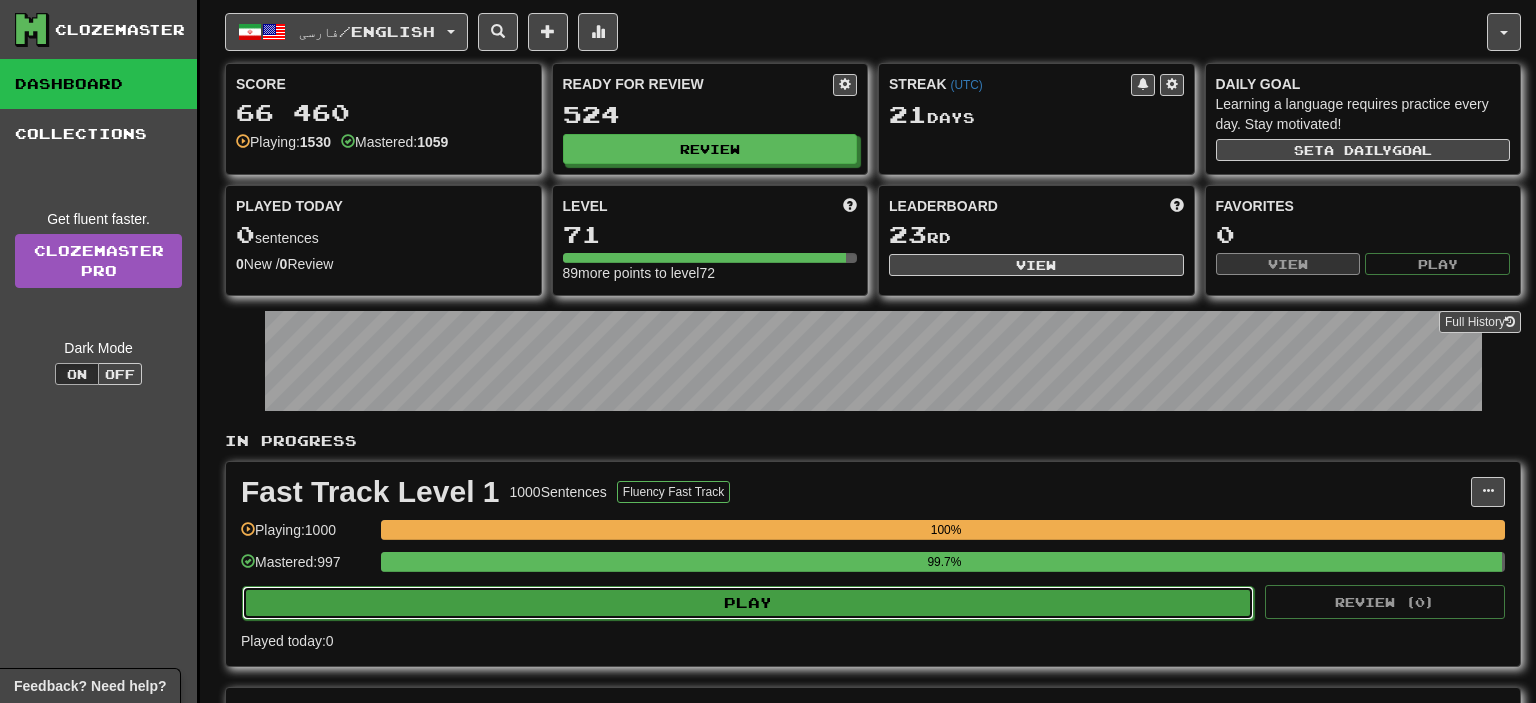 select on "**" 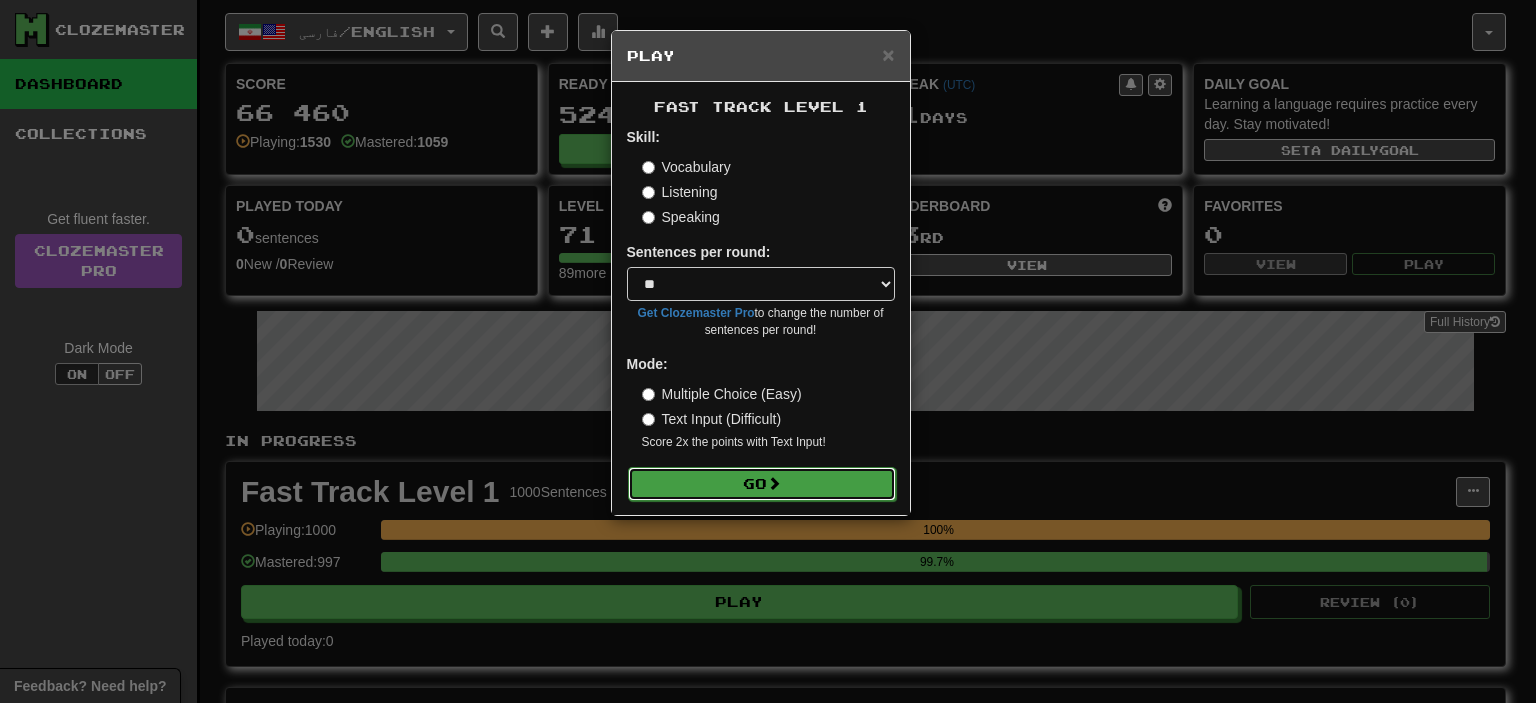 click on "Go" at bounding box center (762, 484) 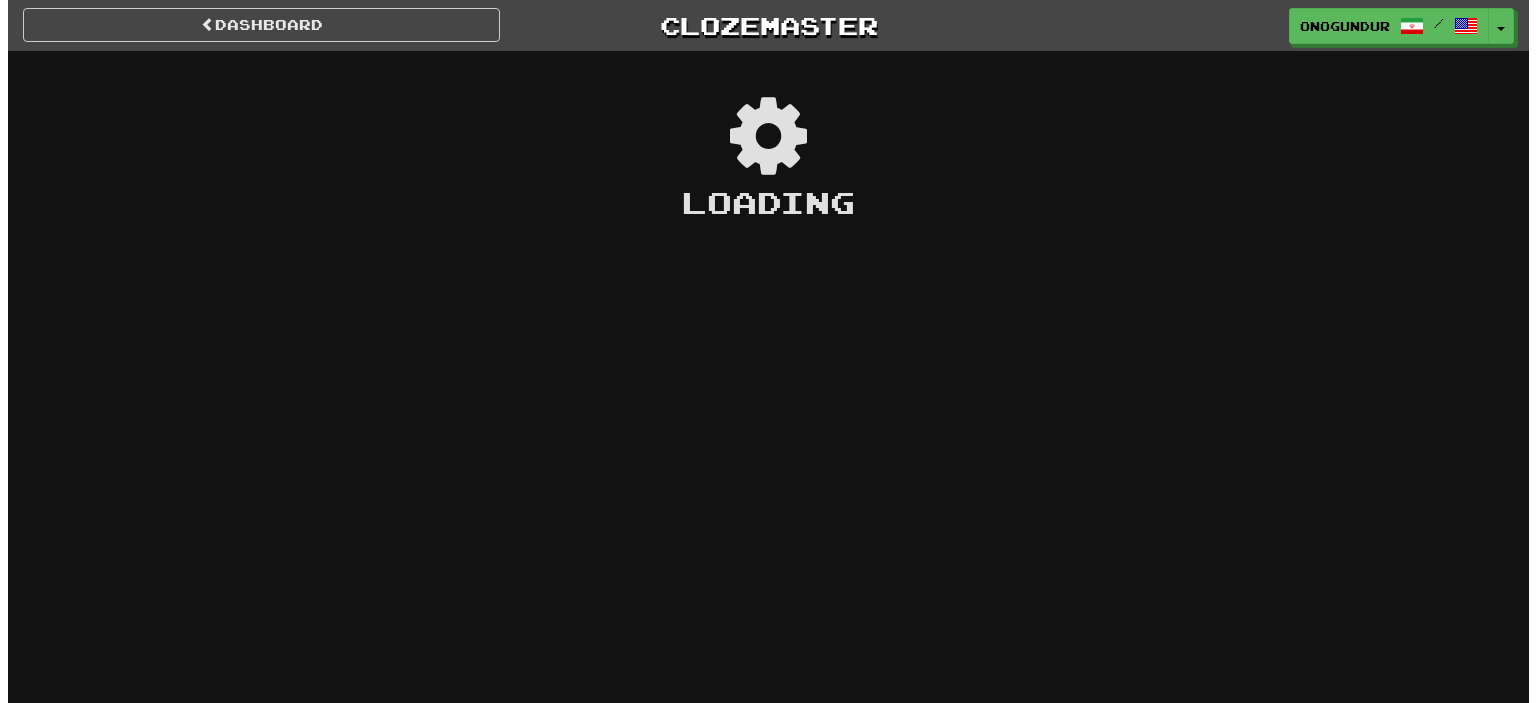 scroll, scrollTop: 0, scrollLeft: 0, axis: both 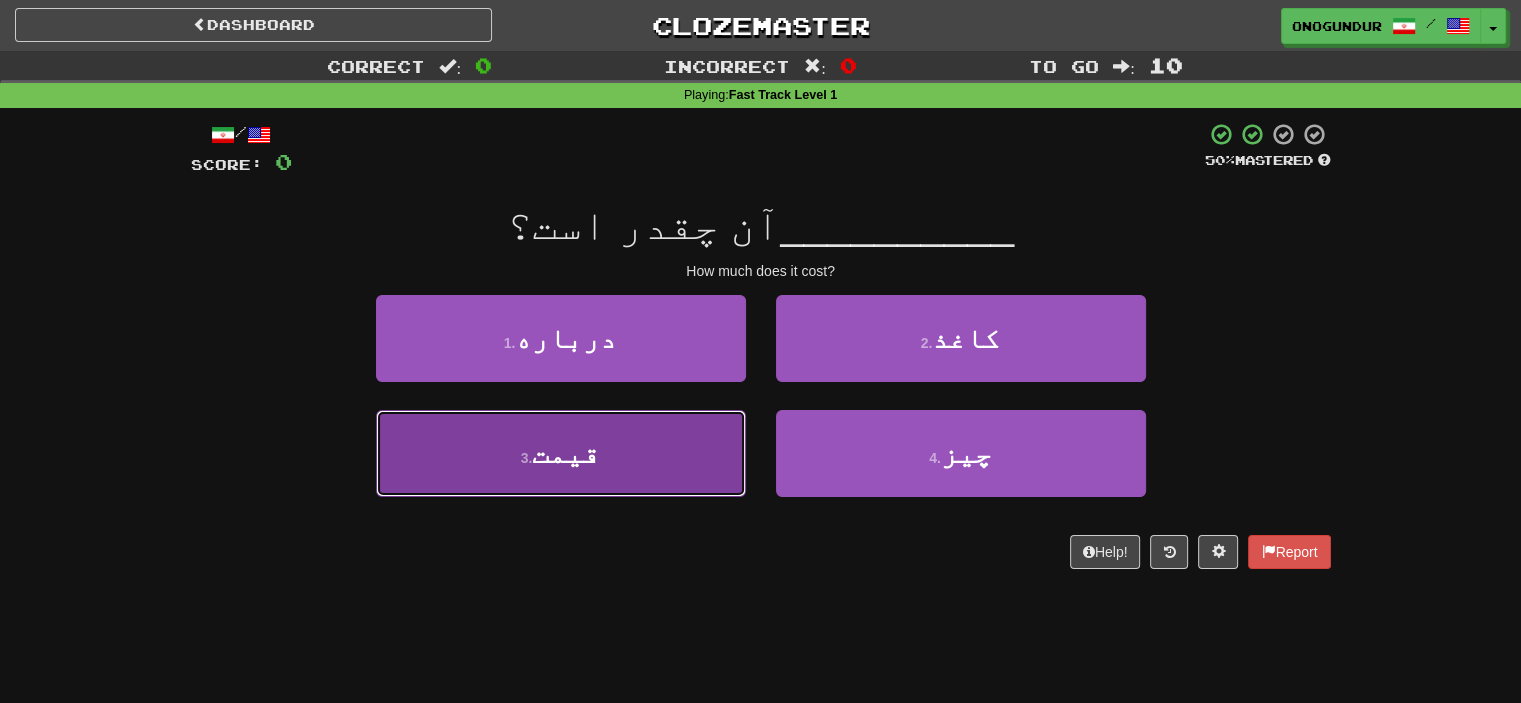 click on "3 .  قیمت" at bounding box center [561, 453] 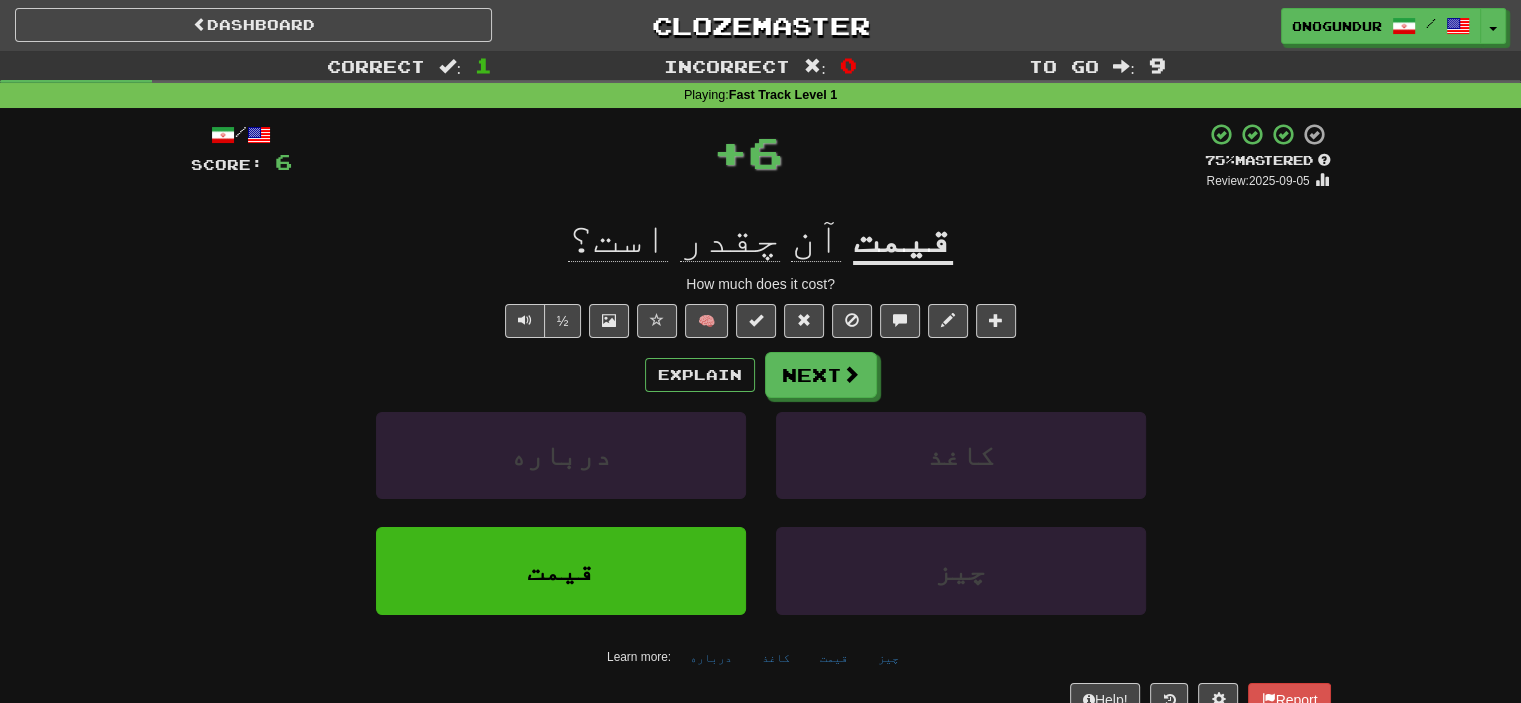 click on "Explain Next درباره کاغذ قیمت چیز Learn more: درباره کاغذ قیمت چیز" at bounding box center (761, 512) 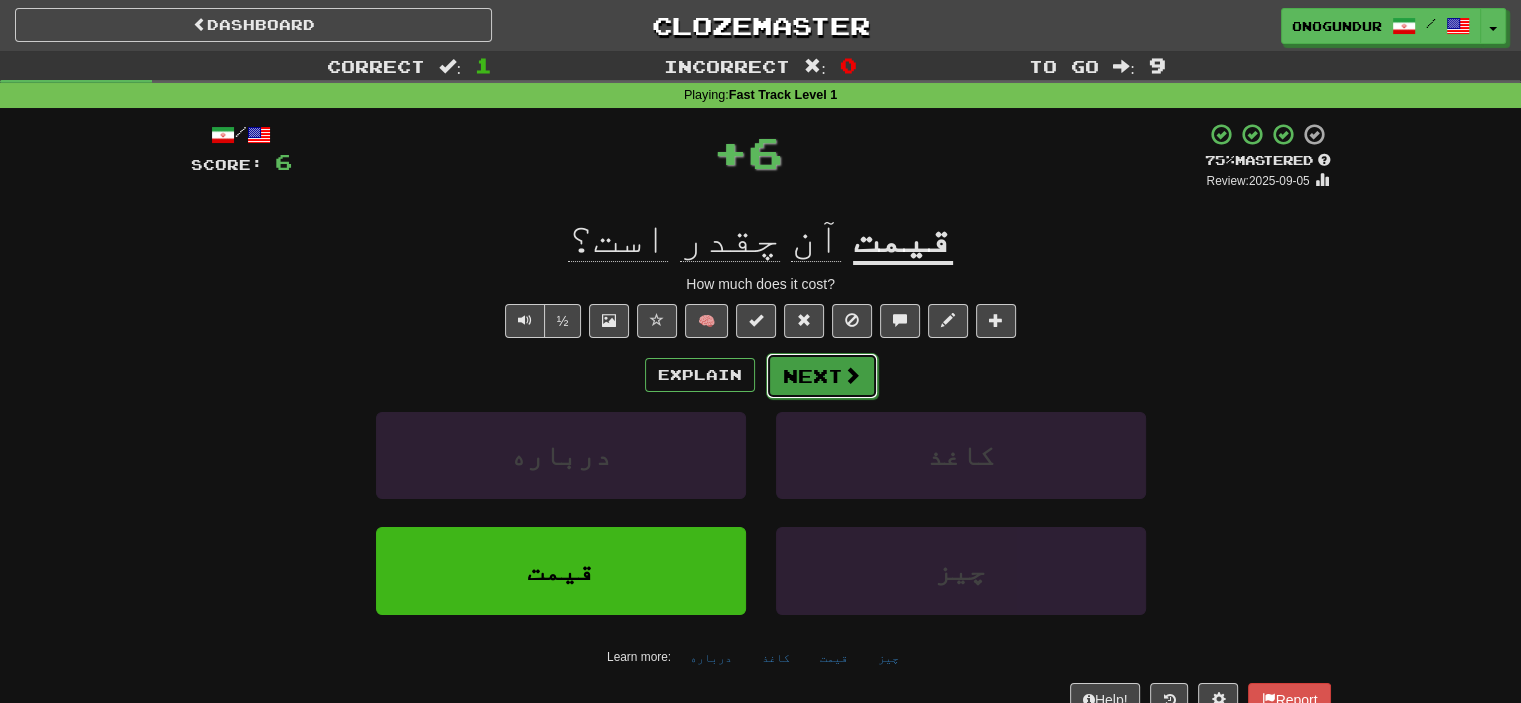 click on "Next" at bounding box center (822, 376) 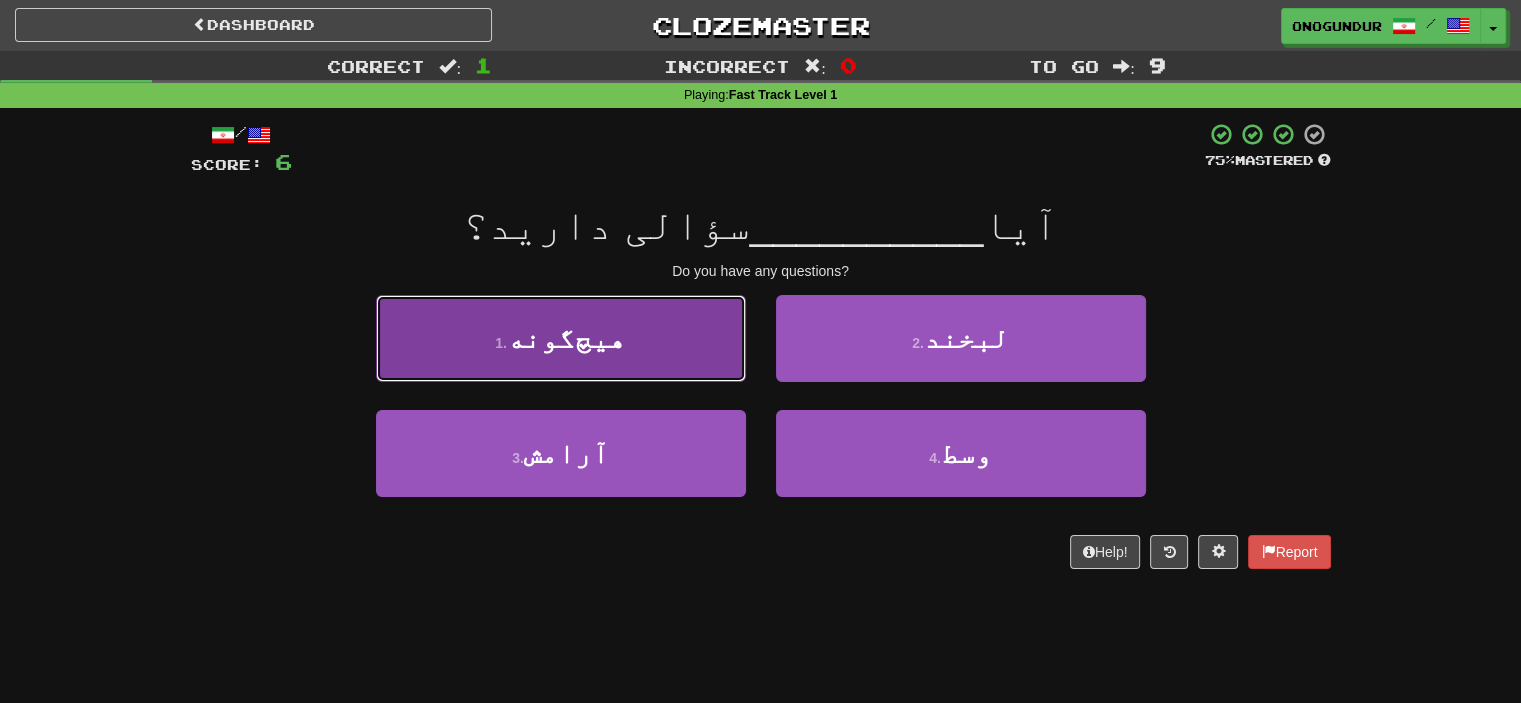 click on "1 .  هیچ‌گونه" at bounding box center [561, 338] 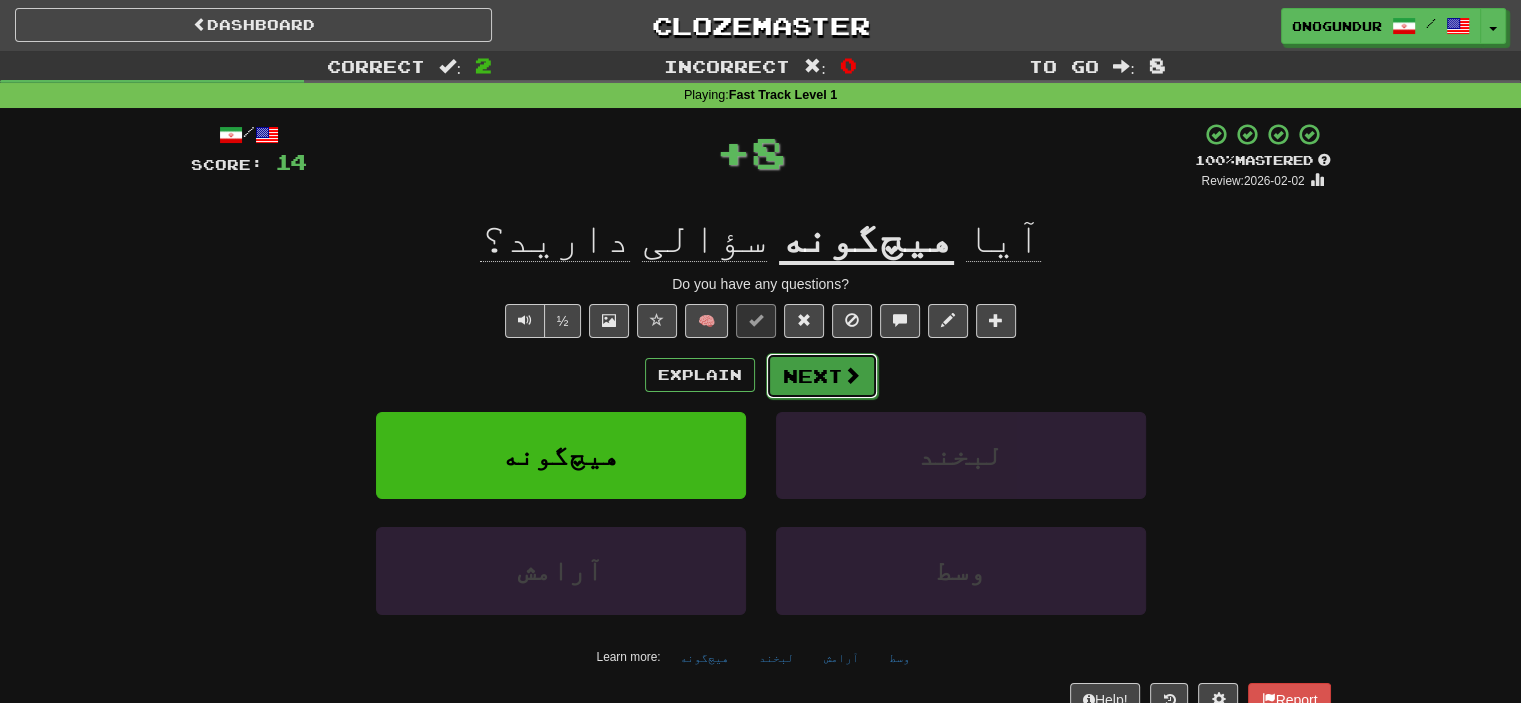 click on "Next" at bounding box center (822, 376) 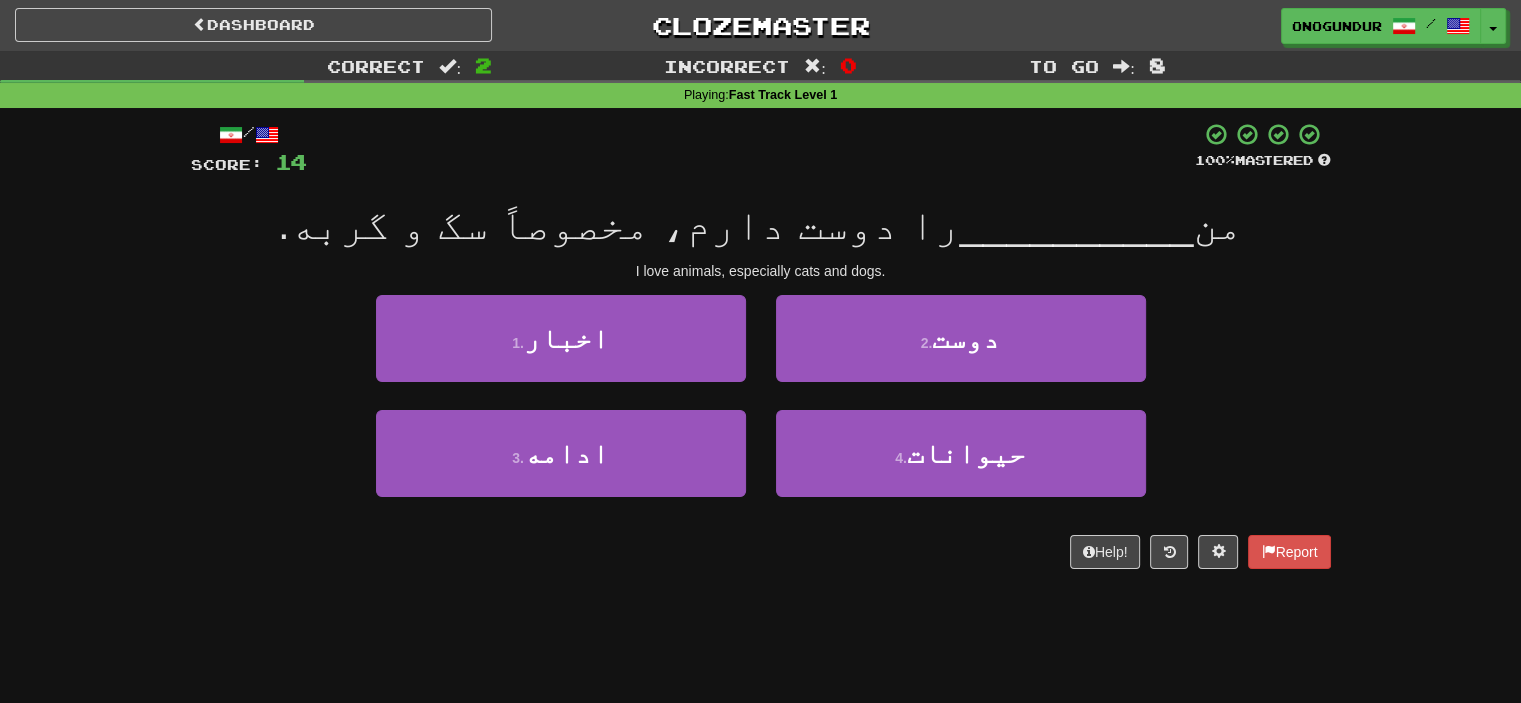 click on "Dashboard
Clozemaster
onogundur
/
Toggle Dropdown
Dashboard
Leaderboard
Activity Feed
Notifications
Profile
Discussions
Azərbaycanca
/
English
Streak:
21
Review:
2,958
Points Today: 0
Català
/
English
Streak:
0
Review:
10
Points Today: 0
Deutsch
/
English
Streak:
0
Review:
1,979
Points Today: 0
Español
/
English
Streak:
0
Review:
1,413
Points Today: 0
Esperanto
/
English
Streak:
0
Review:
1,035
Points Today: 0
Français
/
English
Streak:
0
Review:
19
Points Today: 0
Hrvatski
/
English
Streak:
0
Review:
278
Points Today: 0
Íslenska
/" at bounding box center (760, 351) 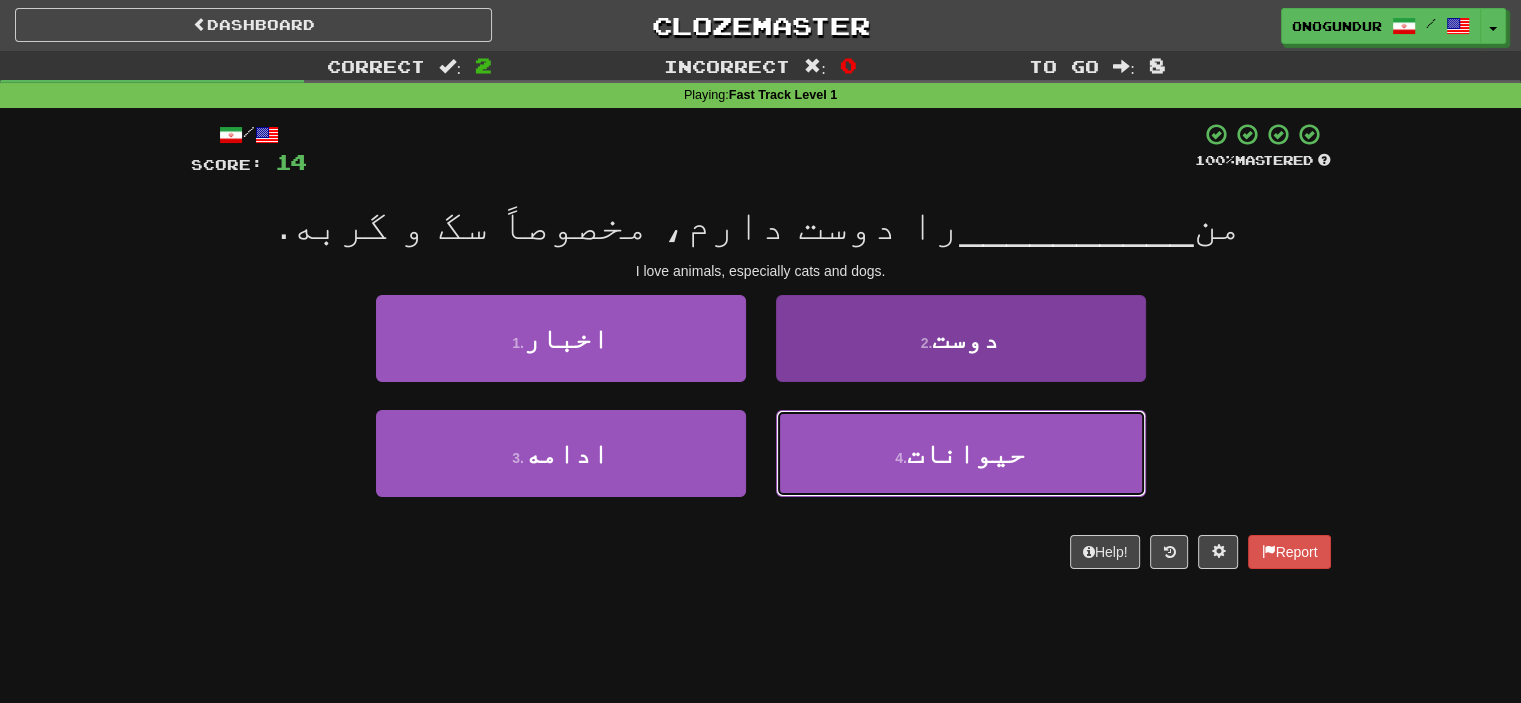 click on "4 .  حیوانات" at bounding box center [961, 453] 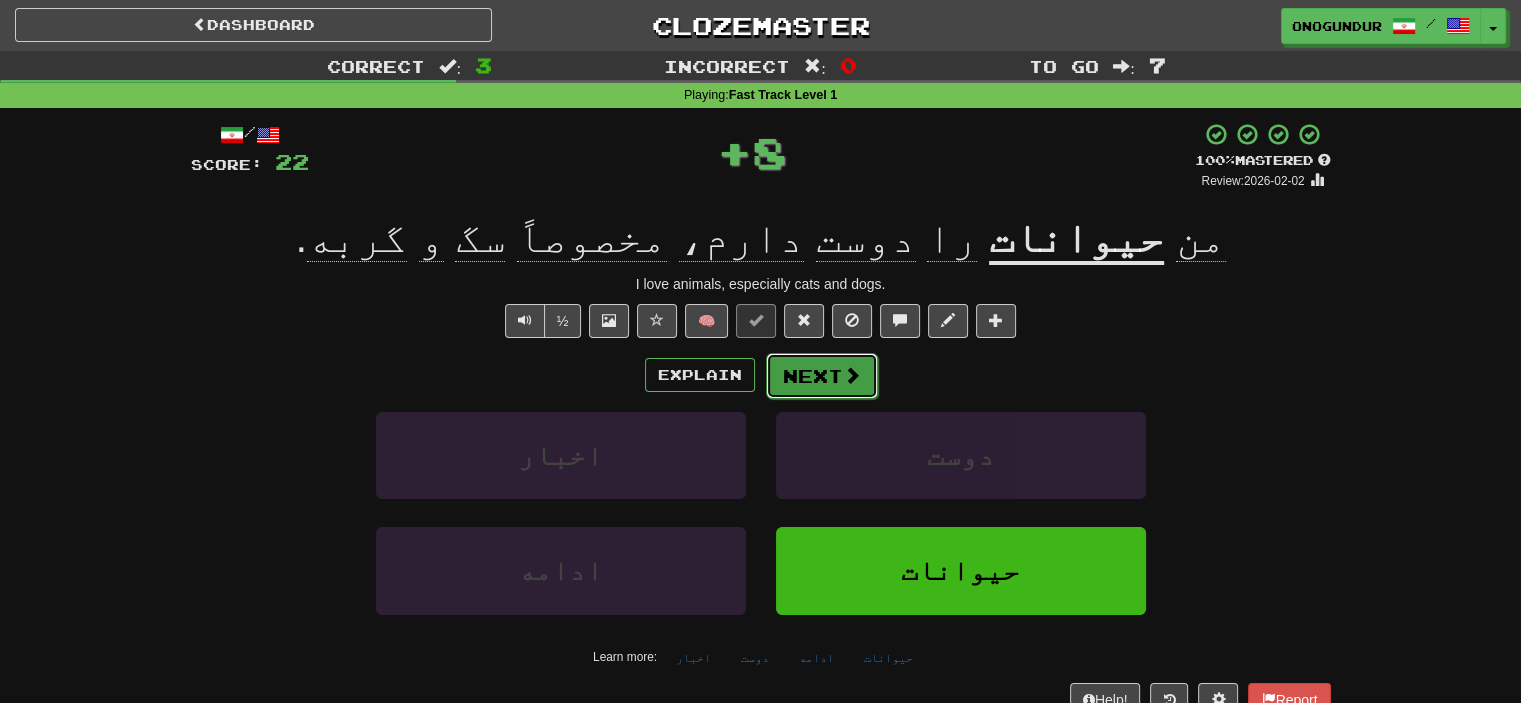 click on "Next" at bounding box center [822, 376] 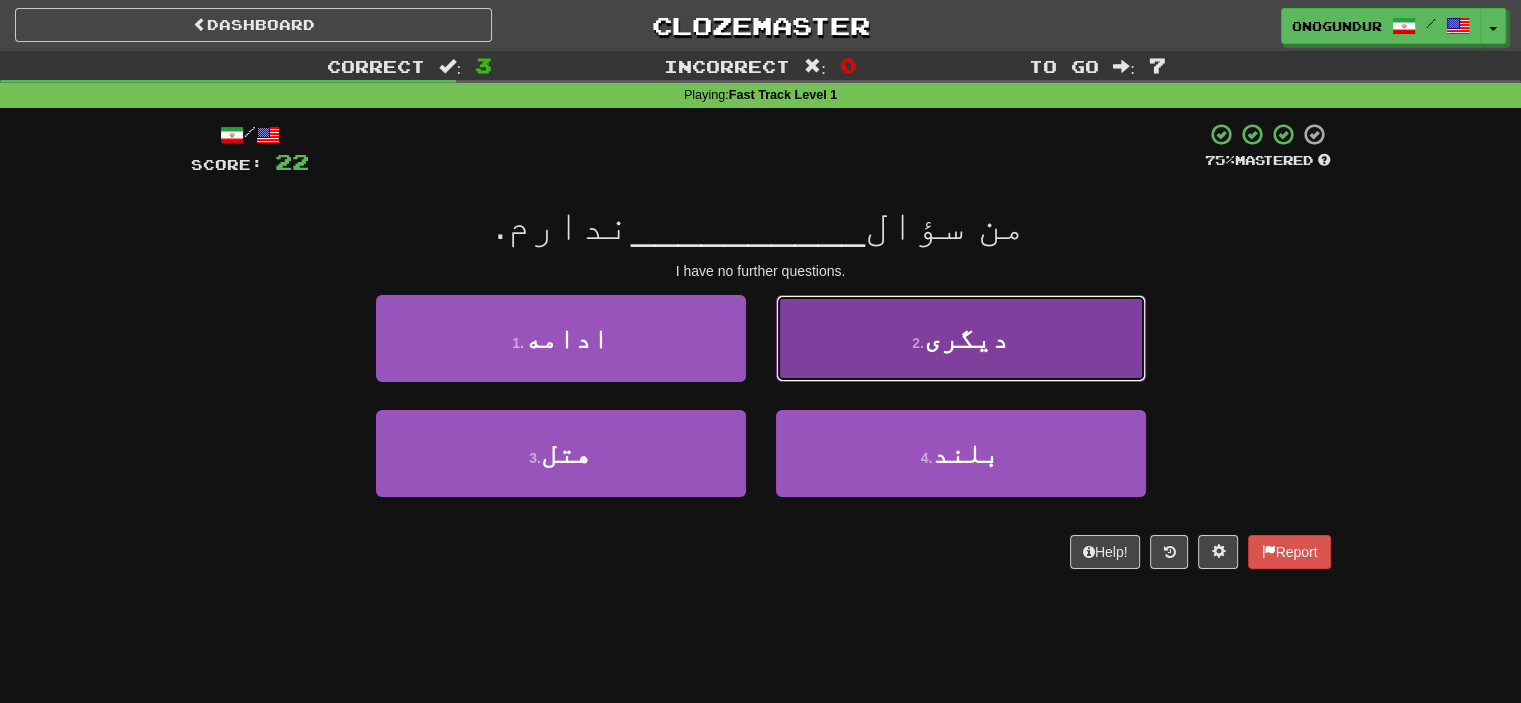 click on "2 .  دیگری" at bounding box center [961, 338] 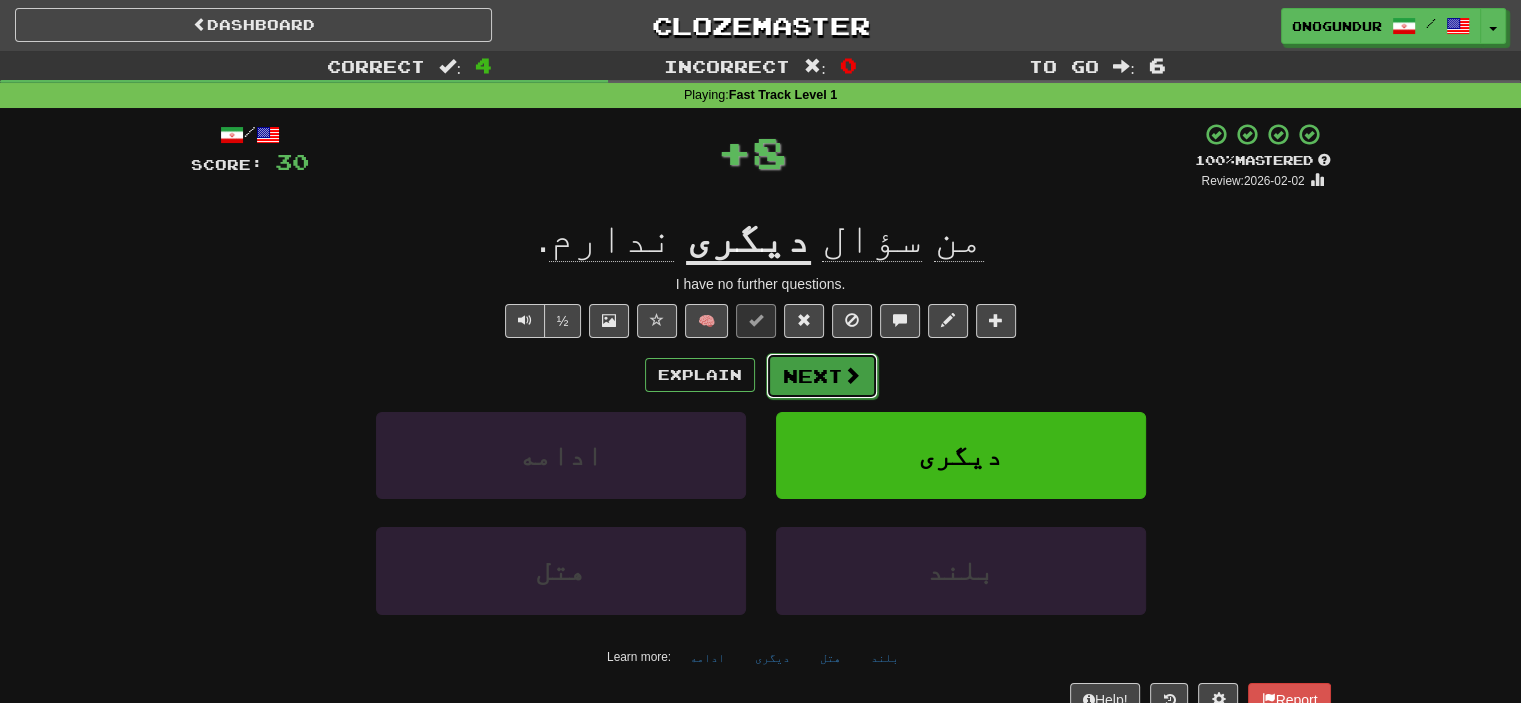 click on "Next" at bounding box center (822, 376) 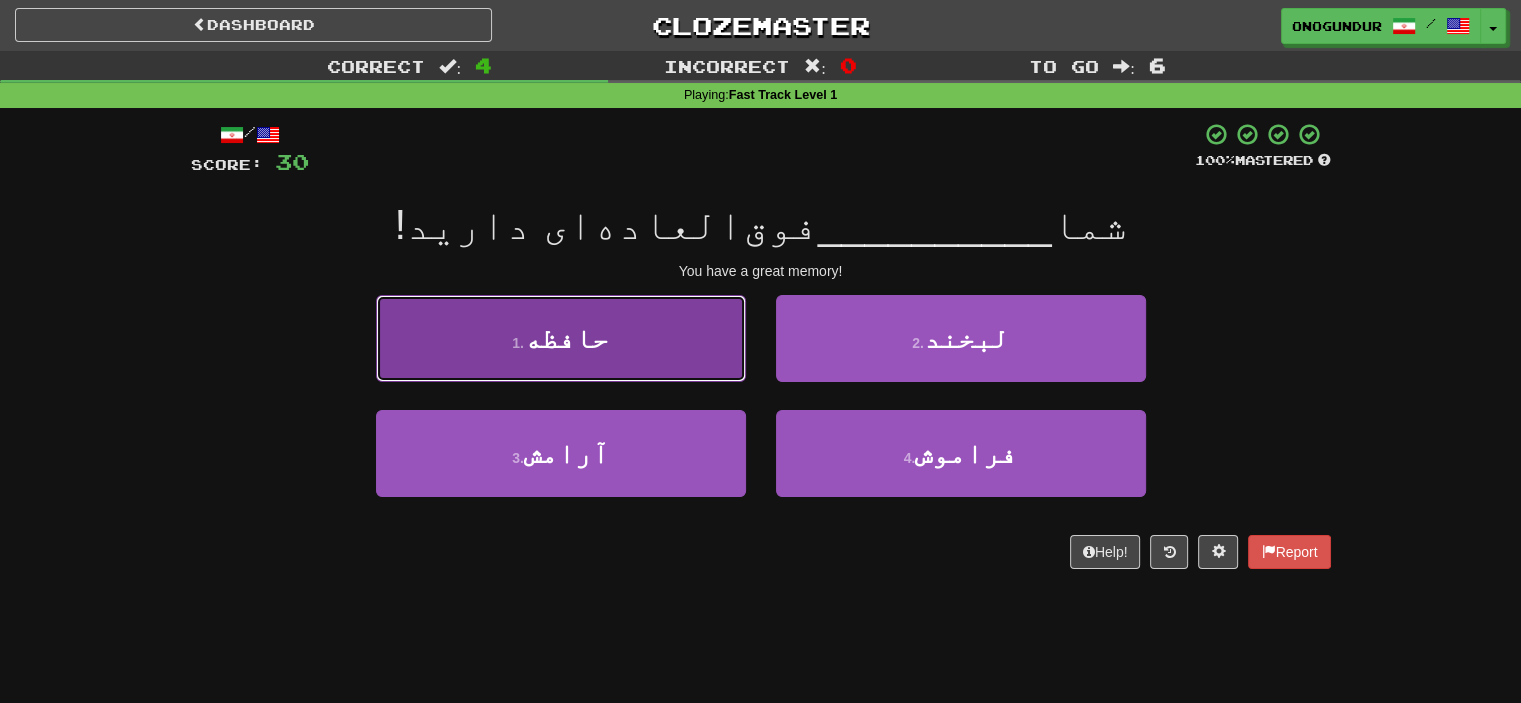 click on "حافظه" at bounding box center [566, 338] 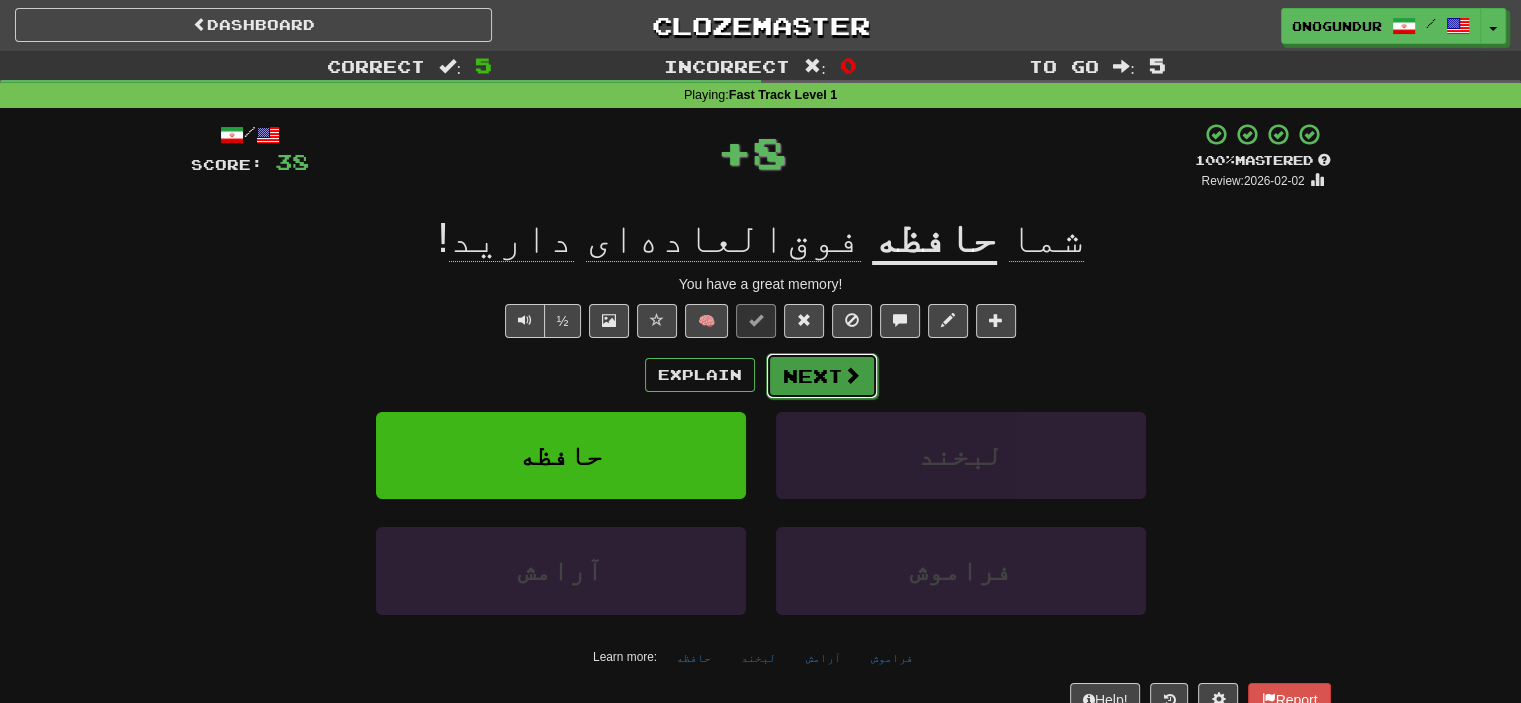 click on "Next" at bounding box center [822, 376] 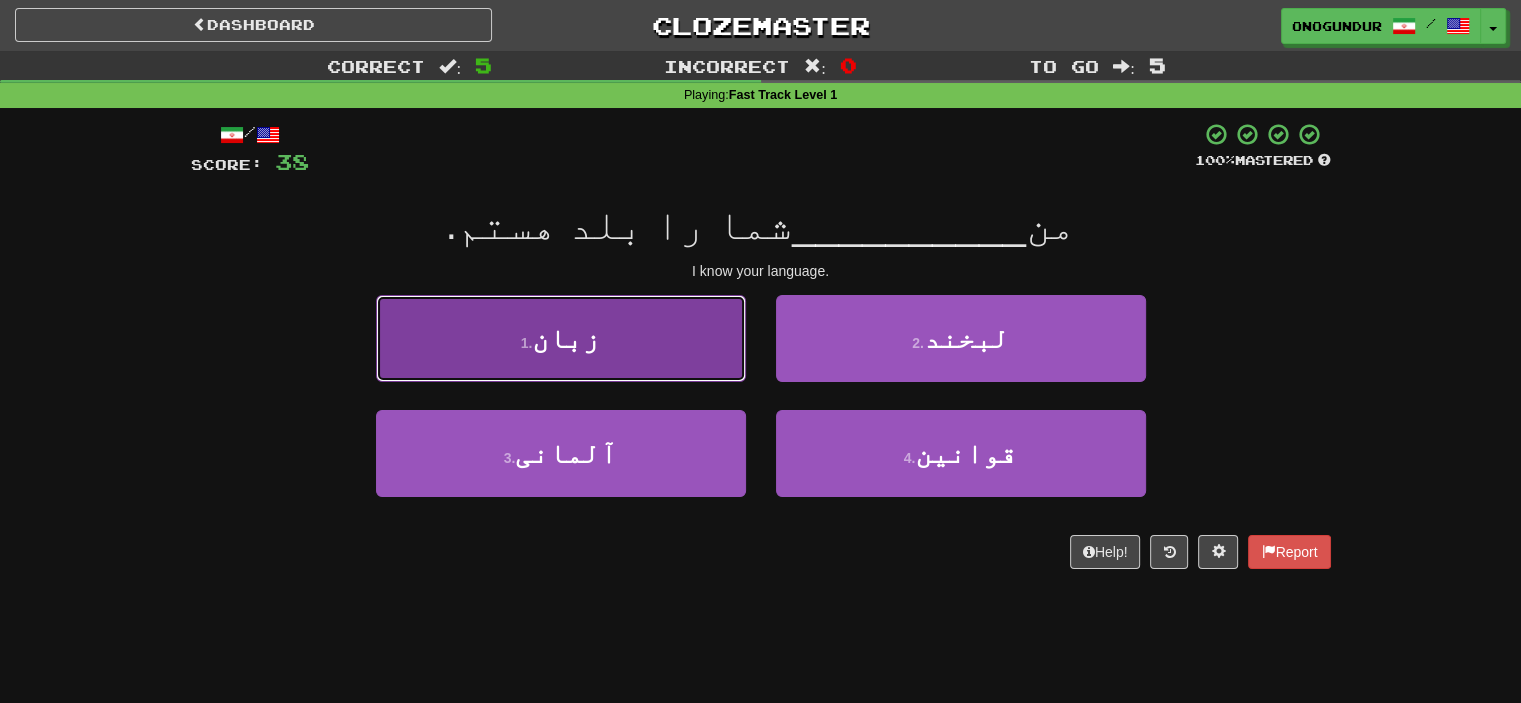 click on "1 .  زبان" at bounding box center (561, 338) 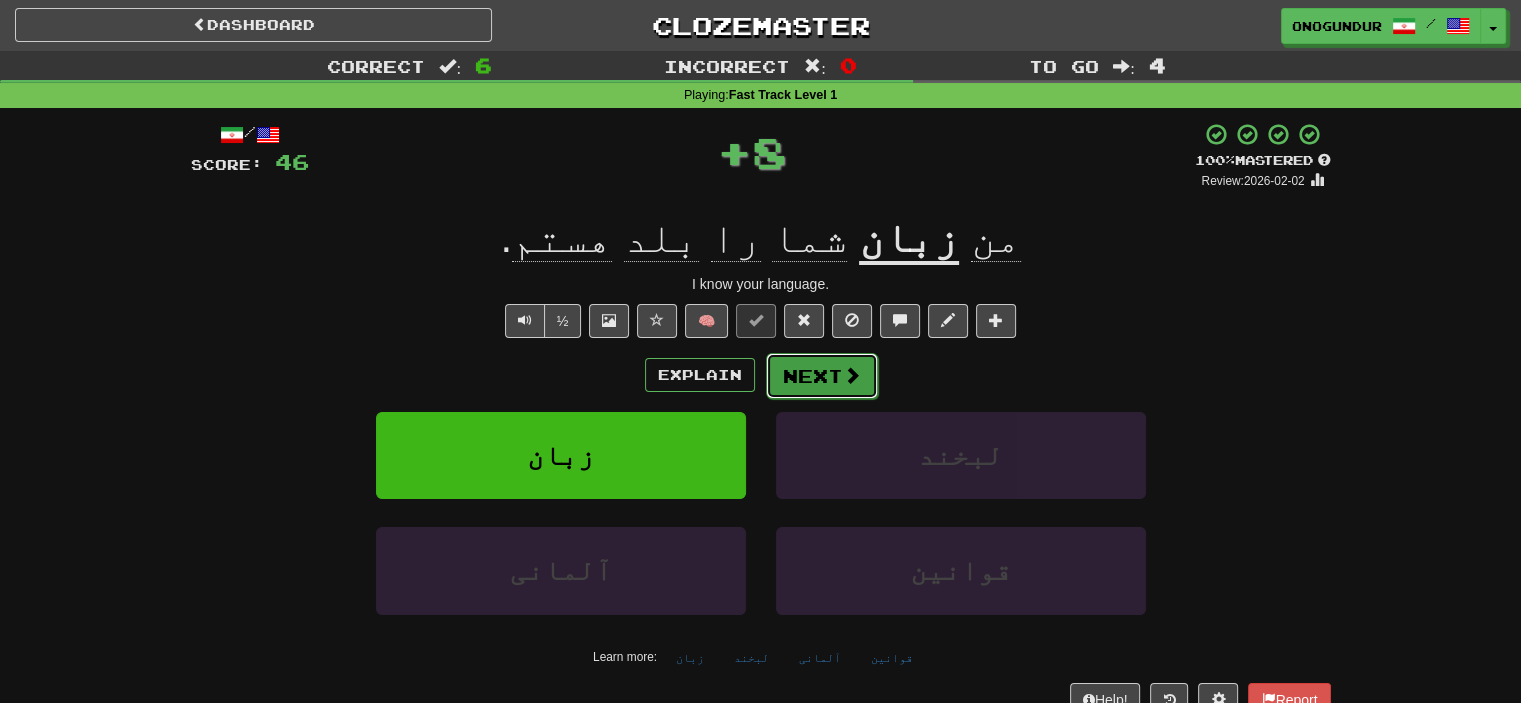 click on "Next" at bounding box center [822, 376] 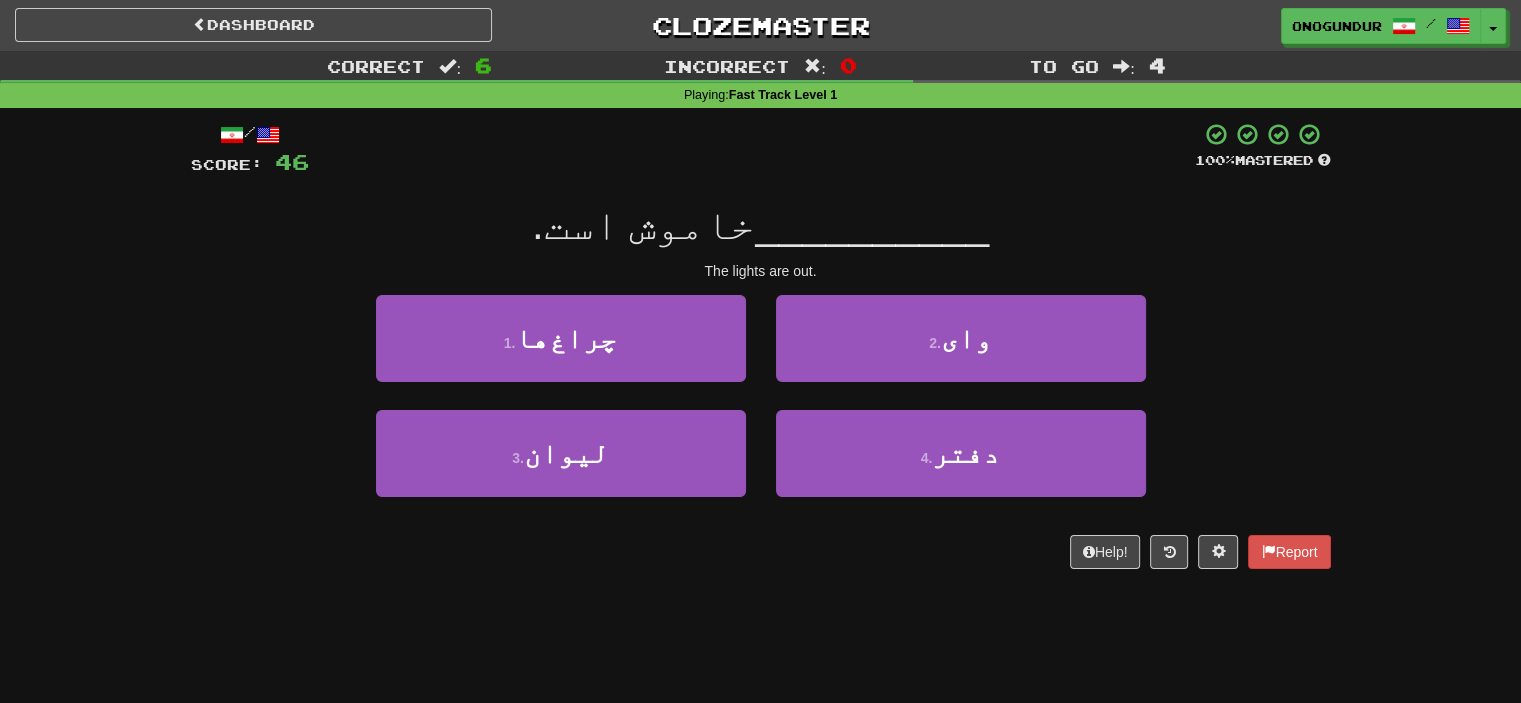 click on "Dashboard
Clozemaster
onogundur
/
Toggle Dropdown
Dashboard
Leaderboard
Activity Feed
Notifications
Profile
Discussions
Azərbaycanca
/
English
Streak:
21
Review:
2,958
Points Today: 0
Català
/
English
Streak:
0
Review:
10
Points Today: 0
Deutsch
/
English
Streak:
0
Review:
1,979
Points Today: 0
Español
/
English
Streak:
0
Review:
1,413
Points Today: 0
Esperanto
/
English
Streak:
0
Review:
1,035
Points Today: 0
Français
/
English
Streak:
0
Review:
19
Points Today: 0
Hrvatski
/
English
Streak:
0
Review:
278
Points Today: 0
Íslenska
/" at bounding box center [760, 351] 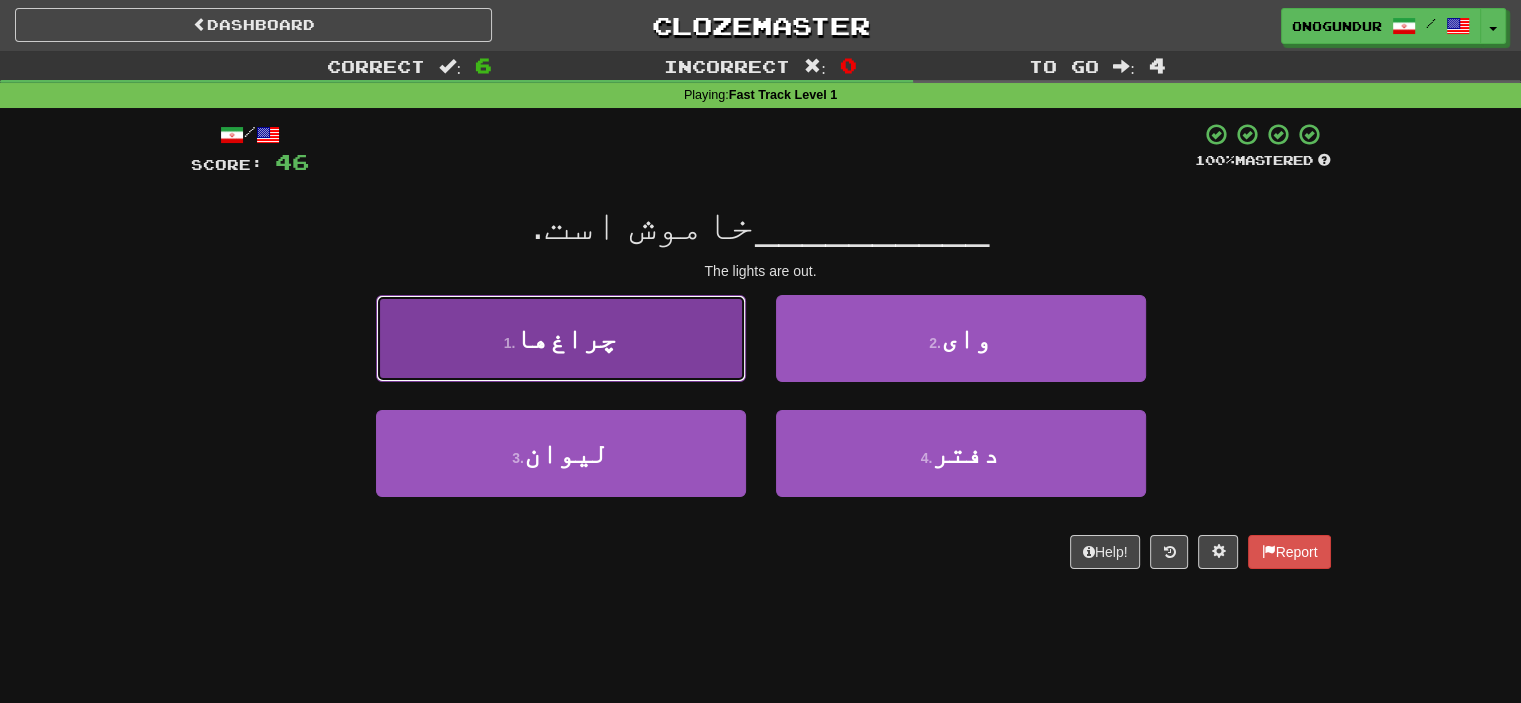 click on "1 .  چراغ‌ها" at bounding box center (561, 338) 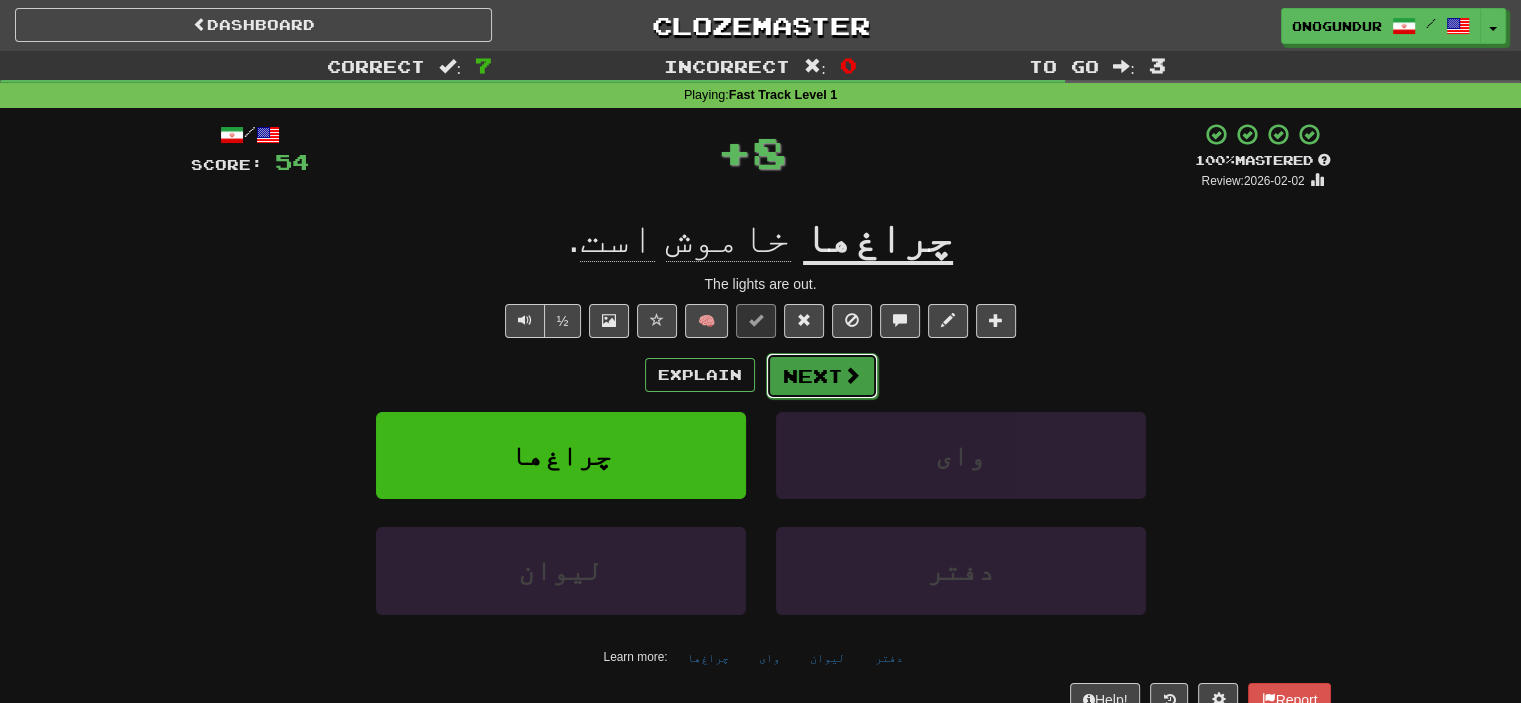 click on "Next" at bounding box center [822, 376] 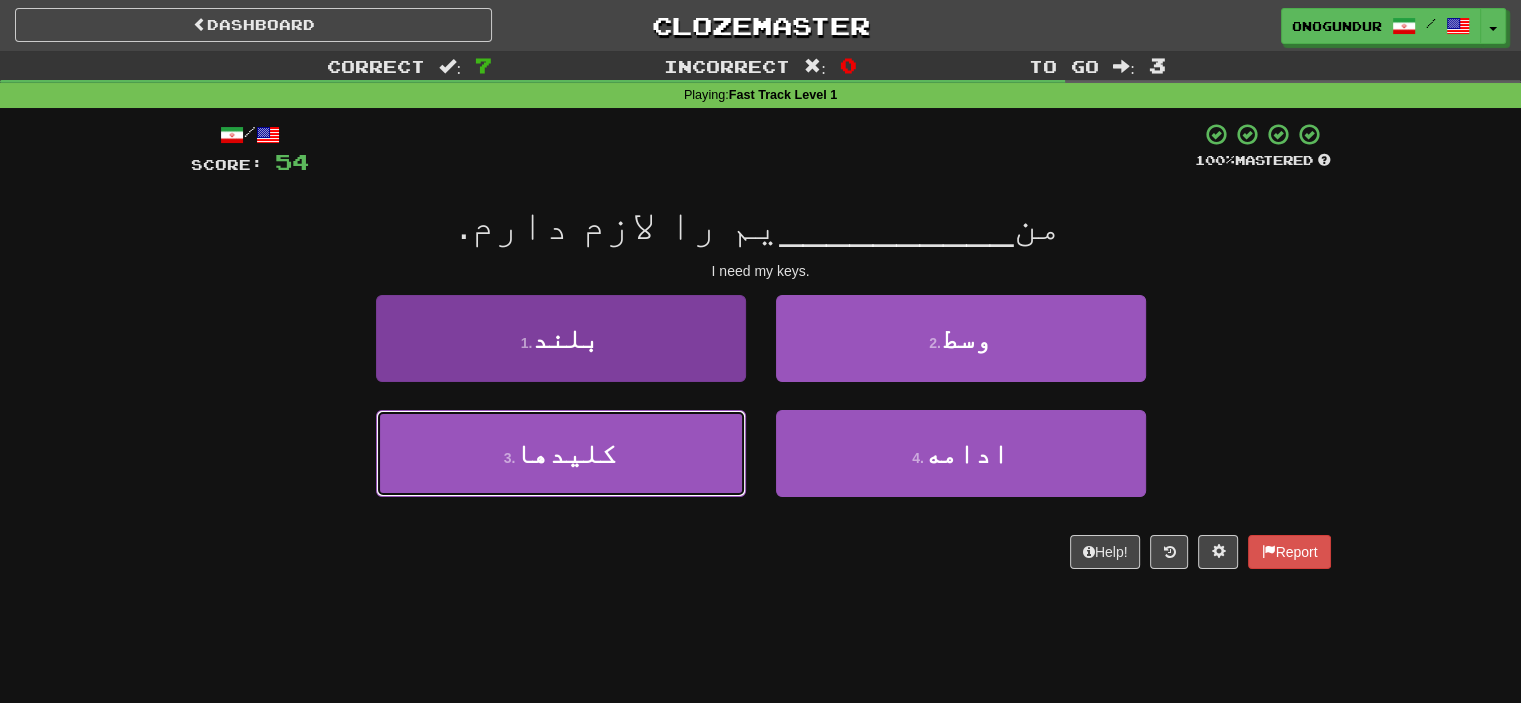 click on "3 .  کلیدها" at bounding box center [561, 453] 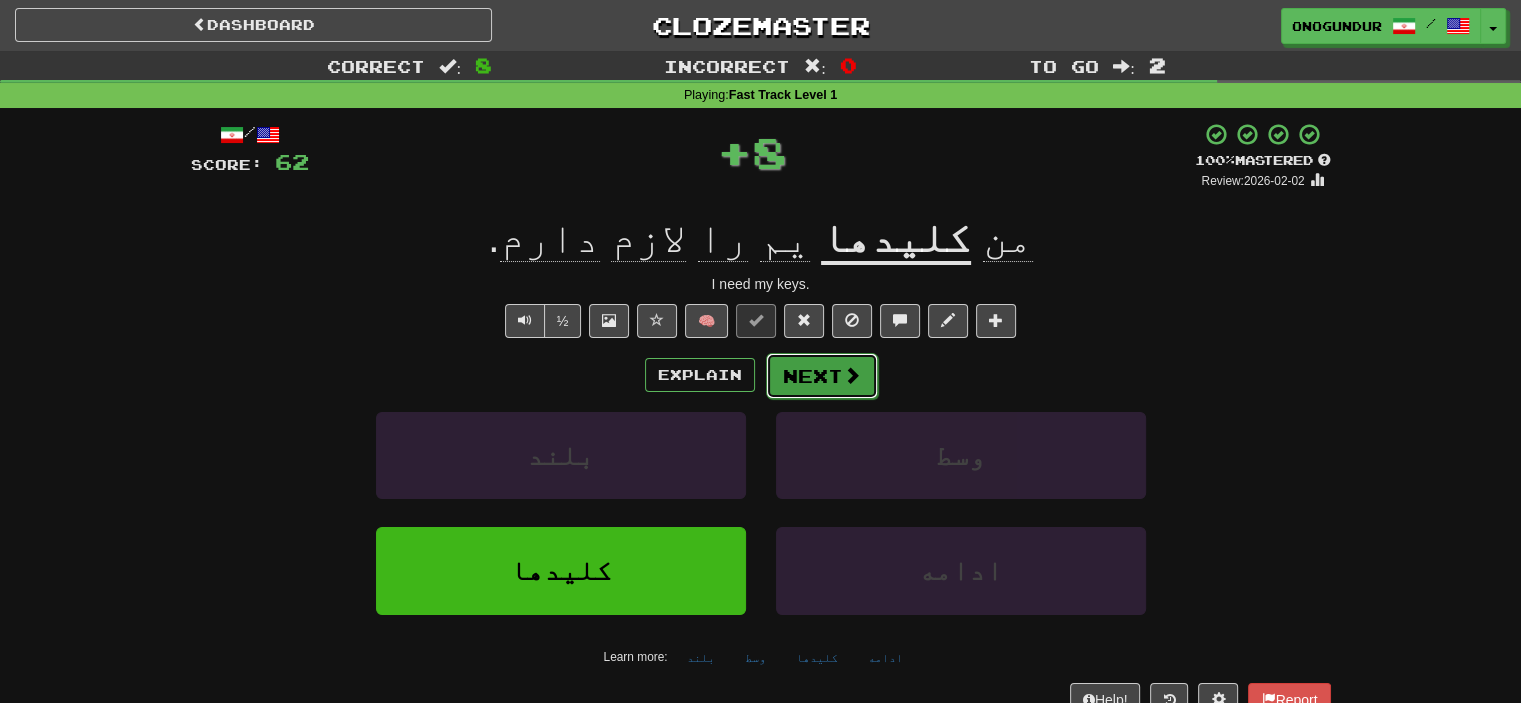 click on "Next" at bounding box center (822, 376) 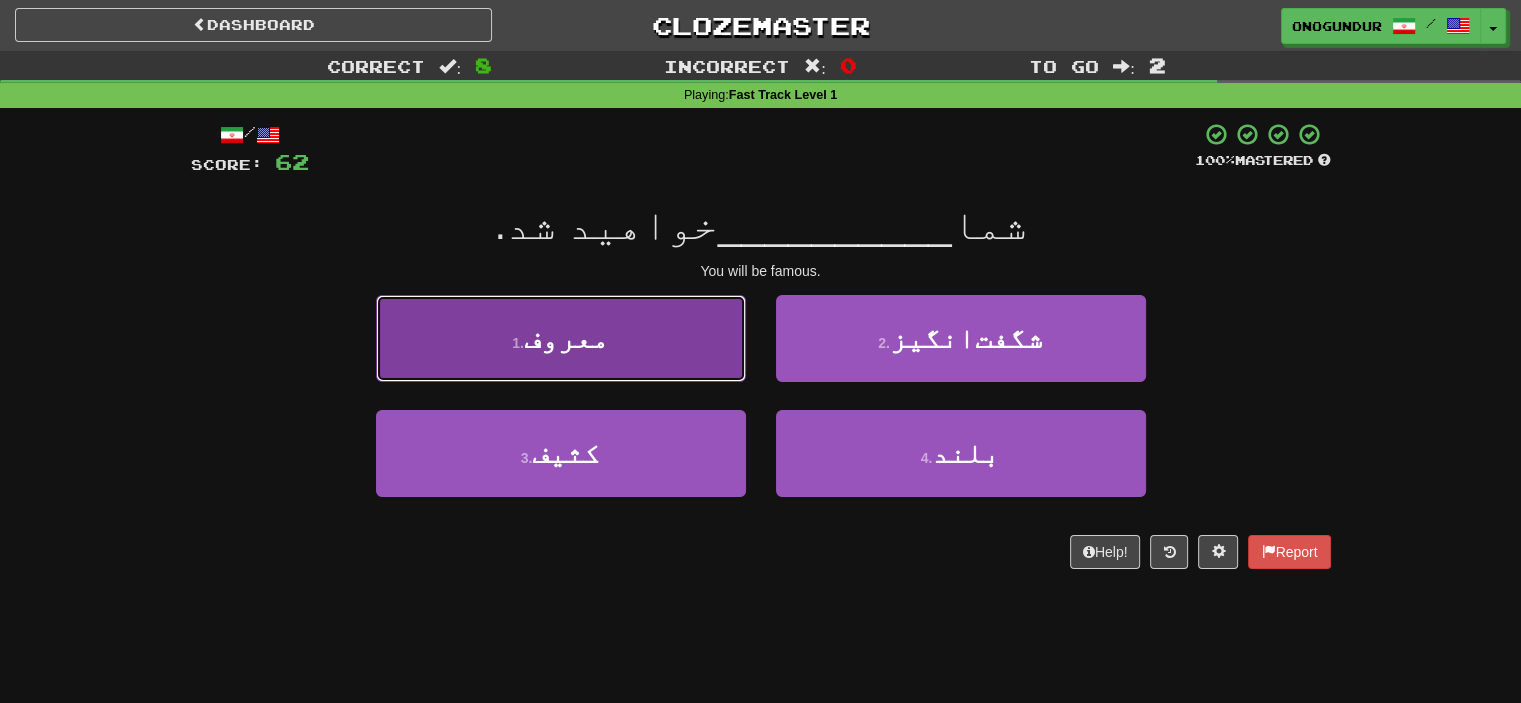 click on "1 .  معروف" at bounding box center (561, 338) 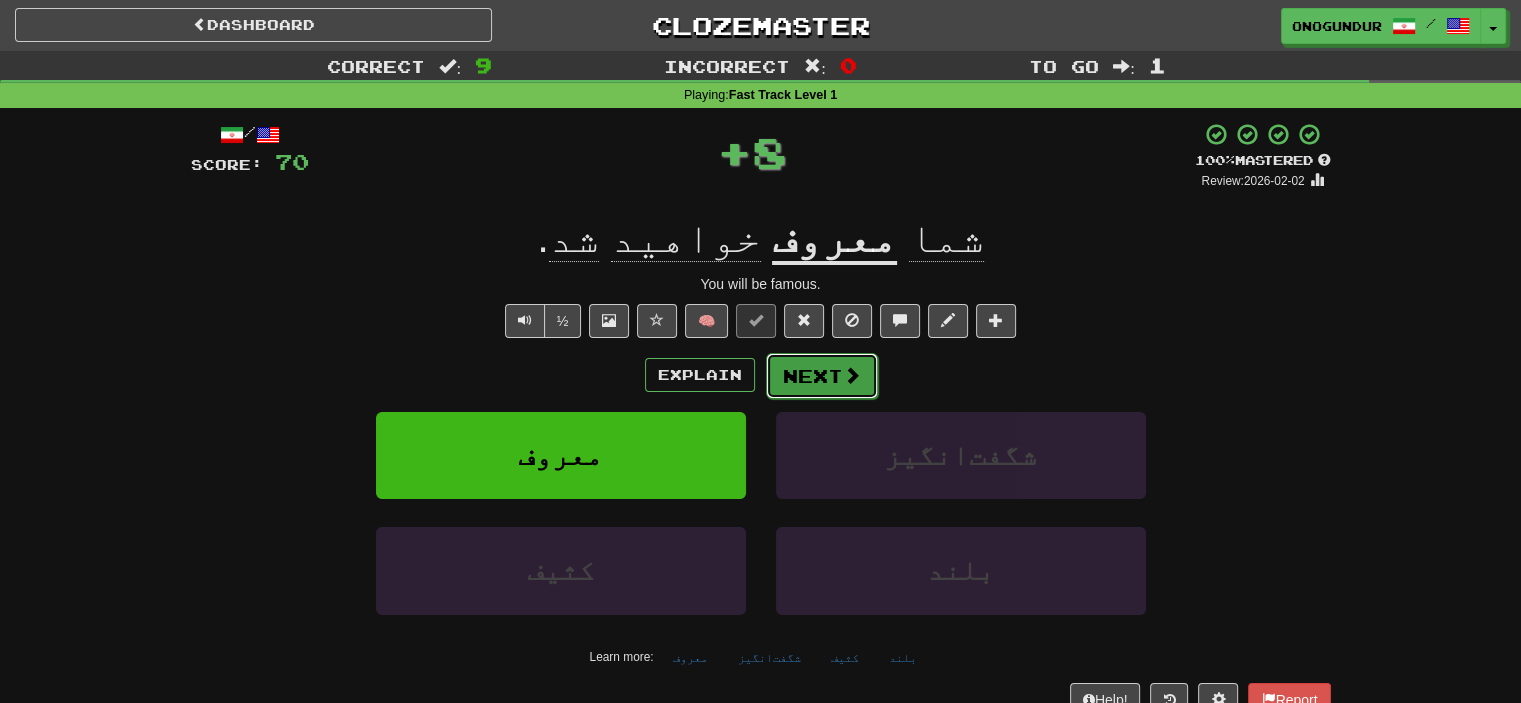 click on "Next" at bounding box center (822, 376) 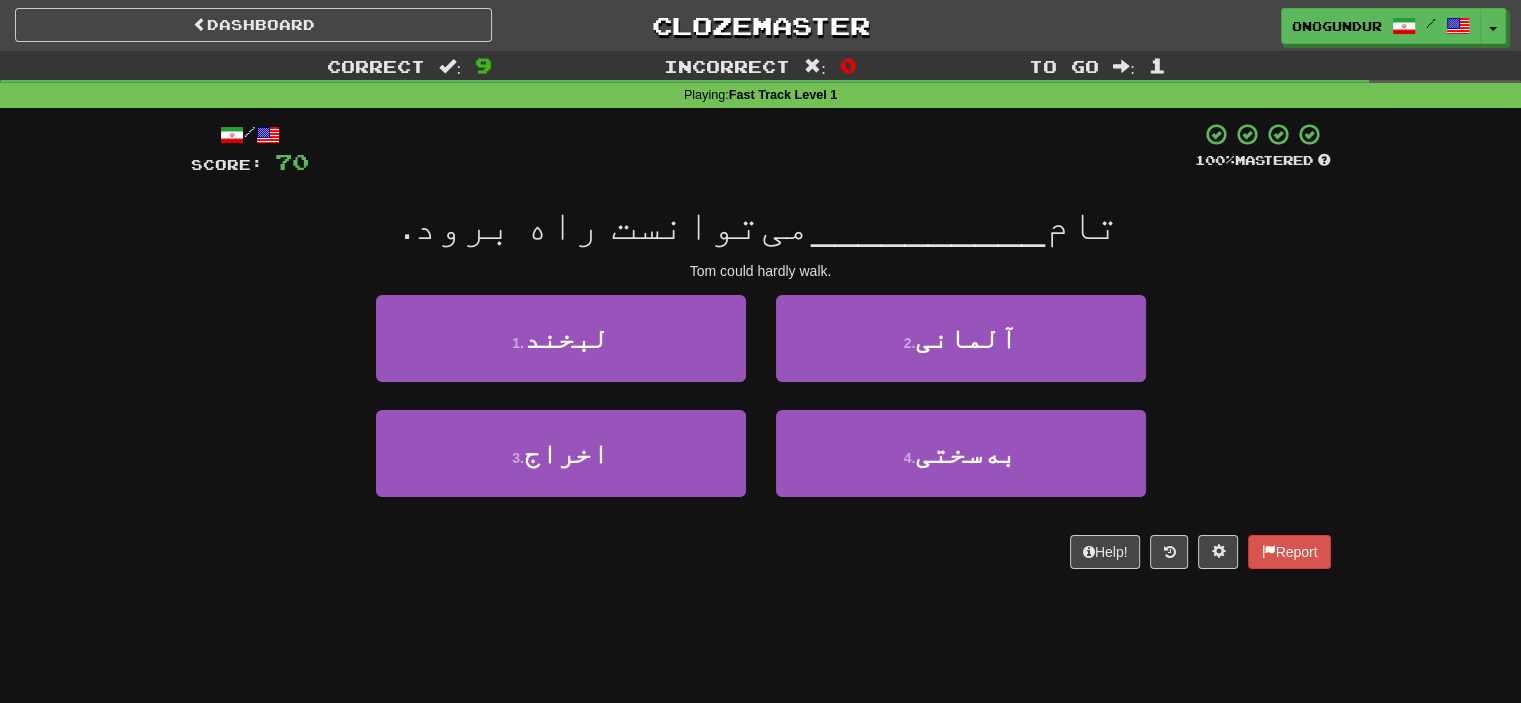 click on "/  Score:   70 100 %  Mastered تام  __________  می‌توانست راه برود. Tom could hardly walk. 1 .  لبخند 2 .  آلمانی 3 .  اخراج 4 .  به‌سختی  Help!  Report" at bounding box center (761, 352) 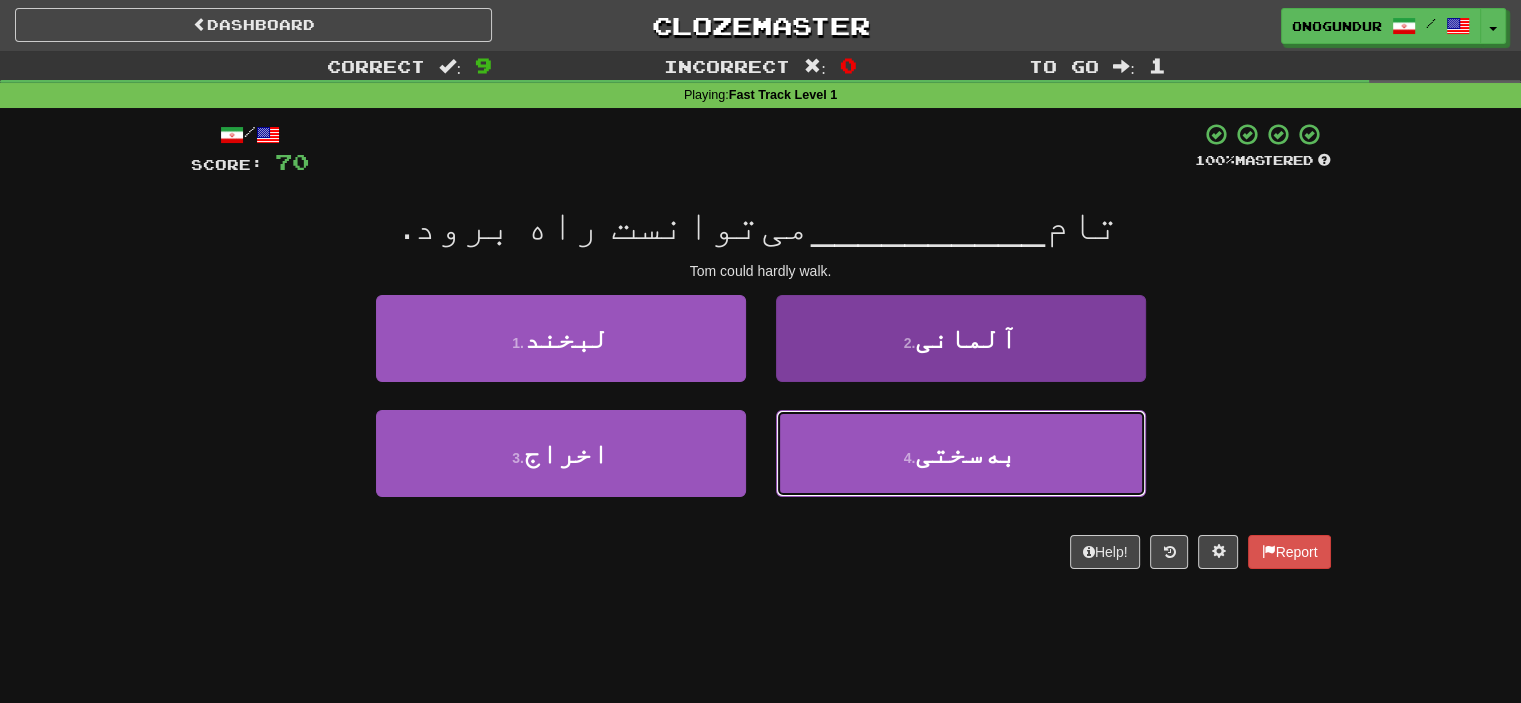 click on "4 .  به‌سختی" at bounding box center [961, 453] 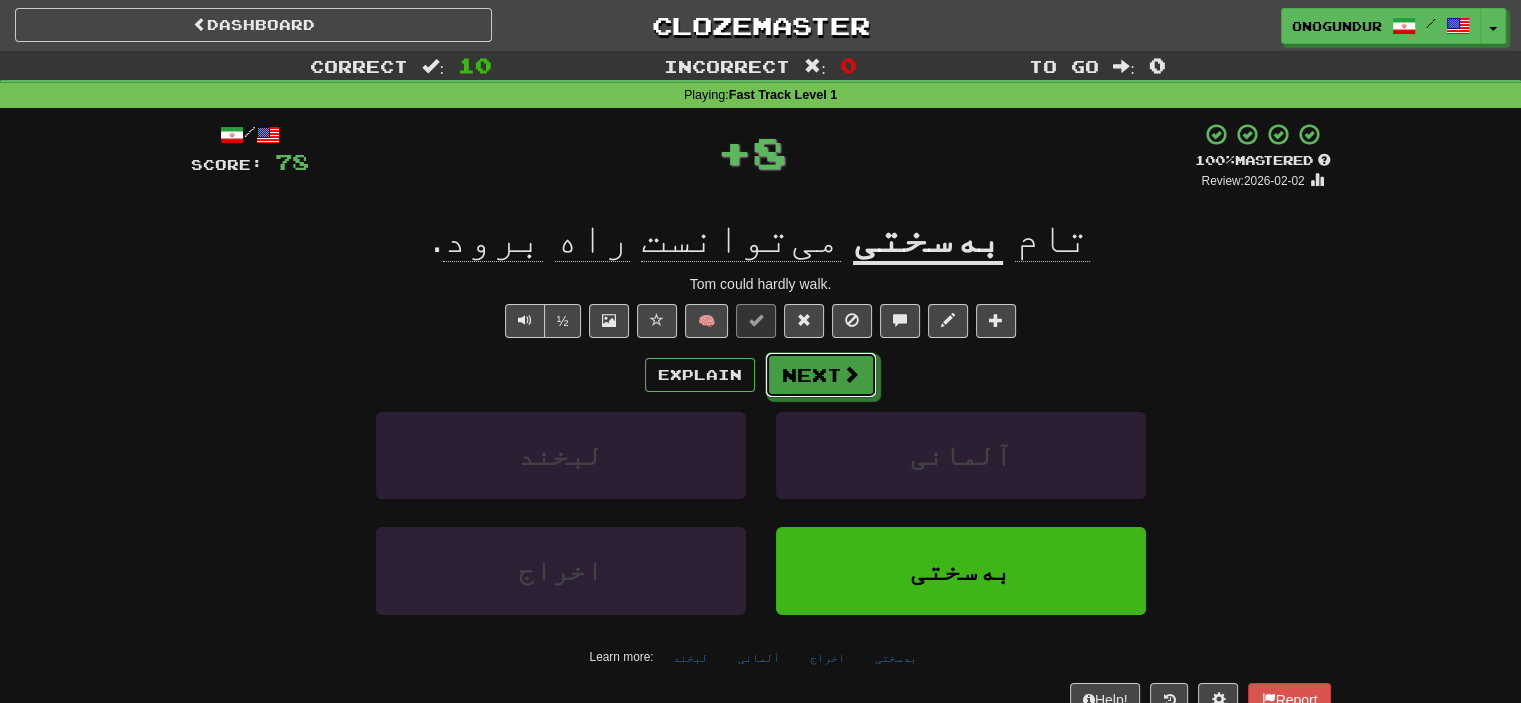 click on "Next" at bounding box center [821, 375] 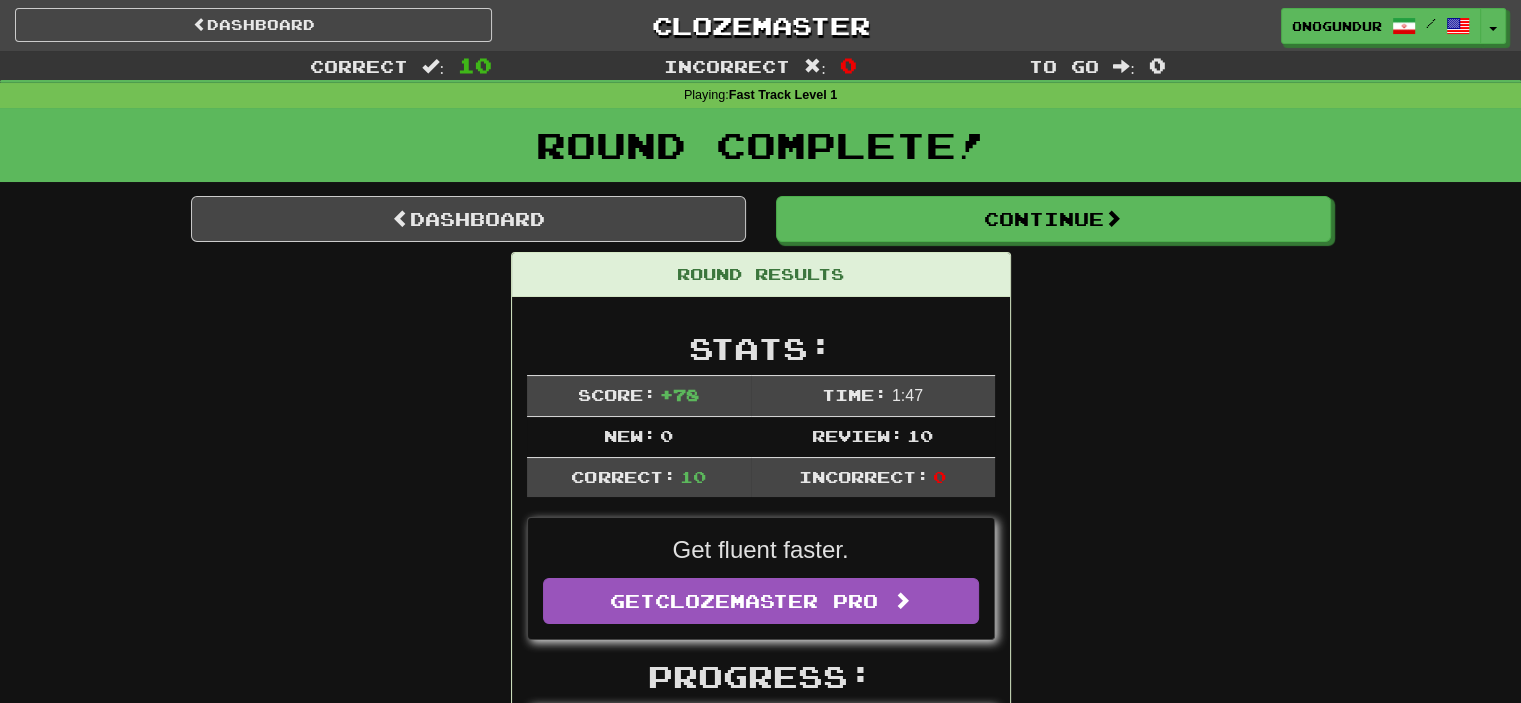drag, startPoint x: 1071, startPoint y: 361, endPoint x: 1076, endPoint y: 285, distance: 76.1643 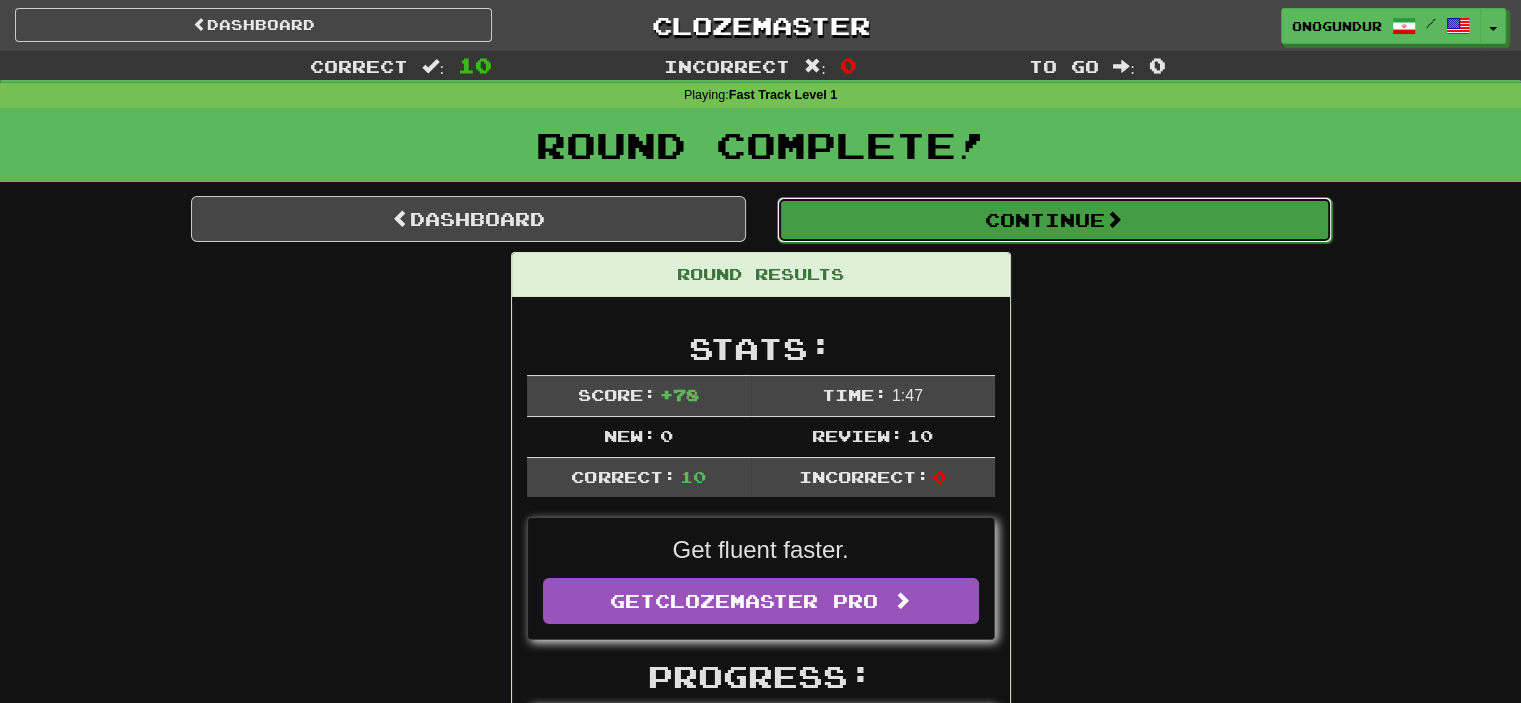 click on "Continue" at bounding box center [1054, 220] 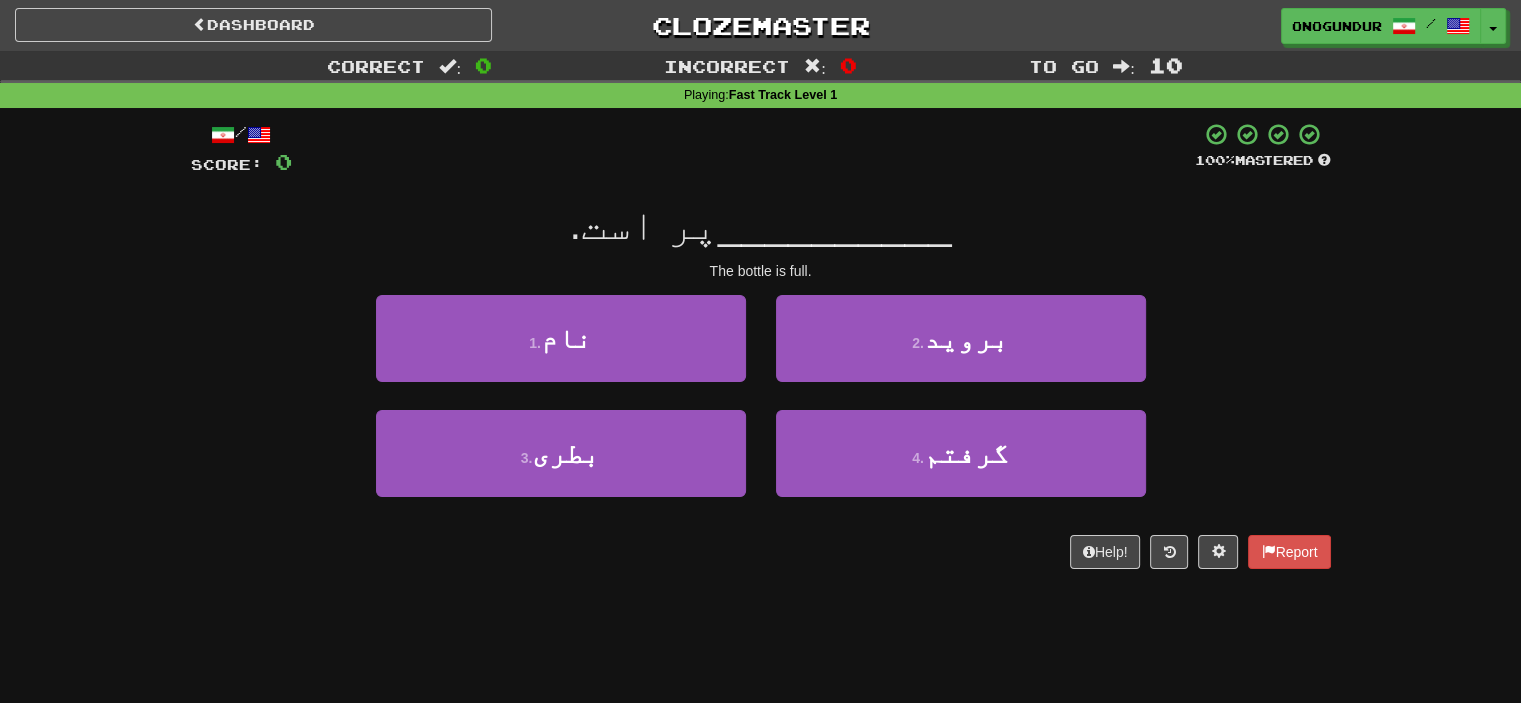 click on "Dashboard
Clozemaster
onogundur
/
Toggle Dropdown
Dashboard
Leaderboard
Activity Feed
Notifications
Profile
Discussions
Azərbaycanca
/
English
Streak:
21
Review:
2,958
Points Today: 0
Català
/
English
Streak:
0
Review:
10
Points Today: 0
Deutsch
/
English
Streak:
0
Review:
1,979
Points Today: 0
Español
/
English
Streak:
0
Review:
1,413
Points Today: 0
Esperanto
/
English
Streak:
0
Review:
1,035
Points Today: 0
Français
/
English
Streak:
0
Review:
19
Points Today: 0
Hrvatski
/
English
Streak:
0
Review:
278
Points Today: 0
Íslenska
/" at bounding box center [760, 351] 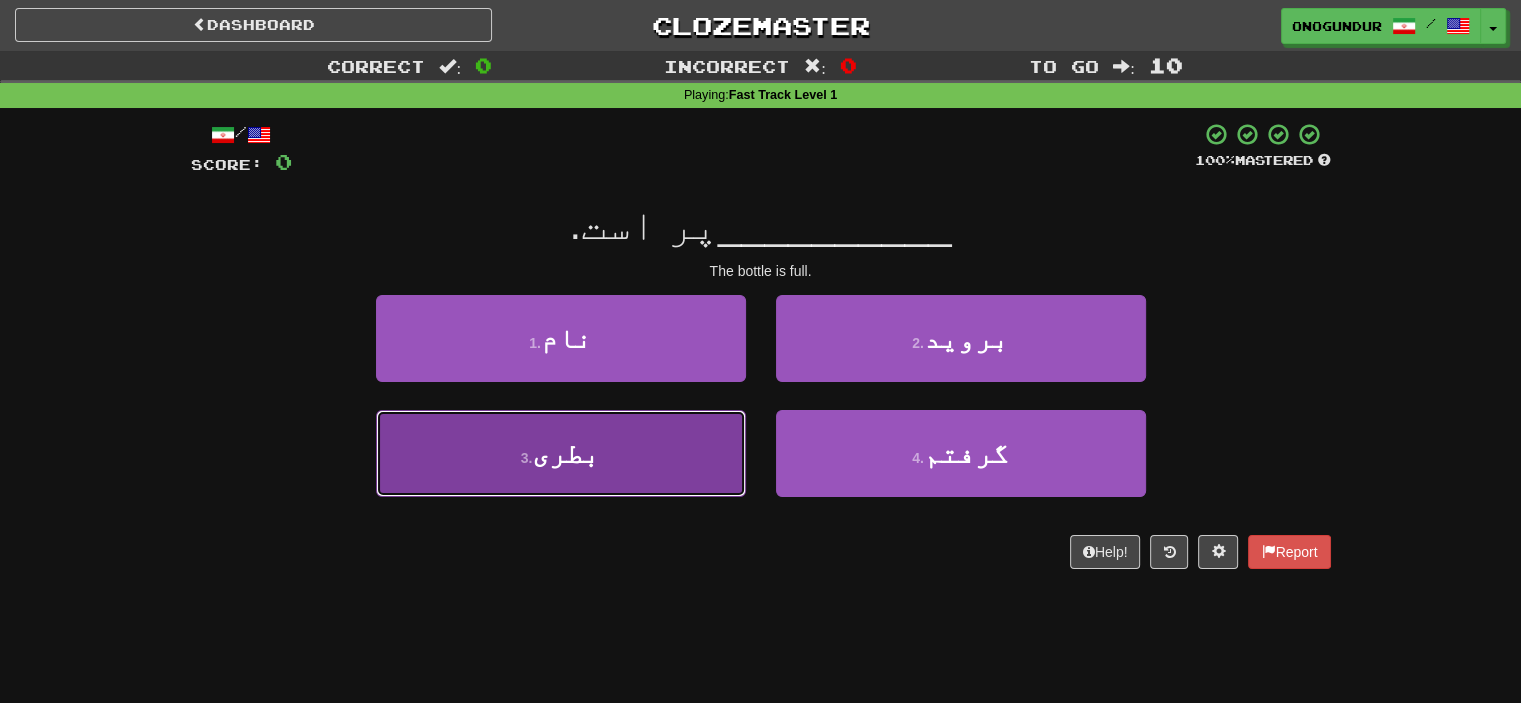 click on "3 .  بطری" at bounding box center (561, 453) 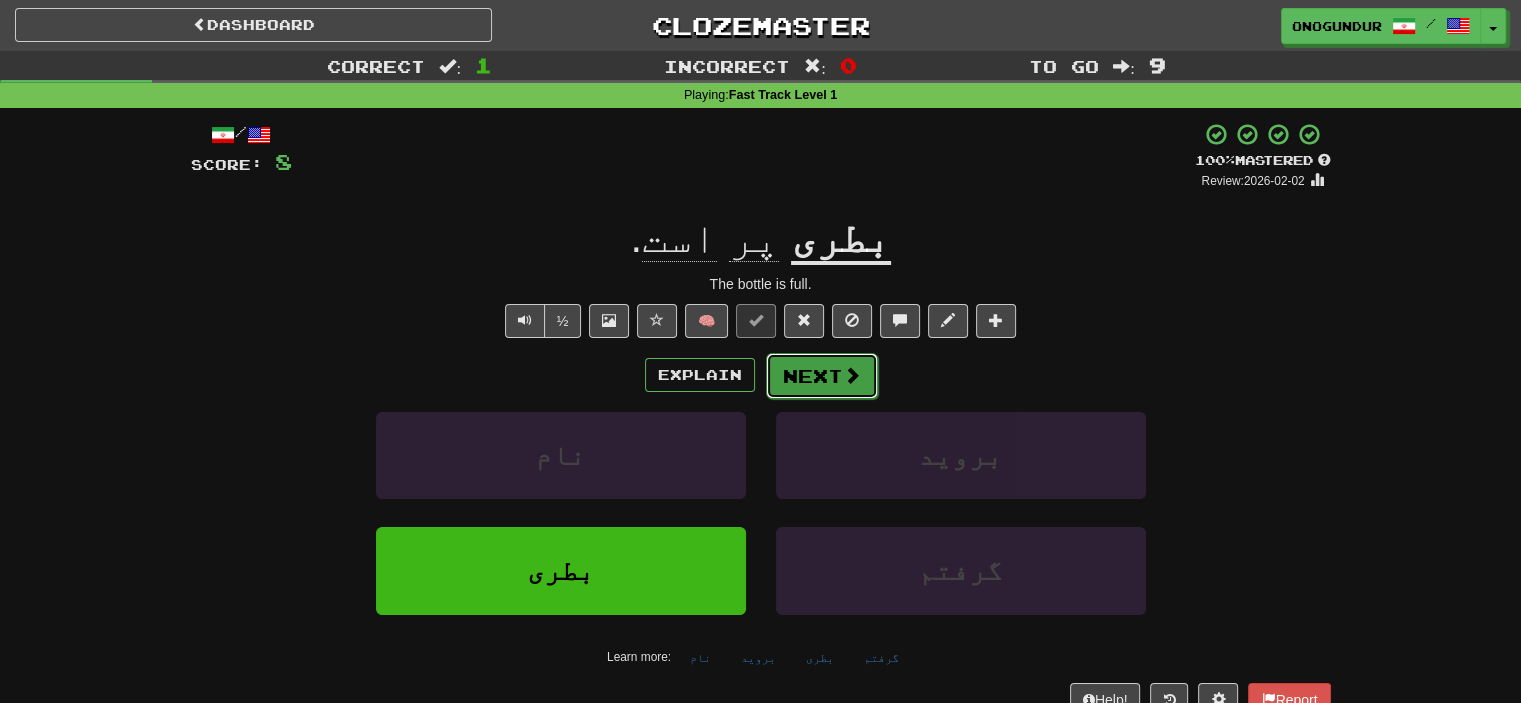 click on "Next" at bounding box center (822, 376) 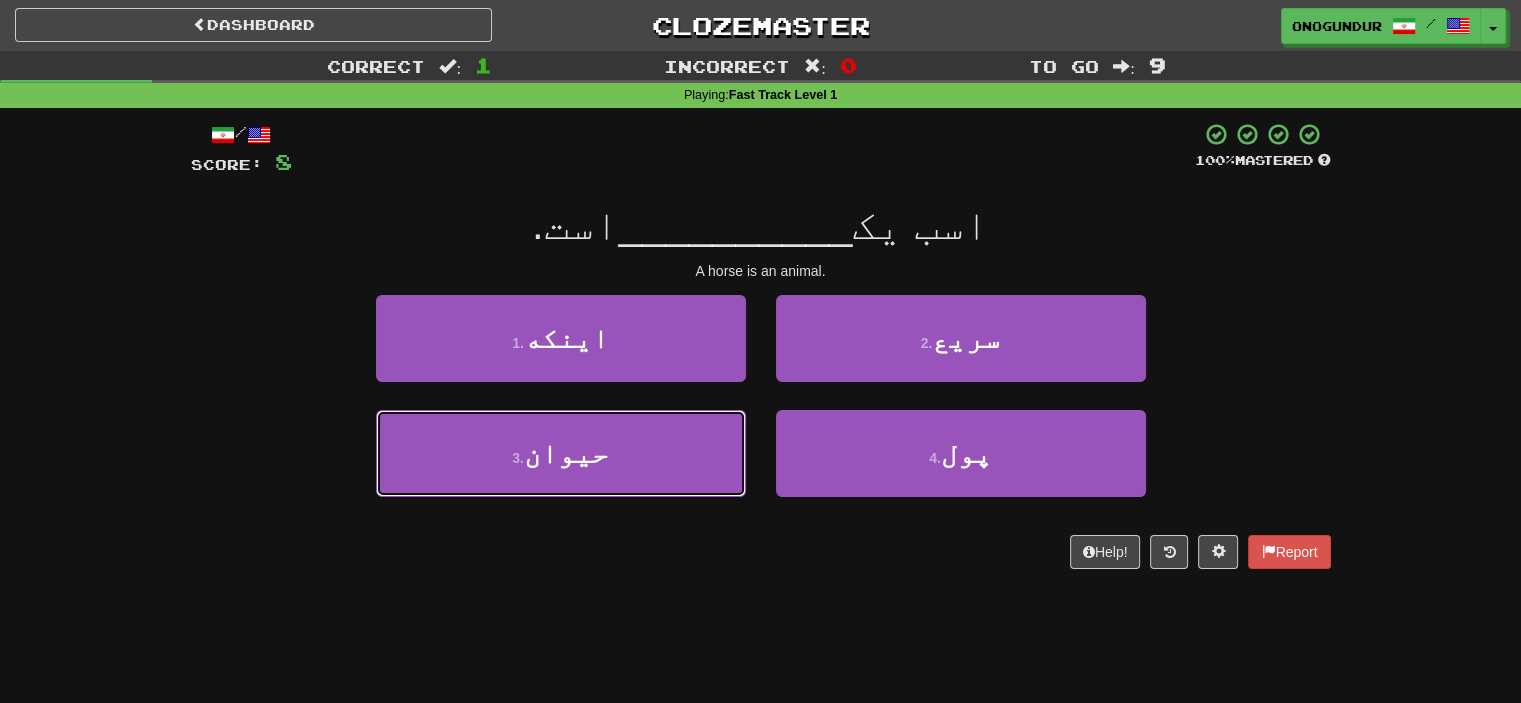 drag, startPoint x: 636, startPoint y: 465, endPoint x: 756, endPoint y: 403, distance: 135.07036 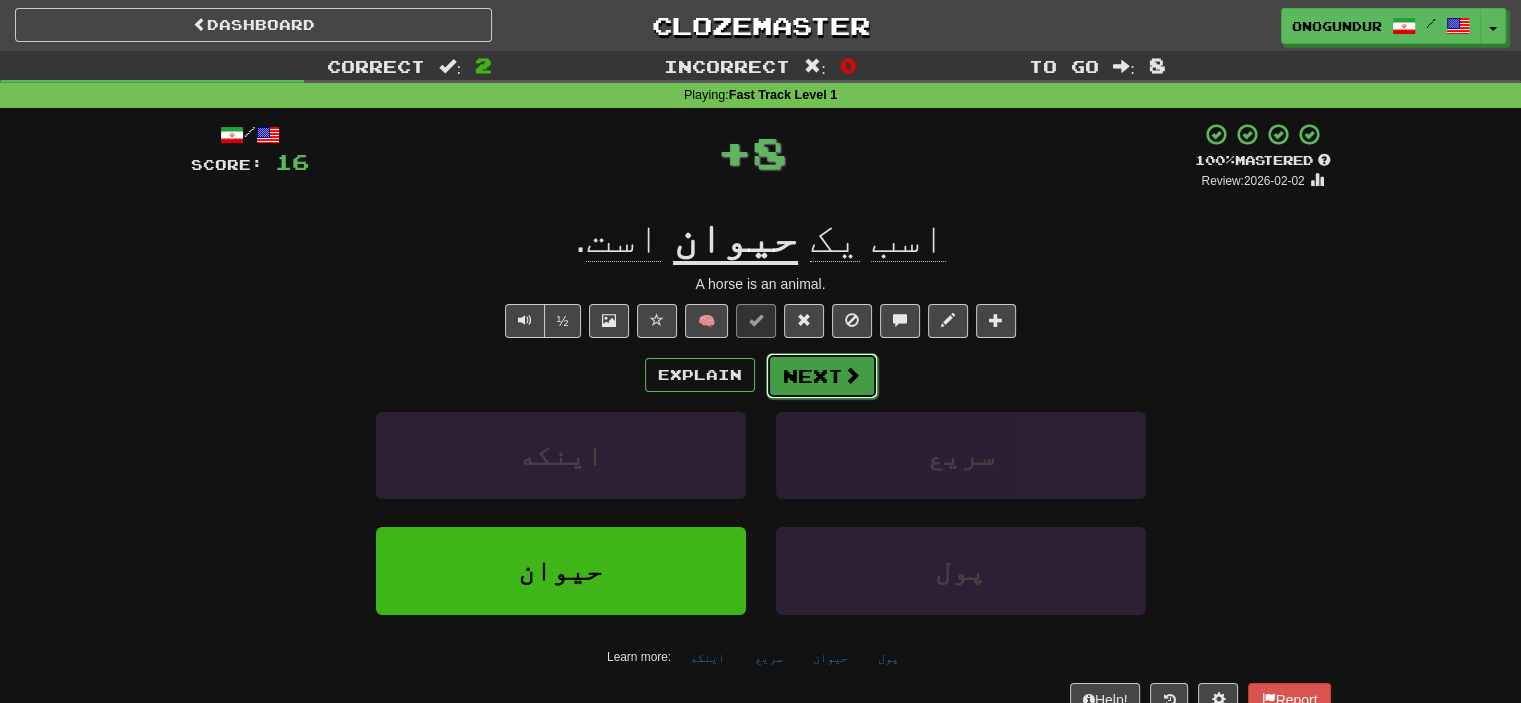 click on "Next" at bounding box center [822, 376] 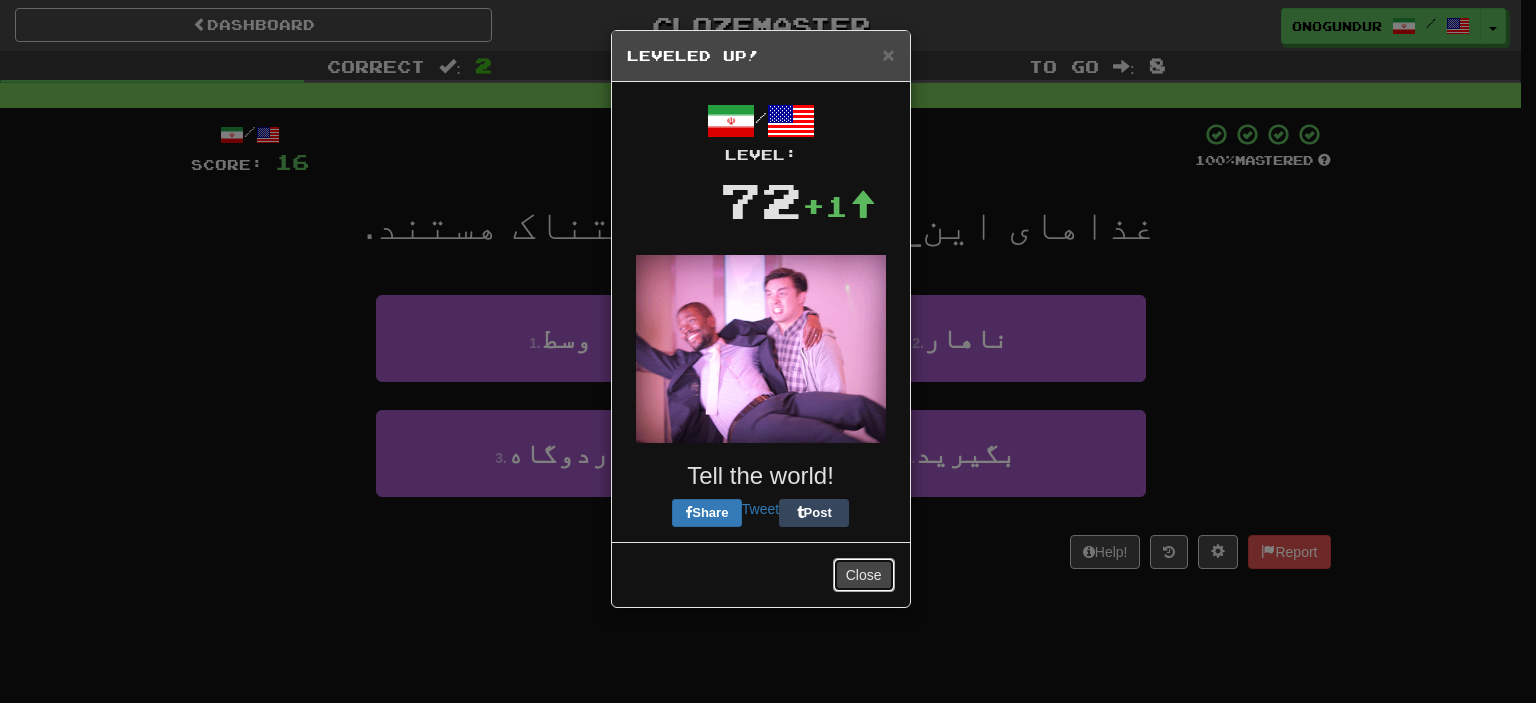click on "Close" at bounding box center (864, 575) 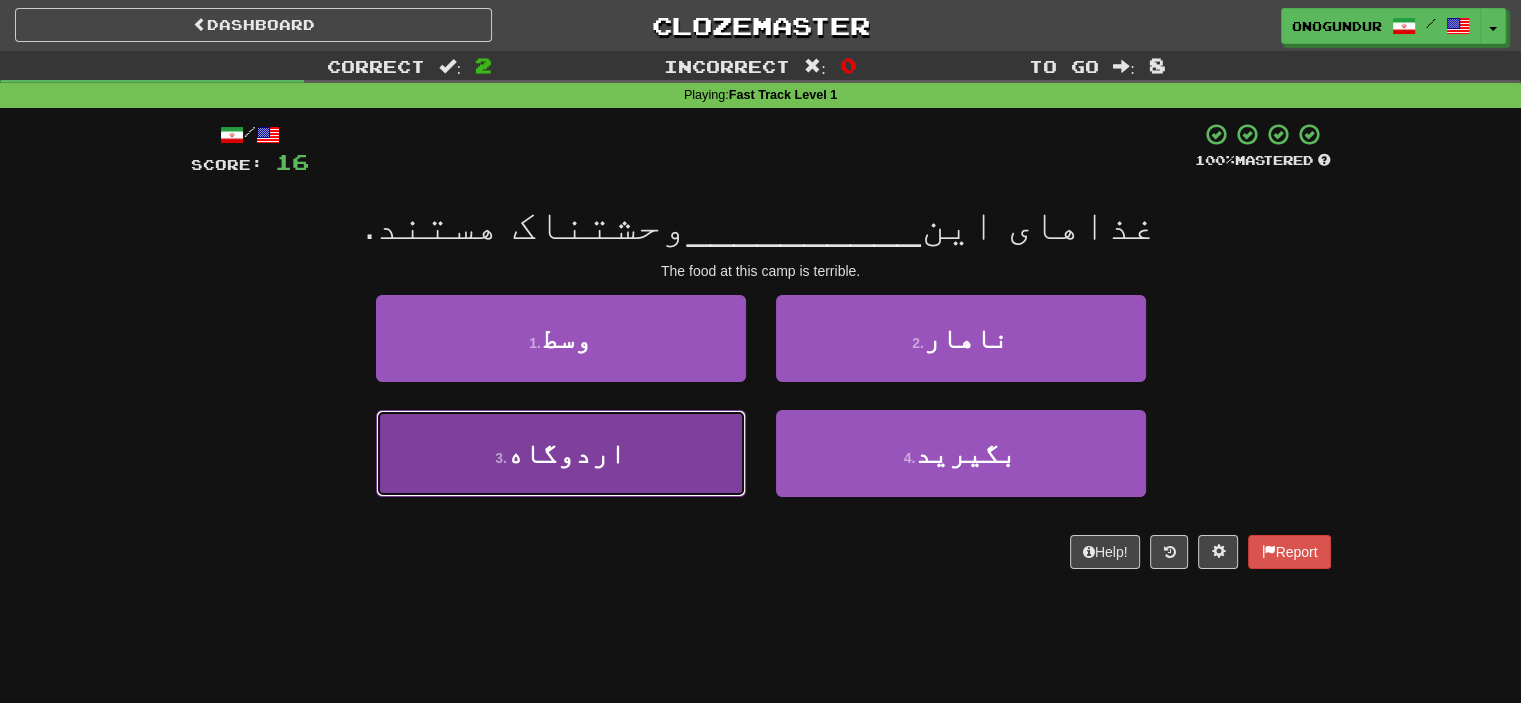click on "3 .  اردوگاه" at bounding box center (561, 453) 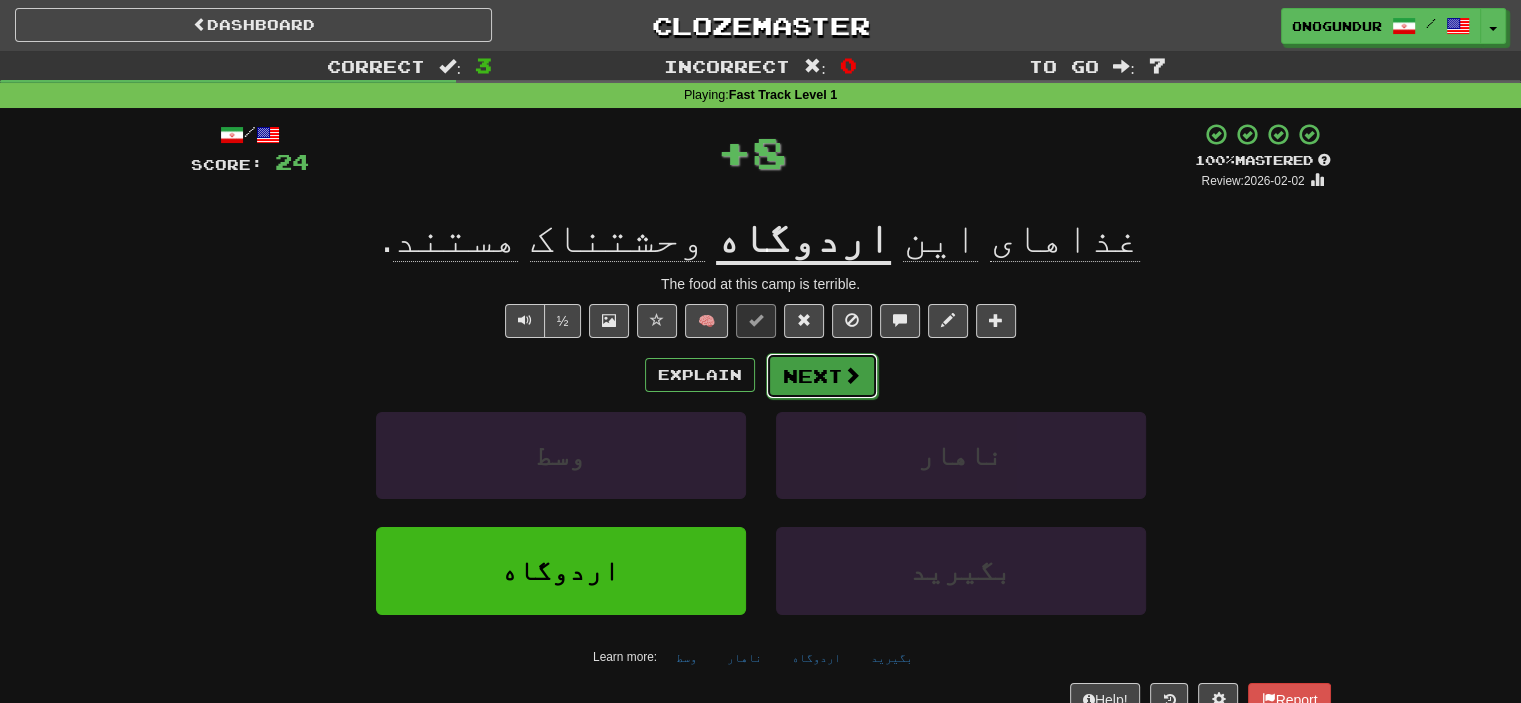 click on "Next" at bounding box center (822, 376) 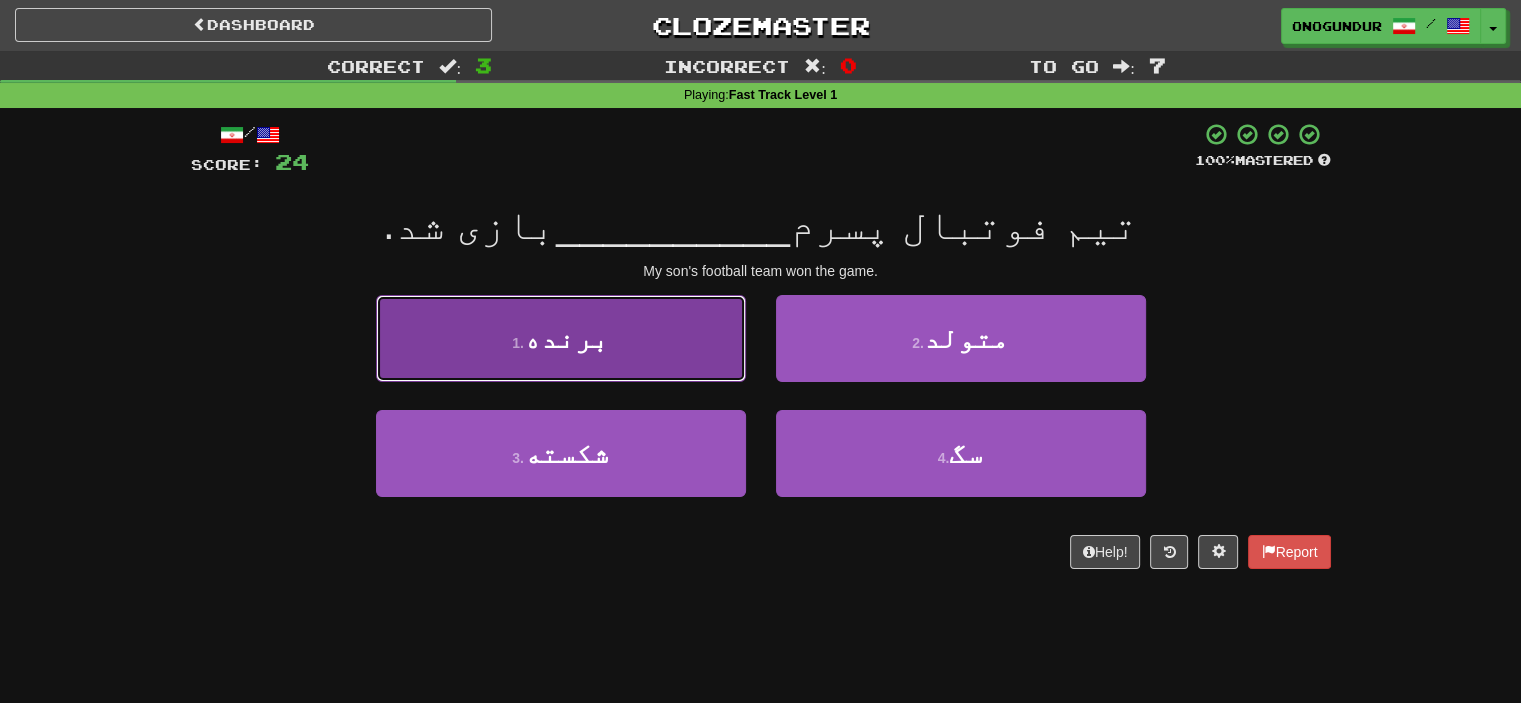 click on "1 .  برنده" at bounding box center (561, 338) 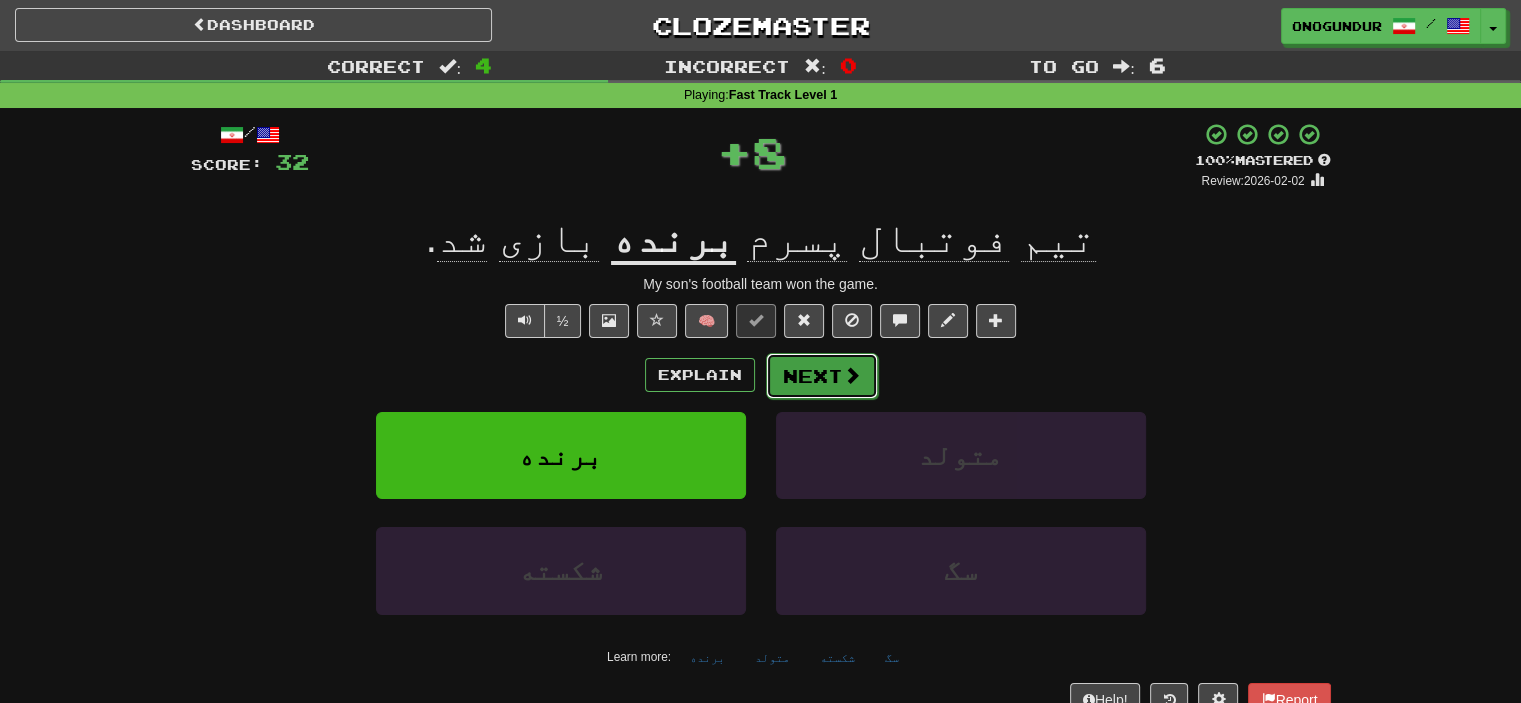 click on "Next" at bounding box center (822, 376) 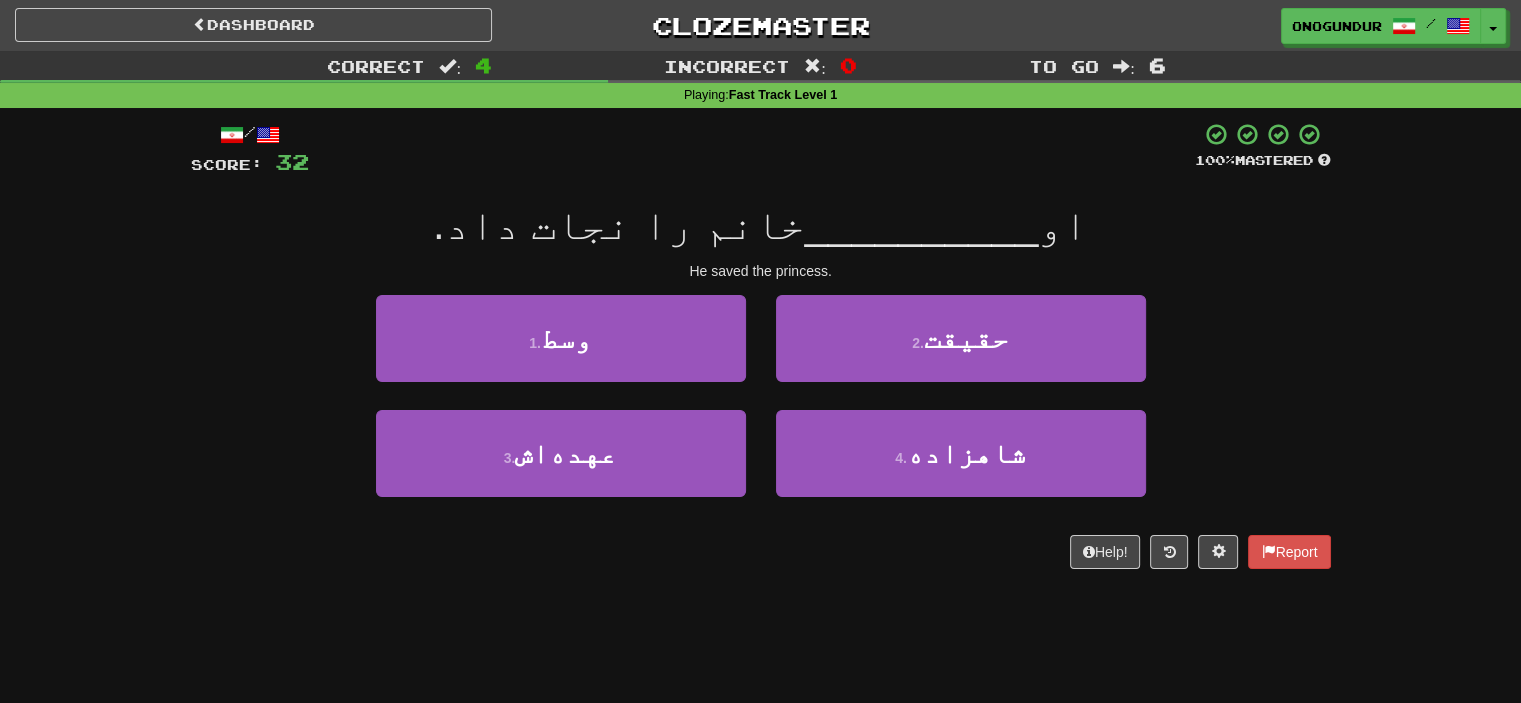 click on "Help!  Report" at bounding box center [761, 552] 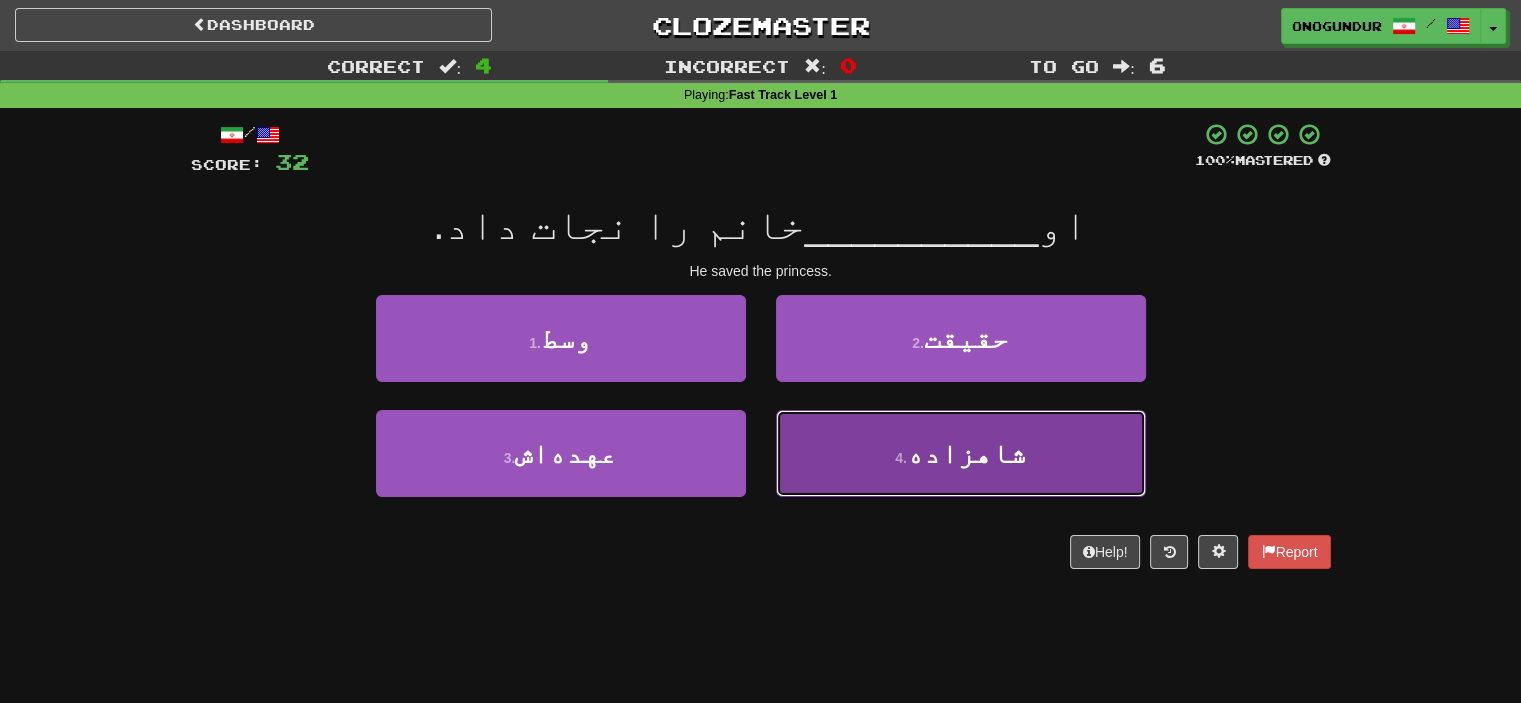 click on "شاهزاده" at bounding box center [966, 453] 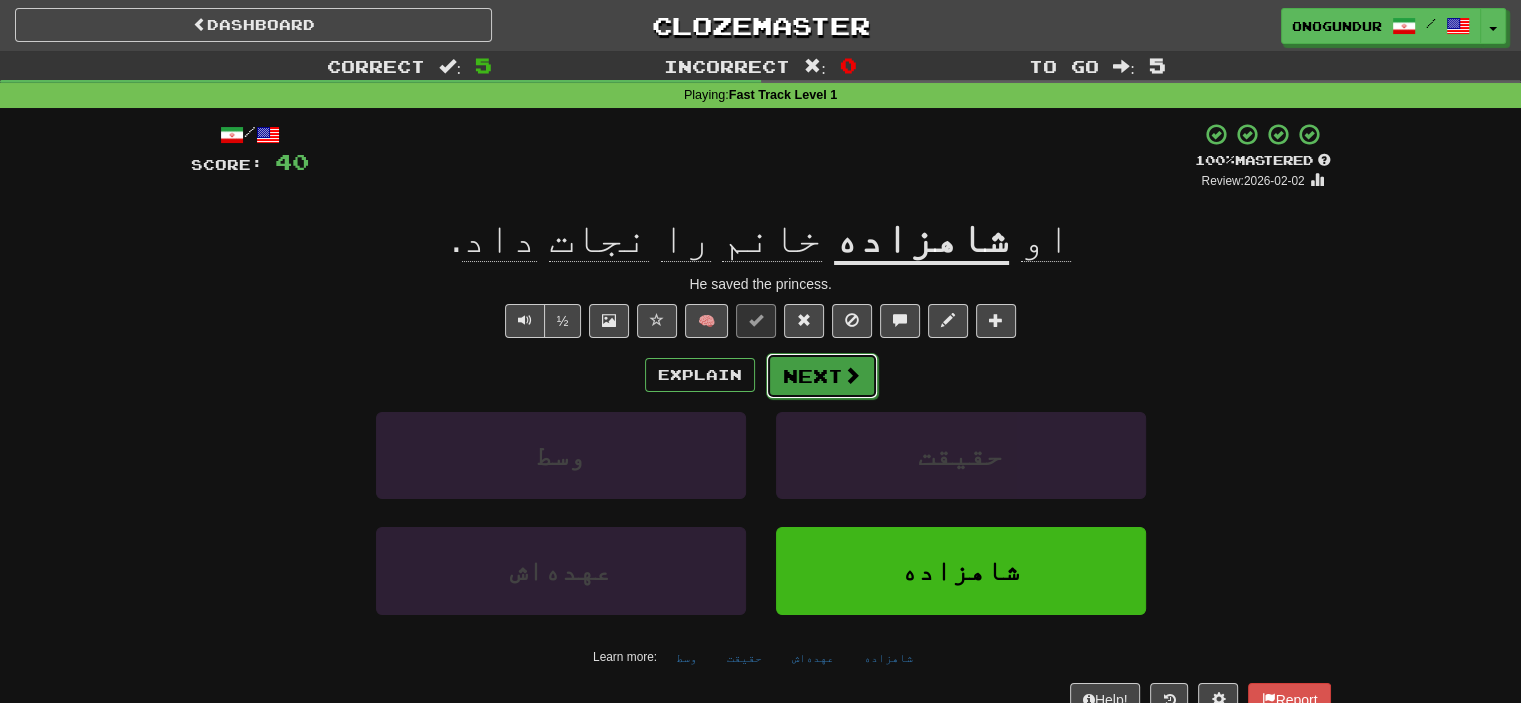 click on "Next" at bounding box center (822, 376) 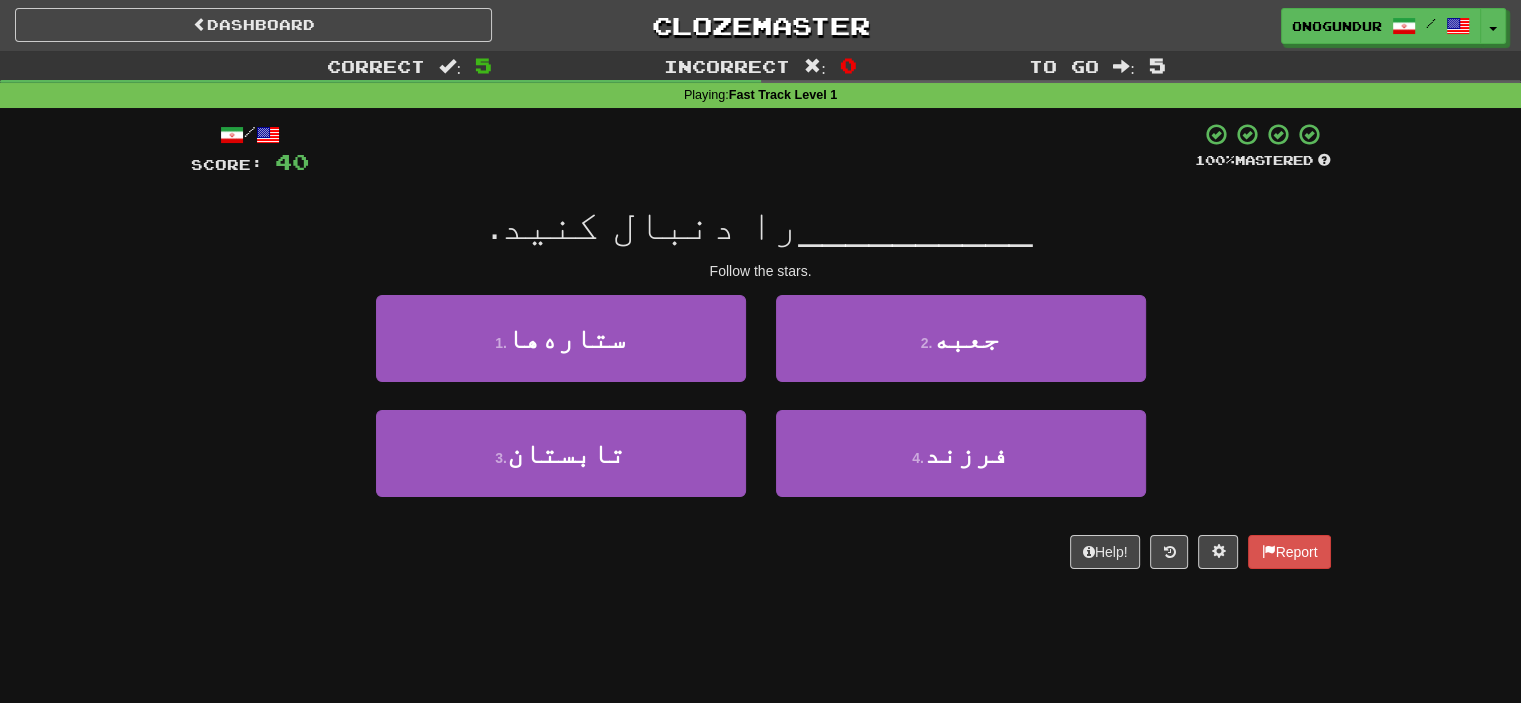 click on "2 .  جعبه" at bounding box center (961, 352) 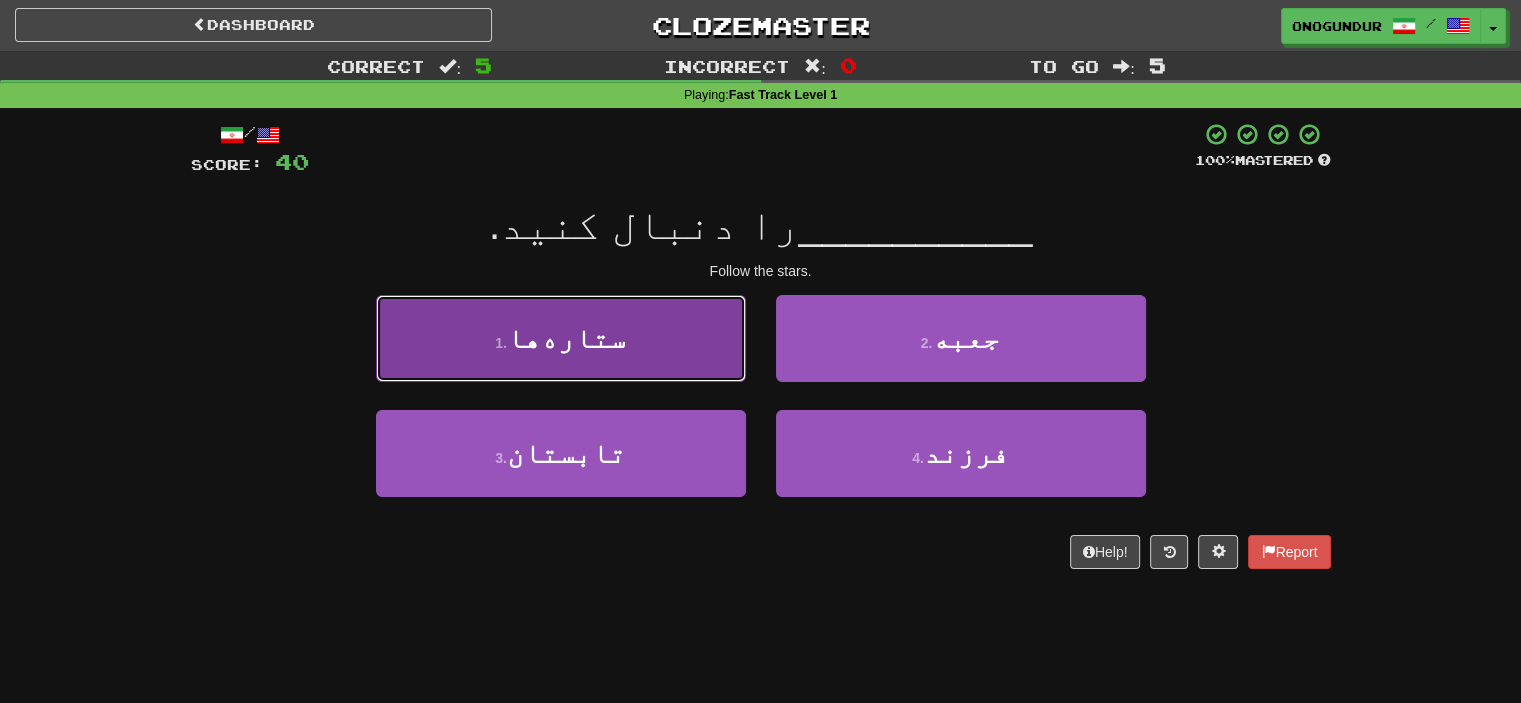 click on "1 .  ستاره‌ها" at bounding box center [561, 338] 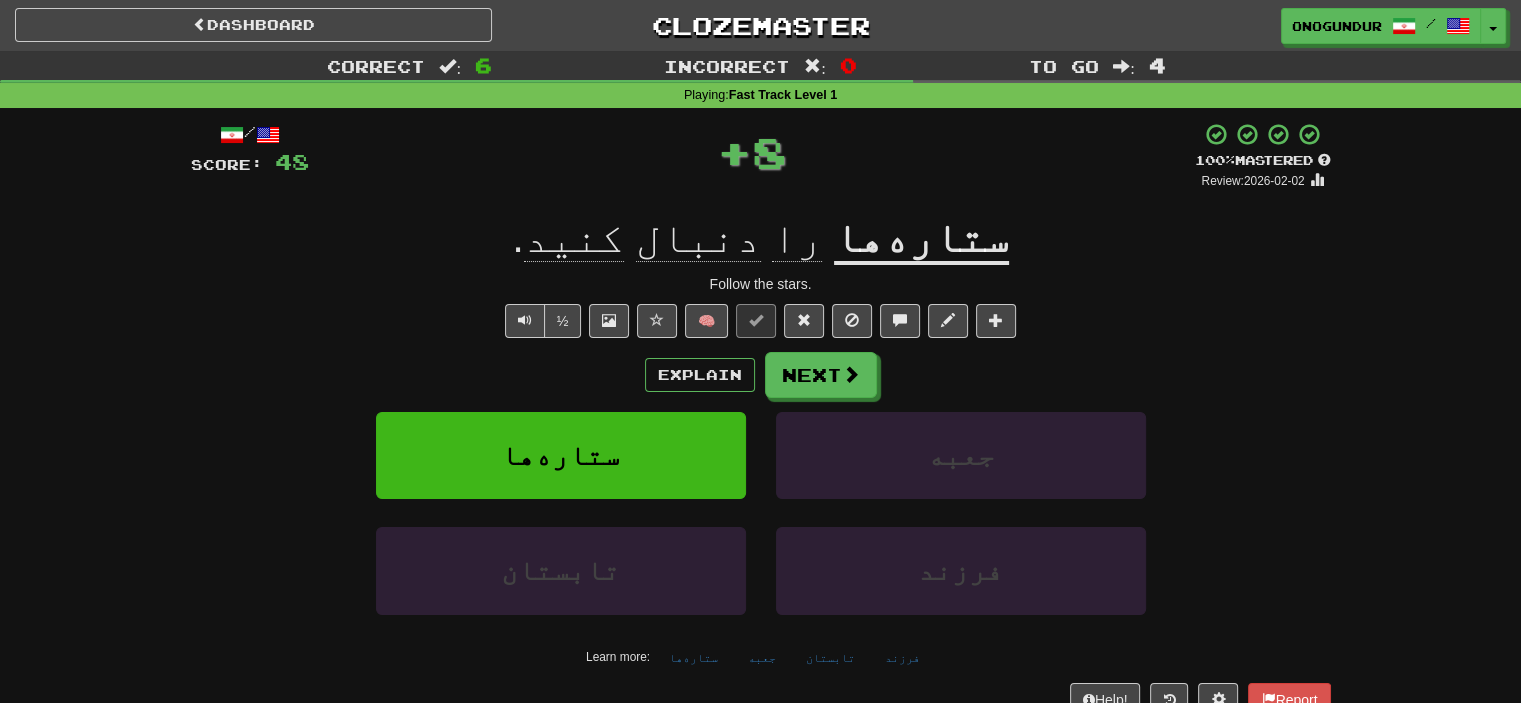 click on "Explain Next ستاره‌ها جعبه تابستان فرزند Learn more: ستاره‌ها جعبه تابستان فرزند" at bounding box center (761, 512) 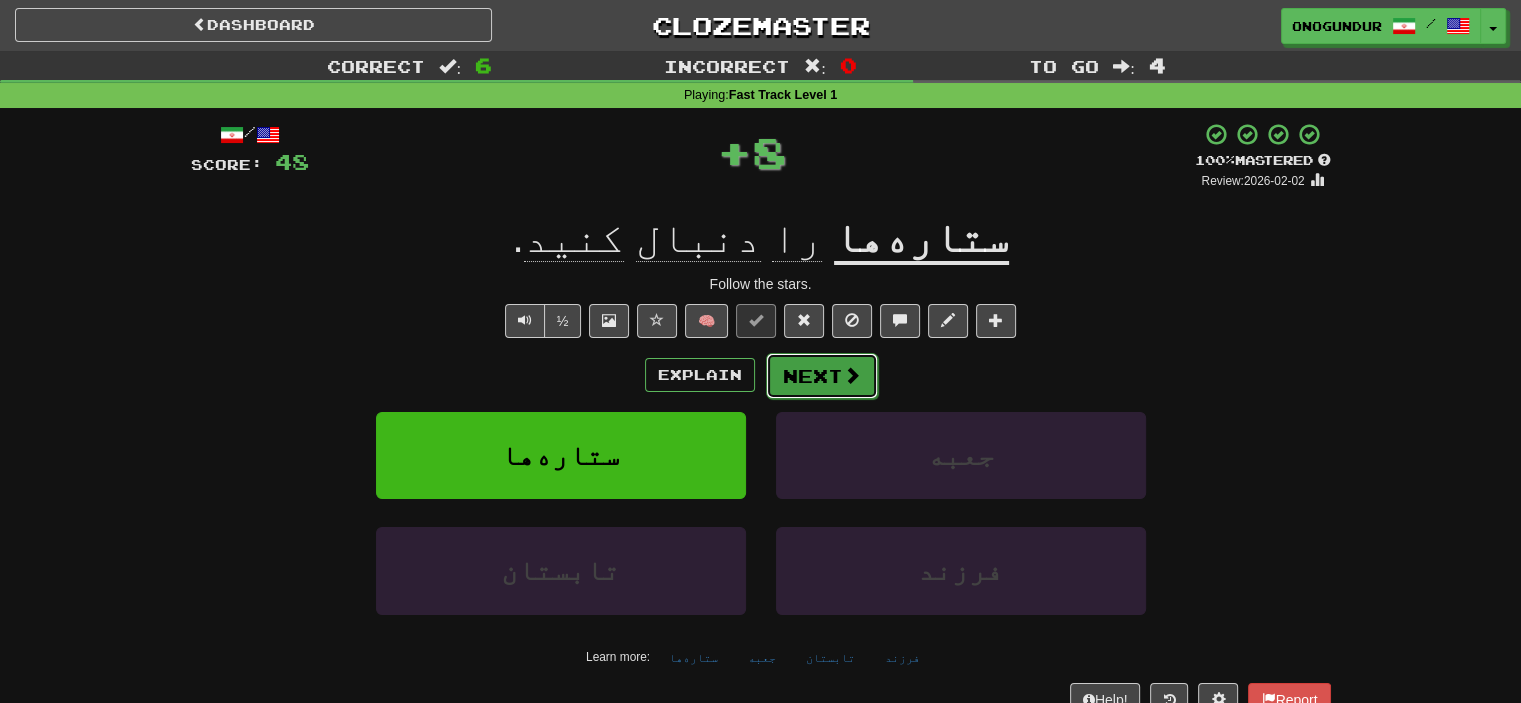 click on "Next" at bounding box center [822, 376] 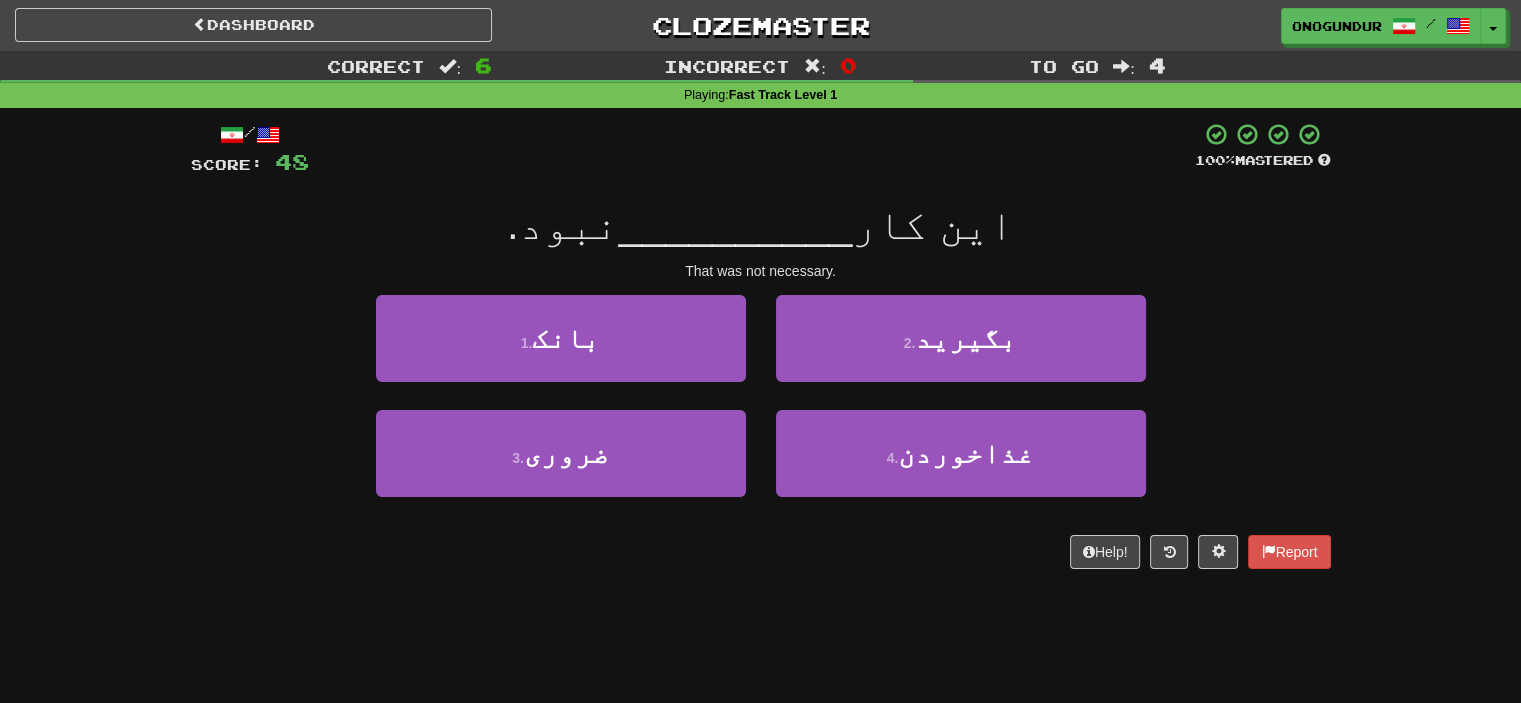click on "2 .  بگیرید" at bounding box center [961, 352] 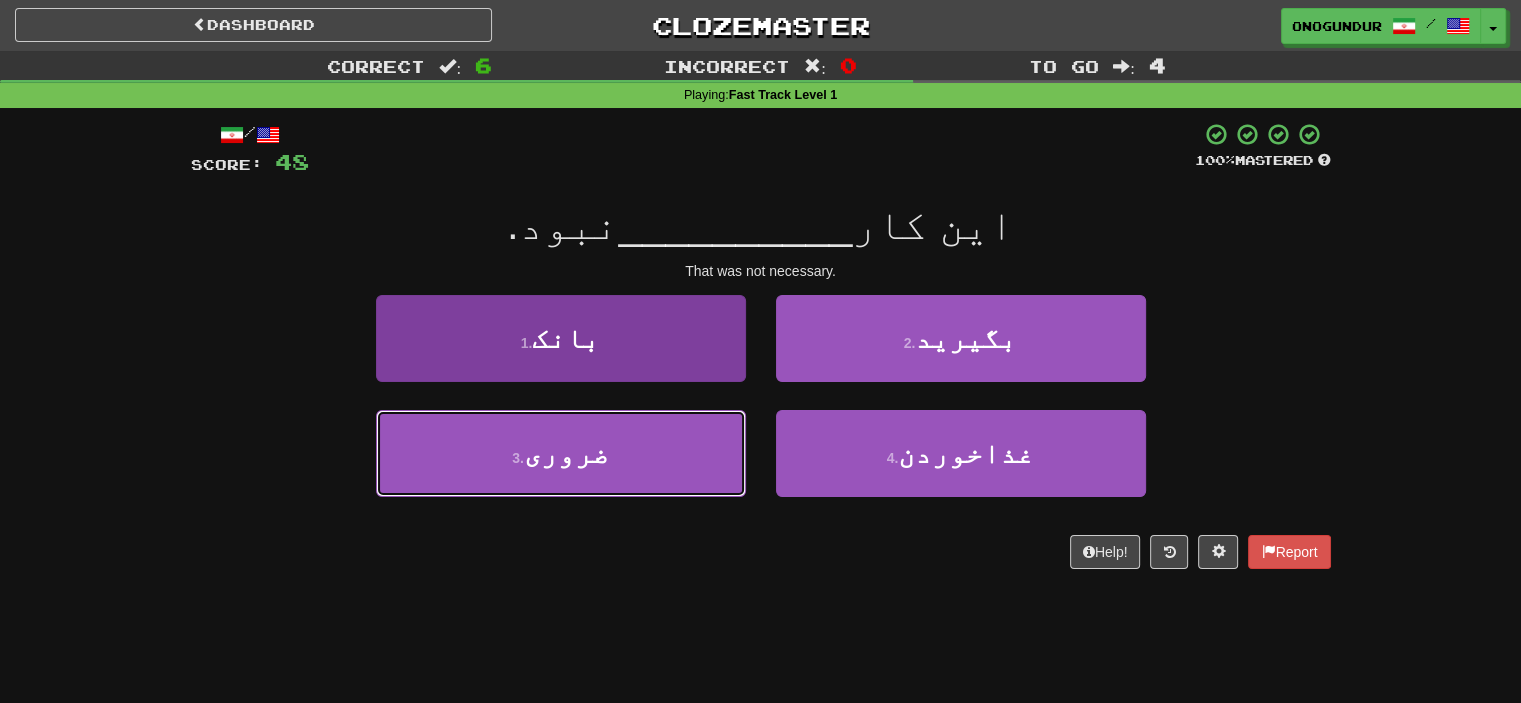 click on "3 .  ضروری" at bounding box center (561, 453) 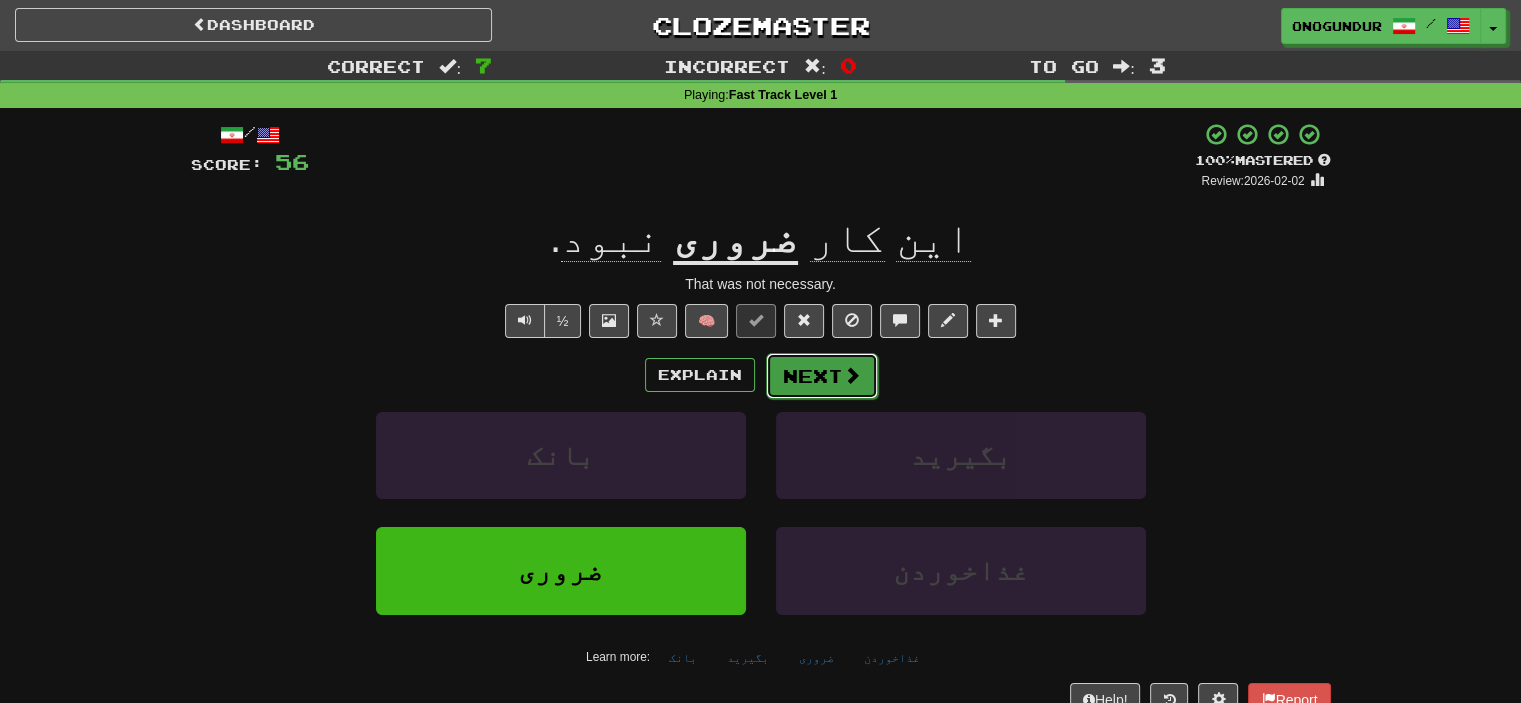 click on "Next" at bounding box center (822, 376) 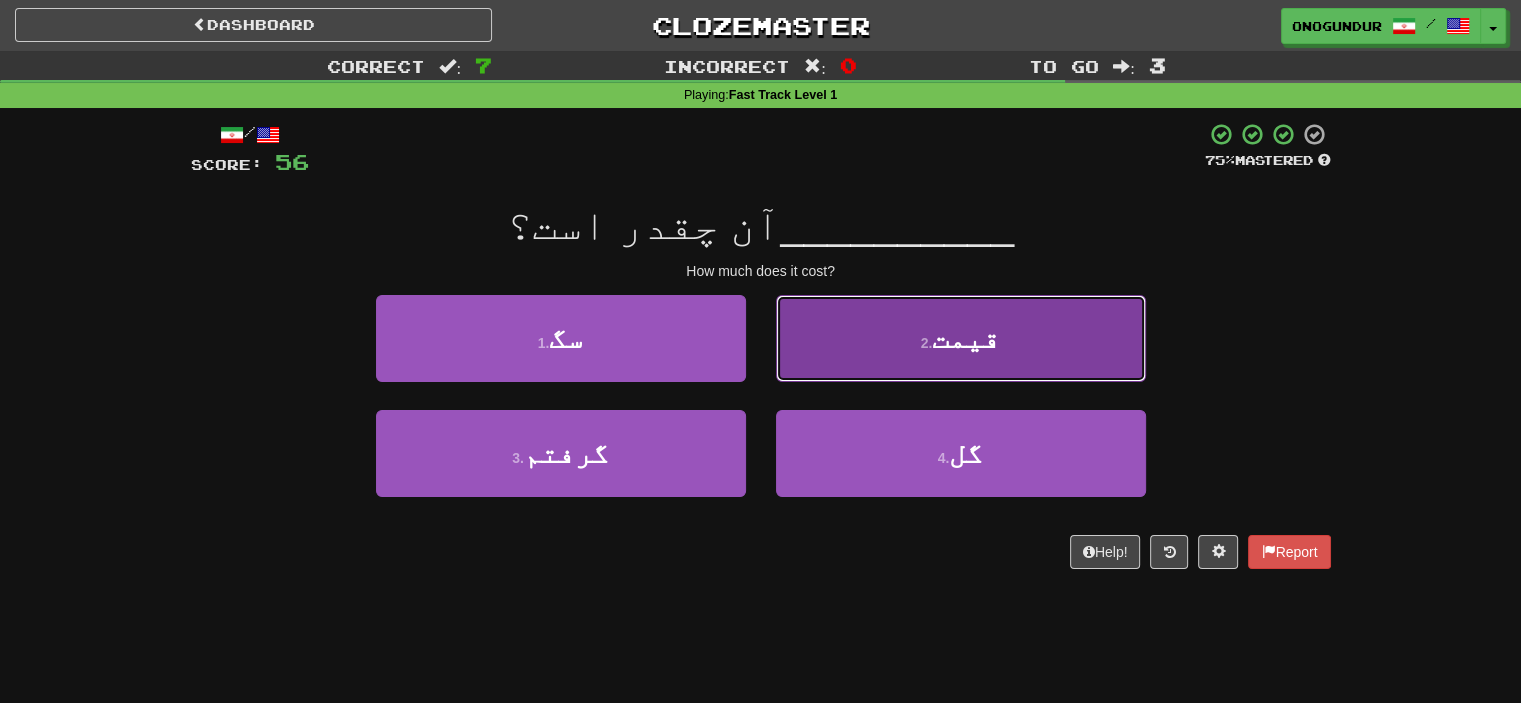 click on "2 .  قیمت" at bounding box center [961, 338] 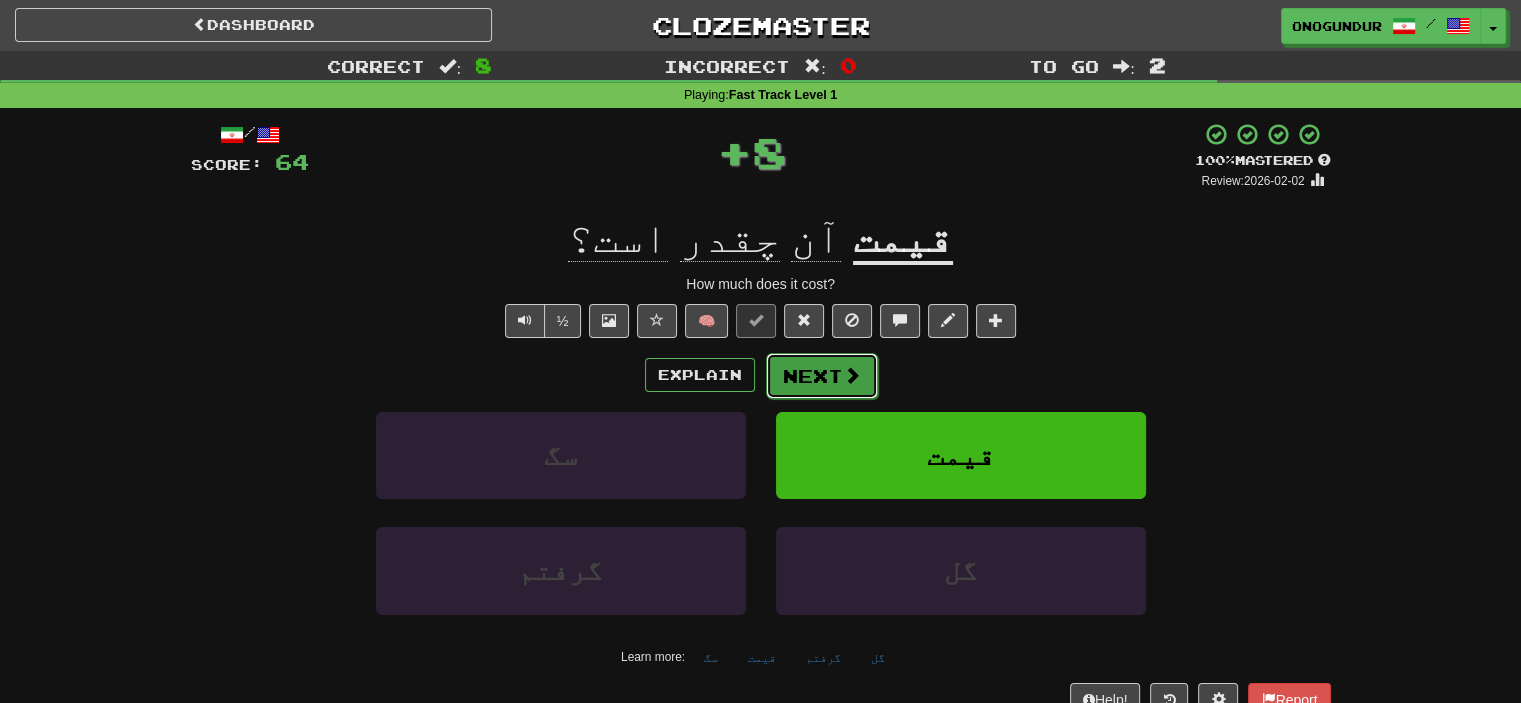 click at bounding box center [852, 375] 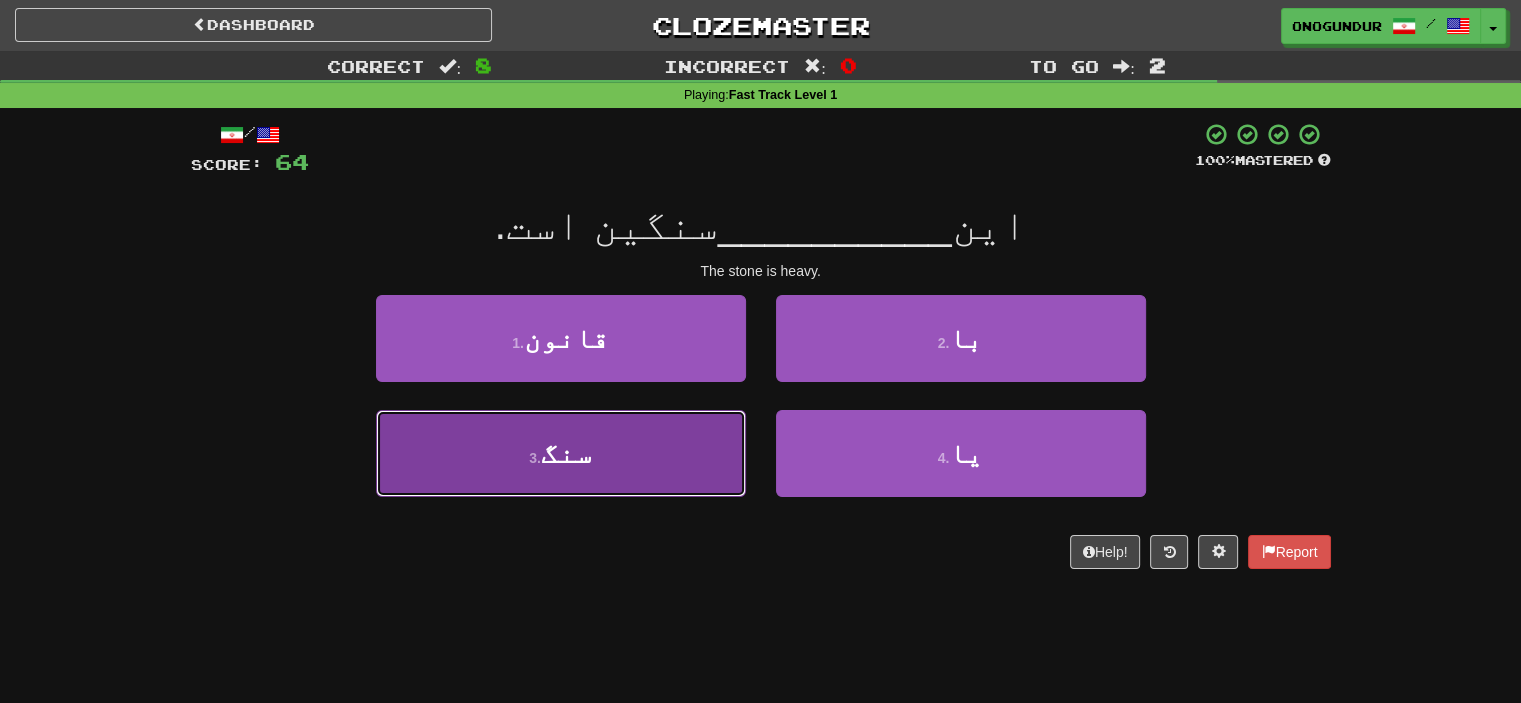 click on "3 .  سنگ" at bounding box center (561, 453) 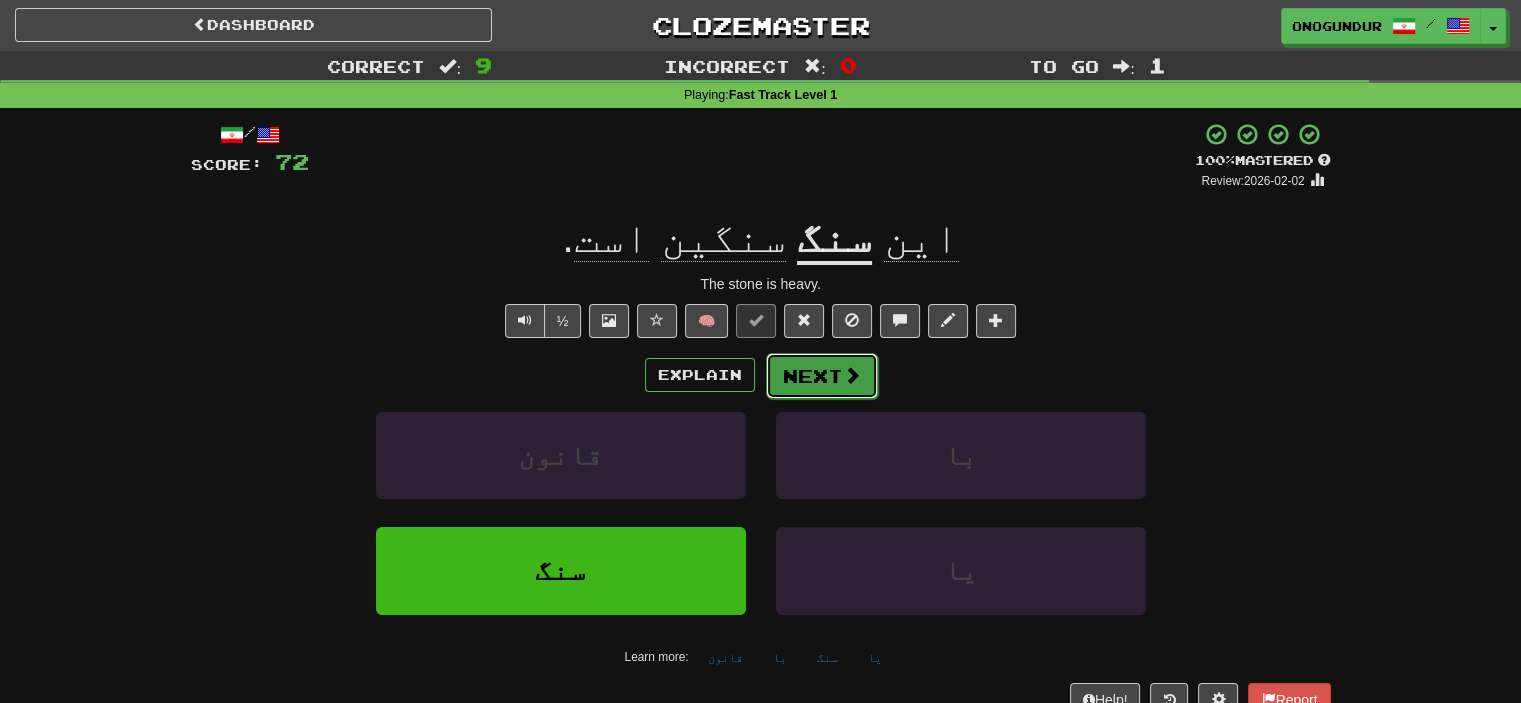 click on "Next" at bounding box center (822, 376) 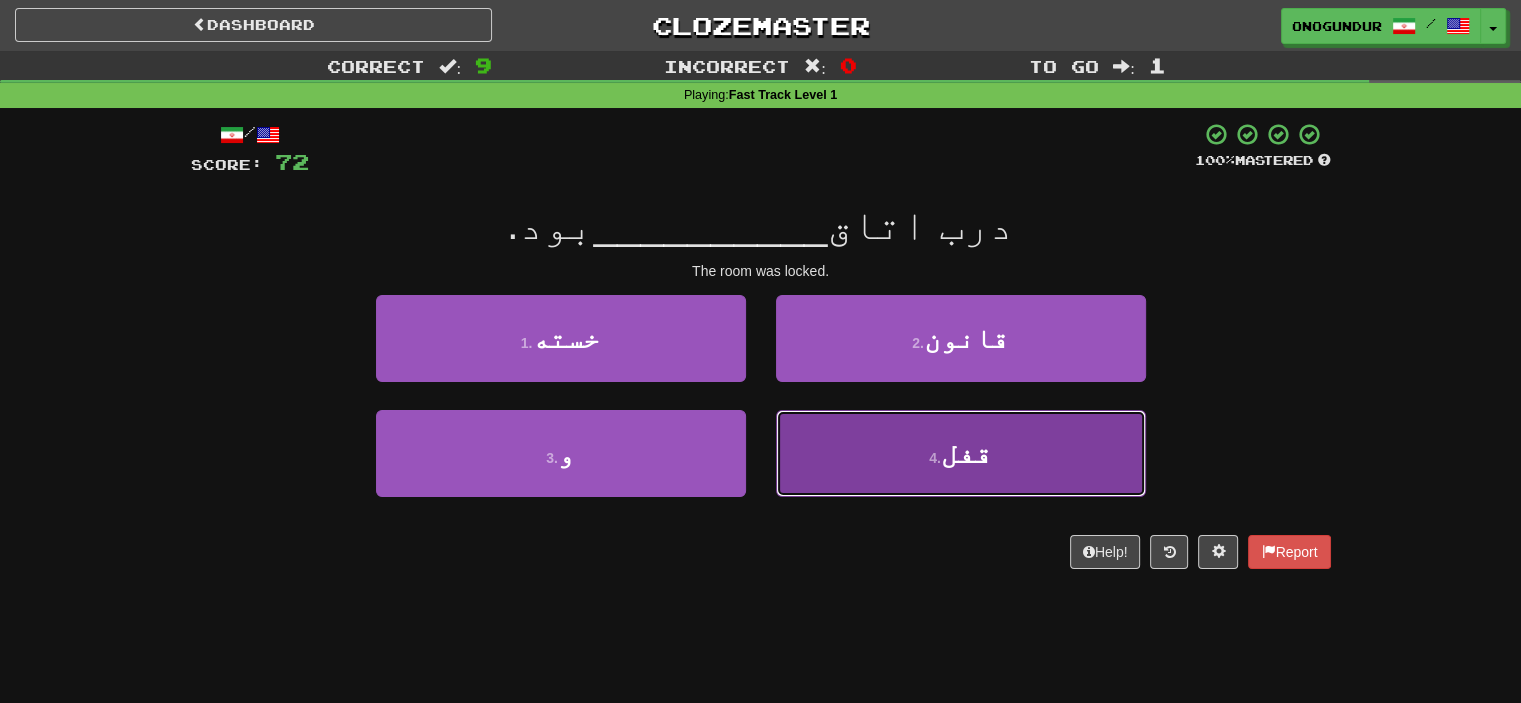 click on "4 .  قفل" at bounding box center [961, 453] 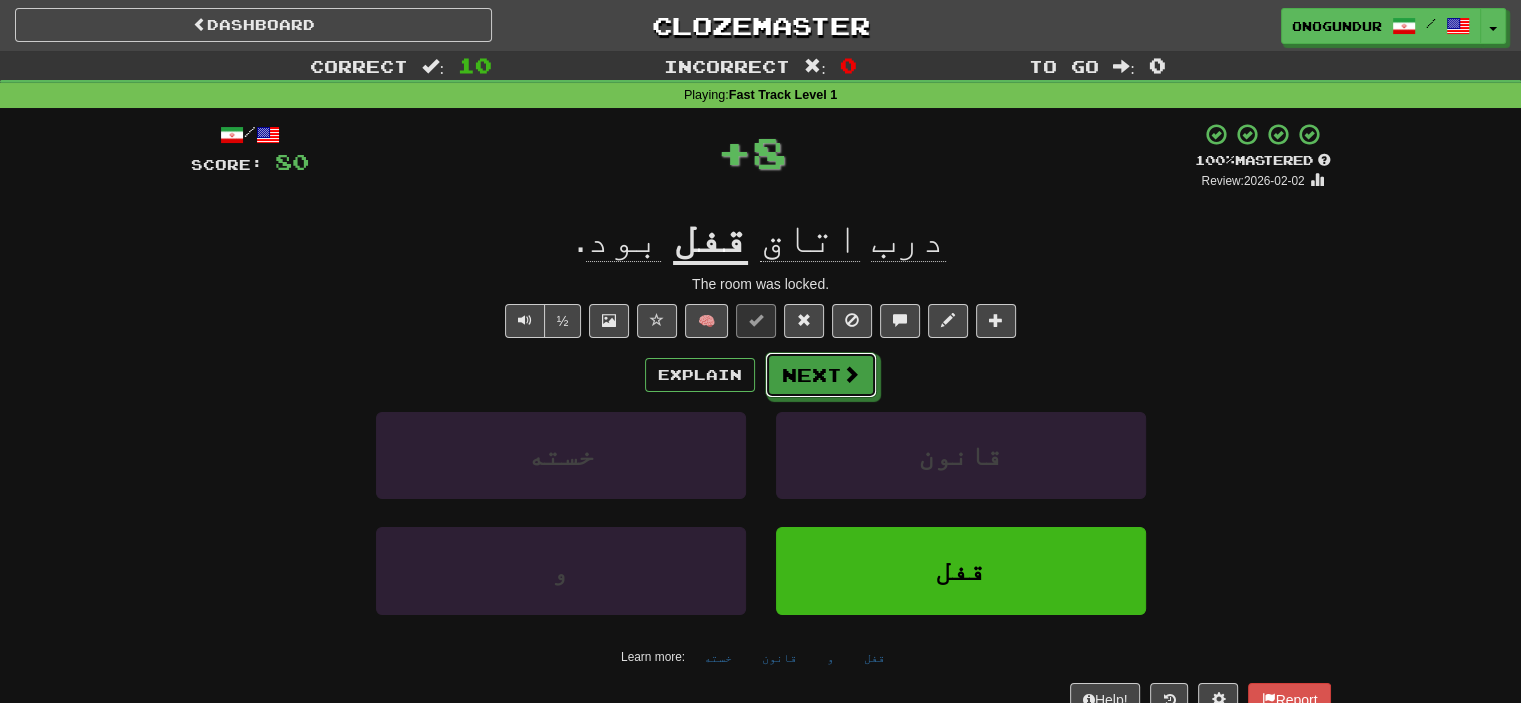 click on "Next" at bounding box center [821, 375] 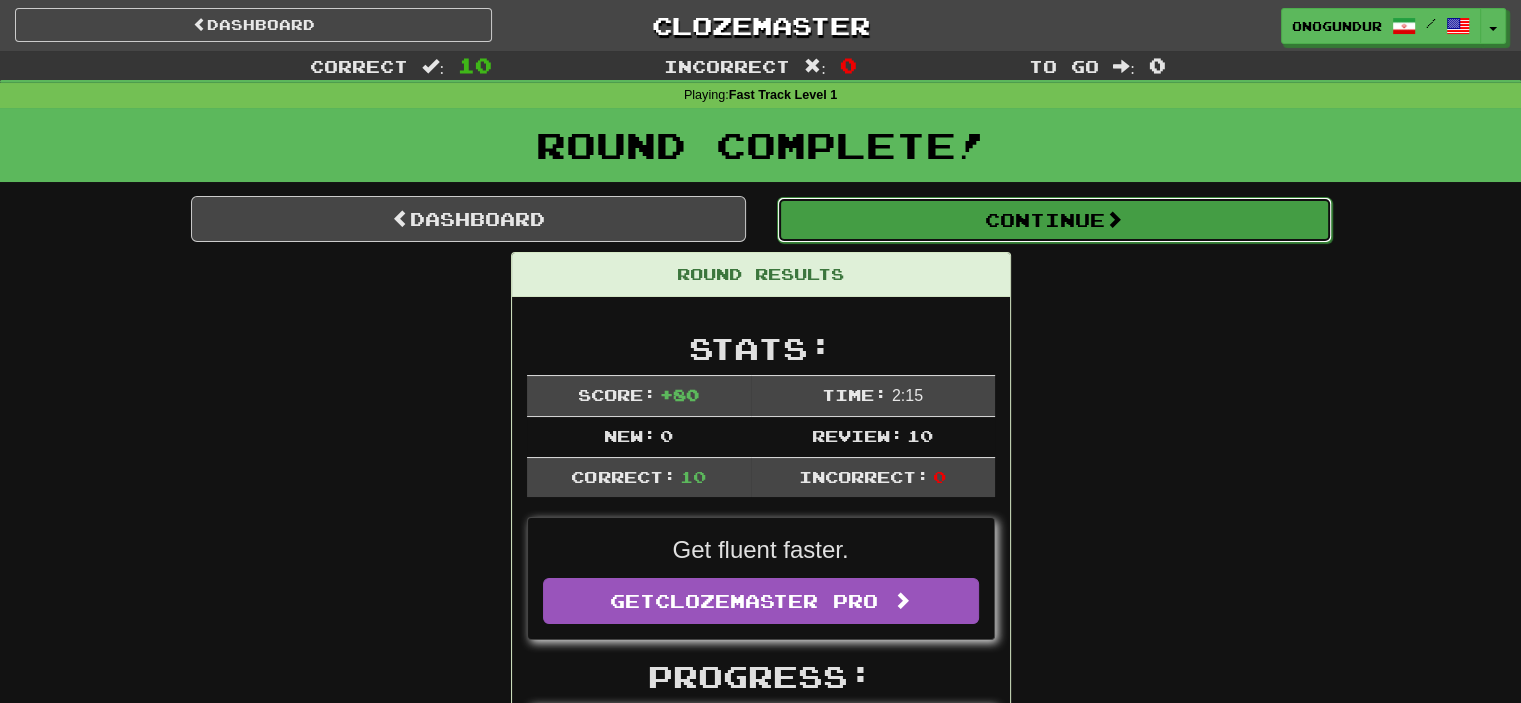 click on "Continue" at bounding box center (1054, 220) 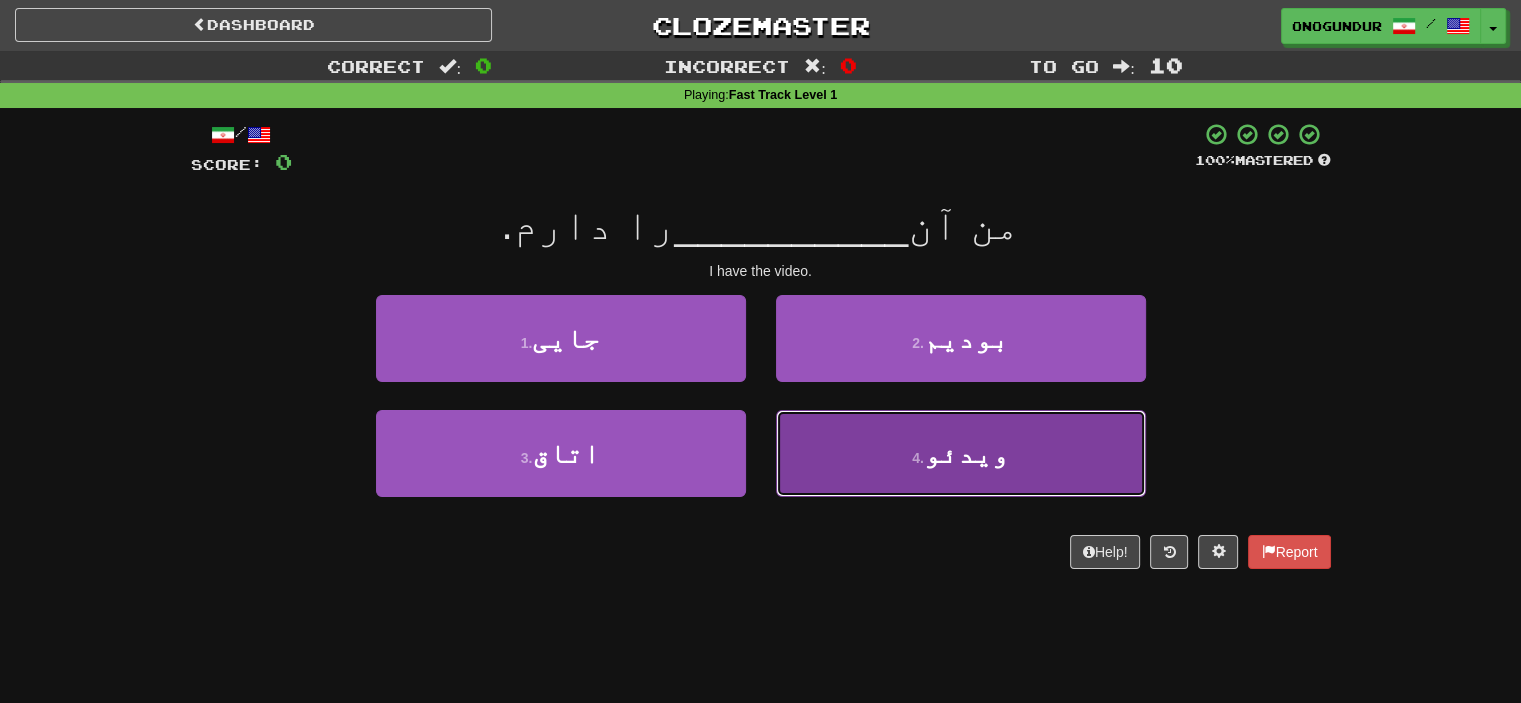 click on "4 .  ویدئو" at bounding box center [961, 453] 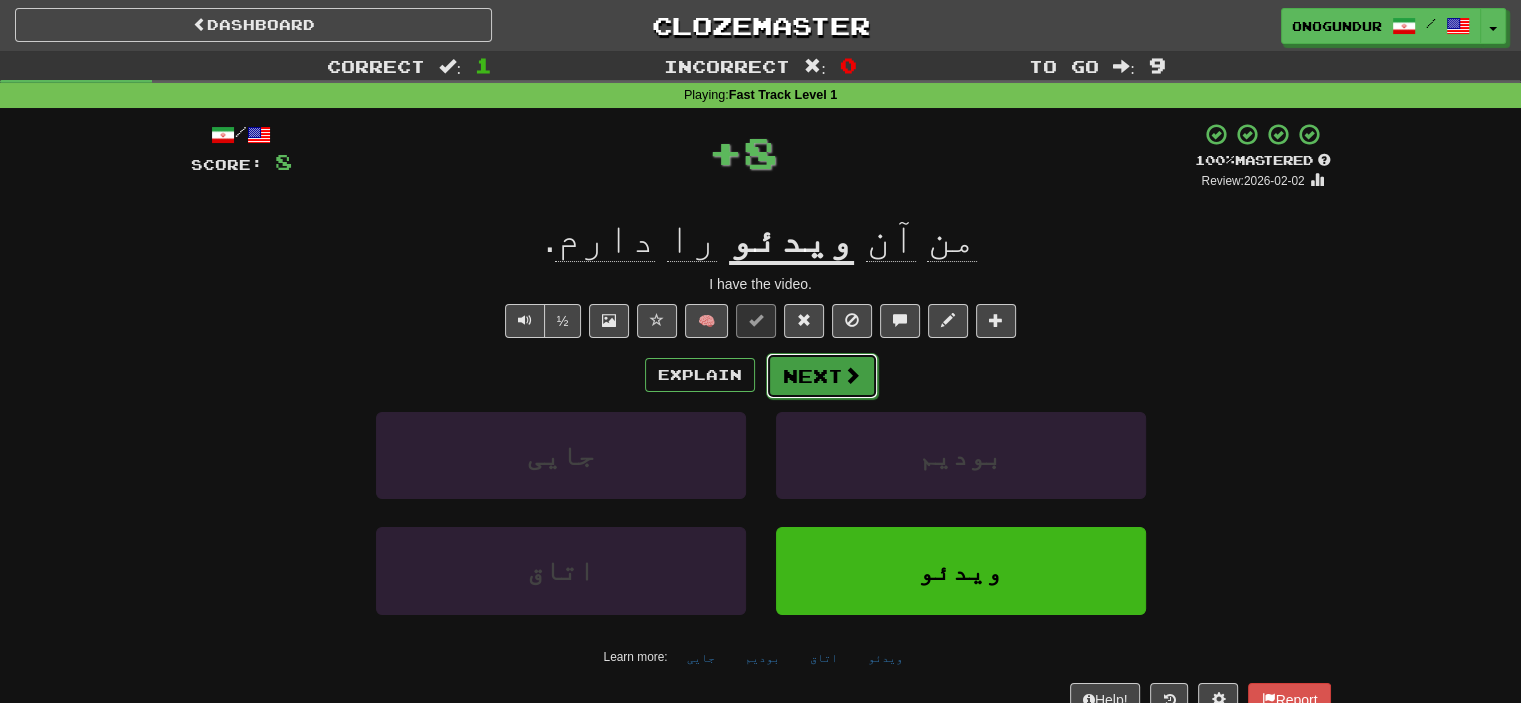 click on "Next" at bounding box center (822, 376) 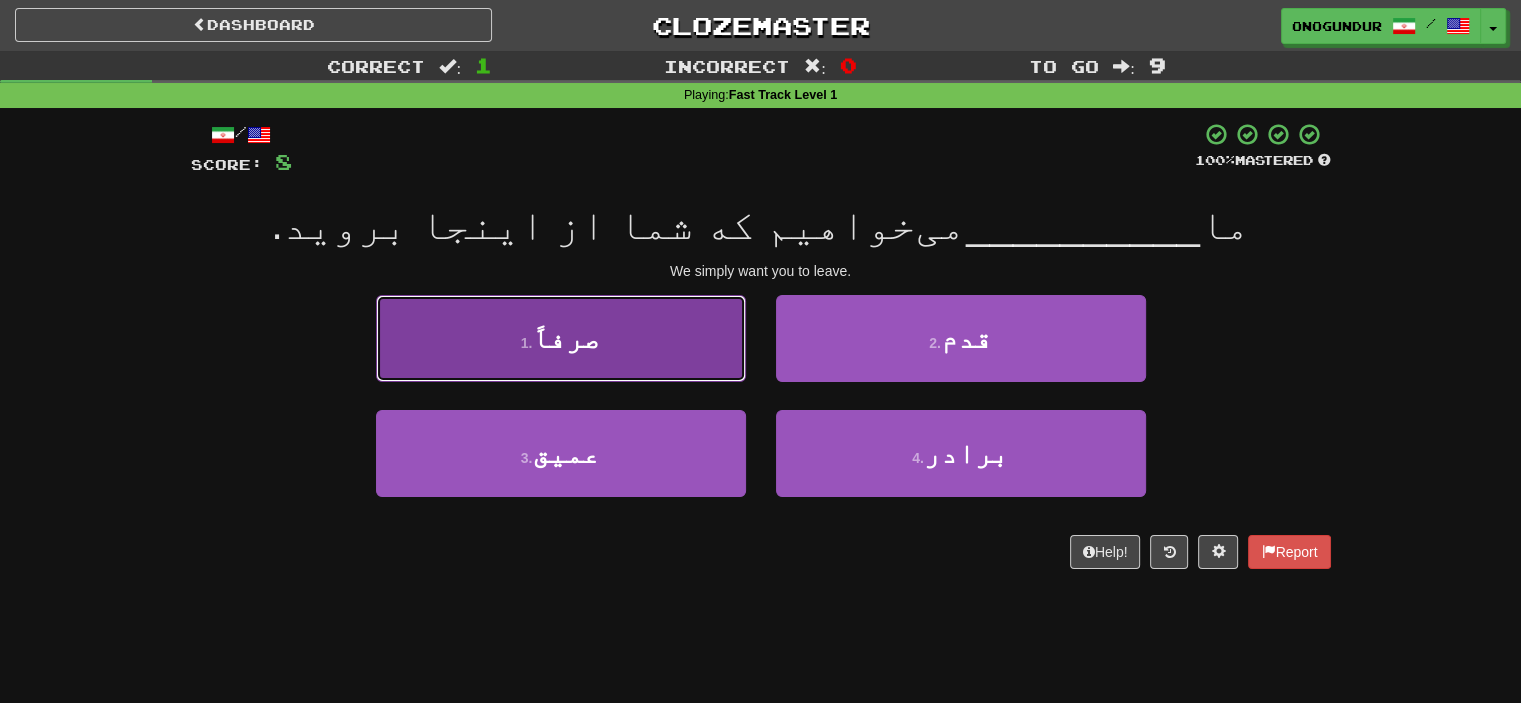 click on "1 .  صرفاً" at bounding box center (561, 338) 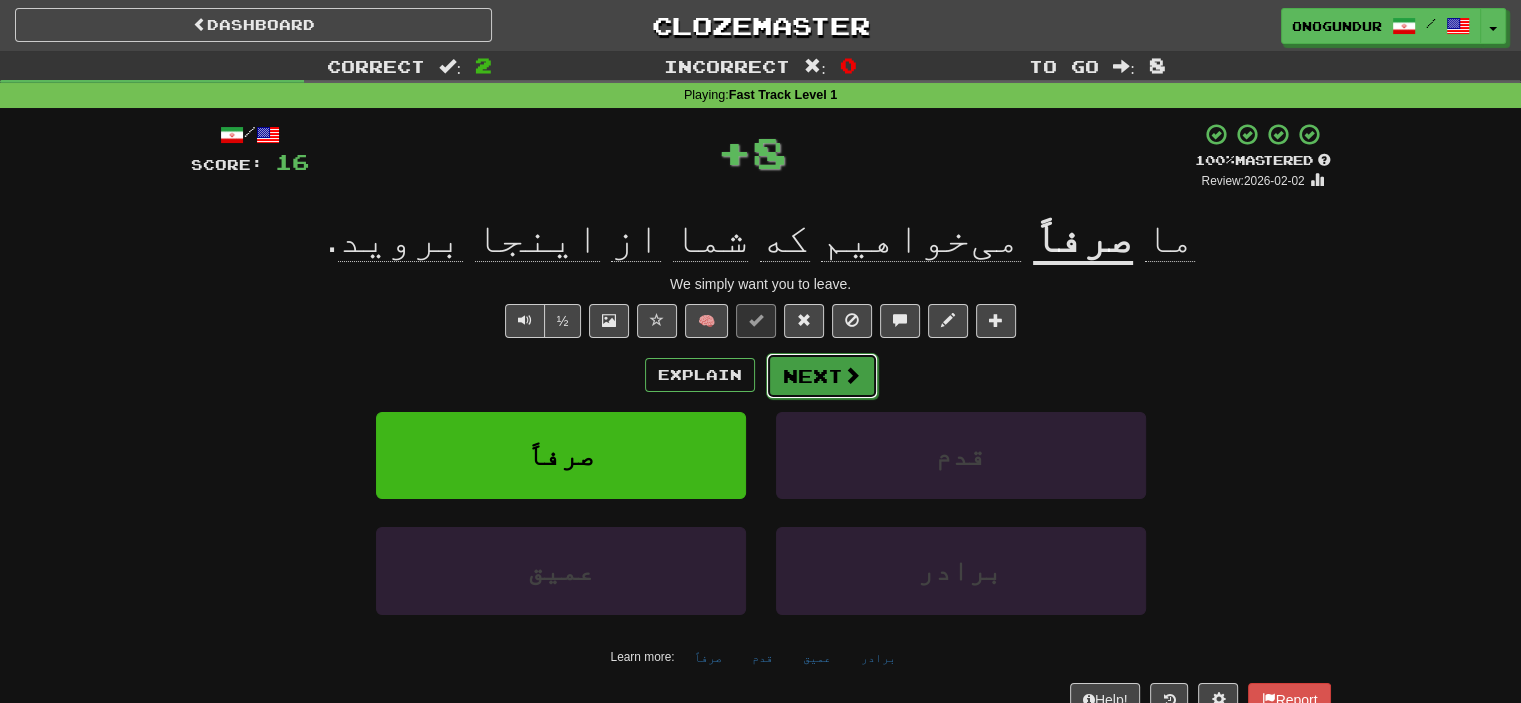click on "Next" at bounding box center (822, 376) 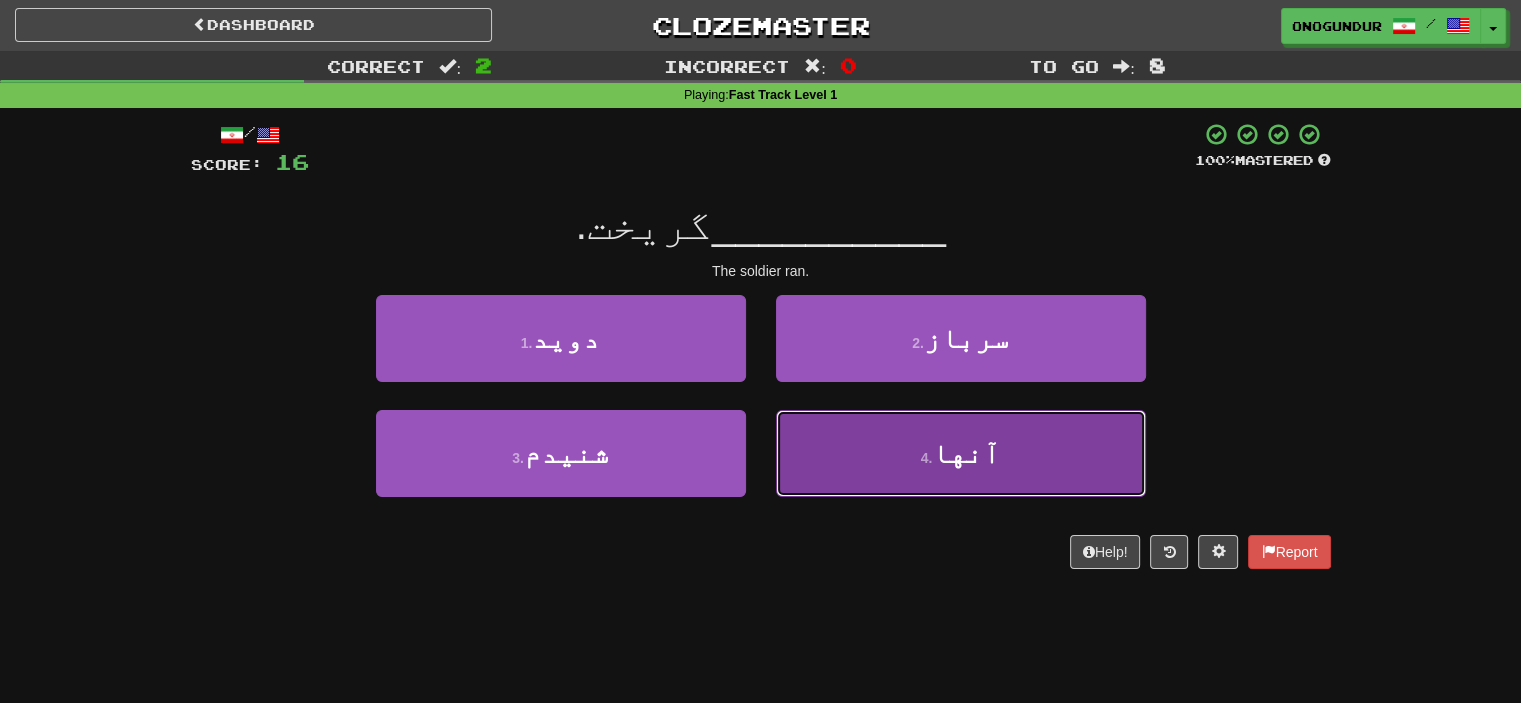 click on "4 .  آنها" at bounding box center (961, 453) 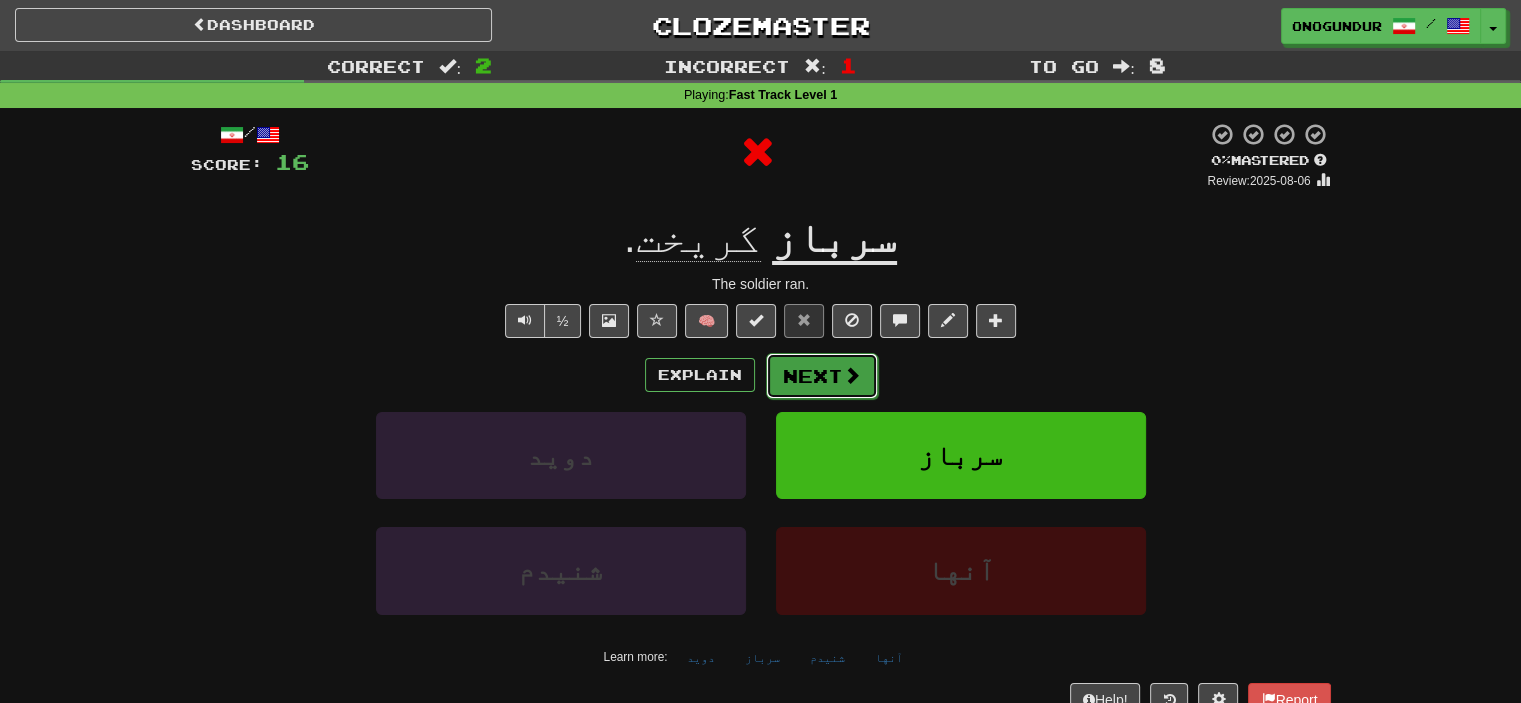 click on "Next" at bounding box center (822, 376) 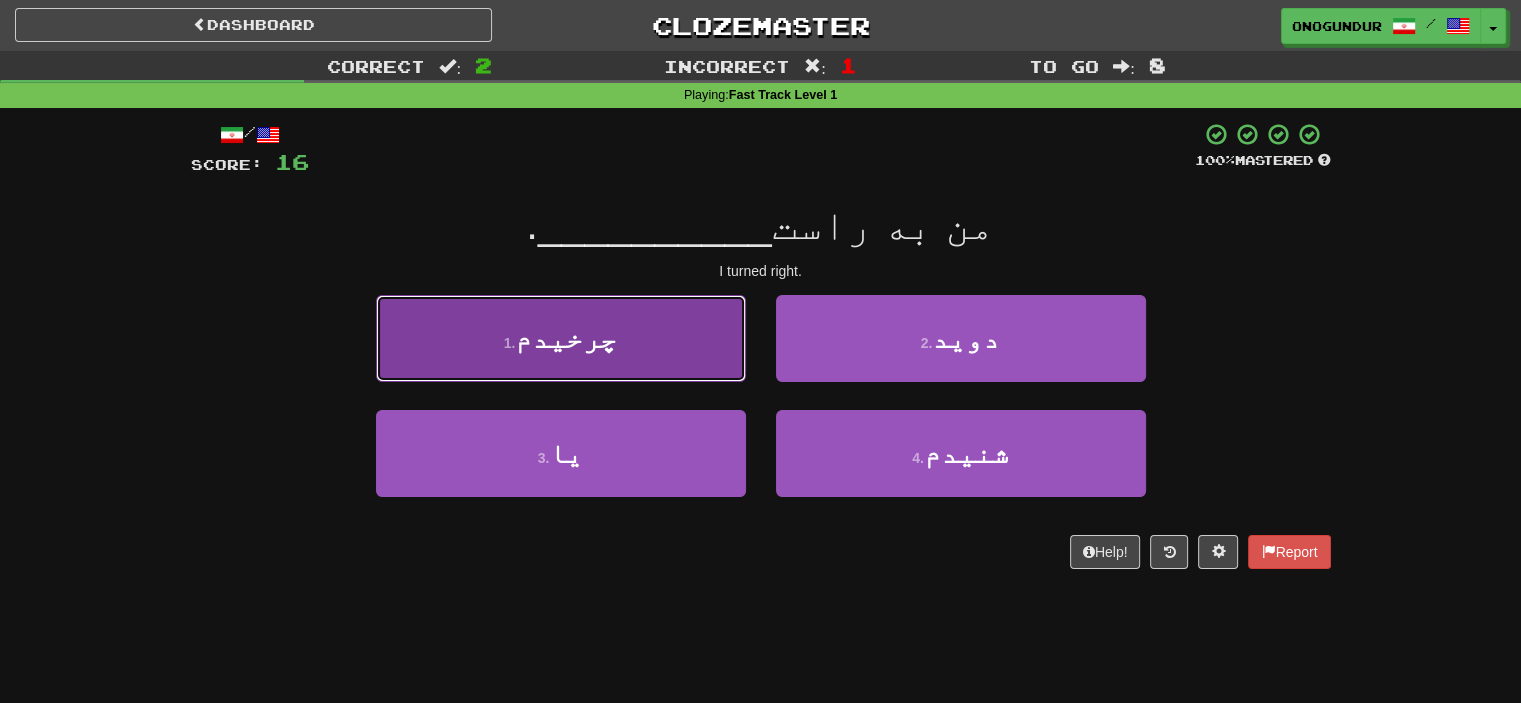 click on "1 .  چرخیدم" at bounding box center (561, 338) 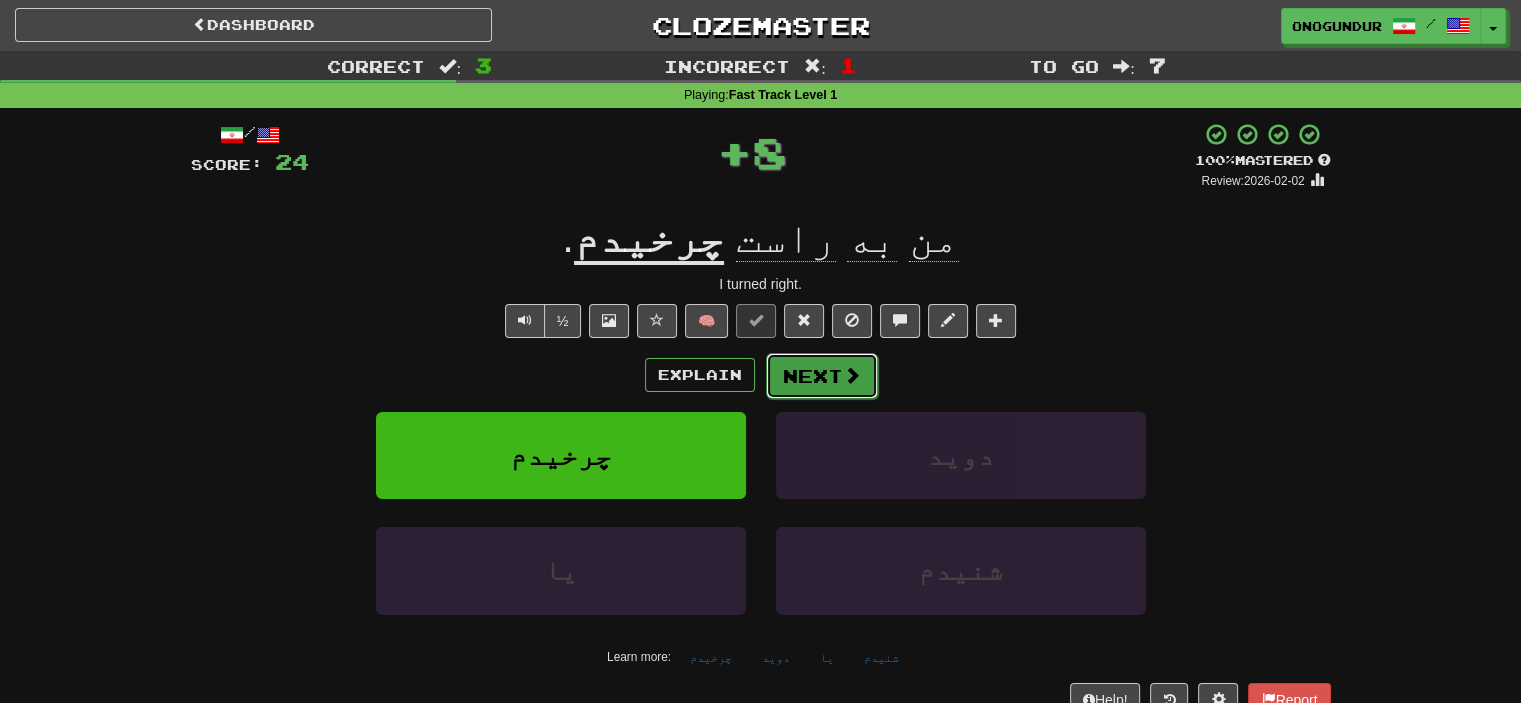 click on "Next" at bounding box center (822, 376) 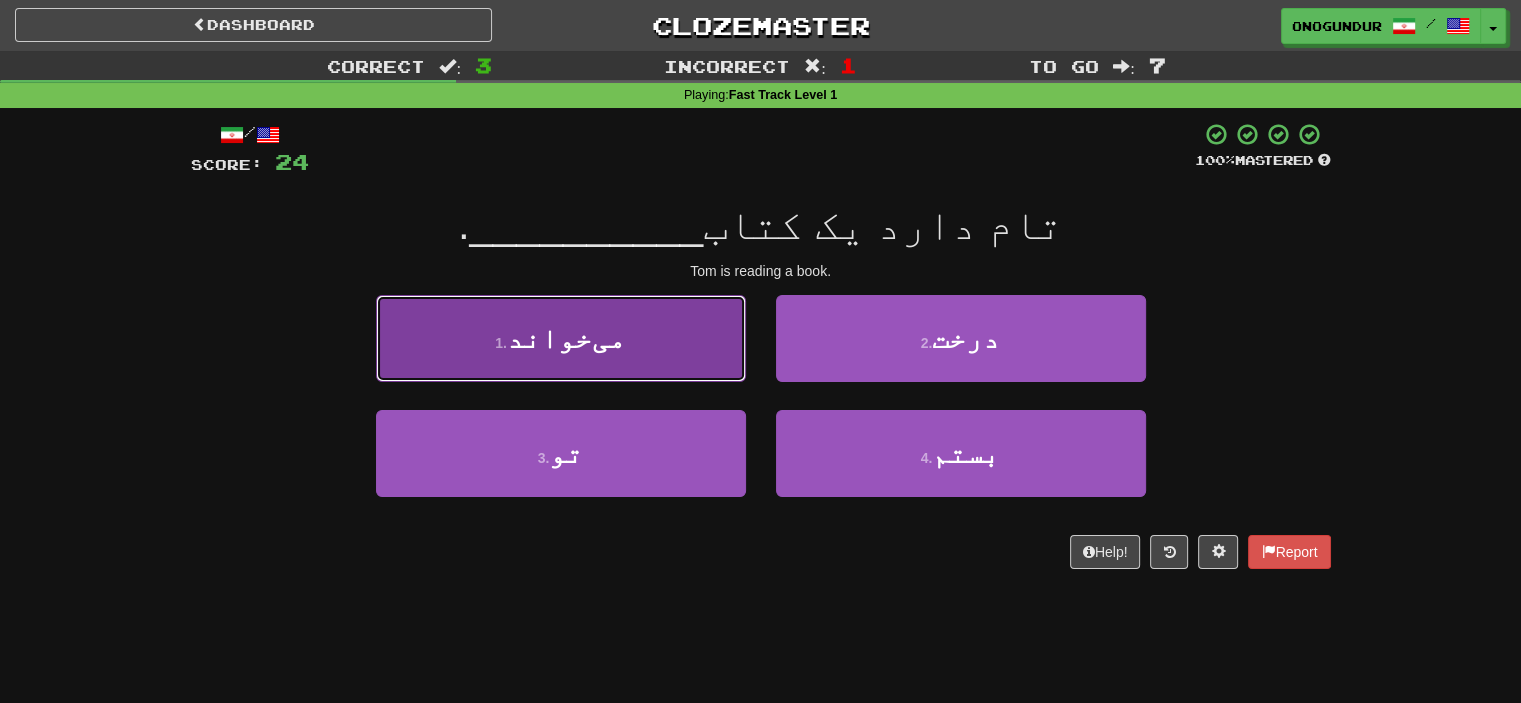 click on "1 .  می‌خواند" at bounding box center [561, 338] 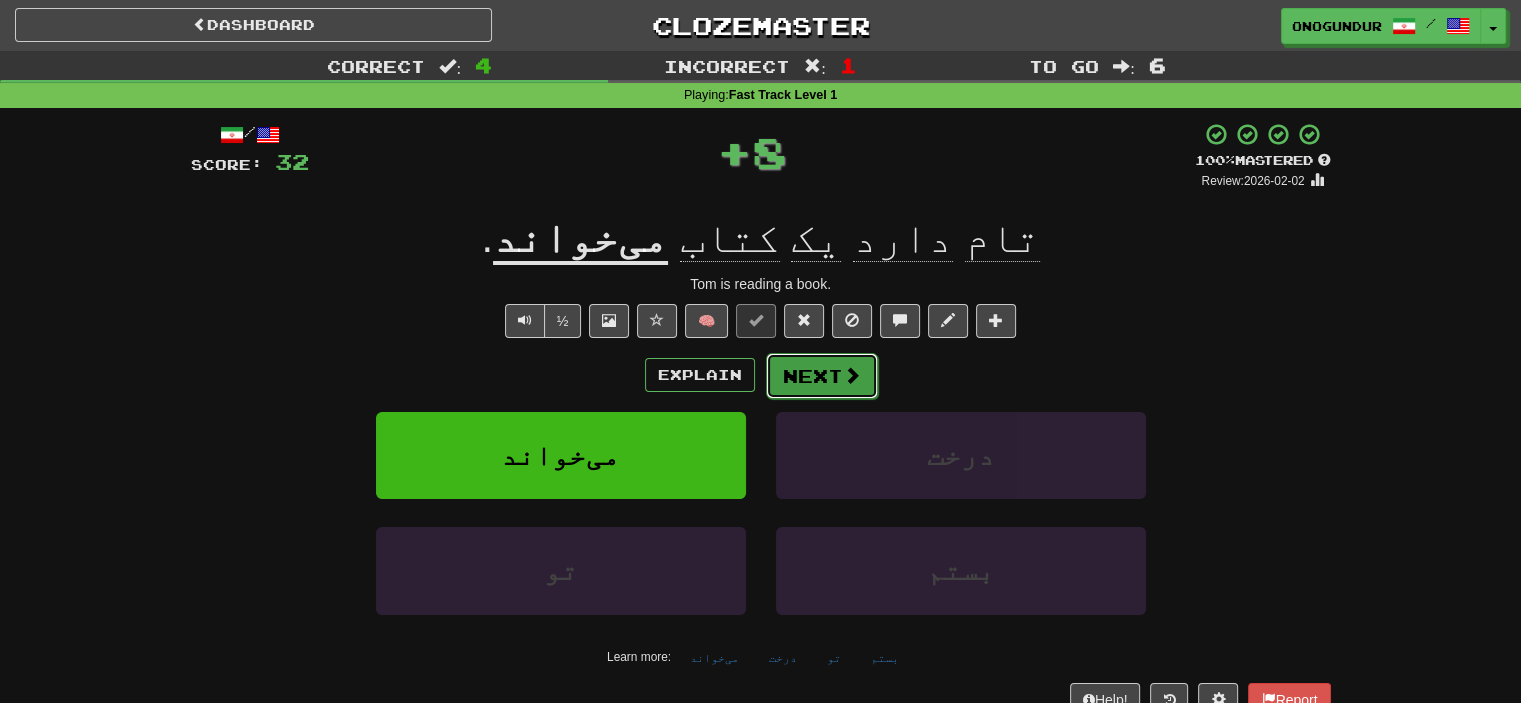 click on "Next" at bounding box center [822, 376] 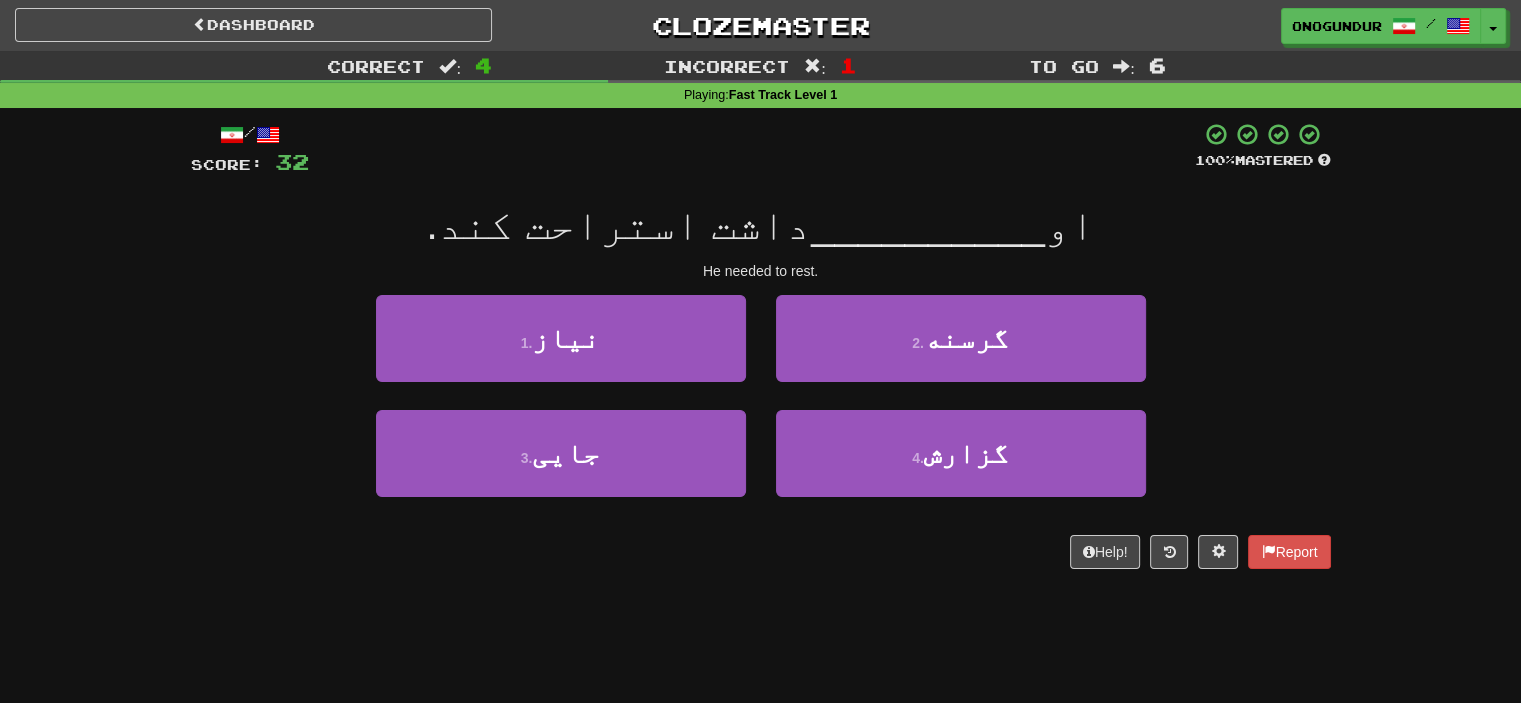click on "Help!  Report" at bounding box center (761, 552) 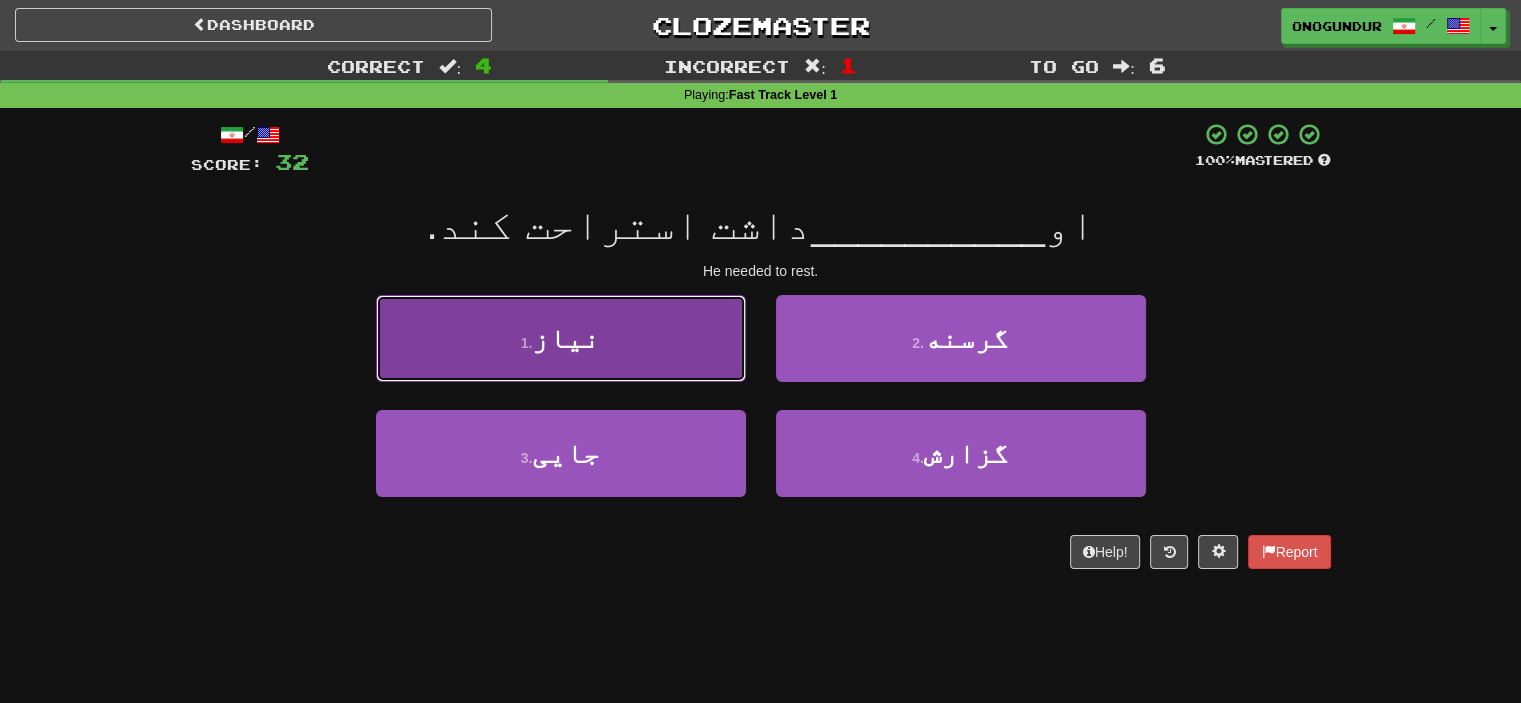 click on "1 .  نیاز" at bounding box center [561, 338] 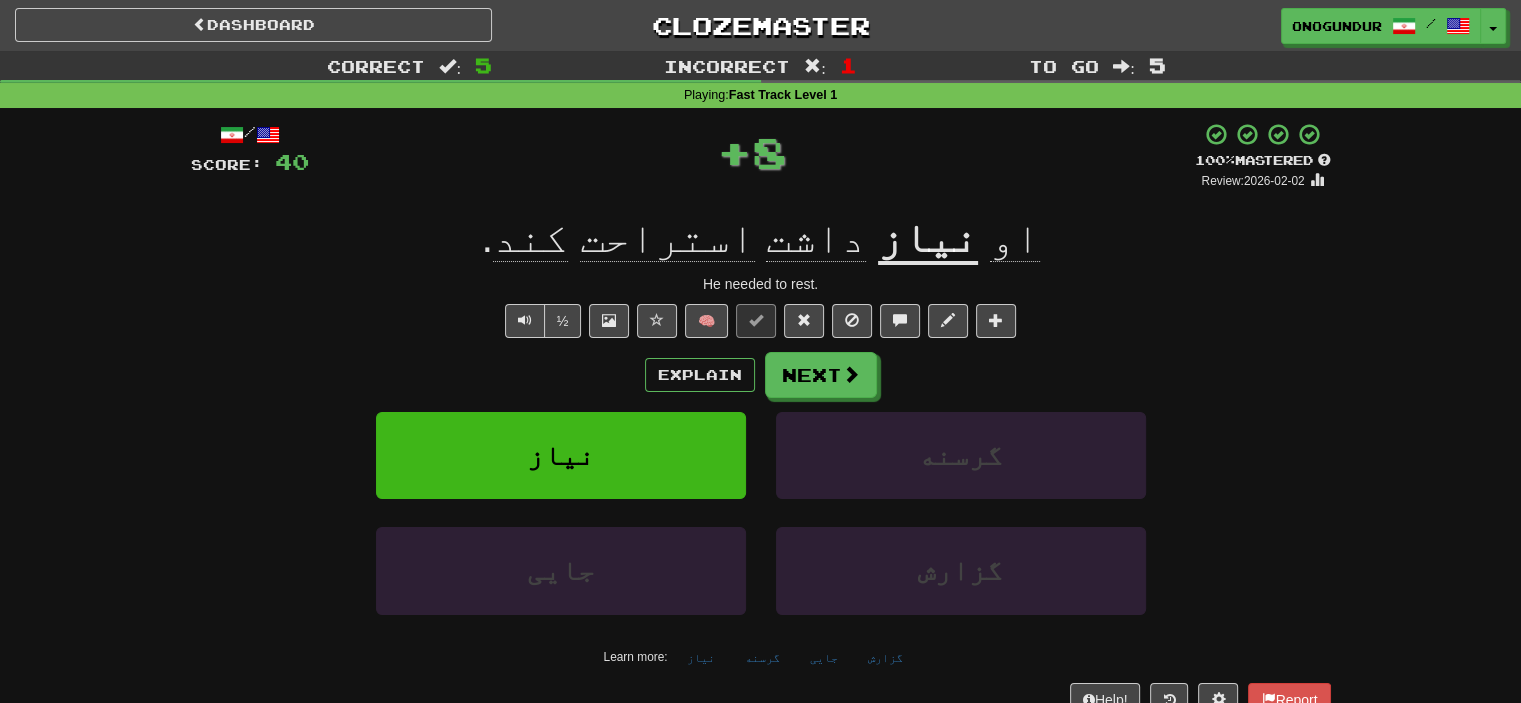 click on "Explain Next نیاز گرسنه جایی گزارش Learn more: نیاز گرسنه جایی گزارش" at bounding box center (761, 512) 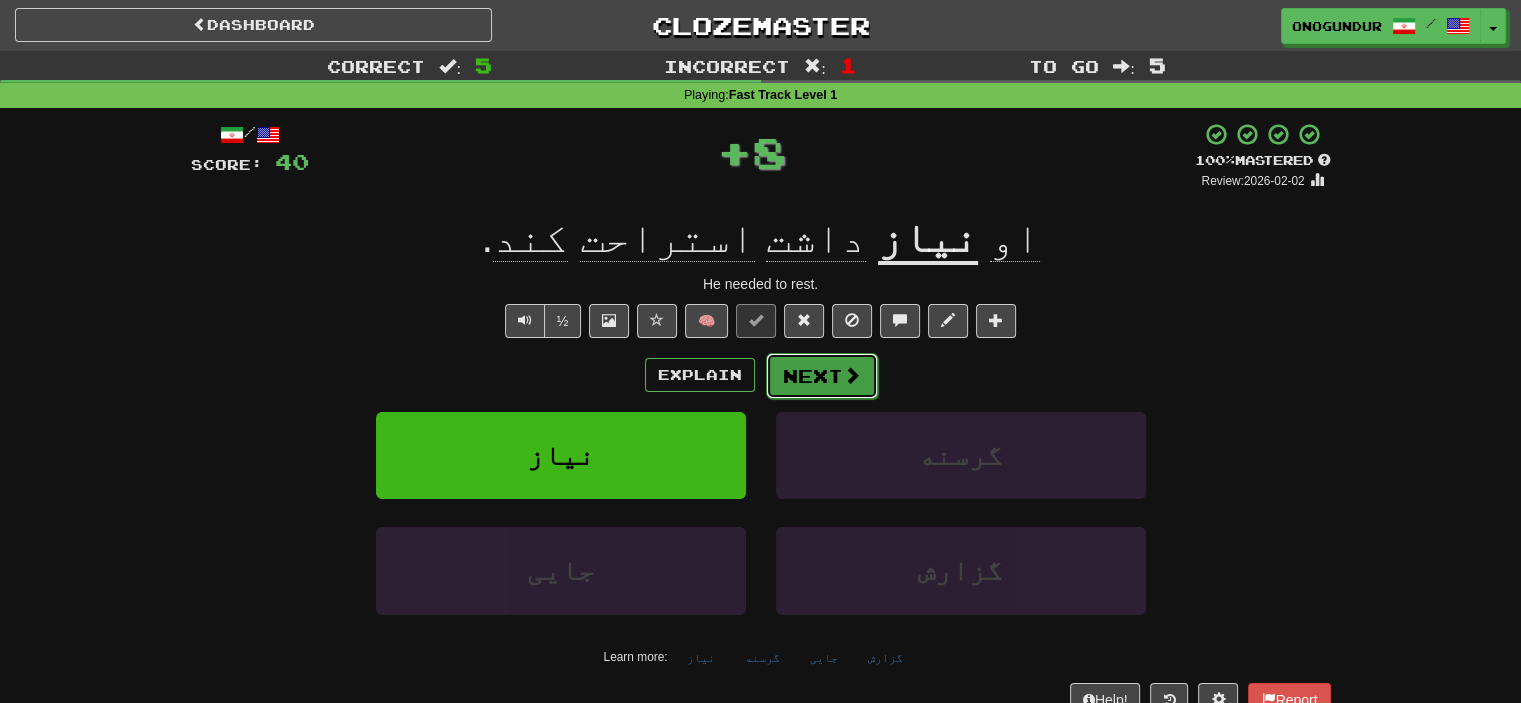 click on "Next" at bounding box center (822, 376) 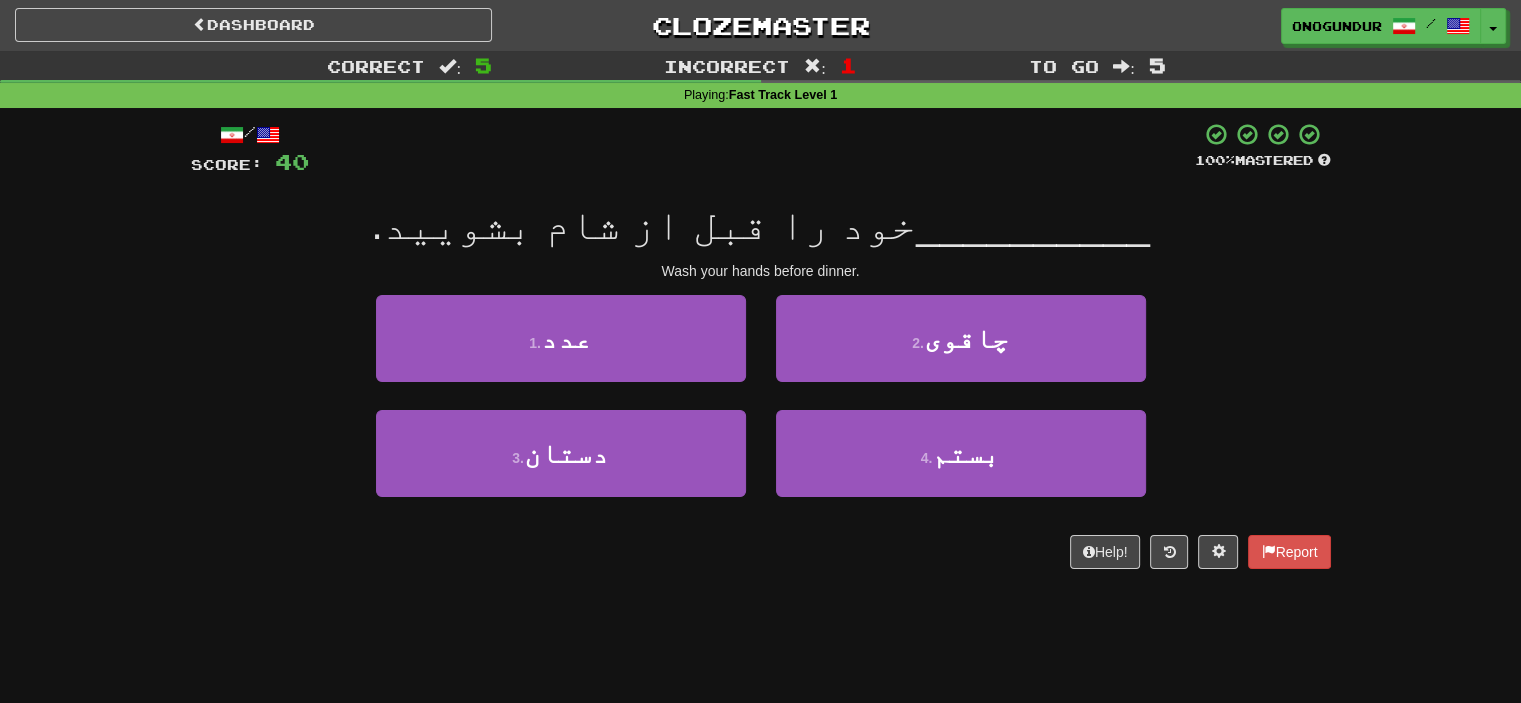 click on "2 .  چاقوی" at bounding box center [961, 352] 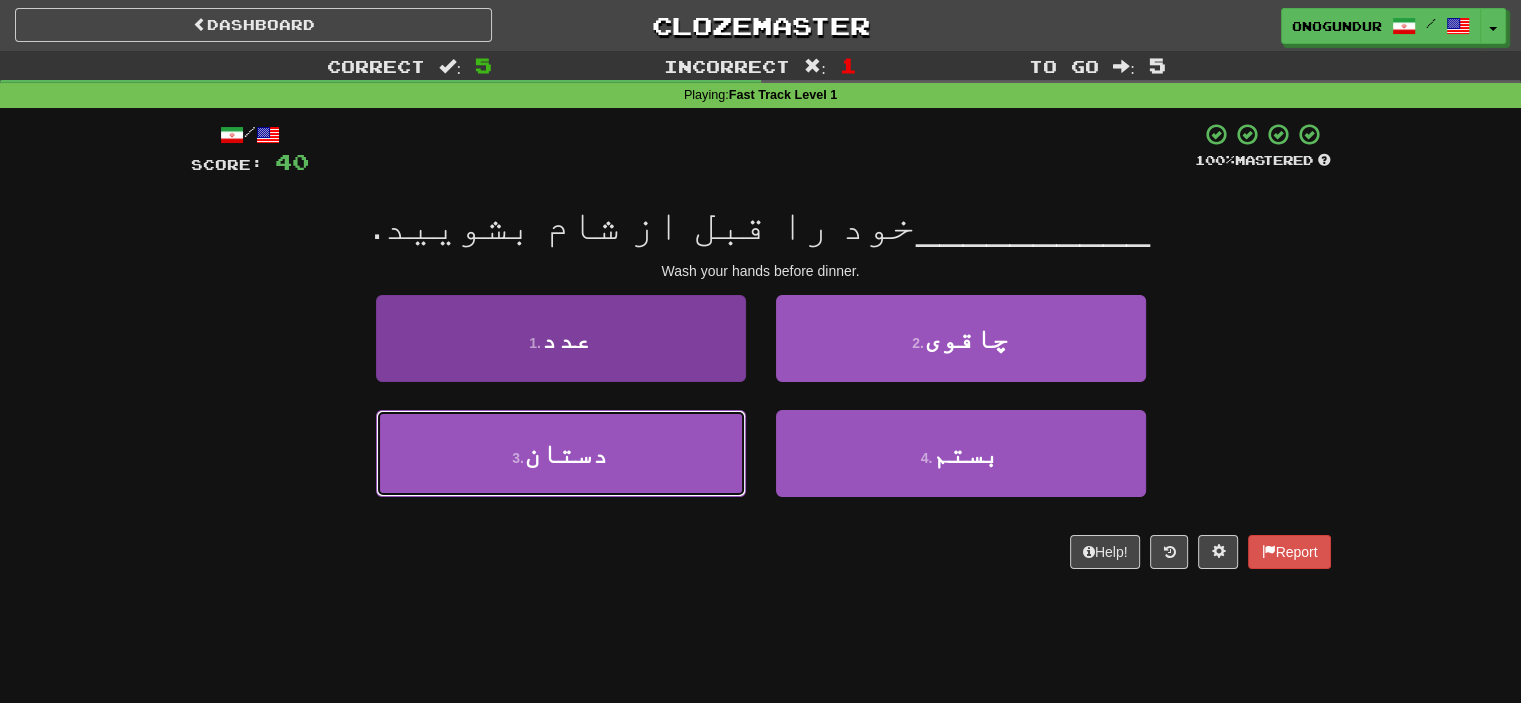 click on "3 .  دستان" at bounding box center (561, 453) 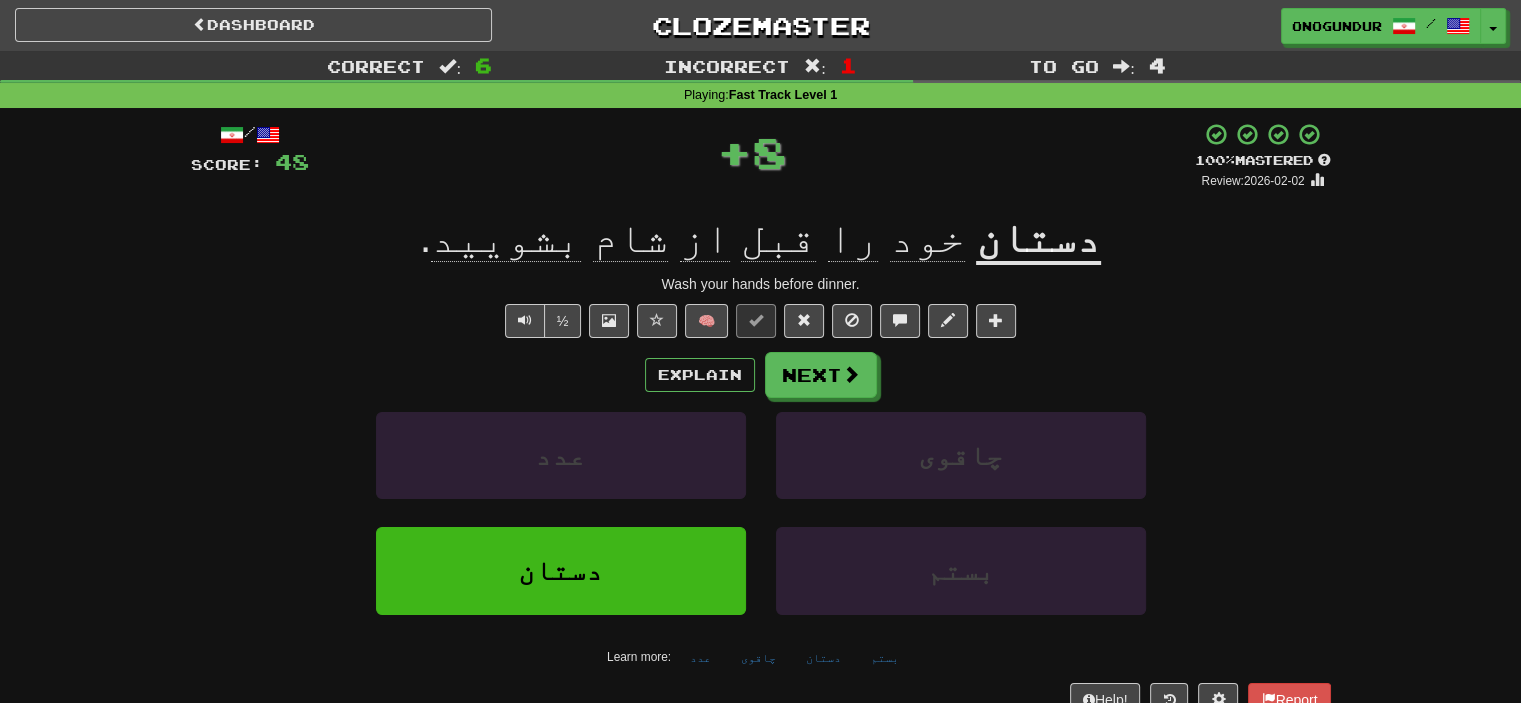 click on "/  Score:   48 + 8 100 %  Mastered Review:  2026-02-02 دستان   خود   را   قبل   از   شام   بشویید . Wash your hands before dinner. ½ 🧠 Explain Next عدد چاقوی دستان بستم Learn more: عدد چاقوی دستان بستم  Help!  Report" at bounding box center (761, 419) 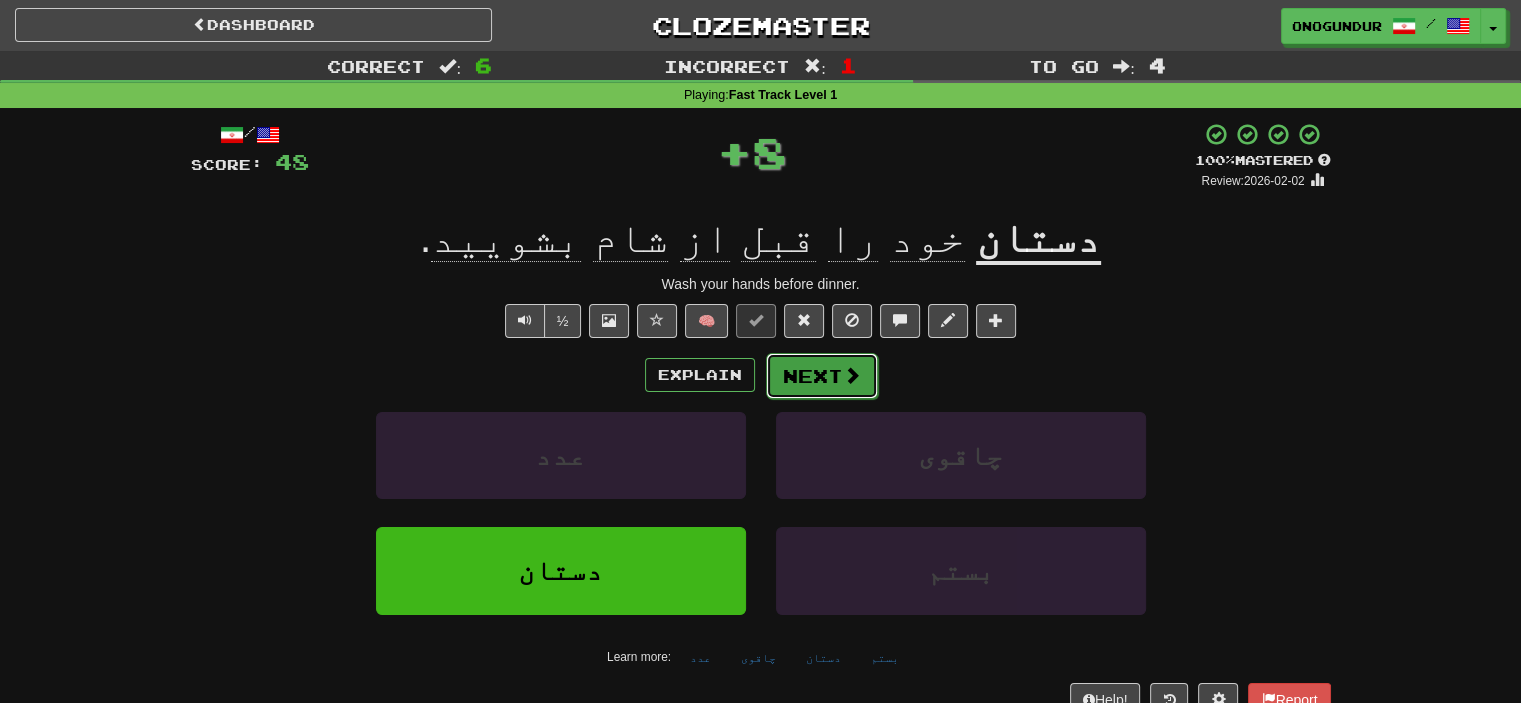 click on "Next" at bounding box center (822, 376) 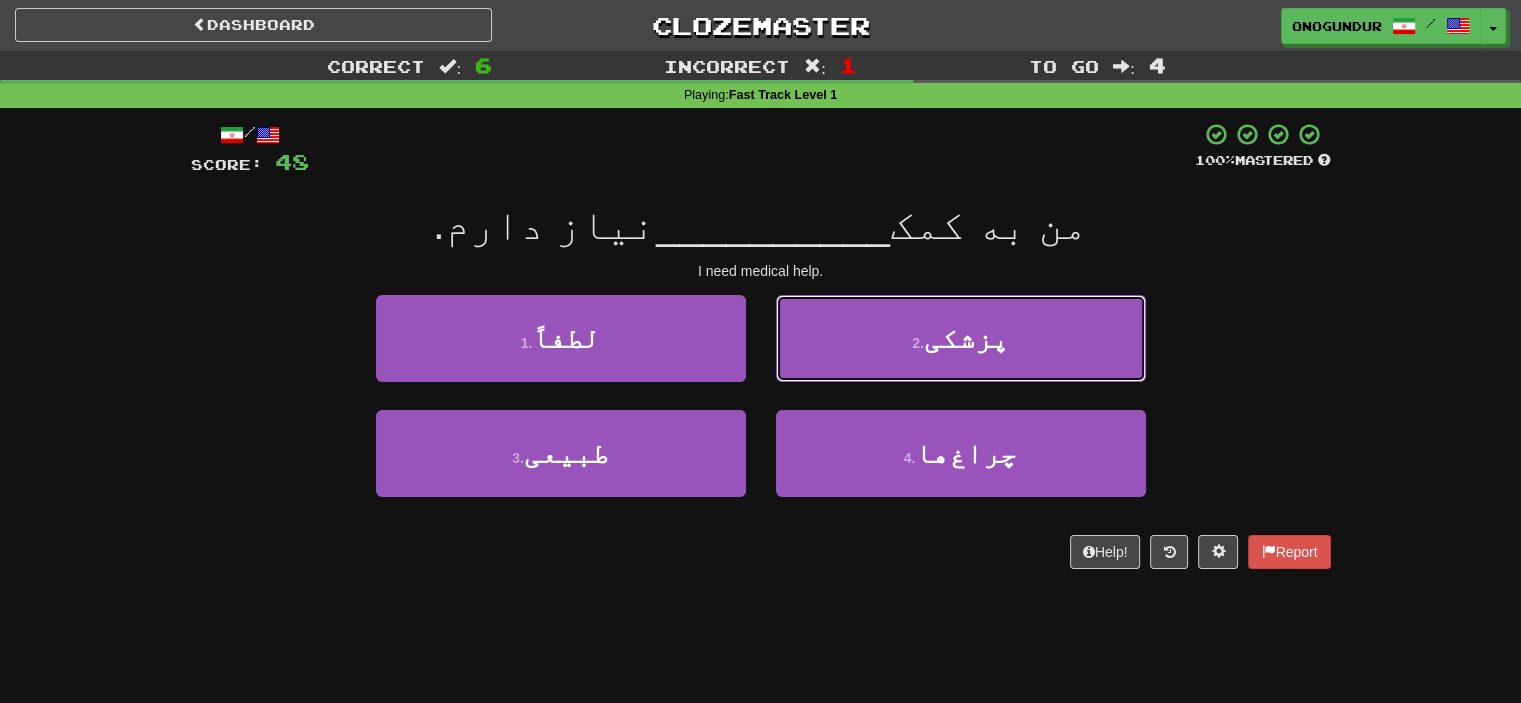 click on "2 .  پزشکی" at bounding box center (961, 338) 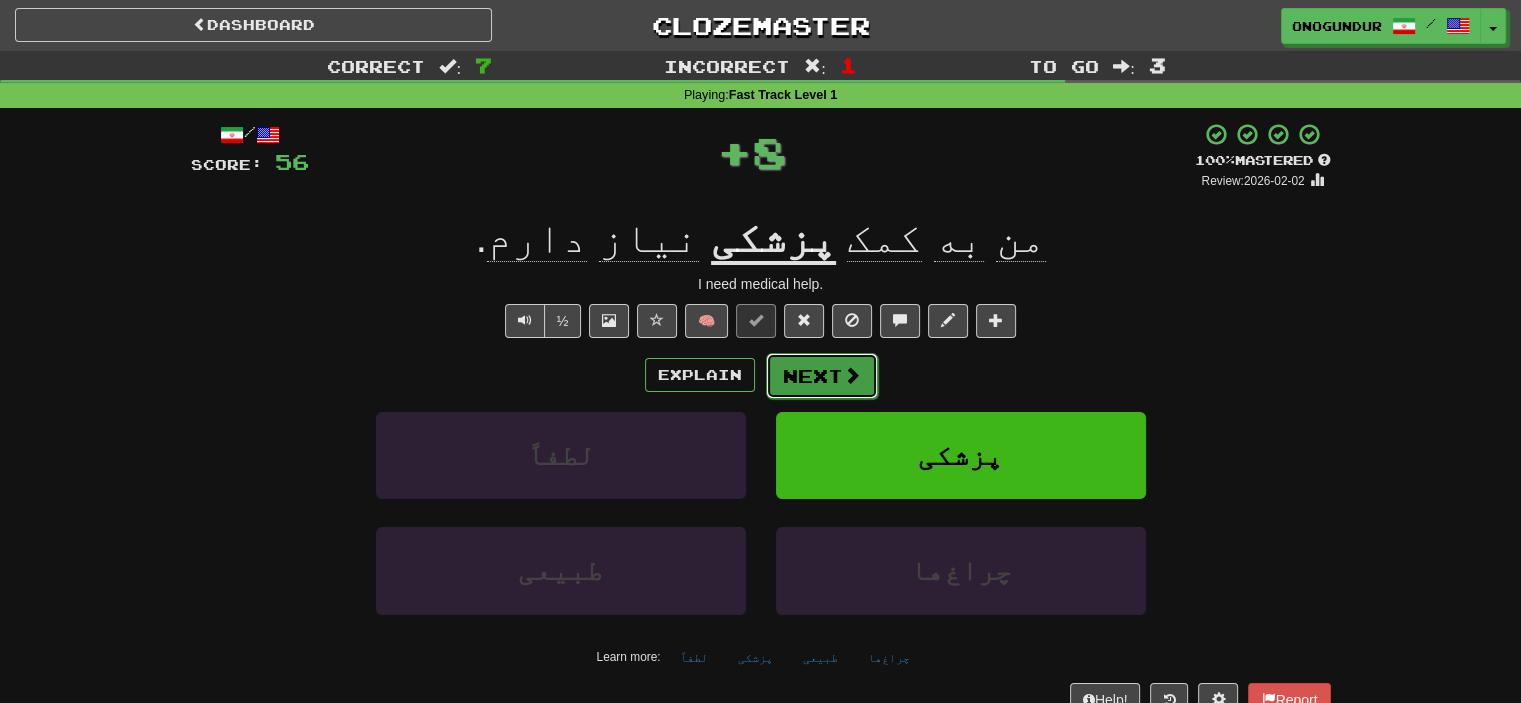 click on "Next" at bounding box center [822, 376] 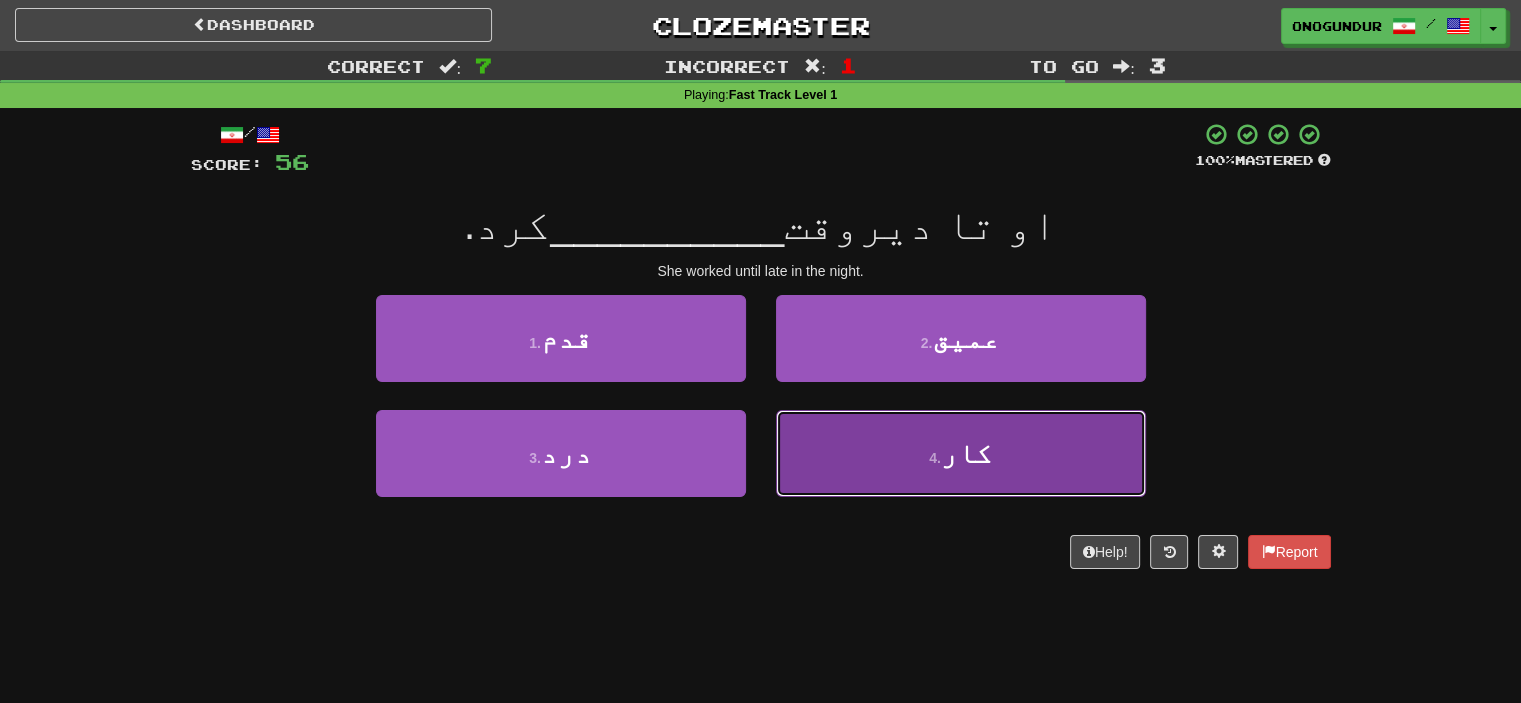 click on "4 .  کار" at bounding box center [961, 453] 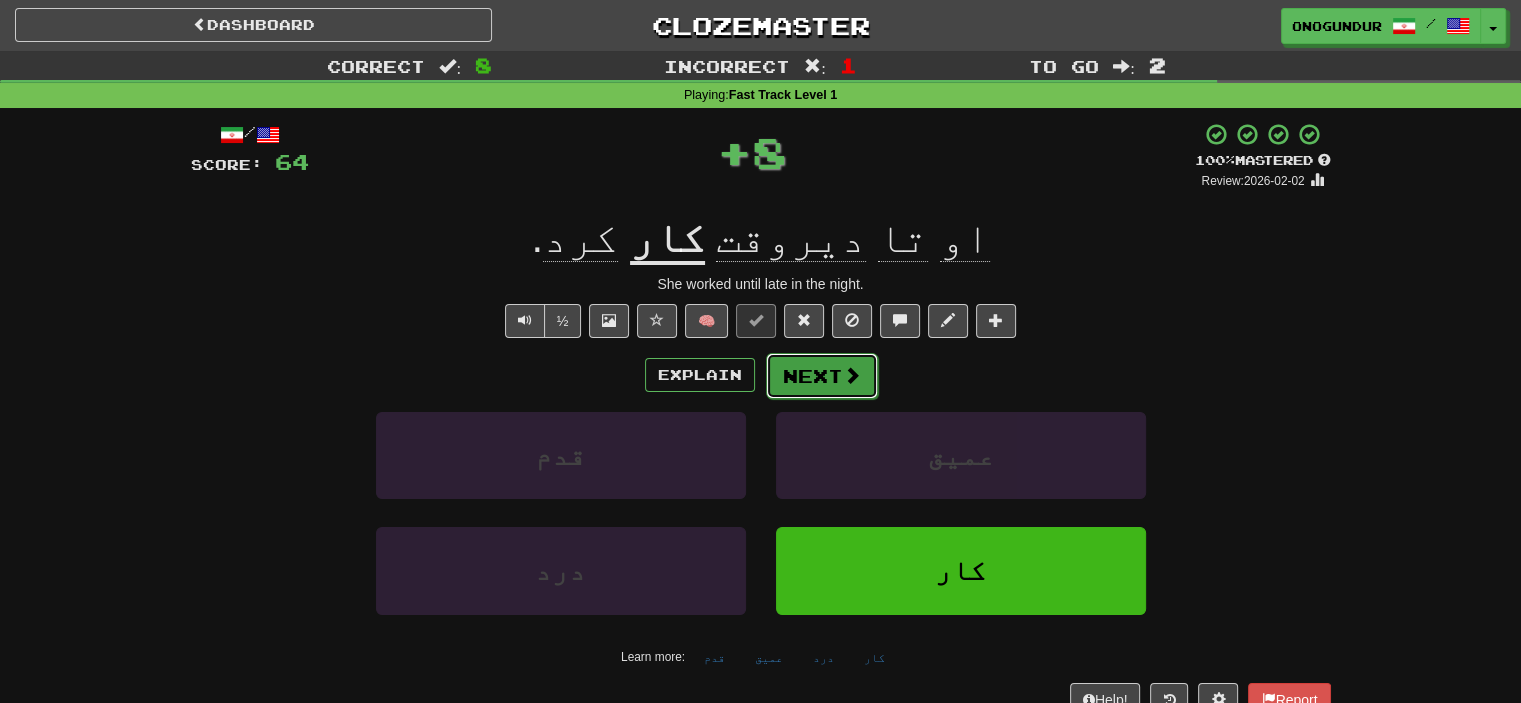 click on "Next" at bounding box center [822, 376] 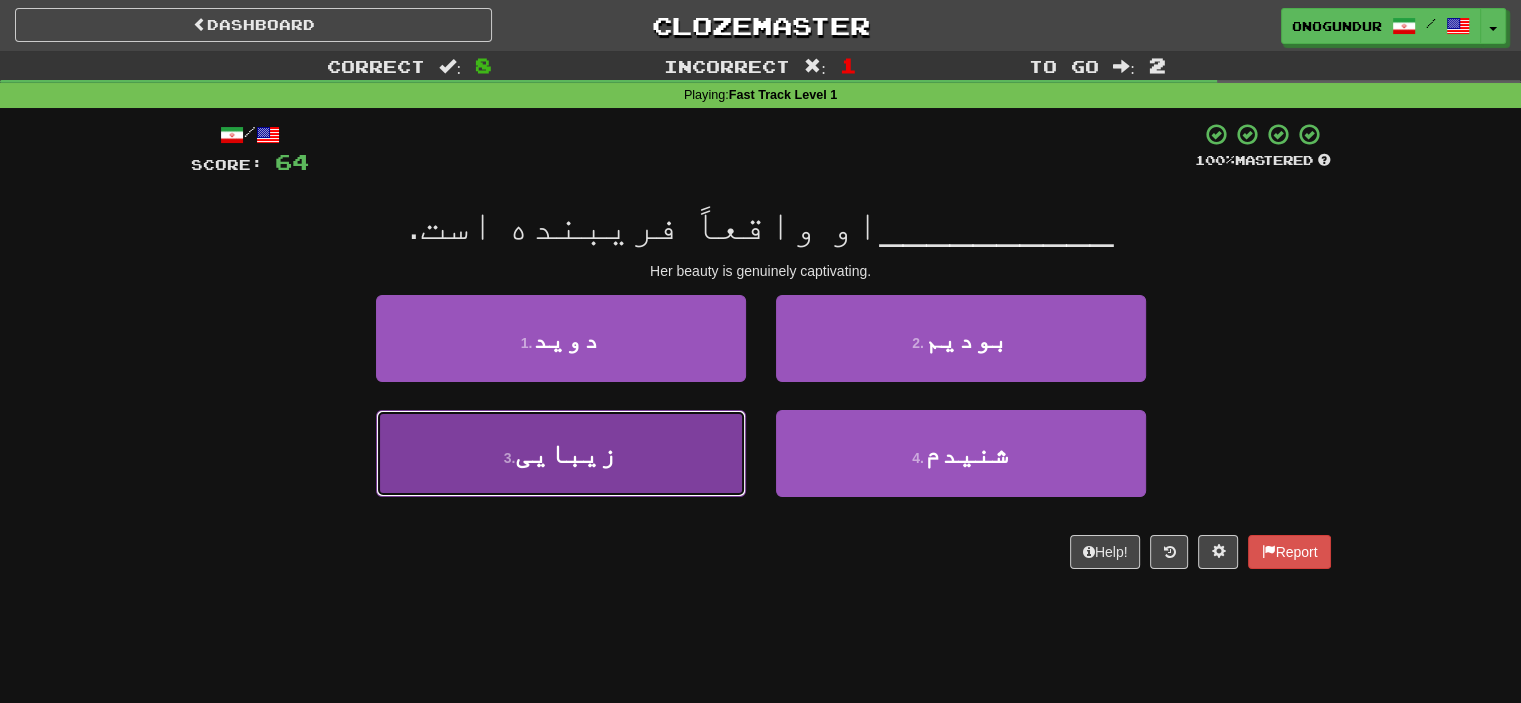 click on "زیبایی" at bounding box center [566, 453] 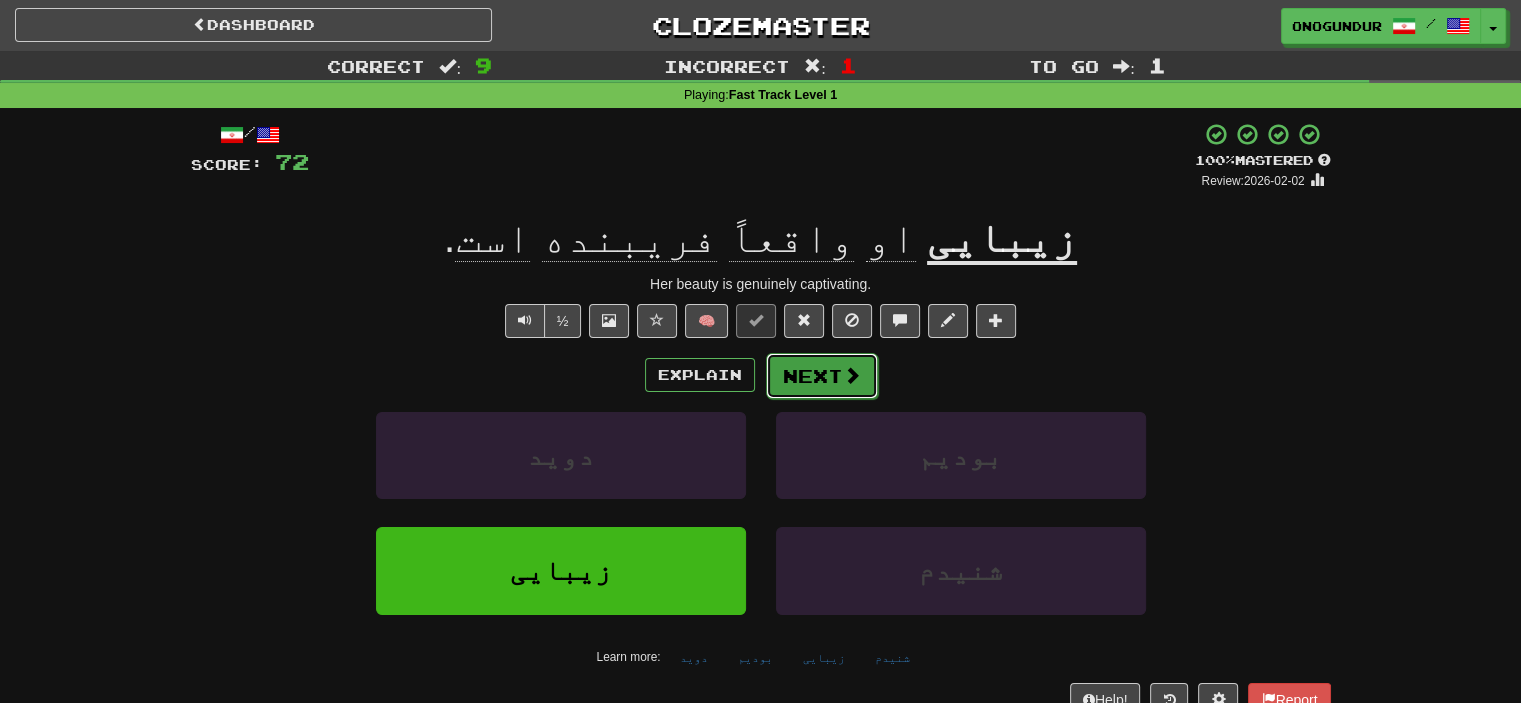 click on "Next" at bounding box center (822, 376) 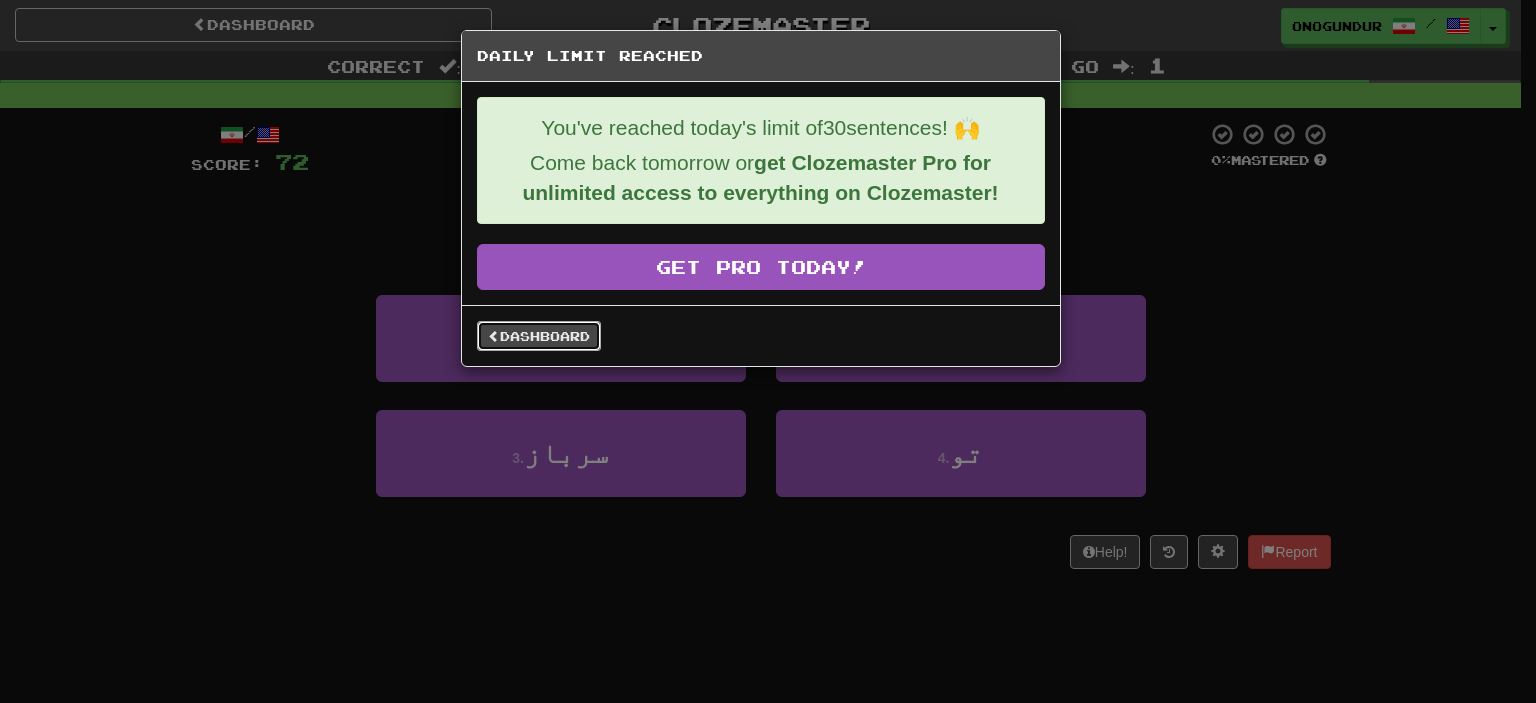 click on "Dashboard" at bounding box center (539, 336) 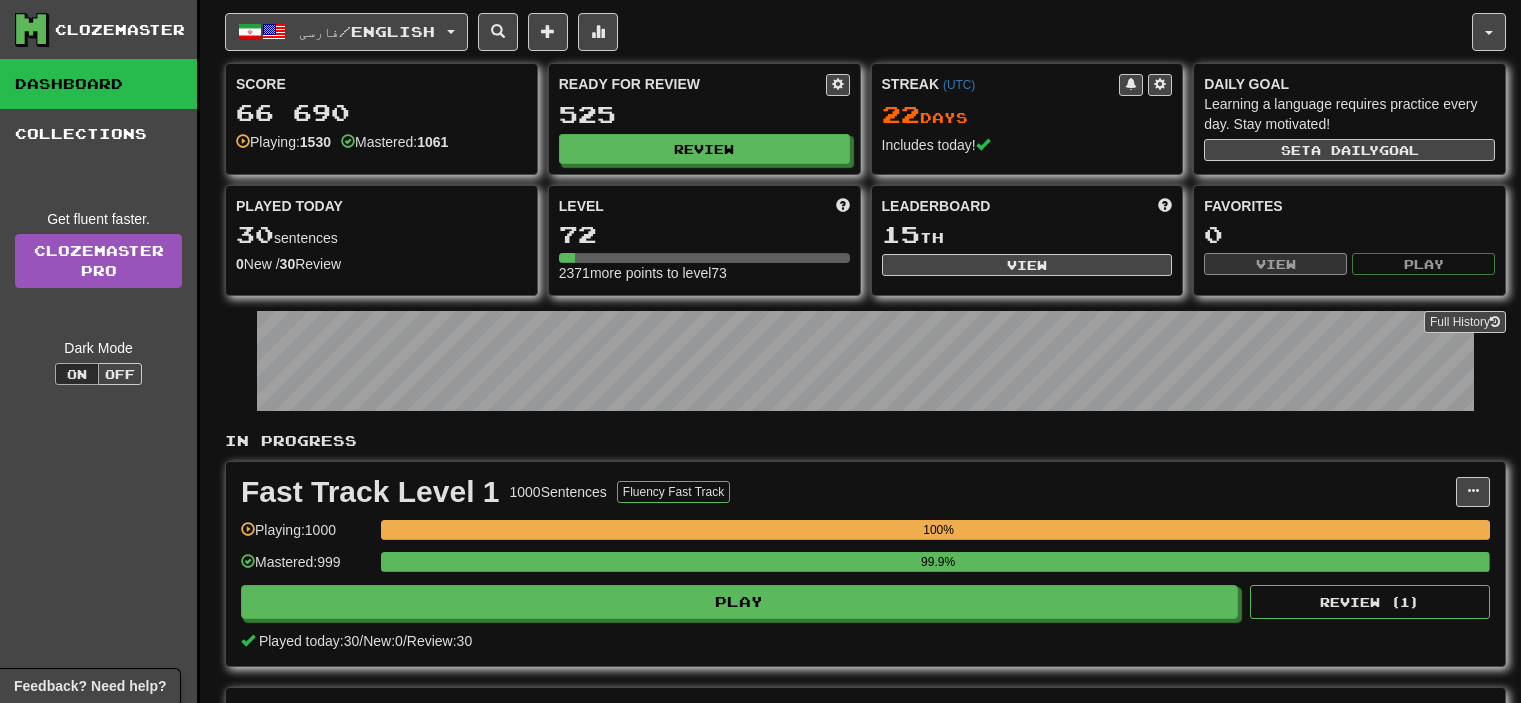 scroll, scrollTop: 0, scrollLeft: 0, axis: both 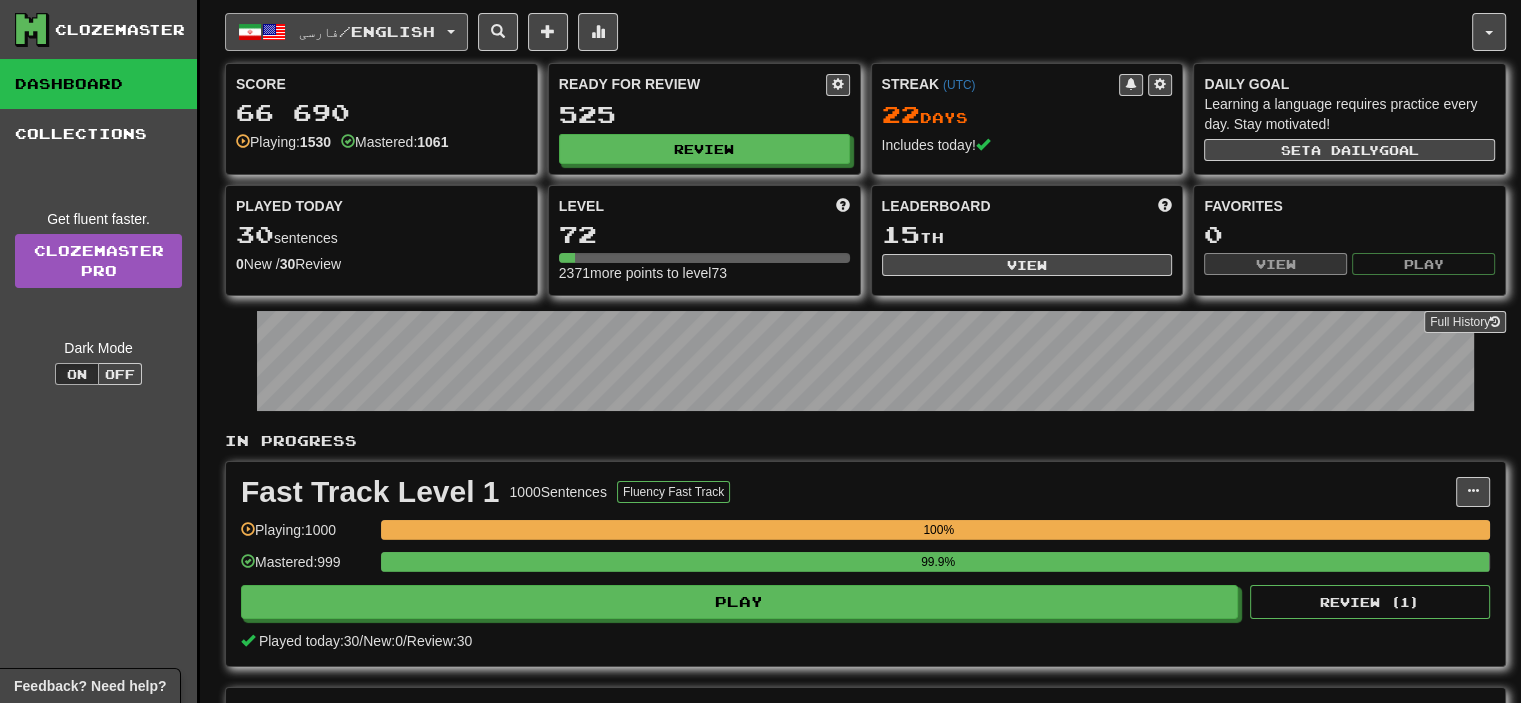 click on "فارسی  /  English" 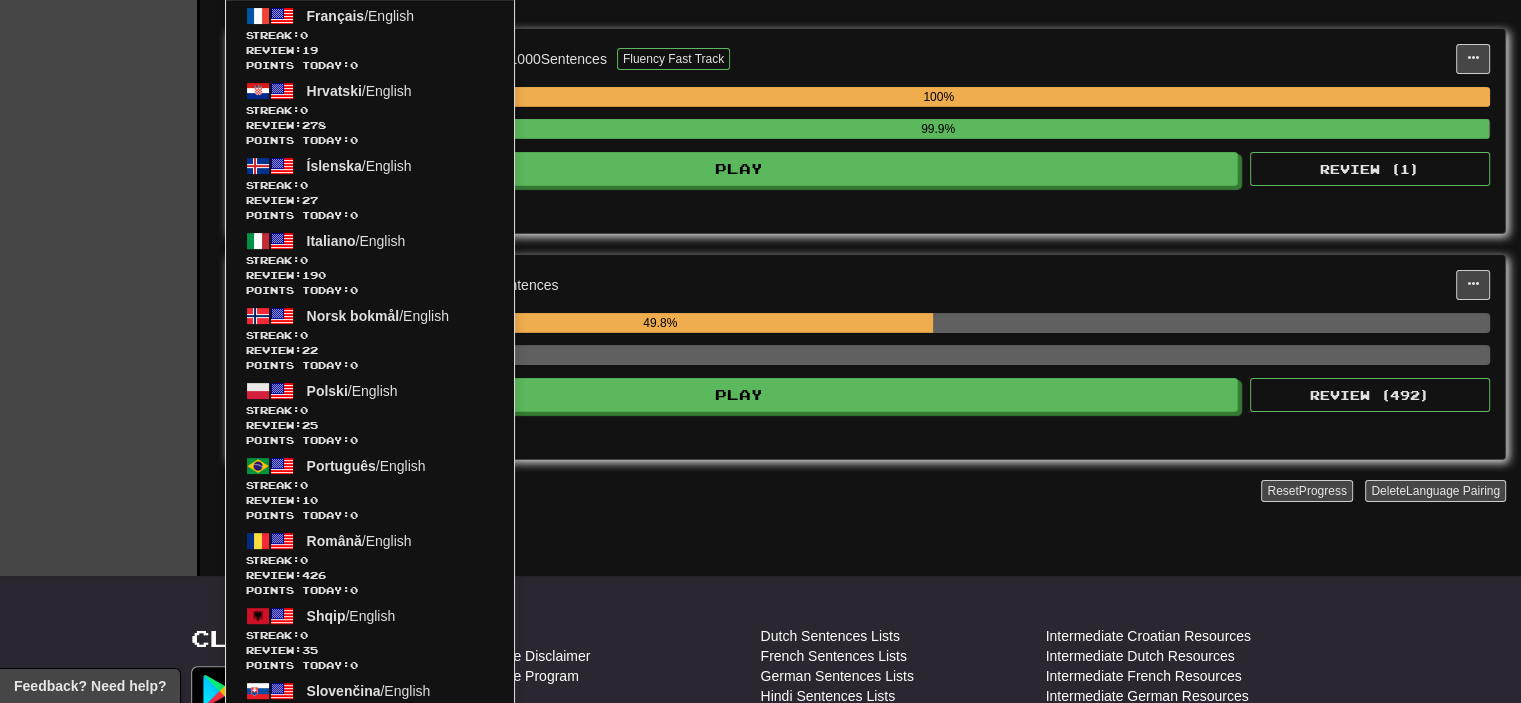 scroll, scrollTop: 0, scrollLeft: 0, axis: both 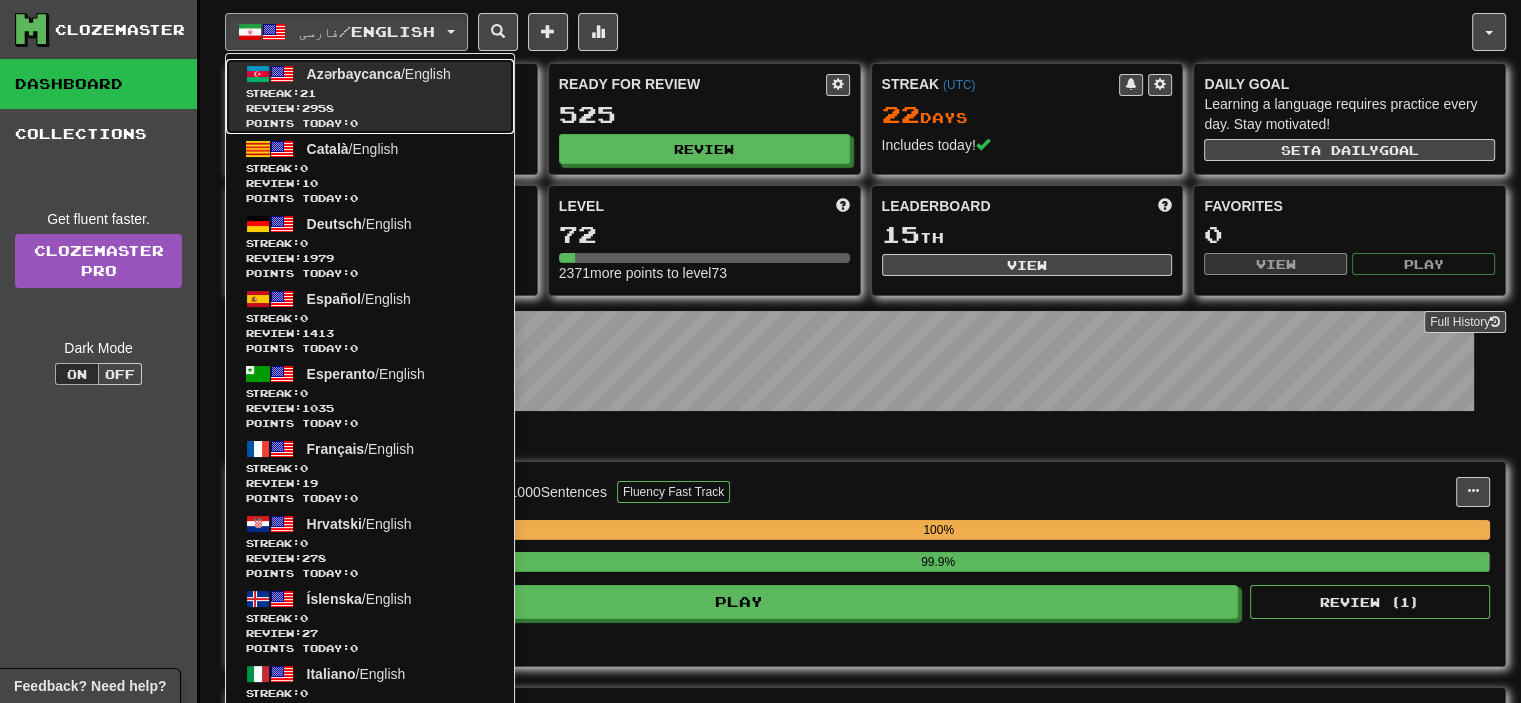 click on "Azərbaycanca" 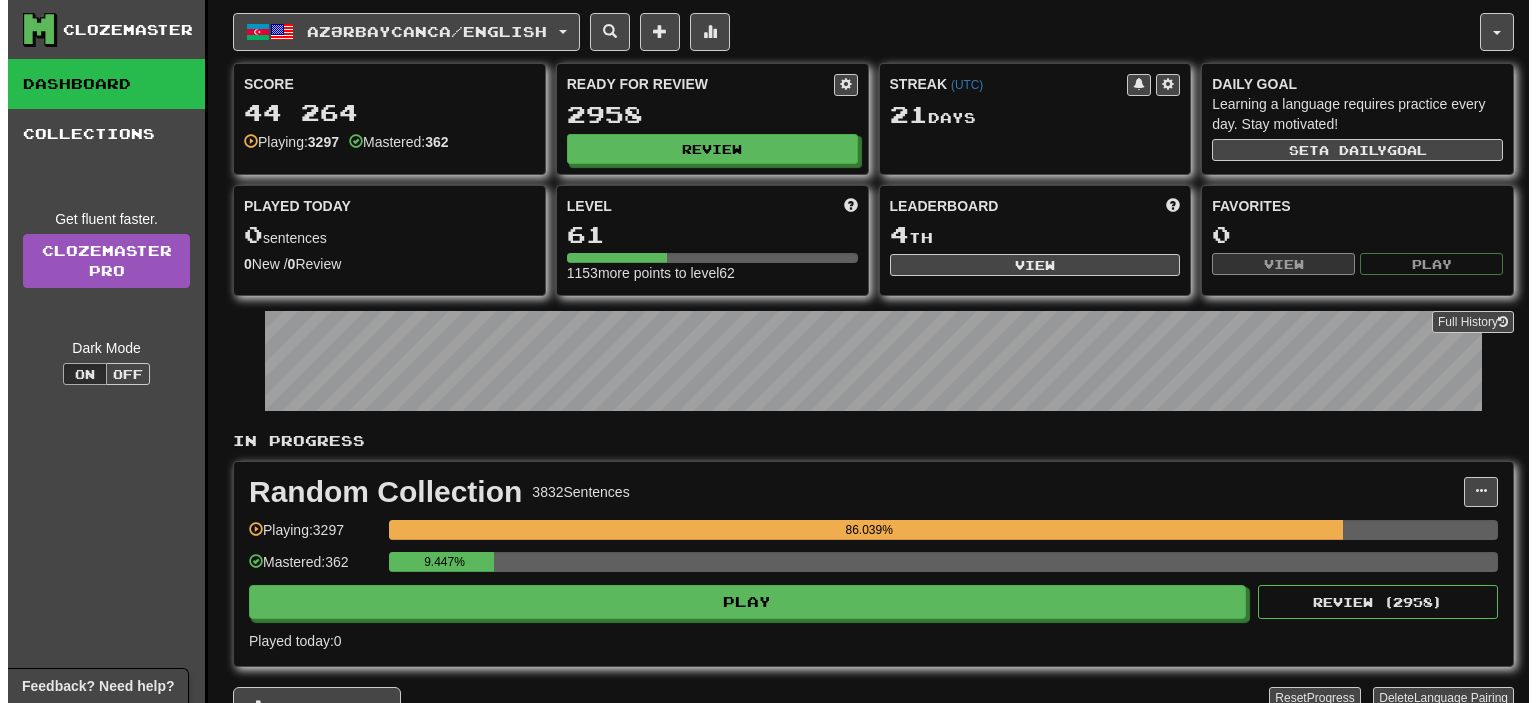 scroll, scrollTop: 0, scrollLeft: 0, axis: both 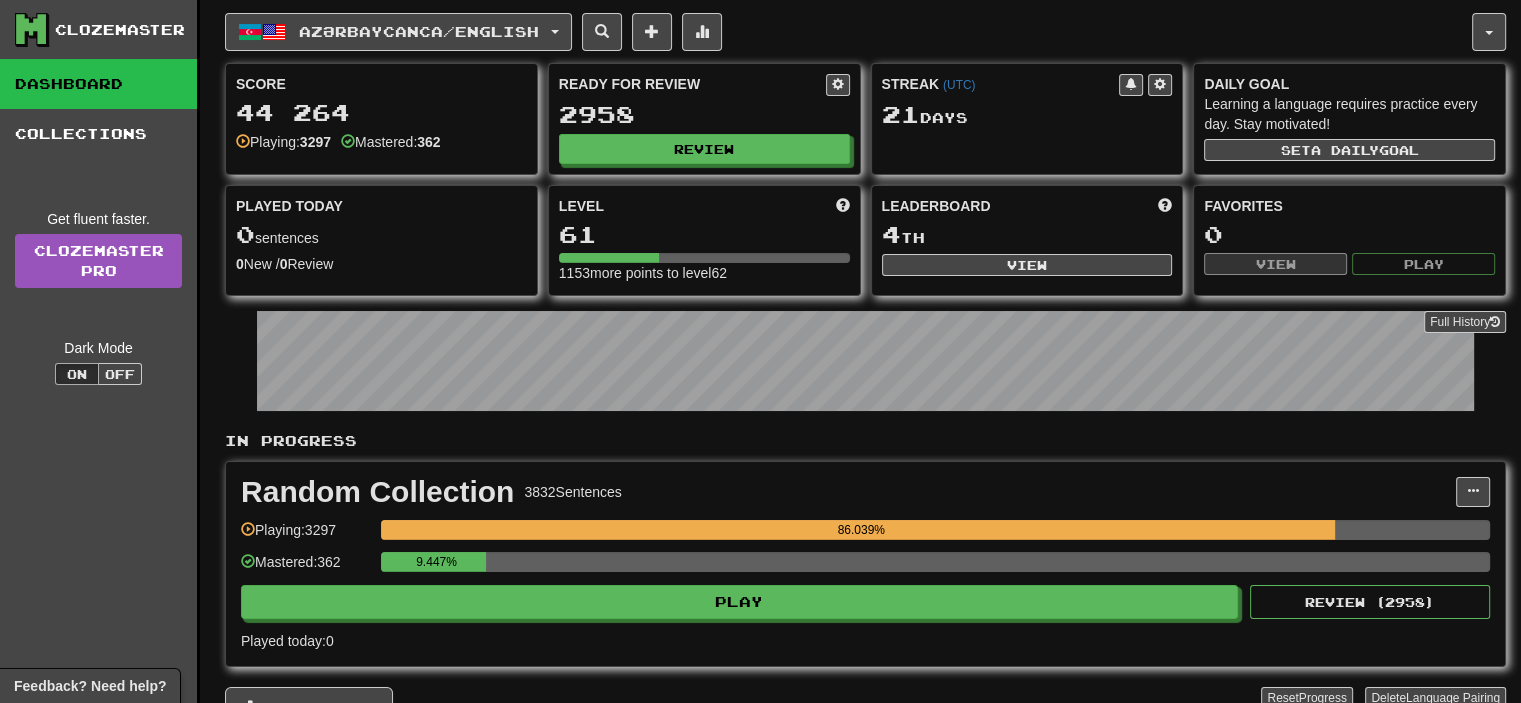 click on "9.447%" at bounding box center [935, 562] 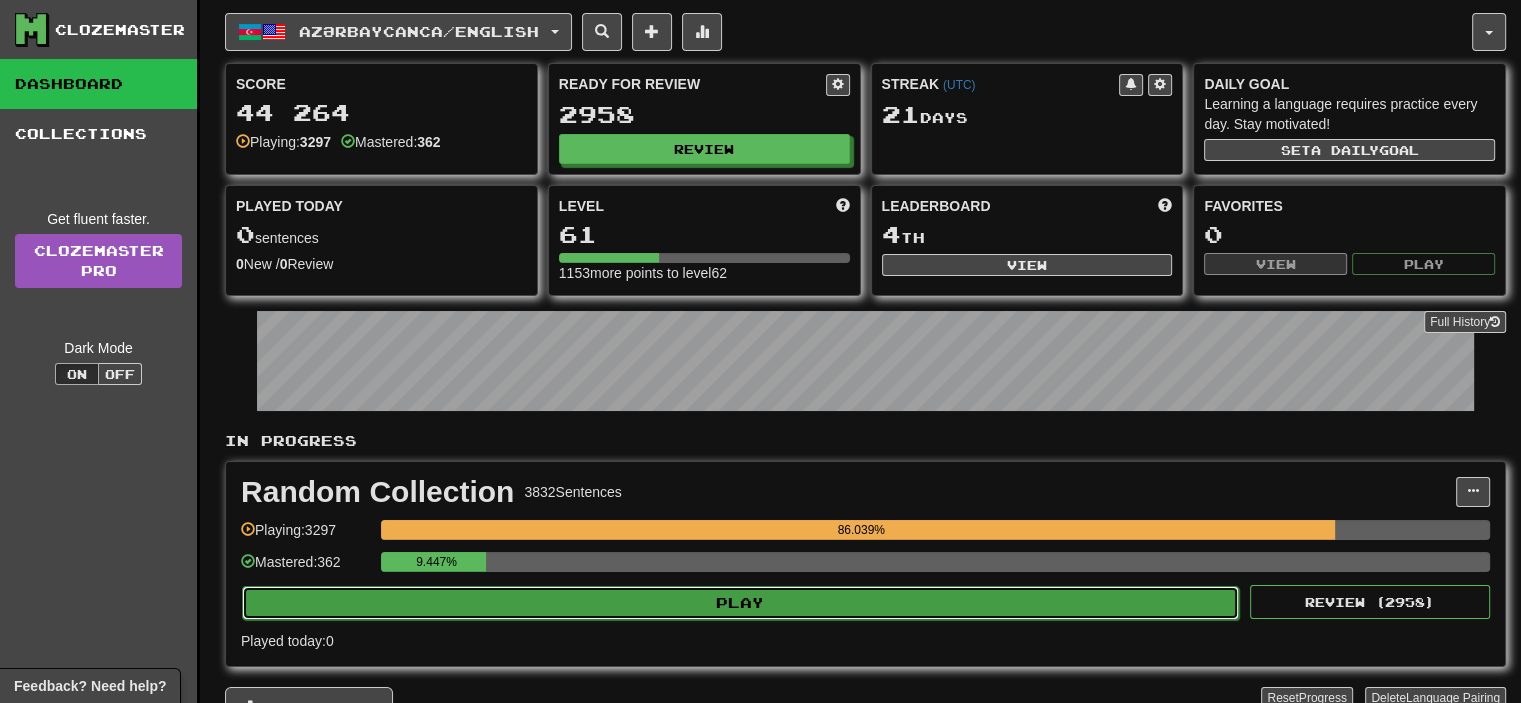 click on "Play" at bounding box center (740, 603) 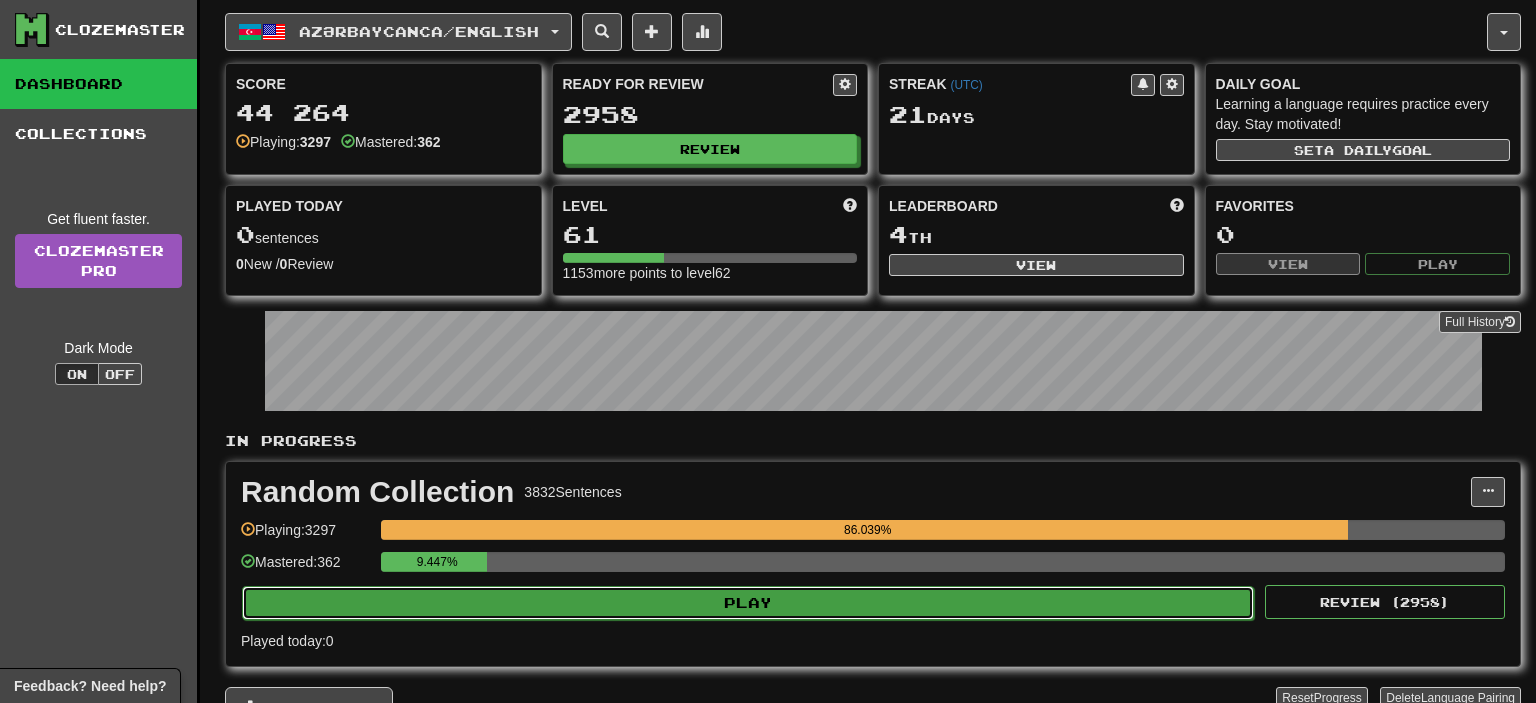 select on "**" 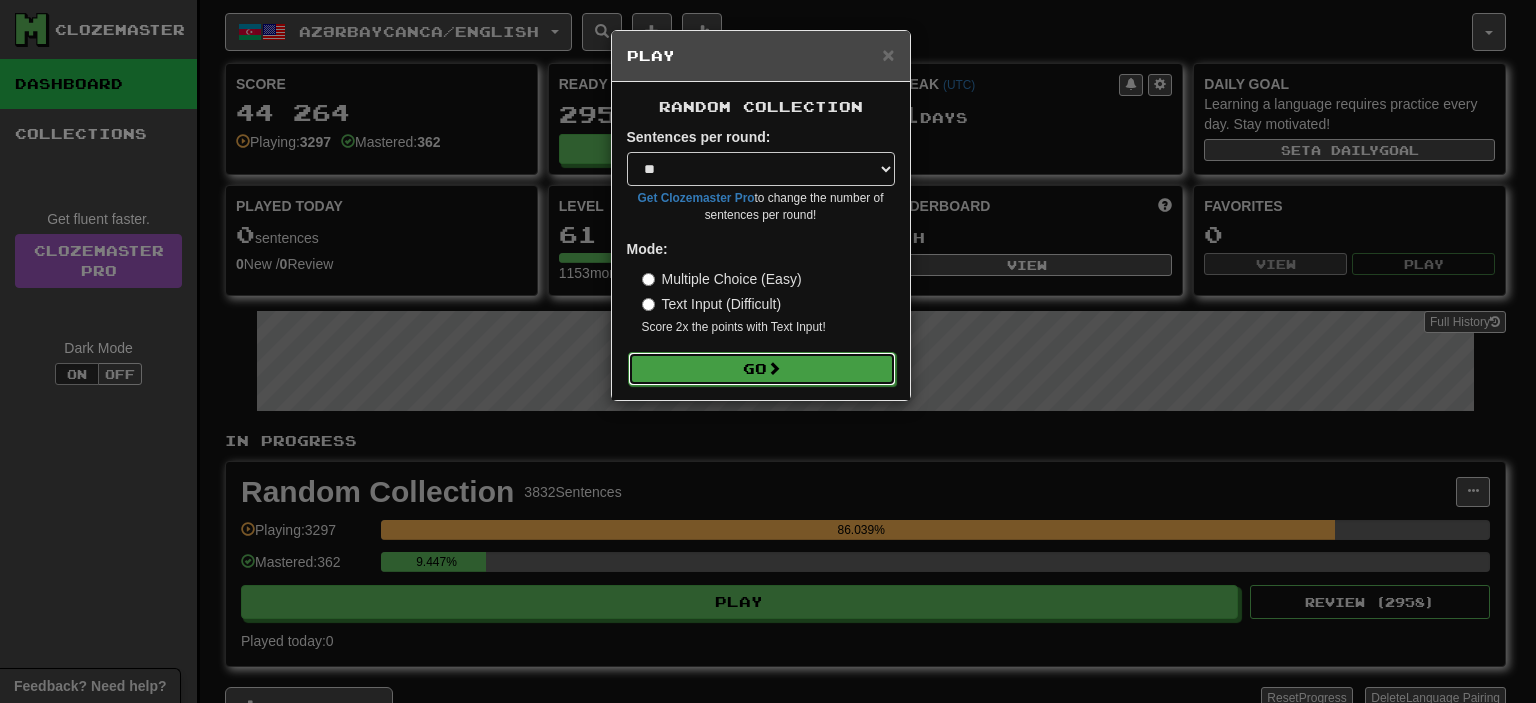 click on "Go" at bounding box center [762, 369] 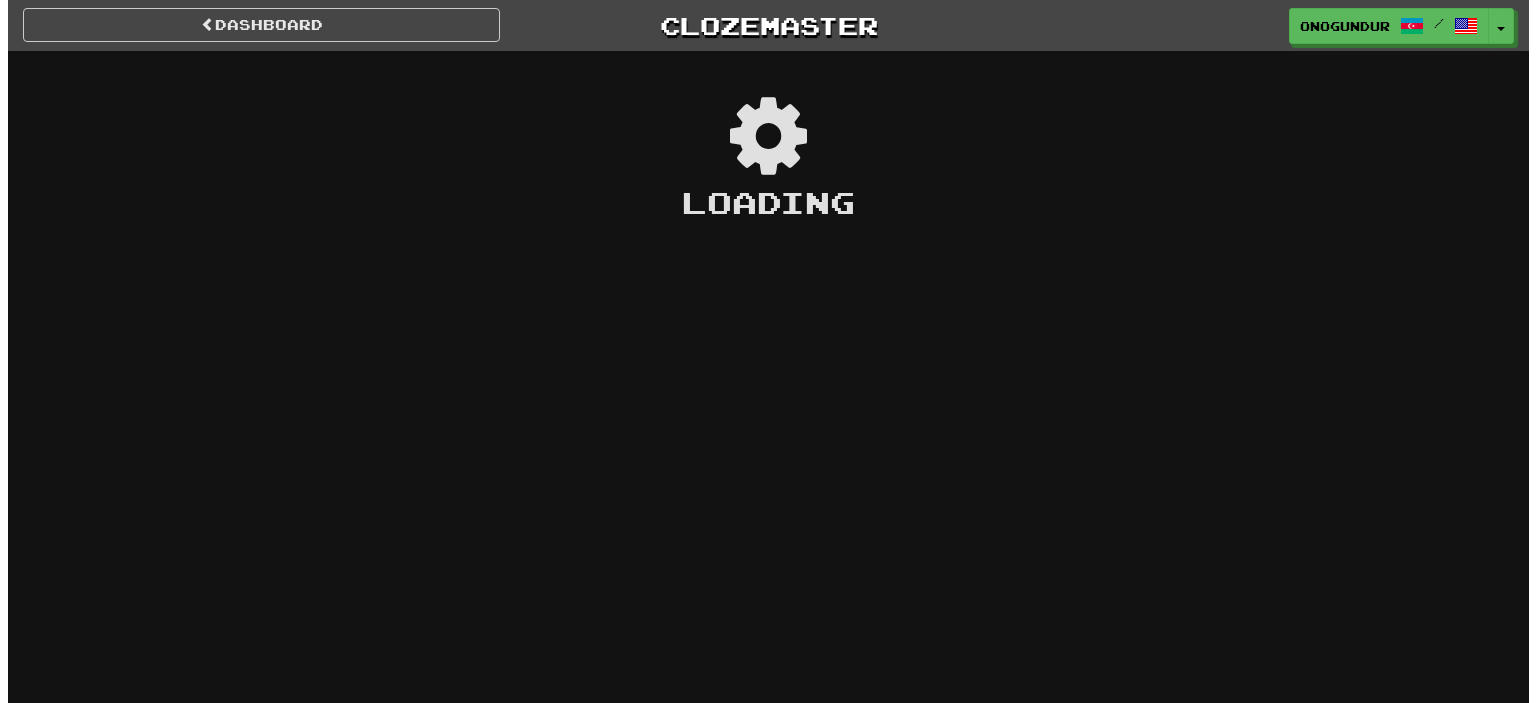 scroll, scrollTop: 0, scrollLeft: 0, axis: both 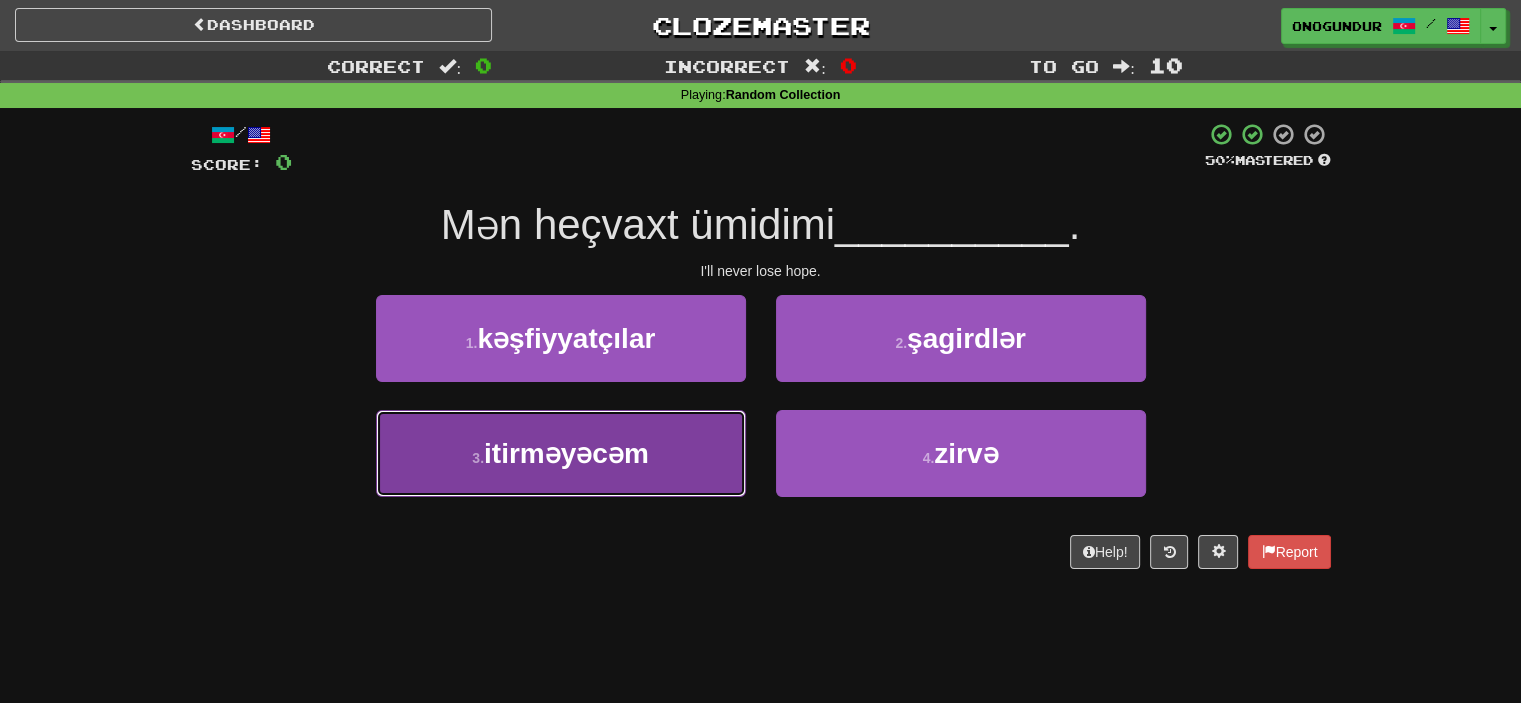click on "3 .  itirməyəcəm" at bounding box center (561, 453) 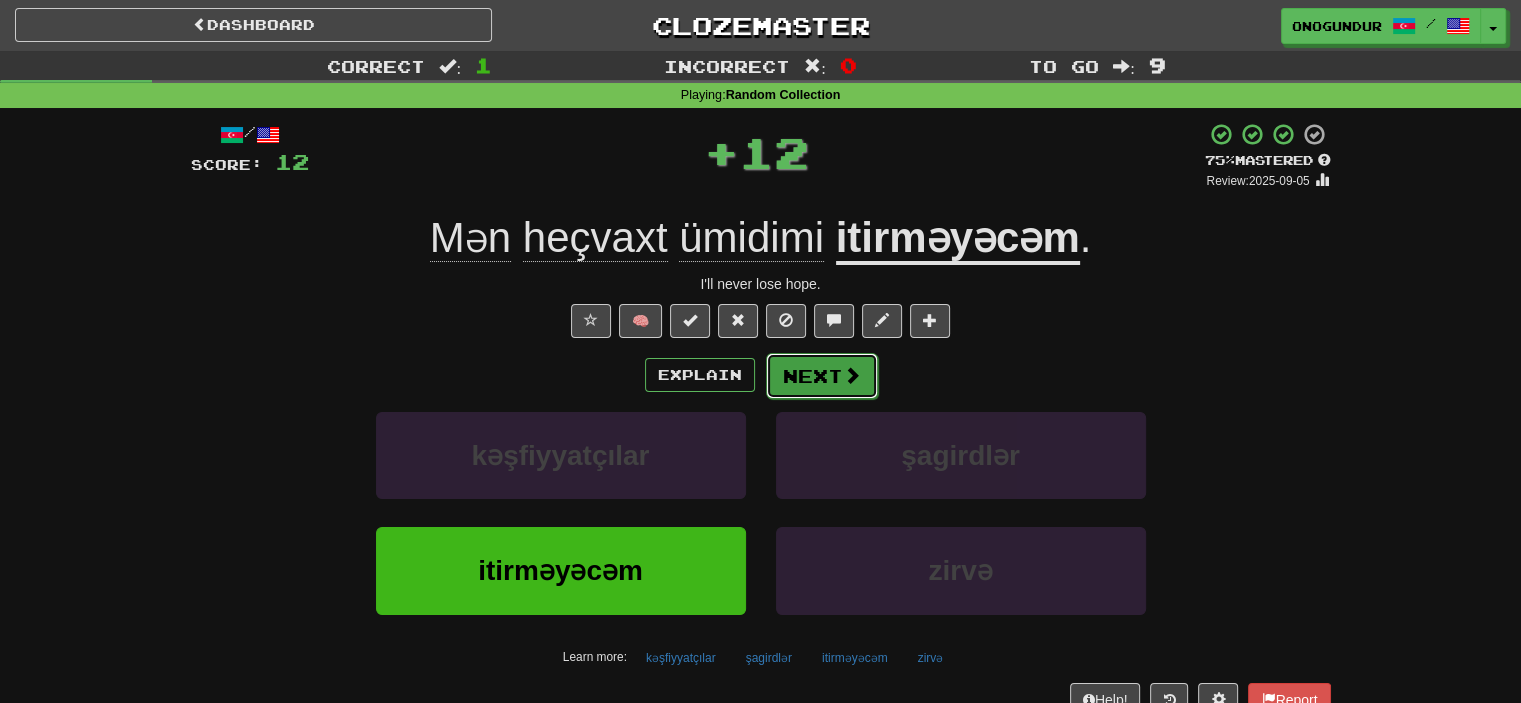 click on "Next" at bounding box center [822, 376] 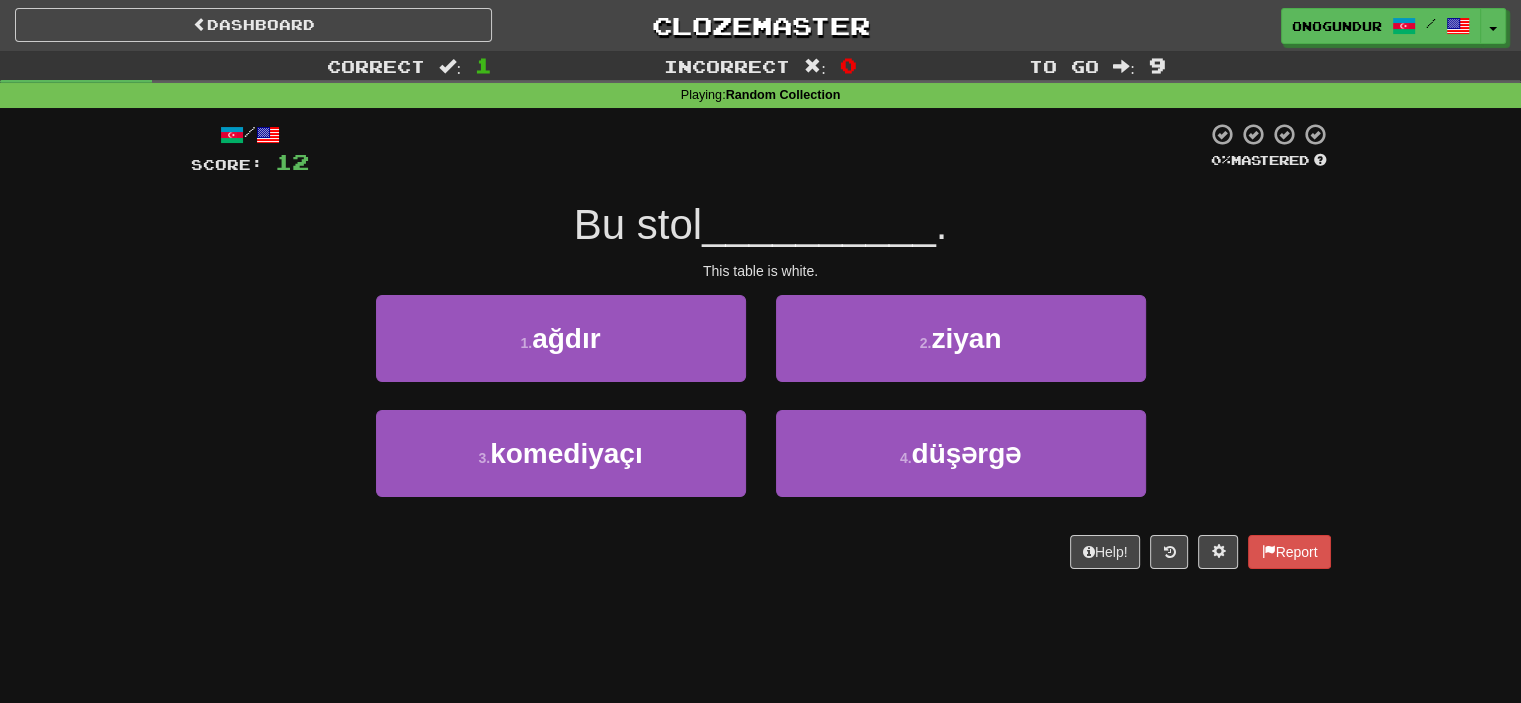 click on "1 .  ağdır" at bounding box center [561, 352] 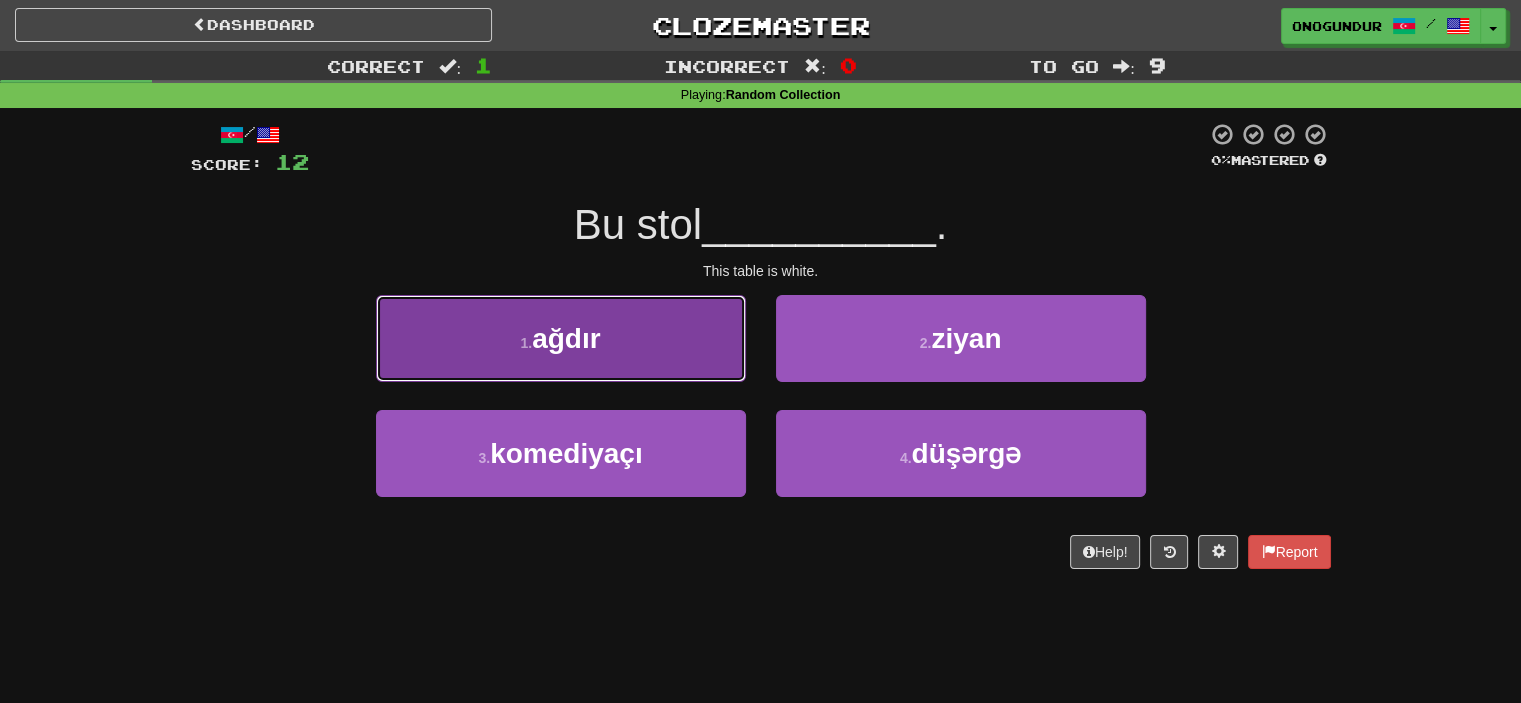 click on "1 .  ağdır" at bounding box center (561, 338) 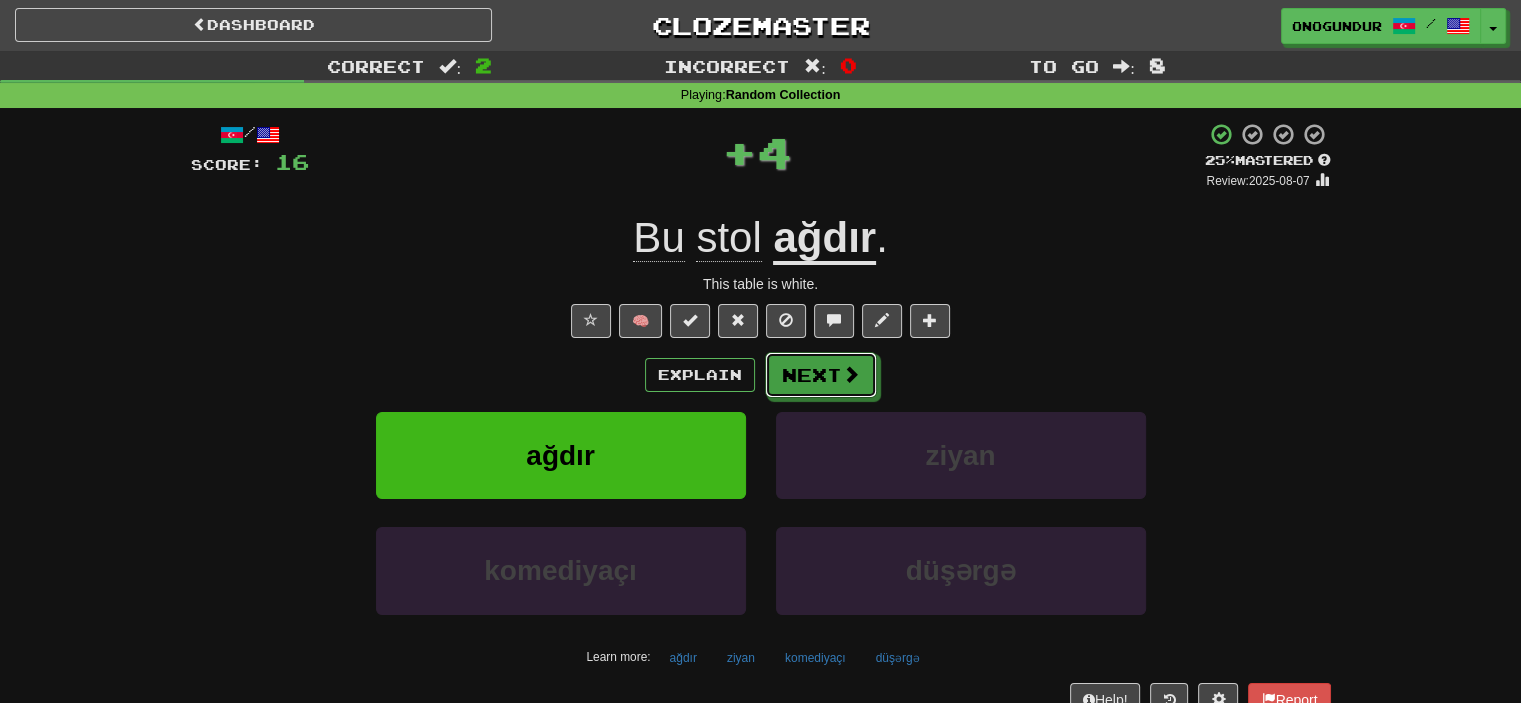 click on "Next" at bounding box center [821, 375] 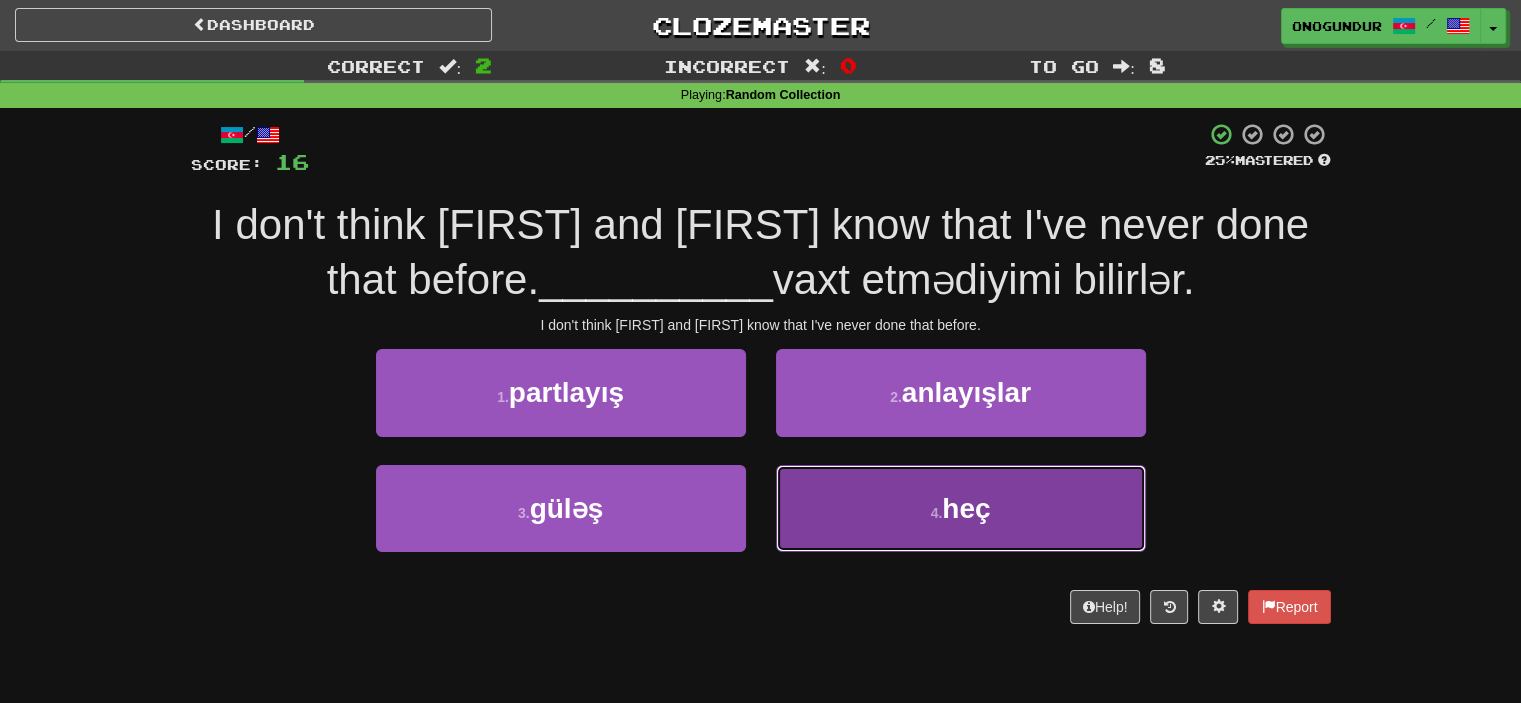 click on "4 .  heç" at bounding box center [961, 508] 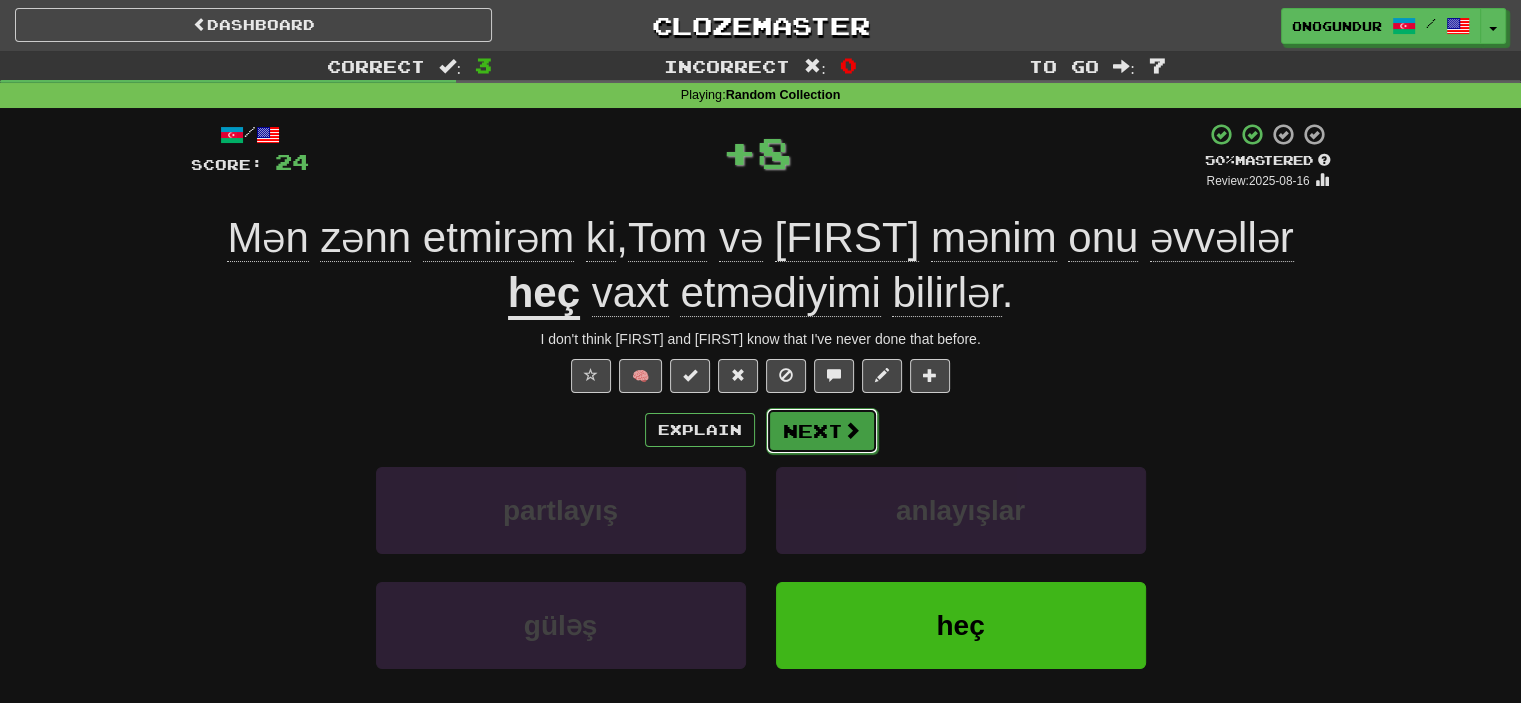click on "Next" at bounding box center (822, 431) 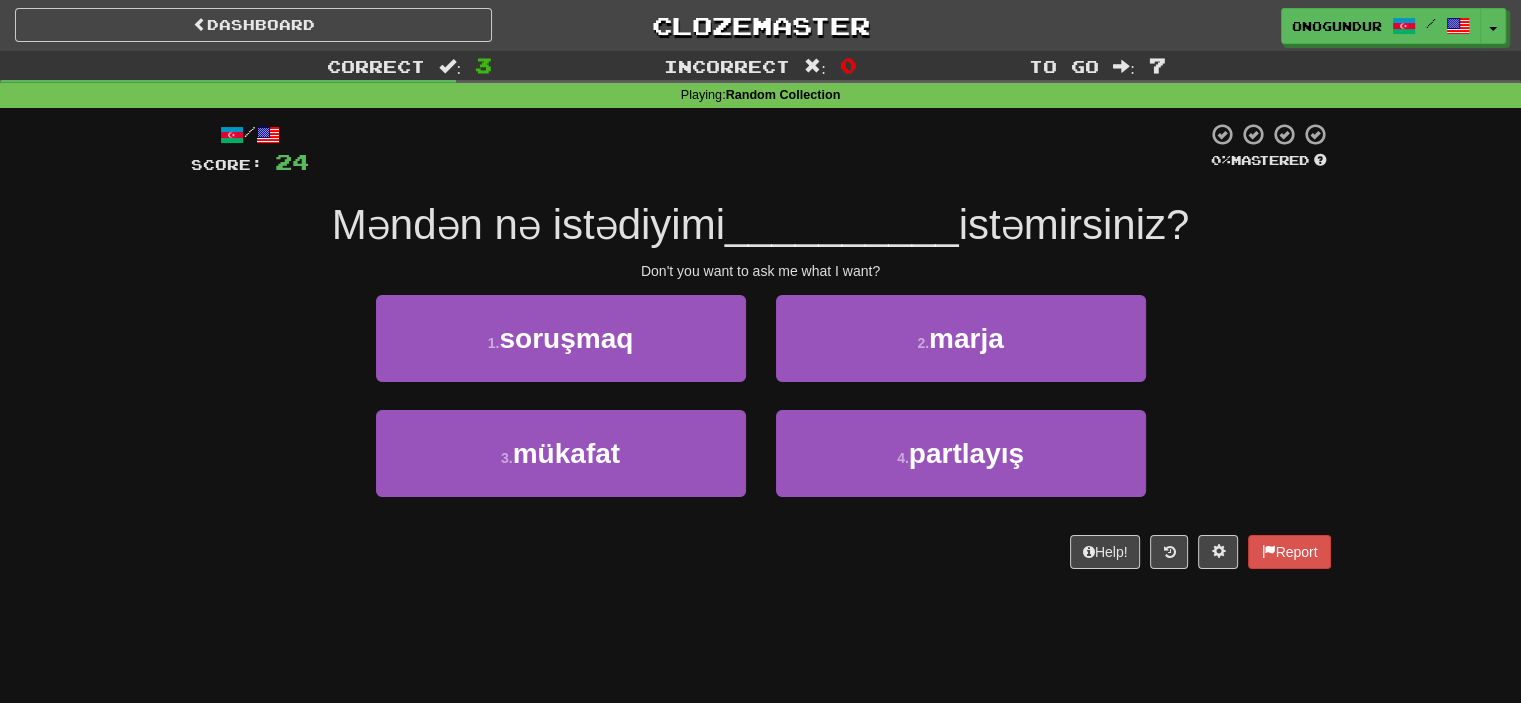 drag, startPoint x: 720, startPoint y: 383, endPoint x: 756, endPoint y: 401, distance: 40.24922 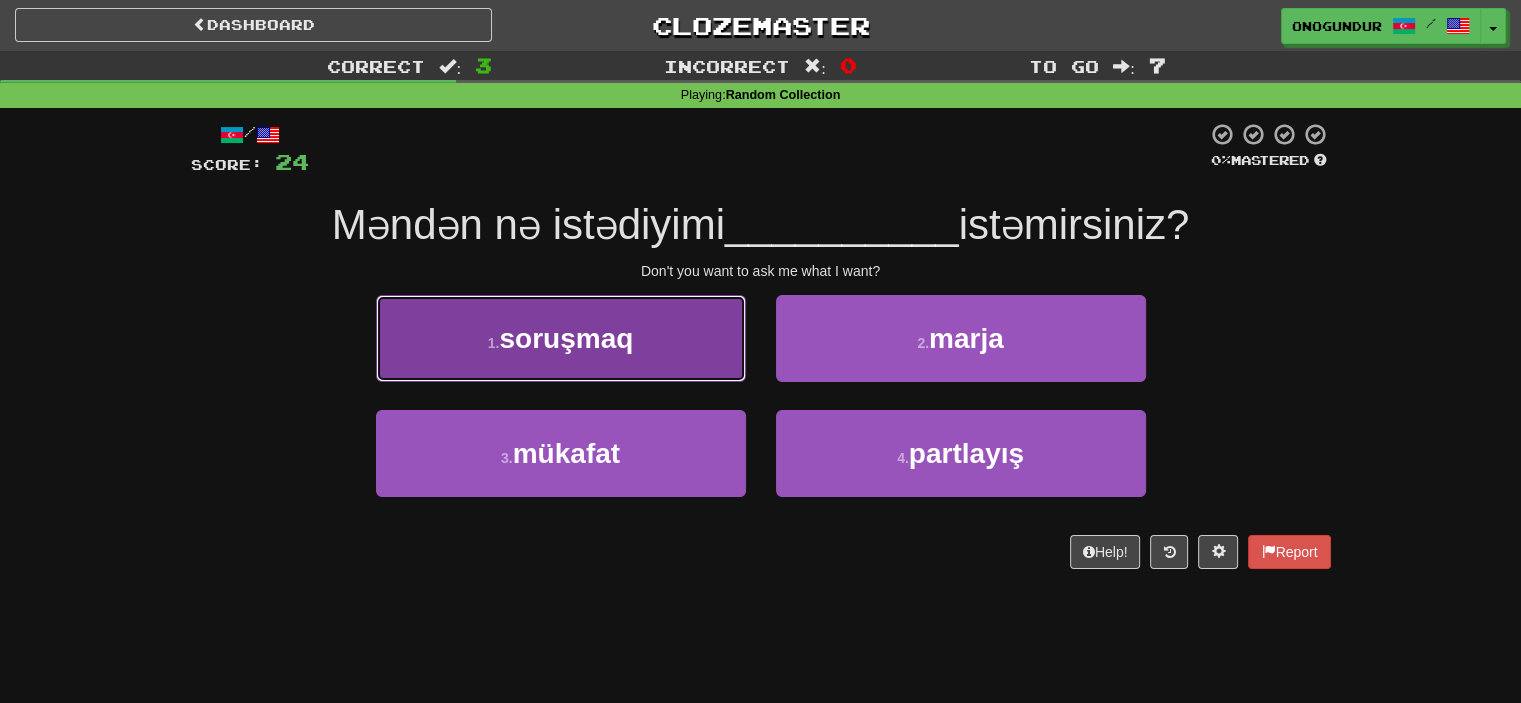 click on "1 .  soruşmaq" at bounding box center [561, 338] 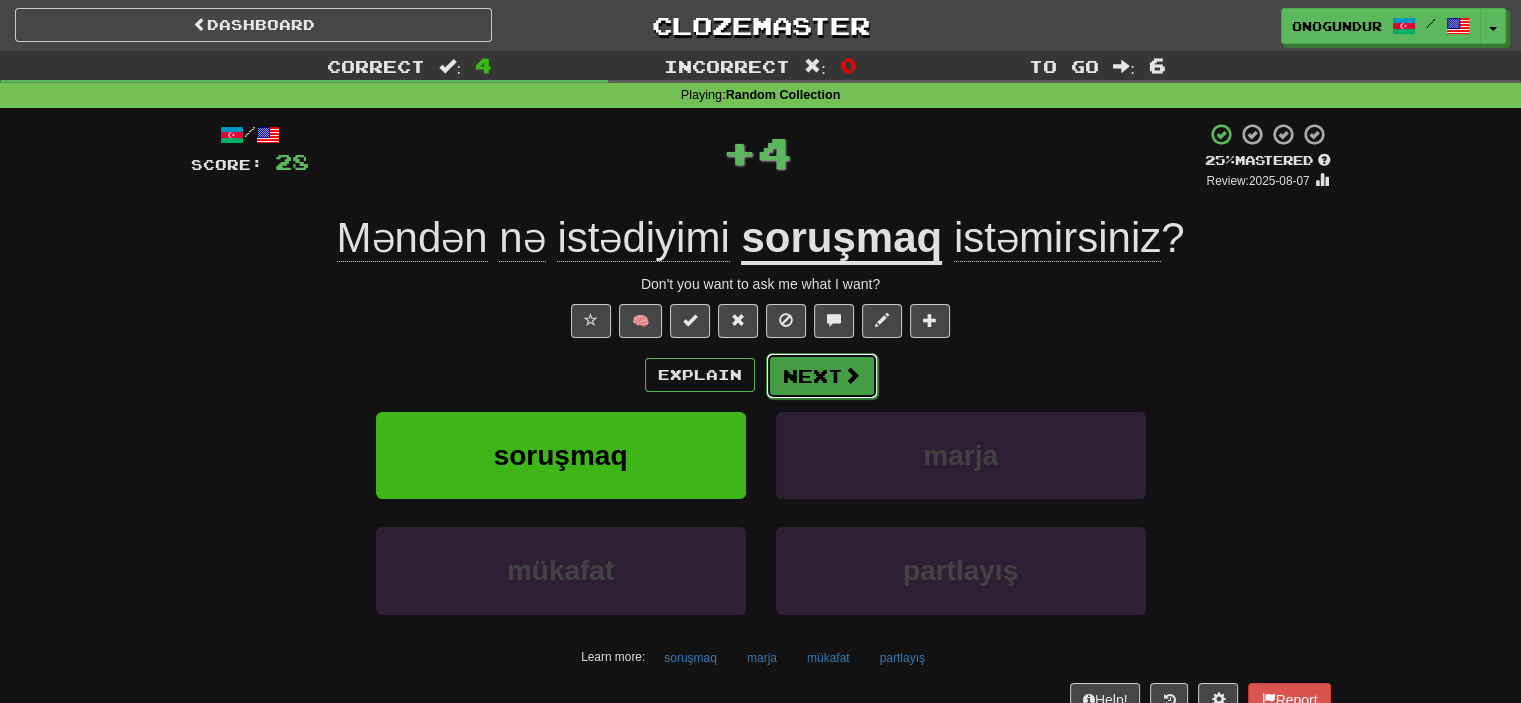 click on "Next" at bounding box center [822, 376] 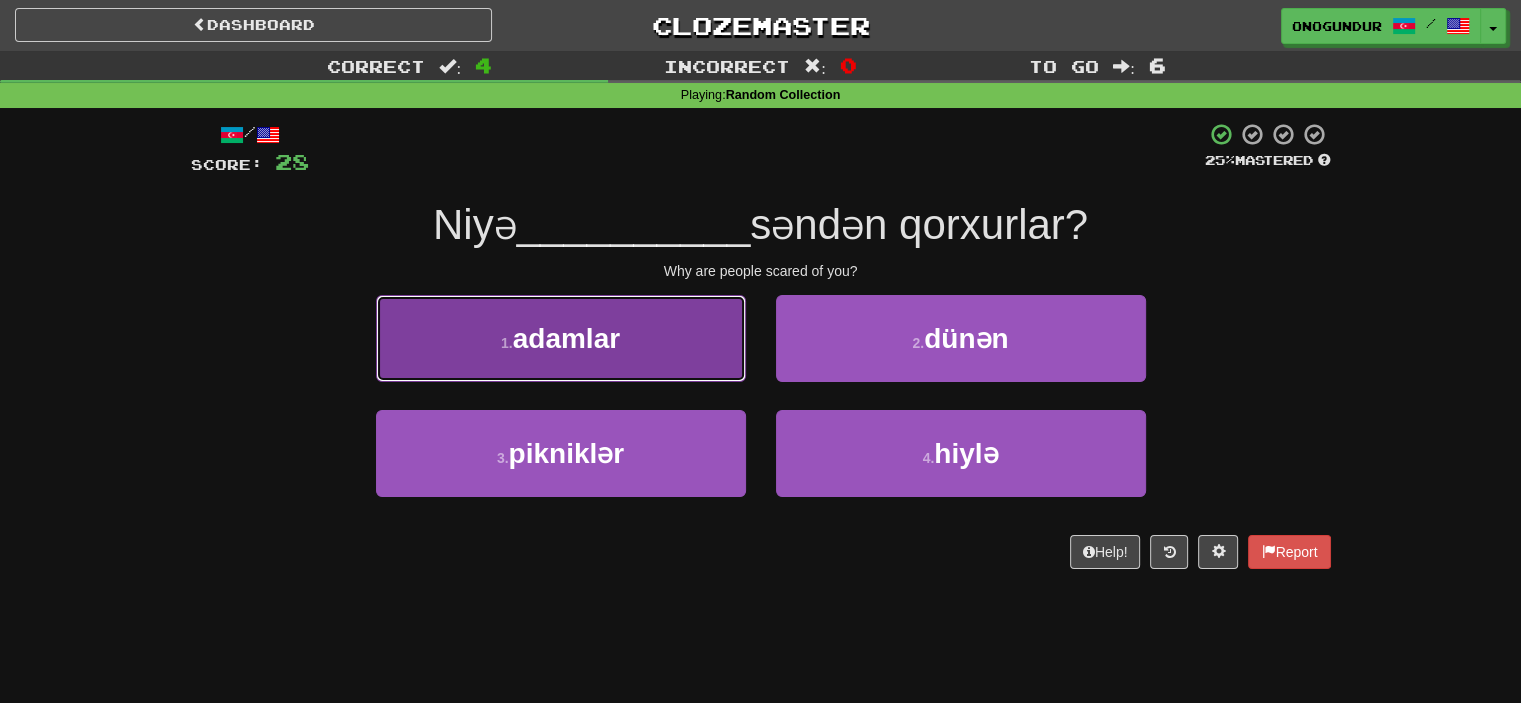 drag, startPoint x: 643, startPoint y: 356, endPoint x: 659, endPoint y: 358, distance: 16.124516 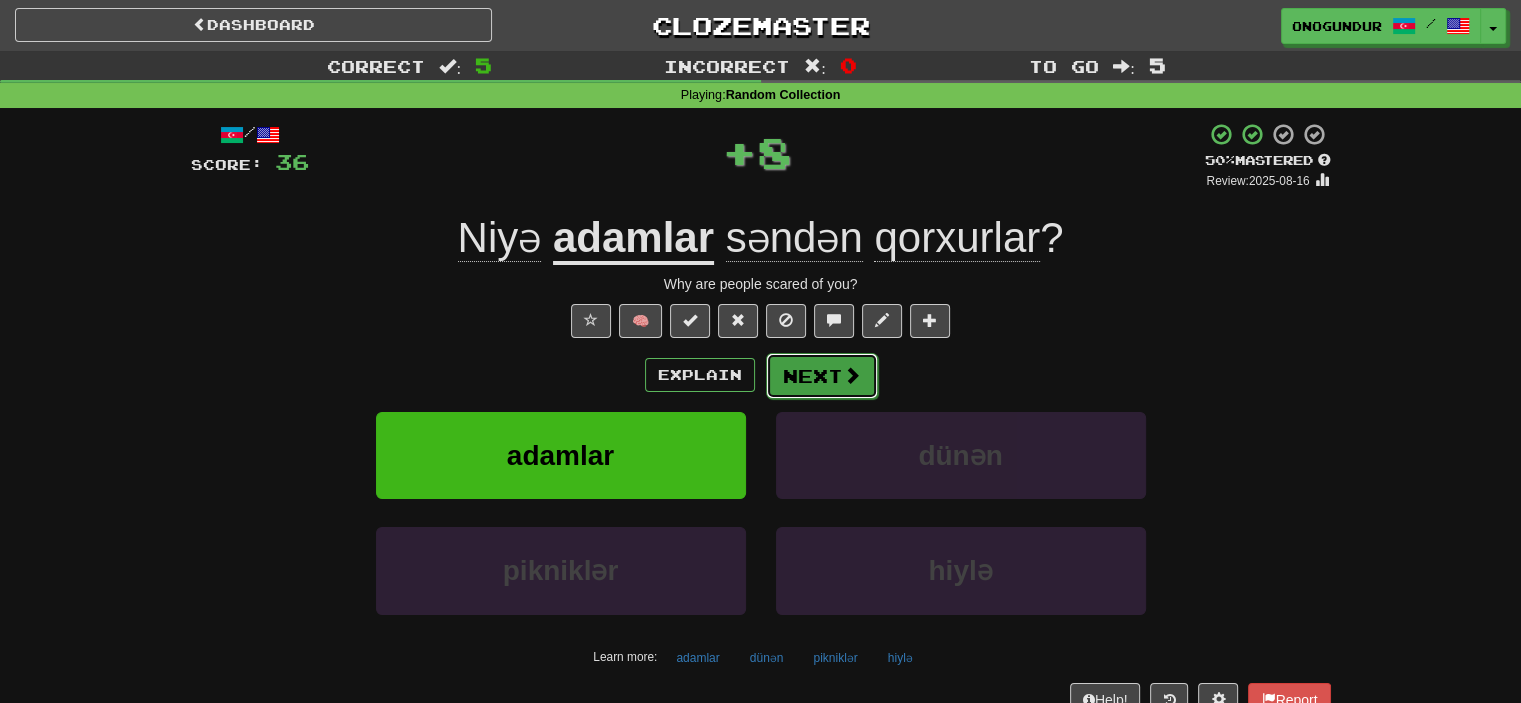 click on "Next" at bounding box center (822, 376) 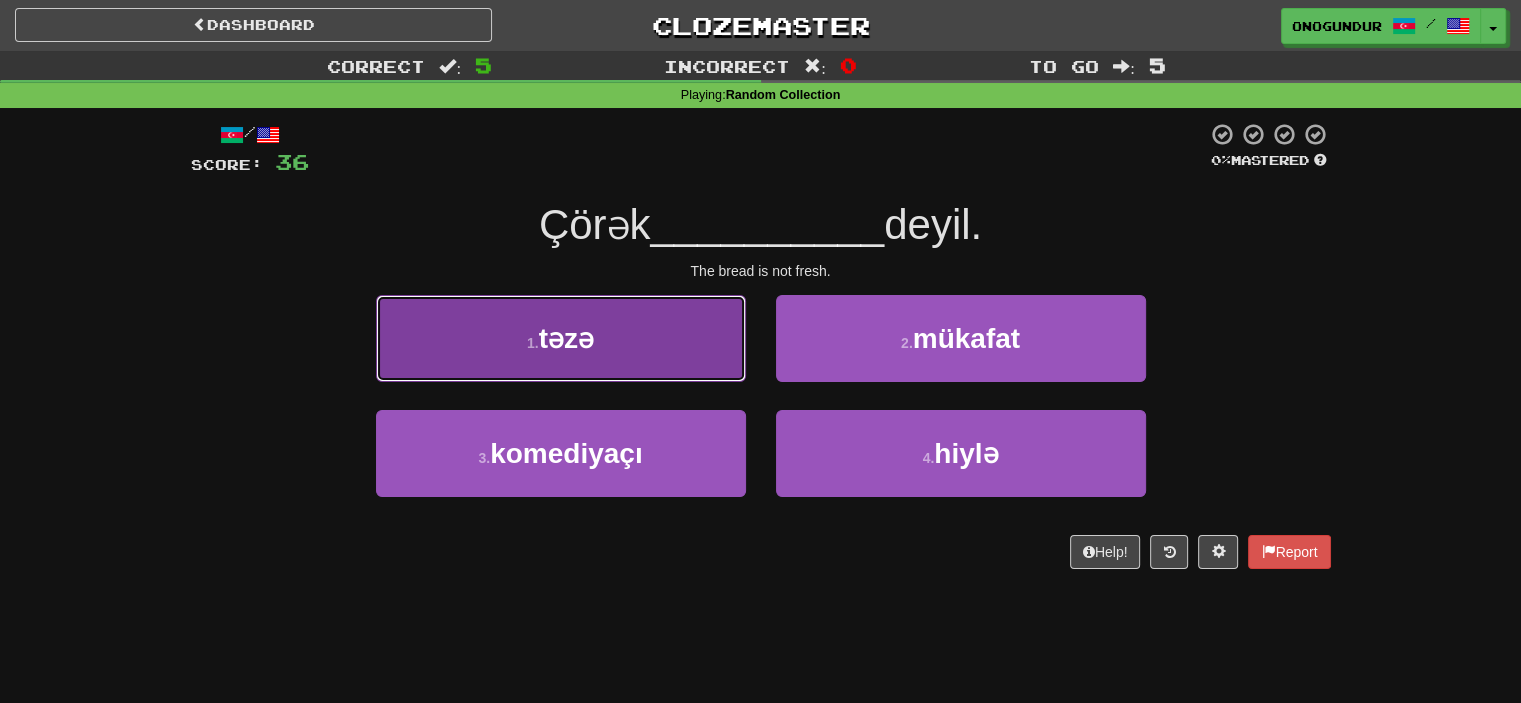 click on "1 .  təzə" at bounding box center [561, 338] 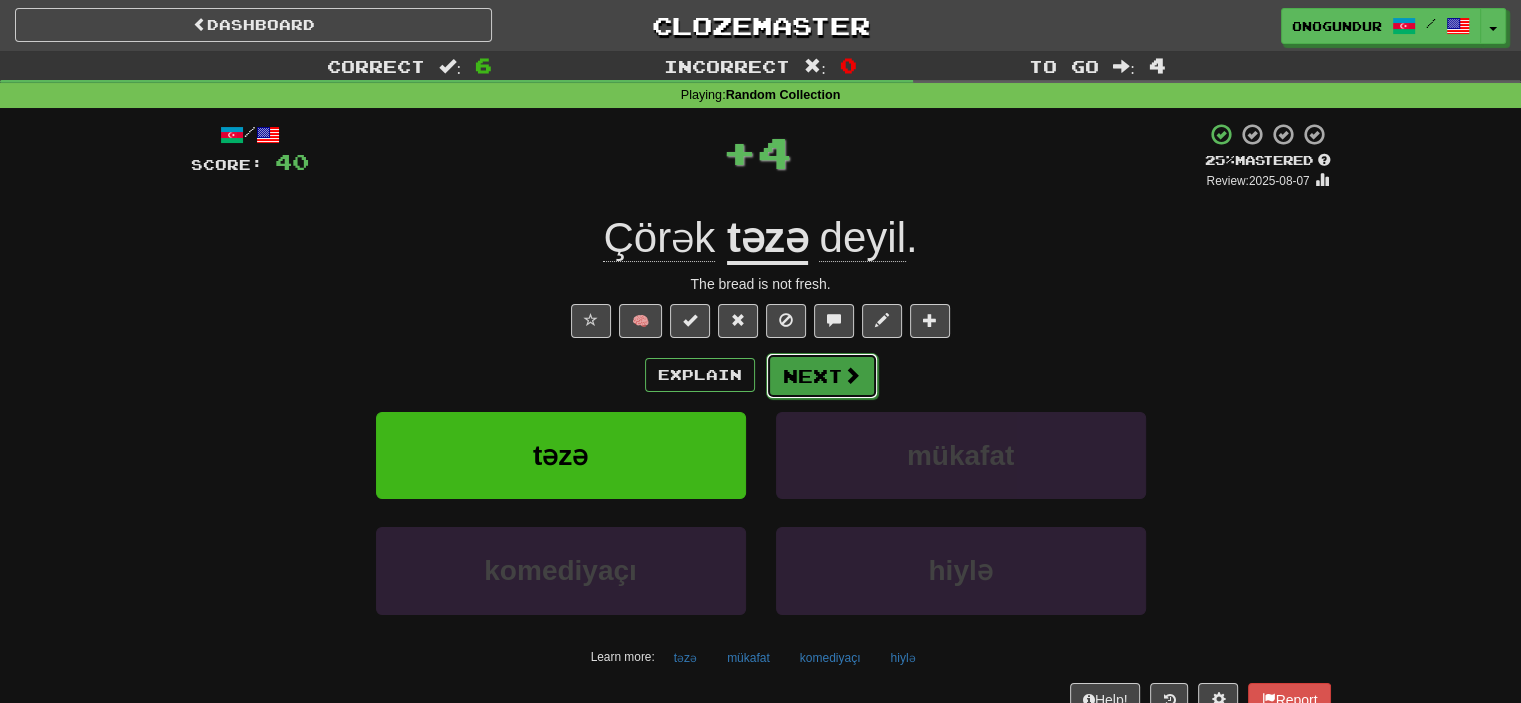 click on "Next" at bounding box center (822, 376) 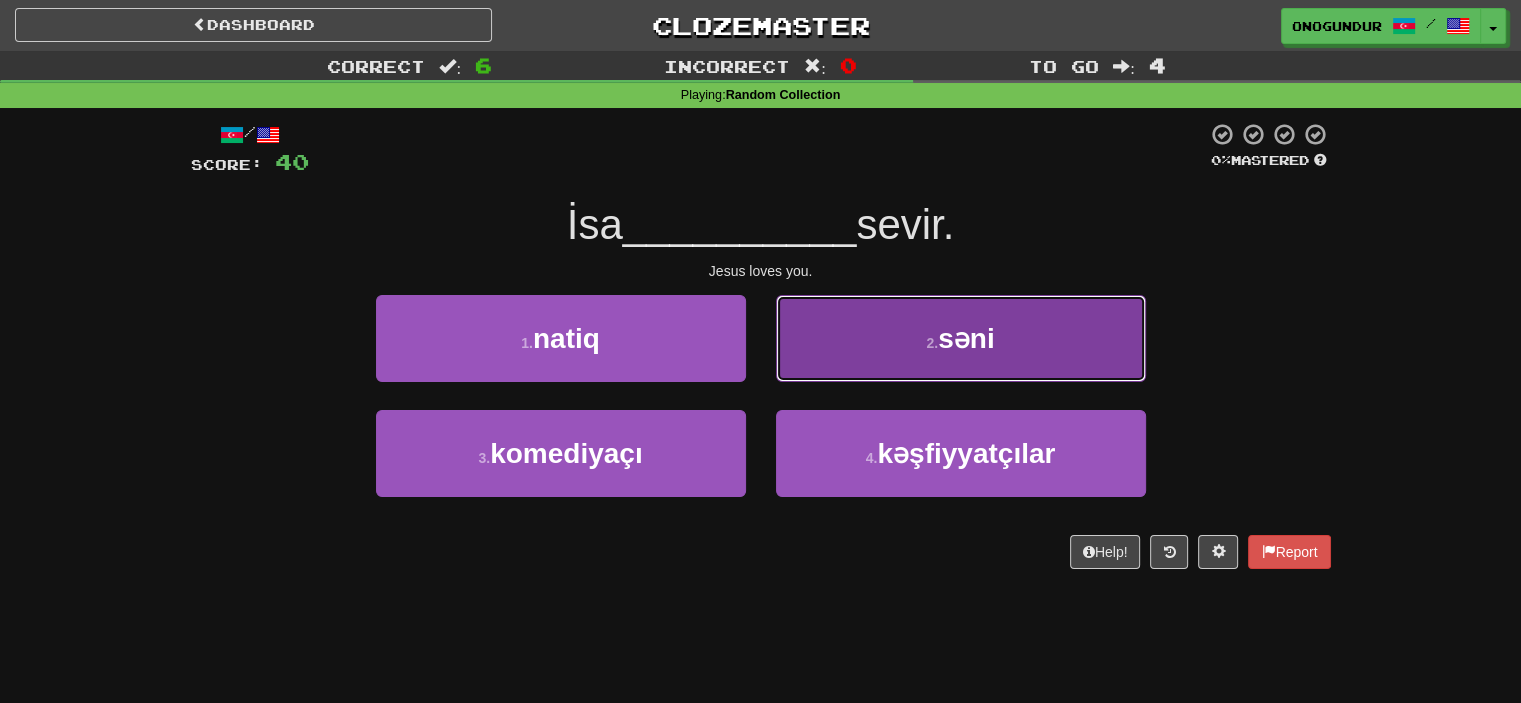 click on "2 .  səni" at bounding box center (961, 338) 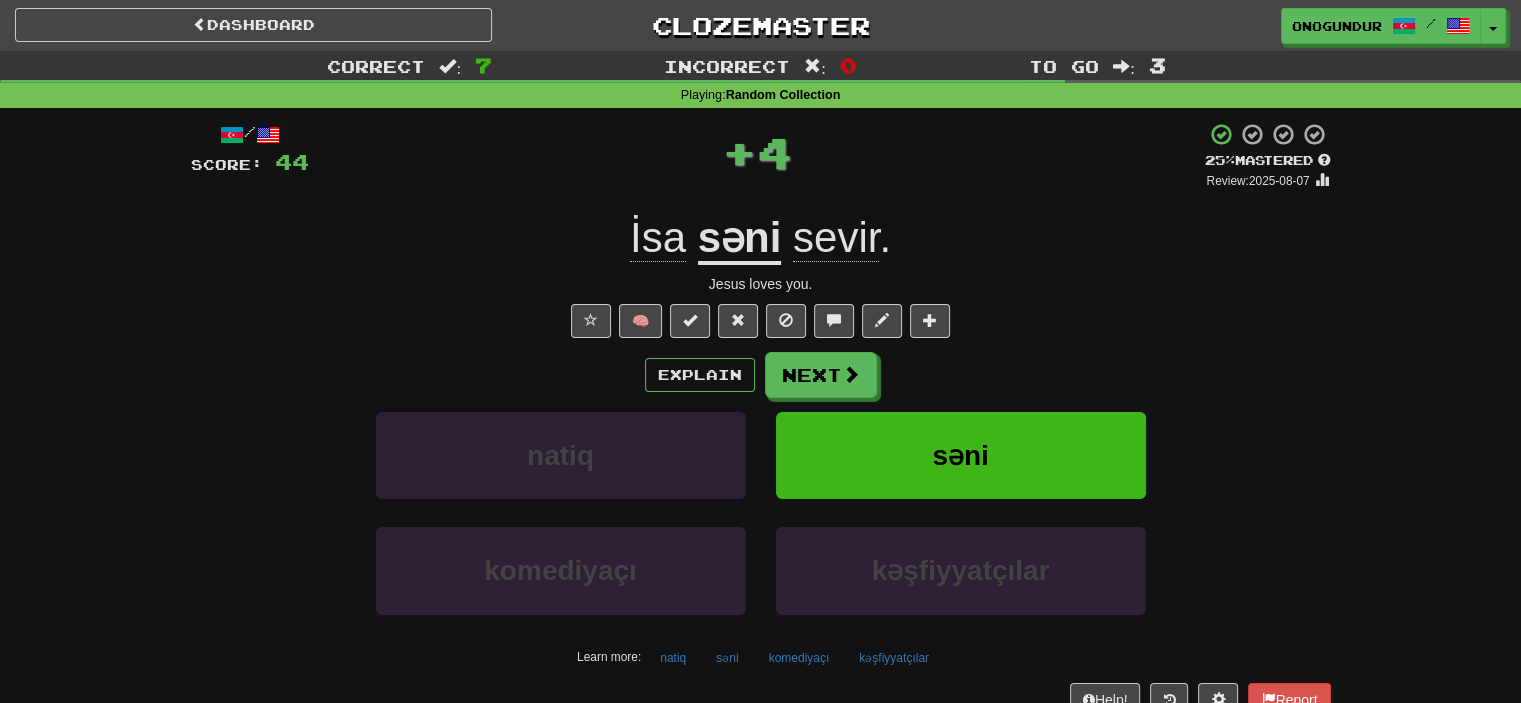 click on "Next" at bounding box center (821, 375) 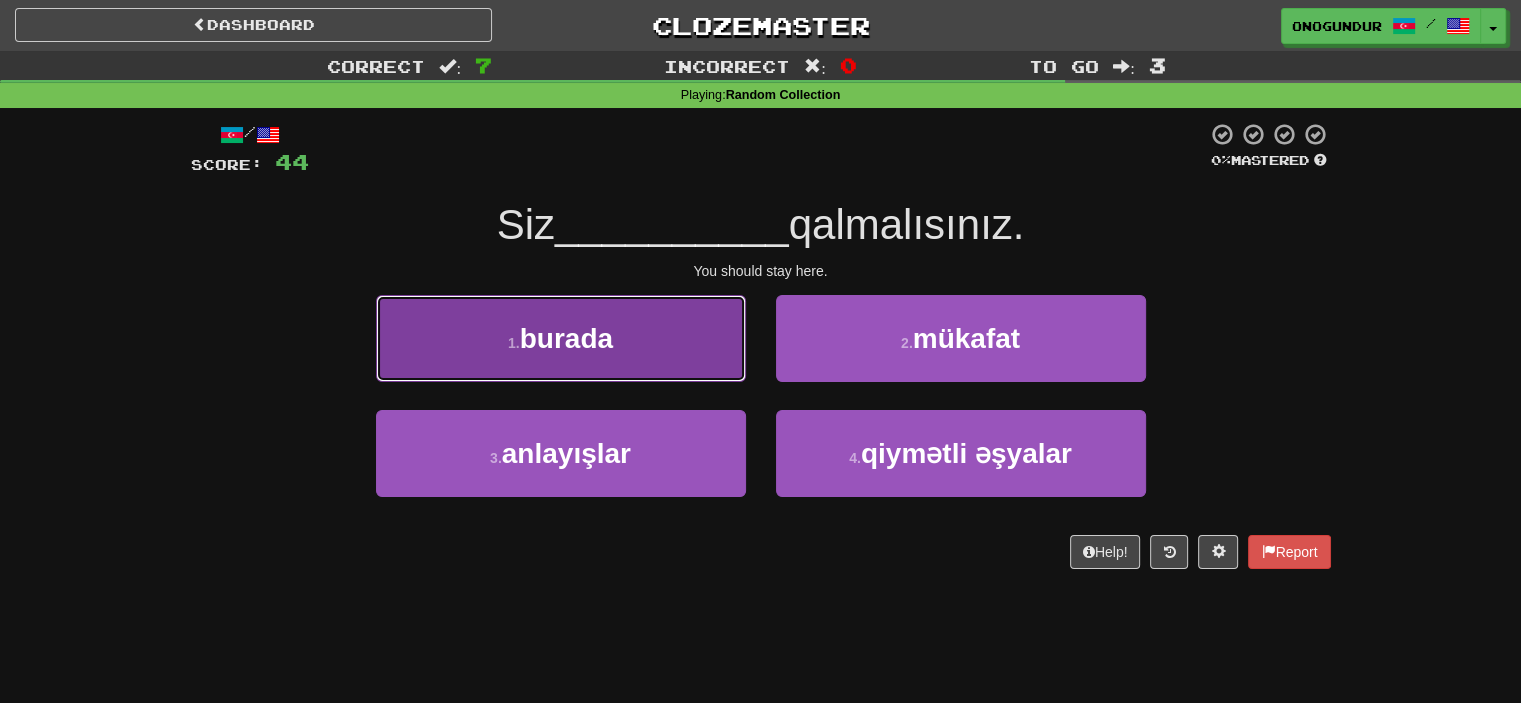 click on "1 .  burada" at bounding box center (561, 338) 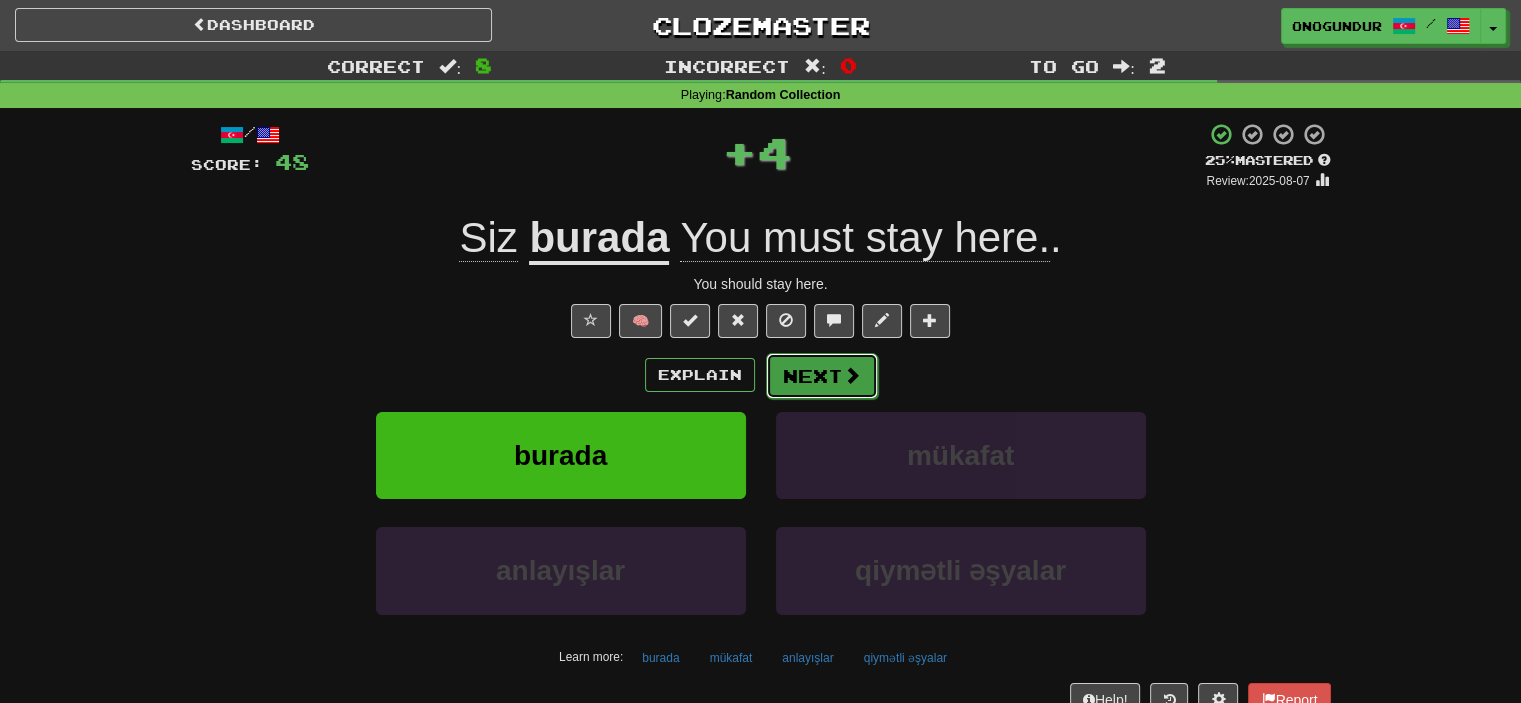click on "Next" at bounding box center [822, 376] 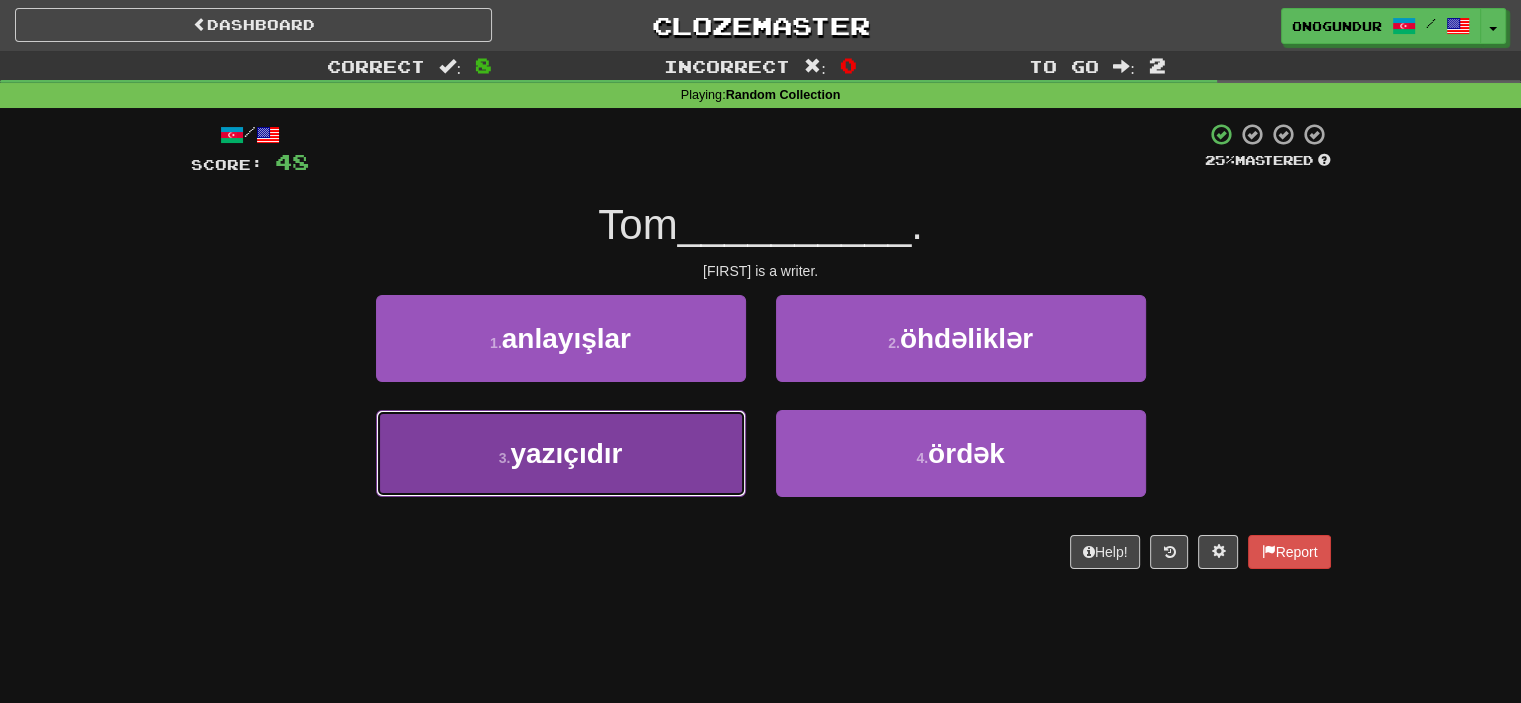 click on "3 .  yazıçıdır" at bounding box center (561, 453) 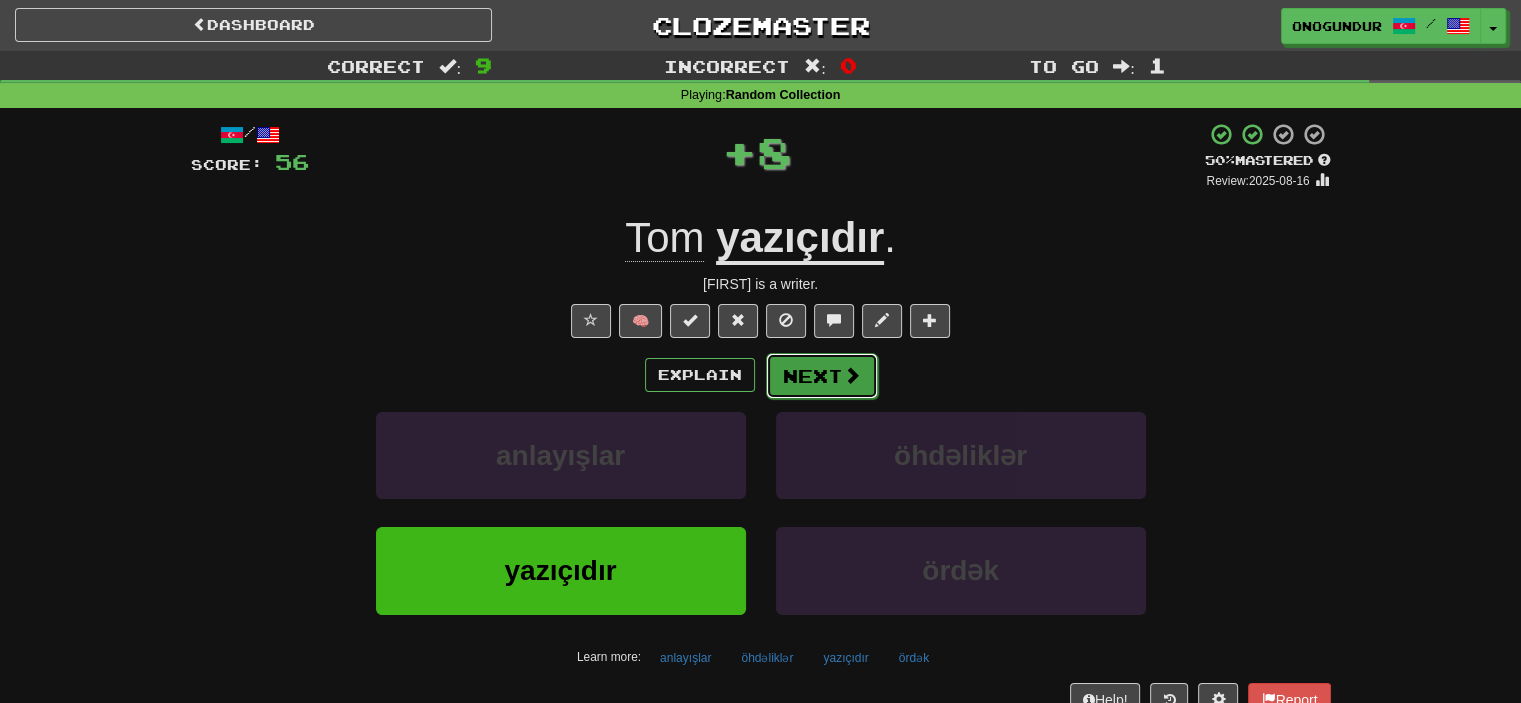 click on "Next" at bounding box center (822, 376) 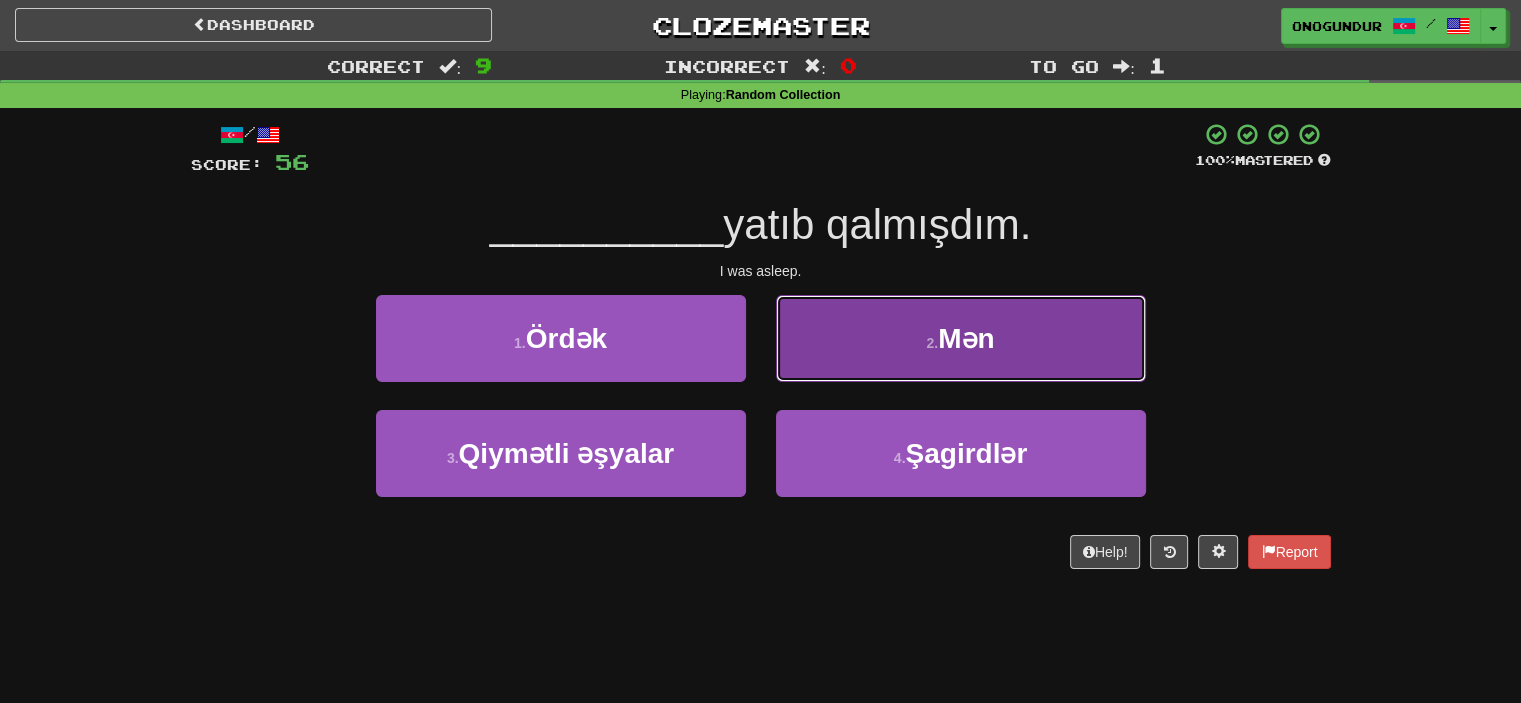 click on "2 .  Mən" at bounding box center (961, 338) 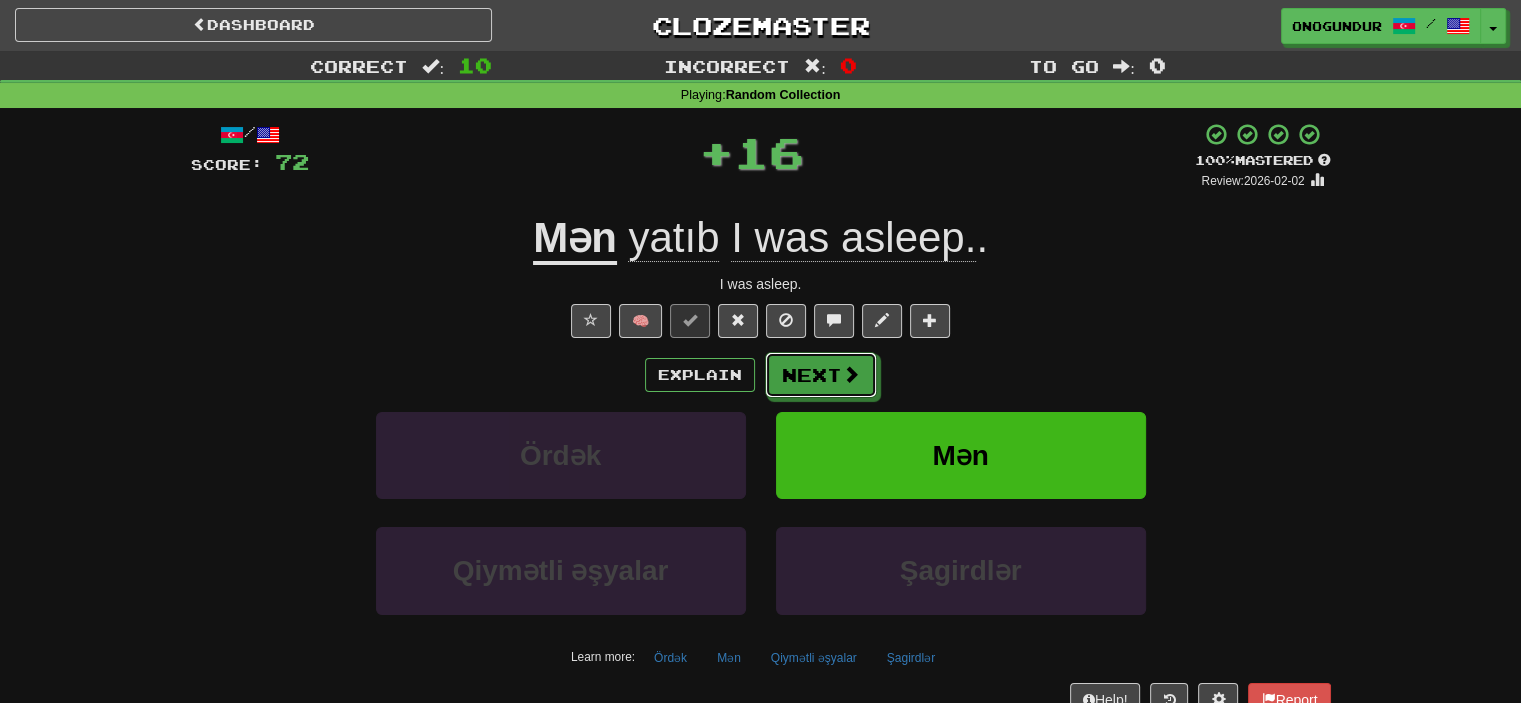 click on "Next" at bounding box center [821, 375] 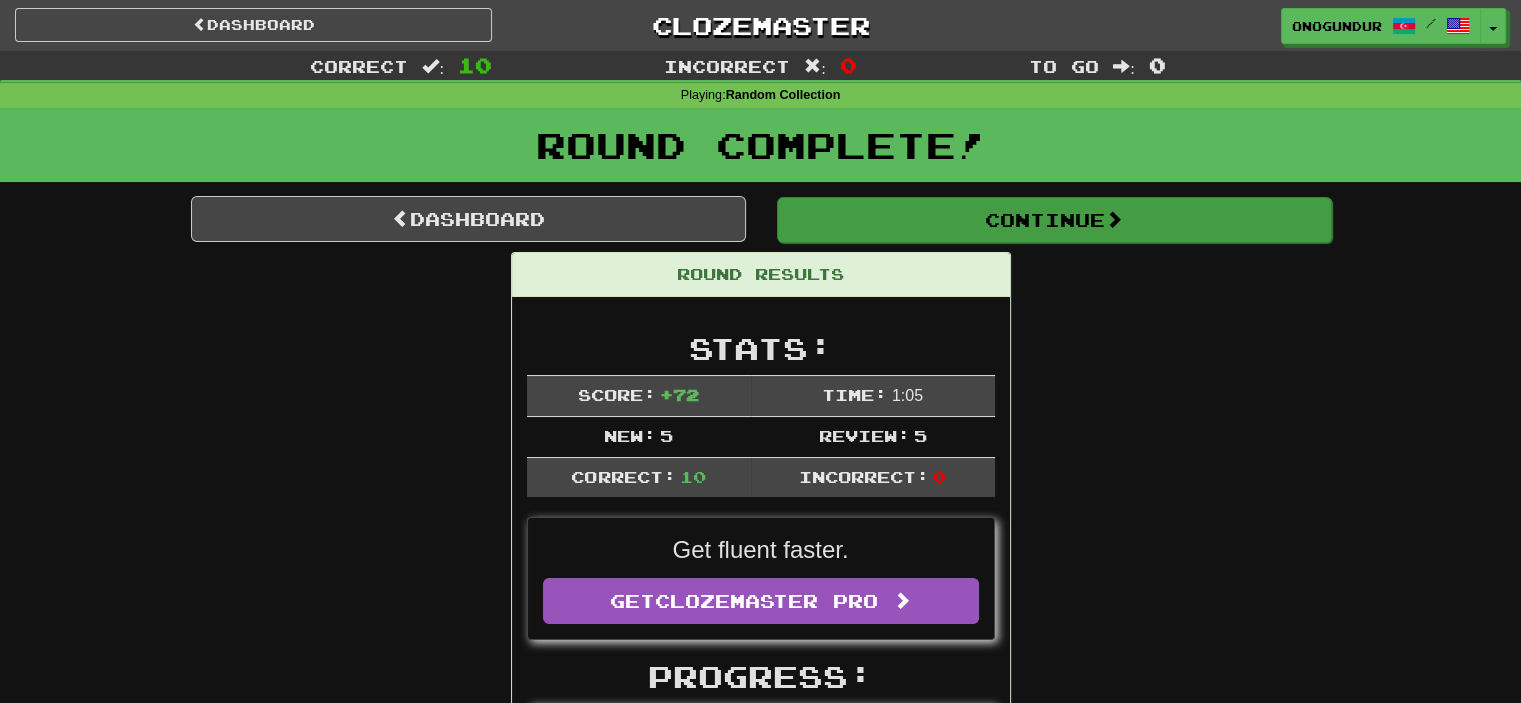 drag, startPoint x: 1035, startPoint y: 254, endPoint x: 1075, endPoint y: 226, distance: 48.82622 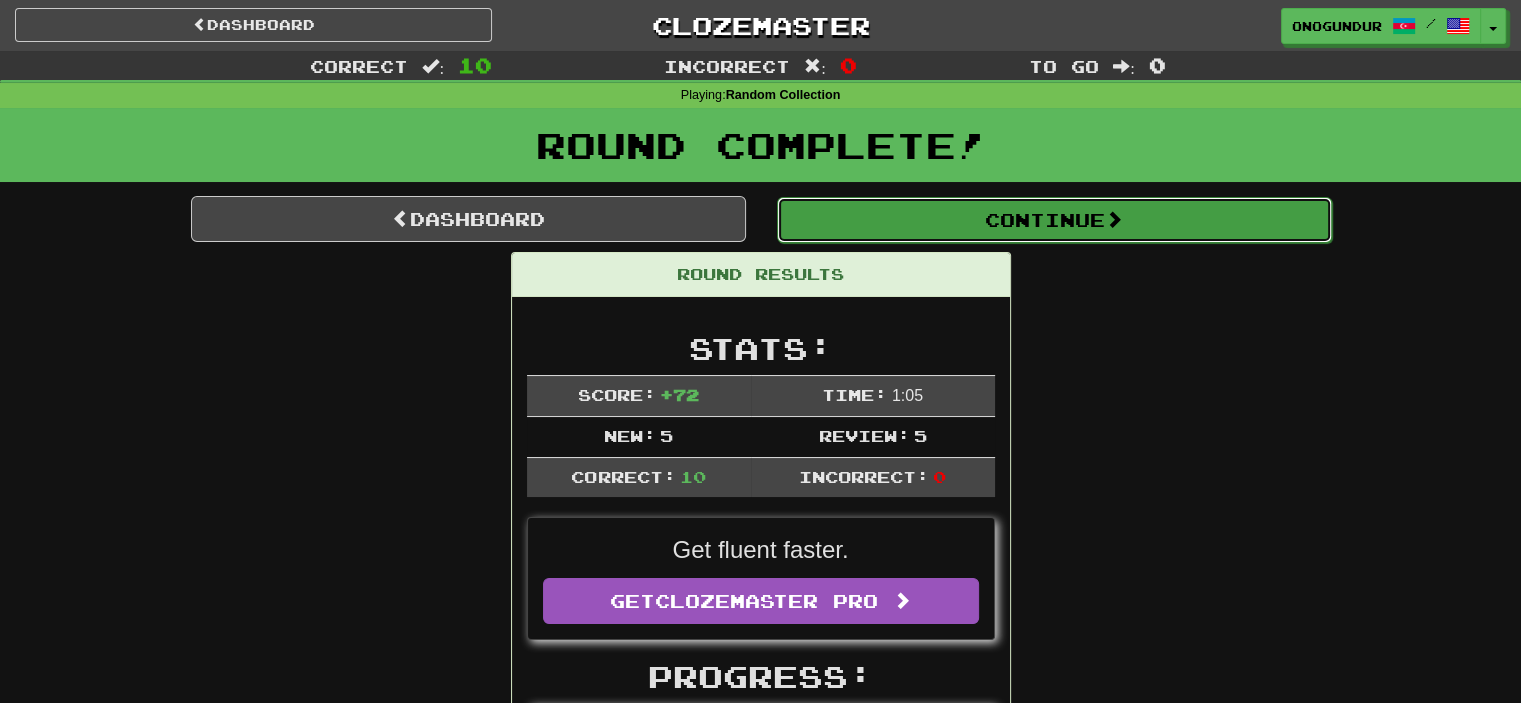 click on "Continue" at bounding box center [1054, 220] 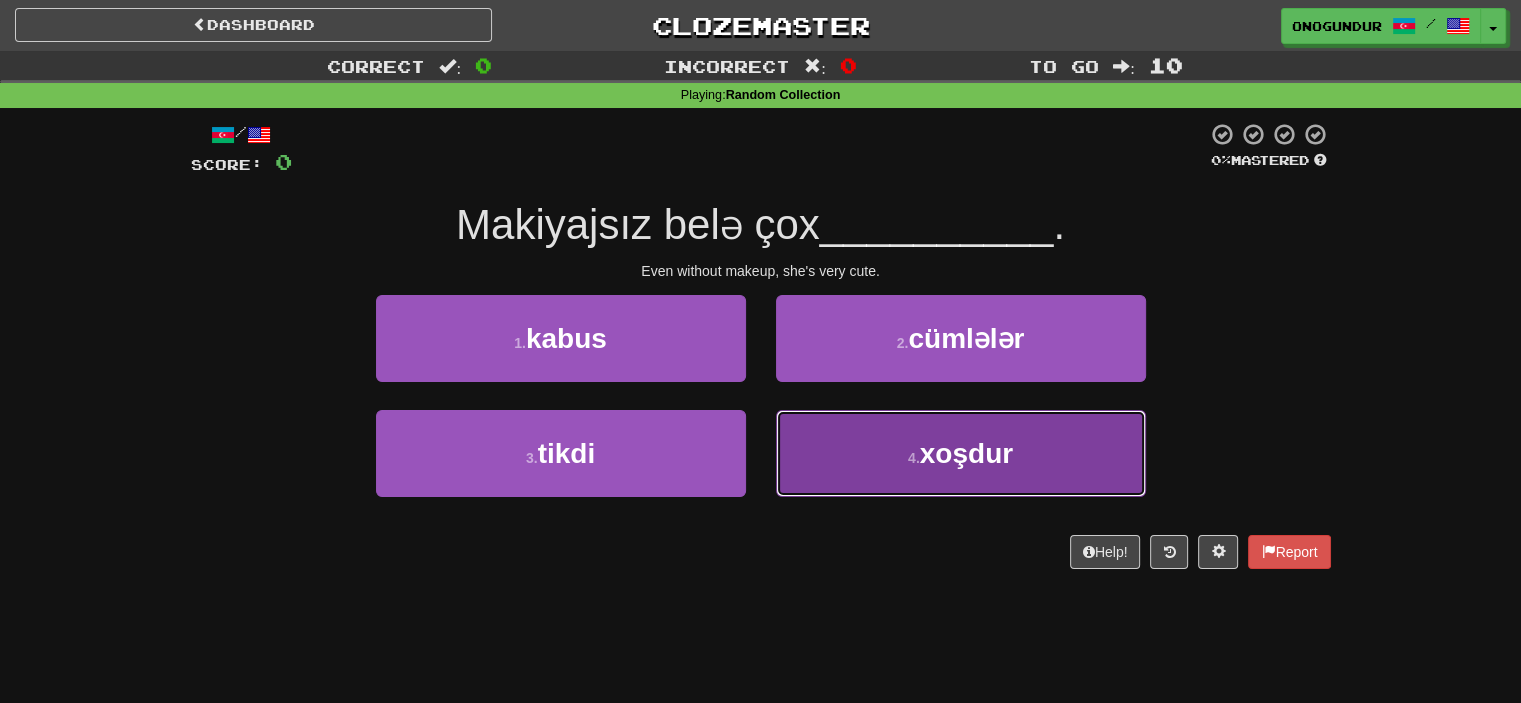 click on "4 .  xoşdur" at bounding box center (961, 453) 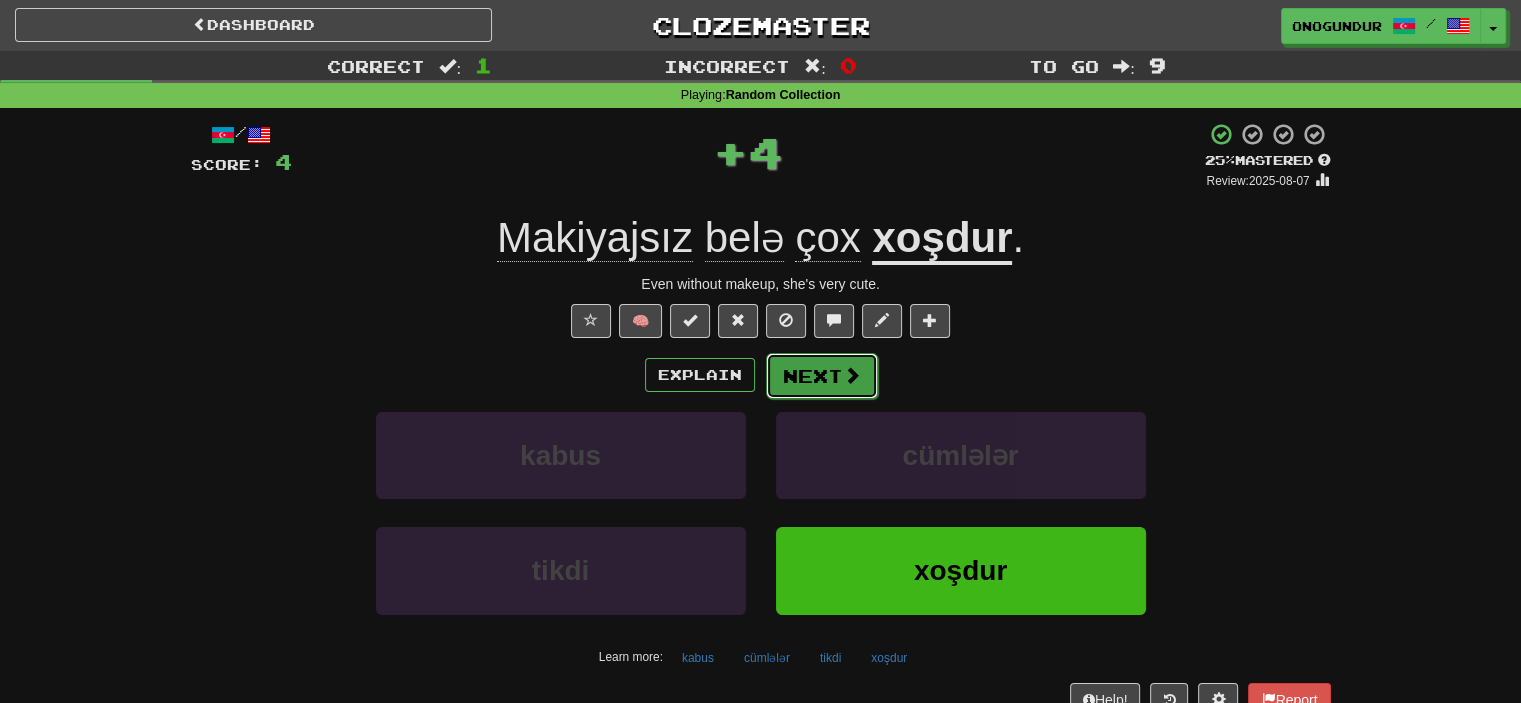 click on "Next" at bounding box center (822, 376) 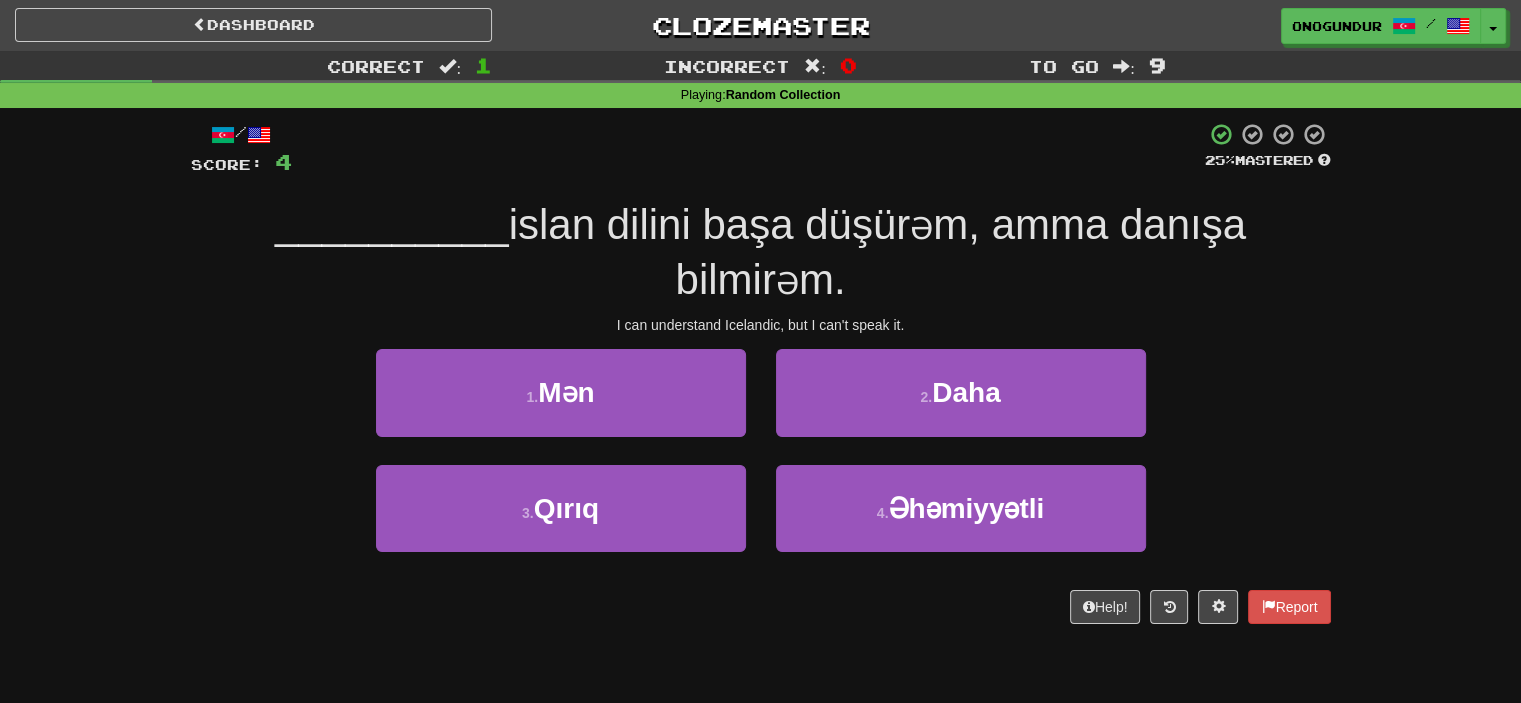 click on "Help!  Report" at bounding box center [761, 607] 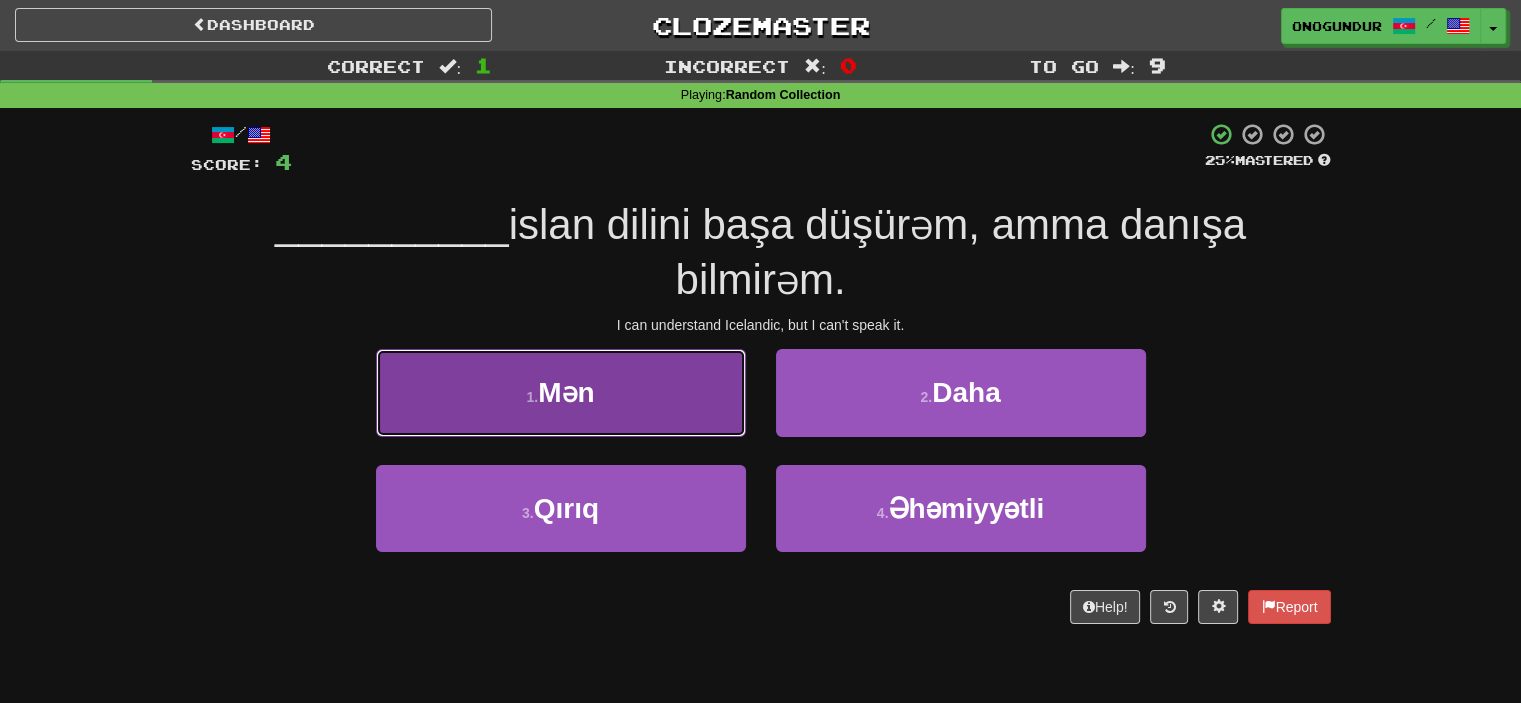 click on "1 .  Mən" at bounding box center [561, 392] 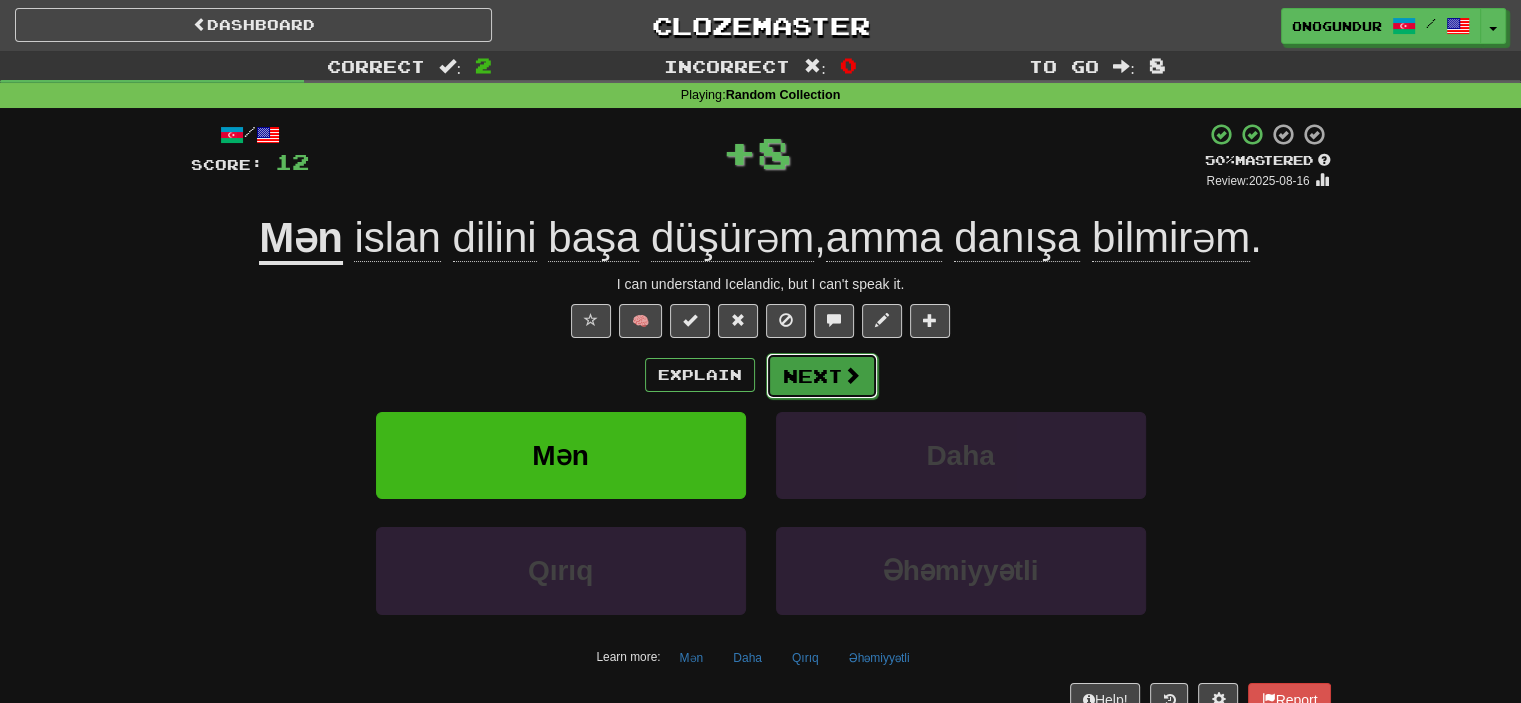 click on "Next" at bounding box center [822, 376] 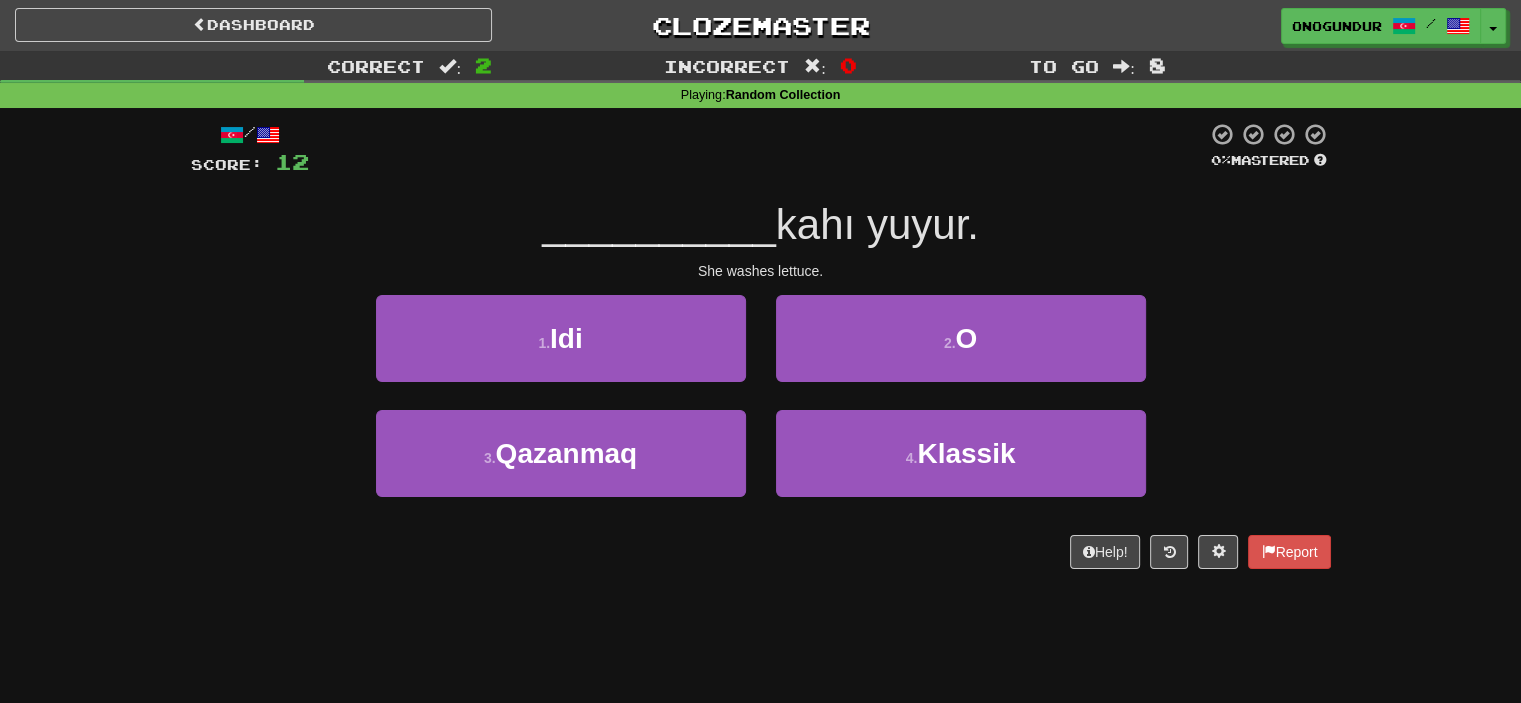click on "Dashboard
Clozemaster
onogundur
/
Toggle Dropdown
Dashboard
Leaderboard
Activity Feed
Notifications
Profile
Discussions
Azərbaycanca
/
English
Streak:
21
Review:
2,958
Points Today: 0
Català
/
English
Streak:
0
Review:
10
Points Today: 0
Deutsch
/
English
Streak:
0
Review:
1,979
Points Today: 0
Español
/
English
Streak:
0
Review:
1,413
Points Today: 0
Esperanto
/
English
Streak:
0
Review:
1,035
Points Today: 0
Français
/
English
Streak:
0
Review:
19
Points Today: 0
Hrvatski
/
English
Streak:
0
Review:
278
Points Today: 0
Íslenska
/" at bounding box center (760, 351) 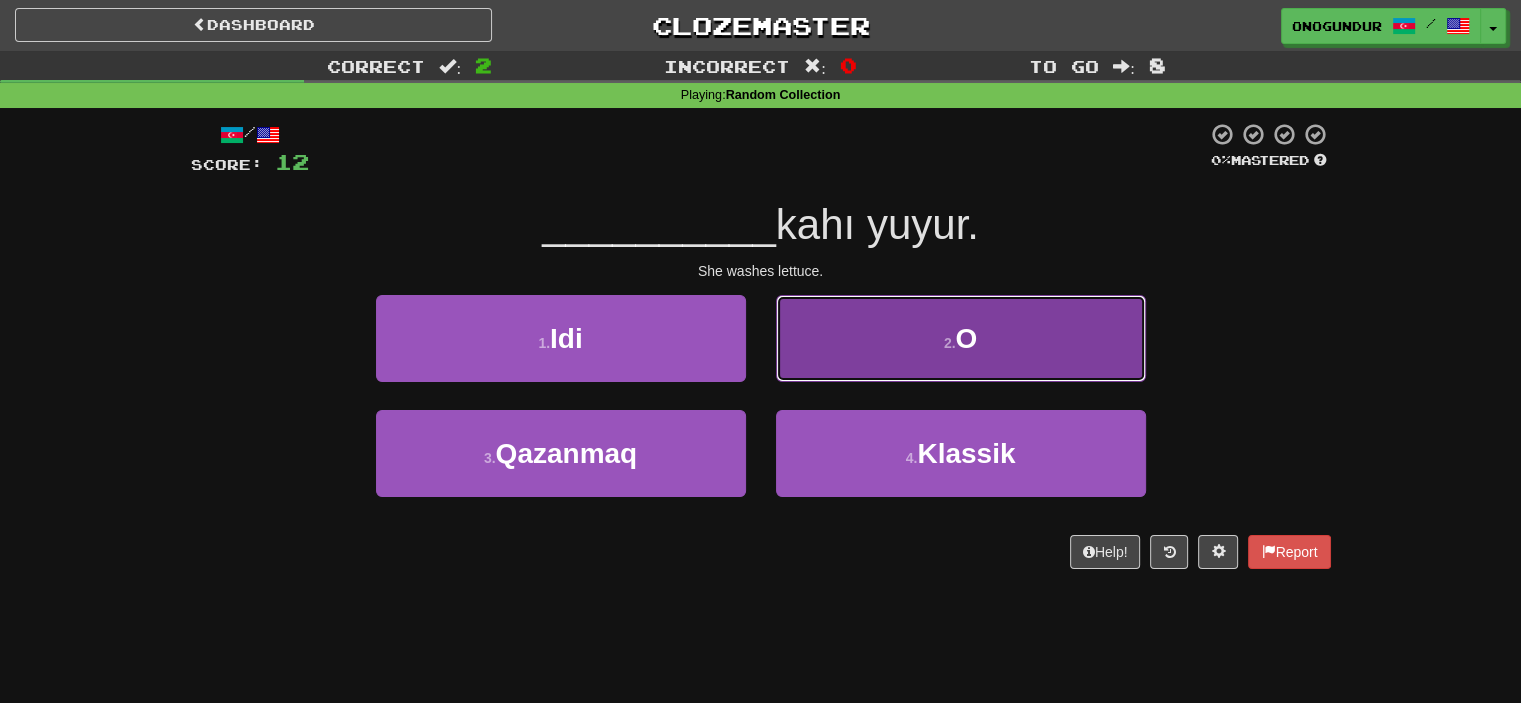 click on "2 .  O" at bounding box center (961, 338) 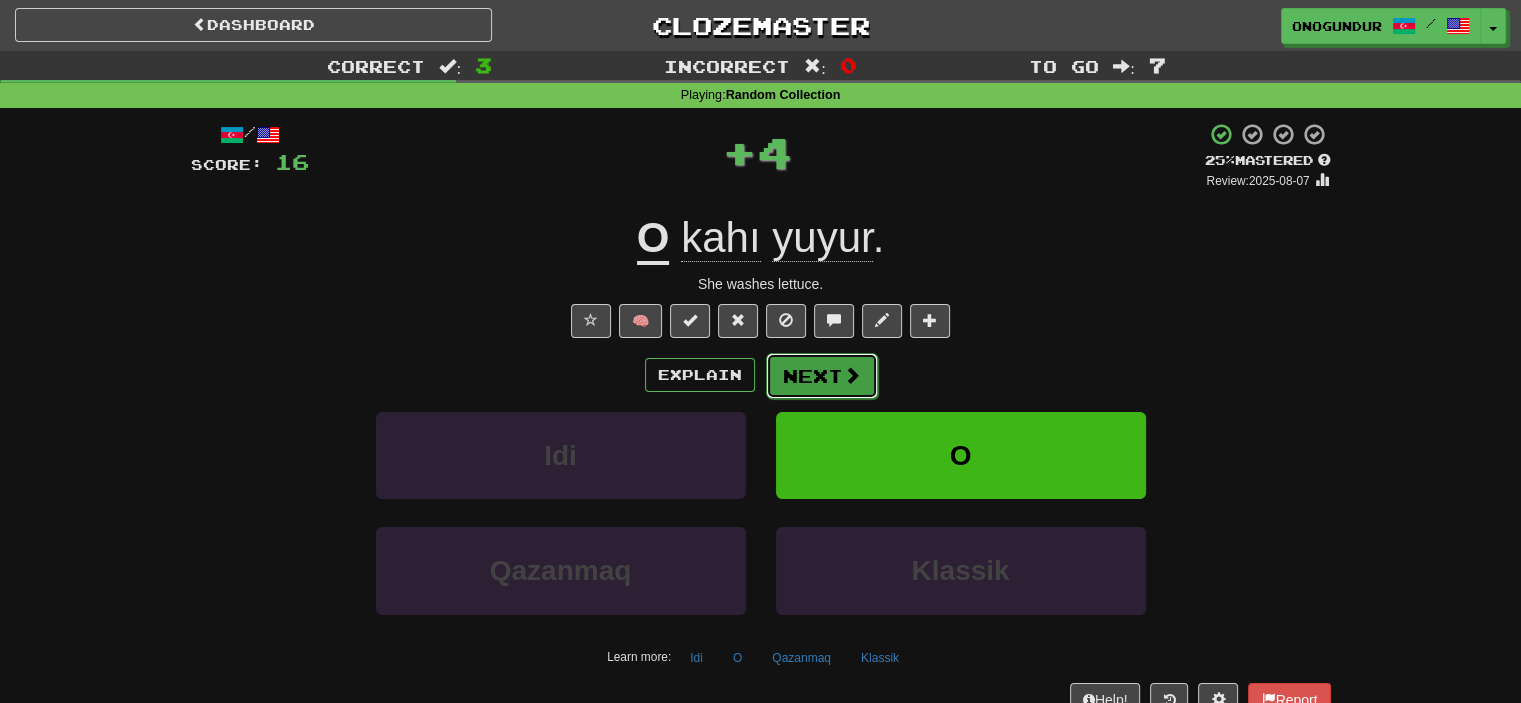 click on "Next" at bounding box center (822, 376) 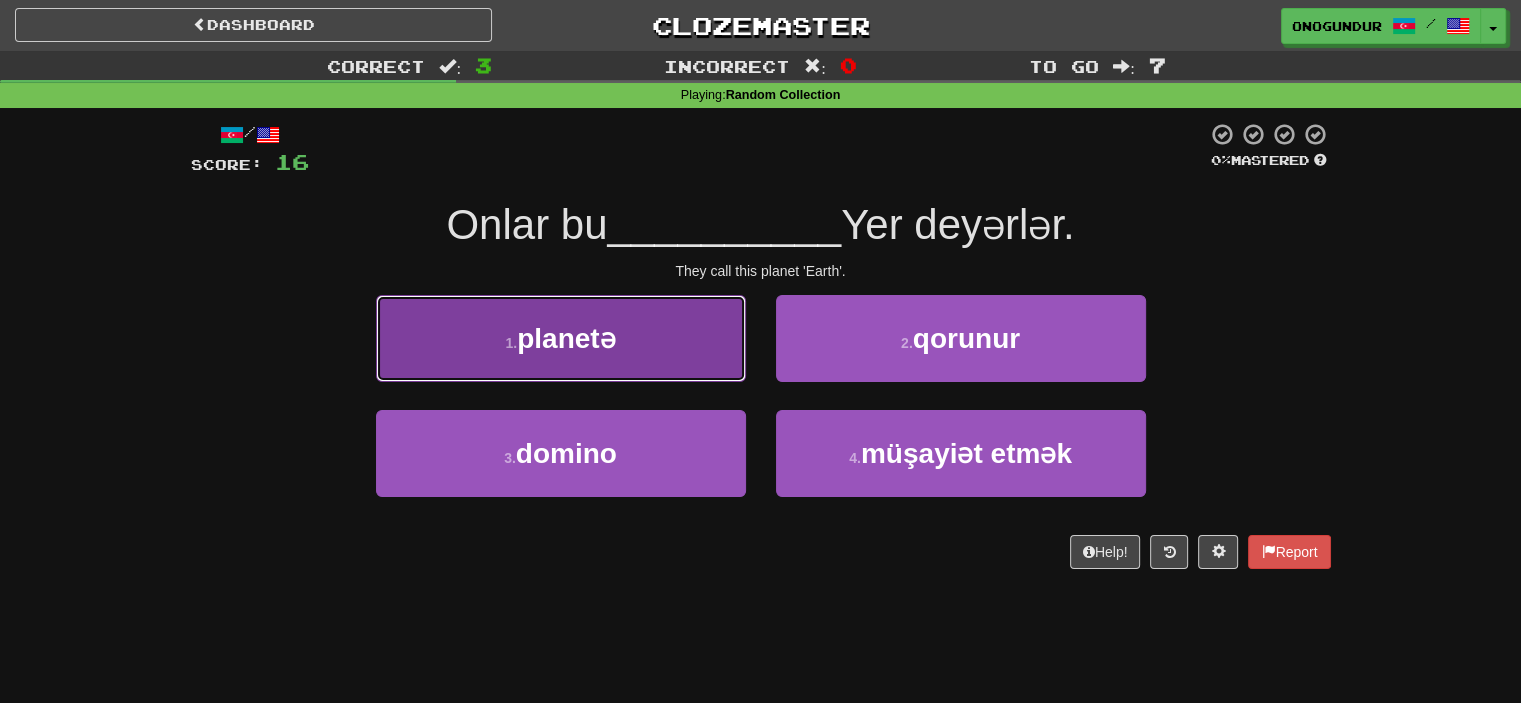 click on "1 .  planetə" at bounding box center (561, 338) 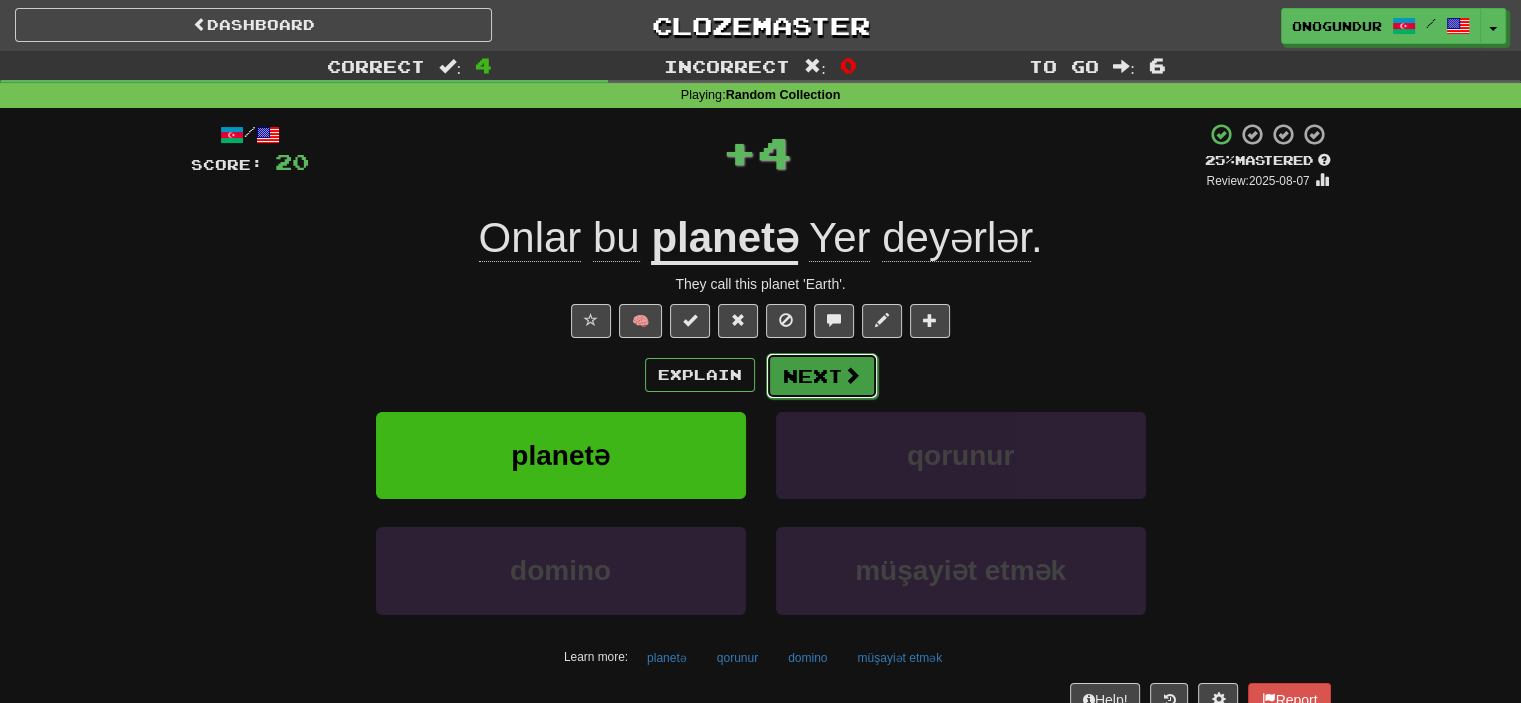 click on "Next" at bounding box center [822, 376] 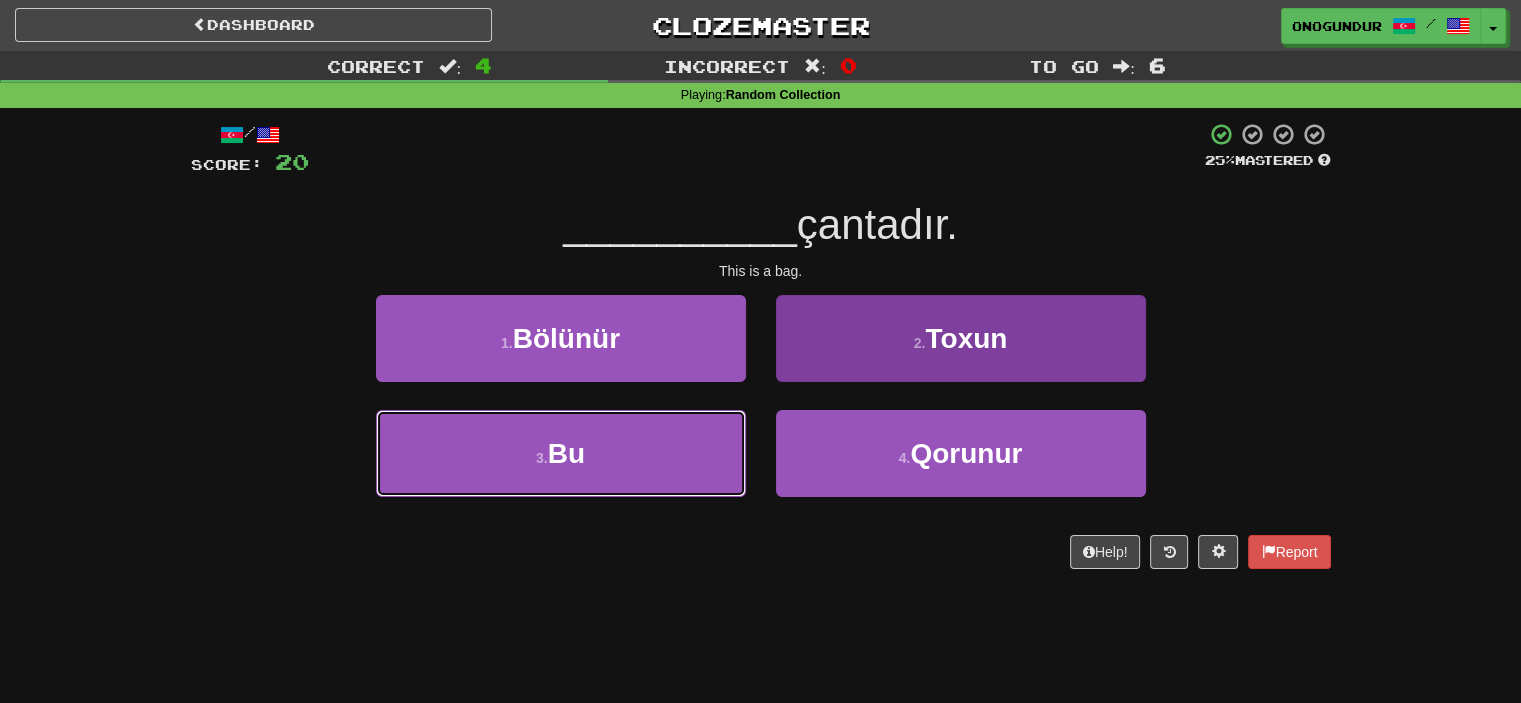 drag, startPoint x: 699, startPoint y: 447, endPoint x: 796, endPoint y: 418, distance: 101.24229 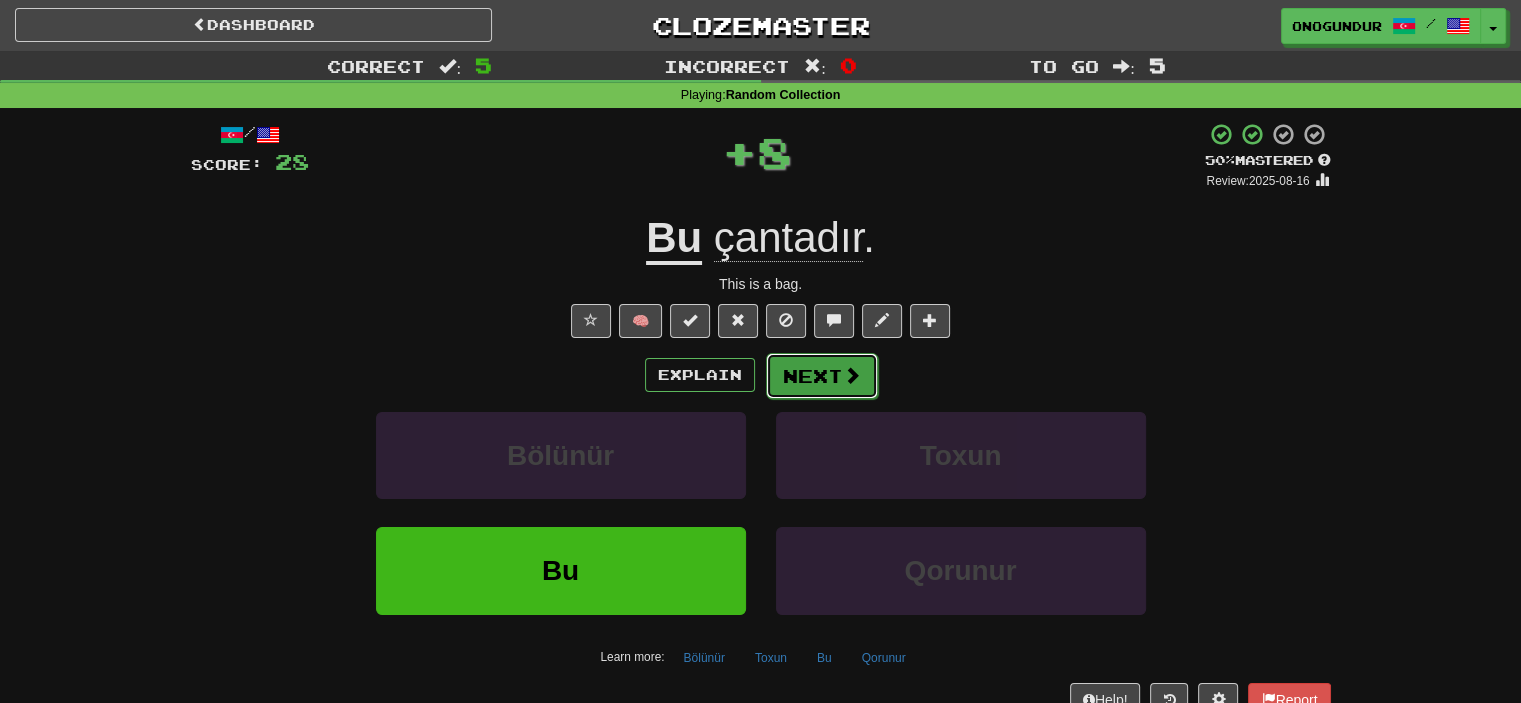 click at bounding box center [852, 375] 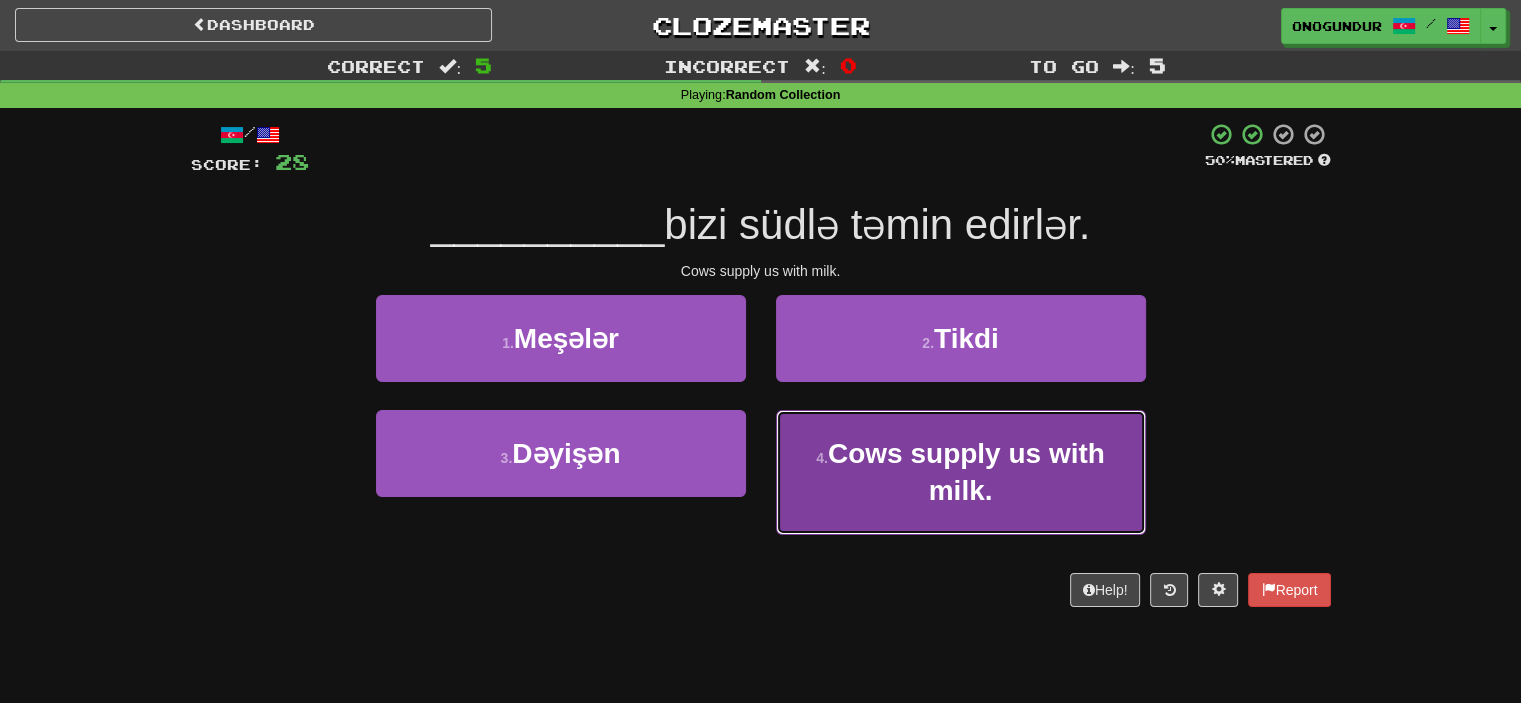 click on "4 .  İnəklər" at bounding box center (961, 472) 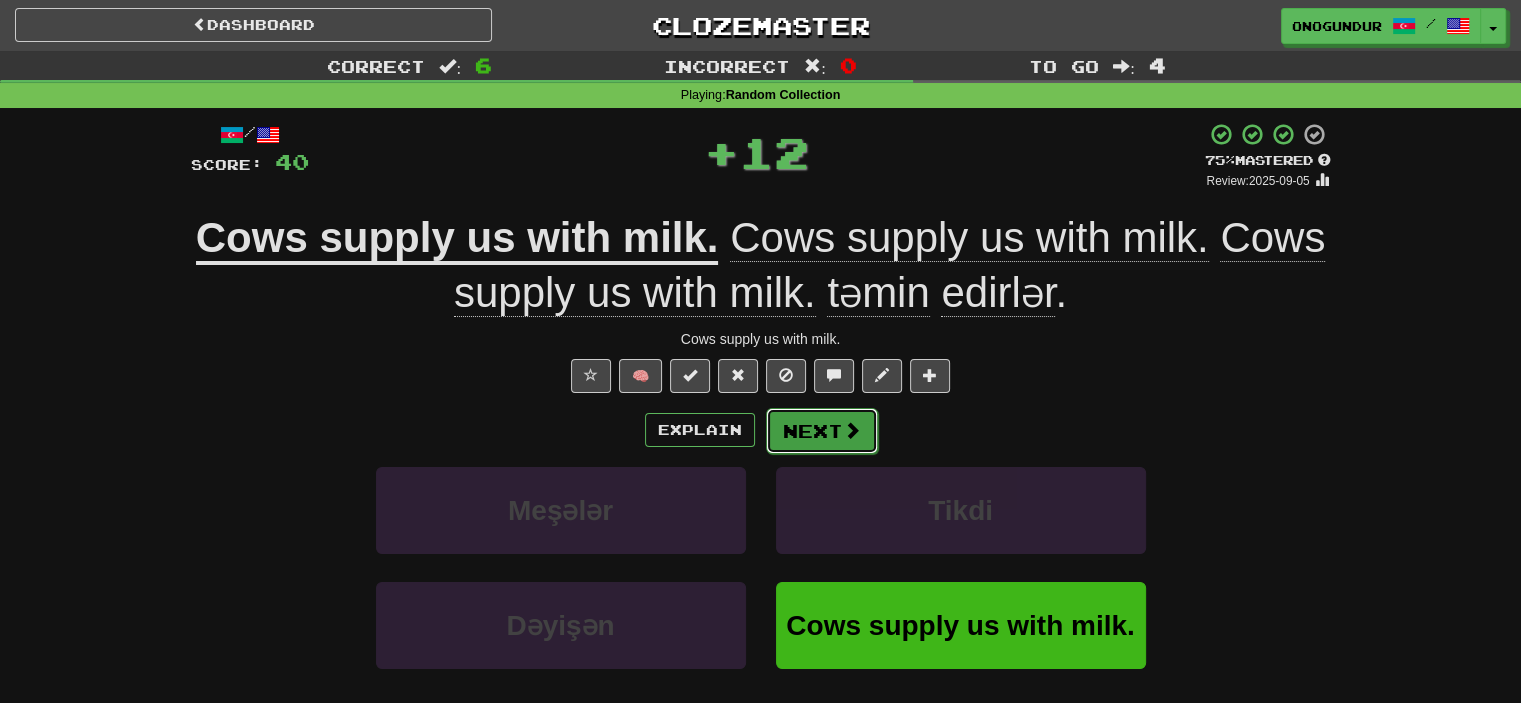 click on "Next" at bounding box center (822, 431) 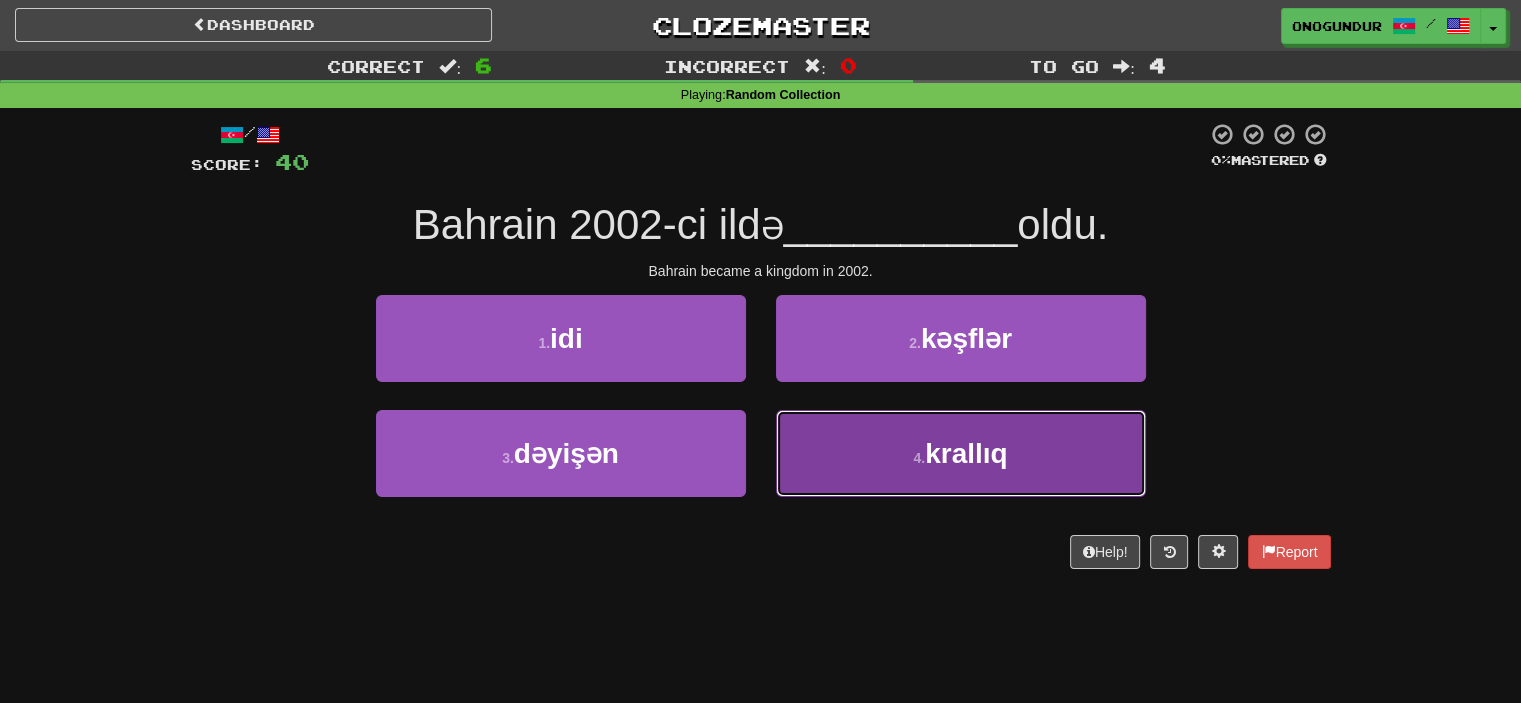 click on "4 .  krallıq" at bounding box center (961, 453) 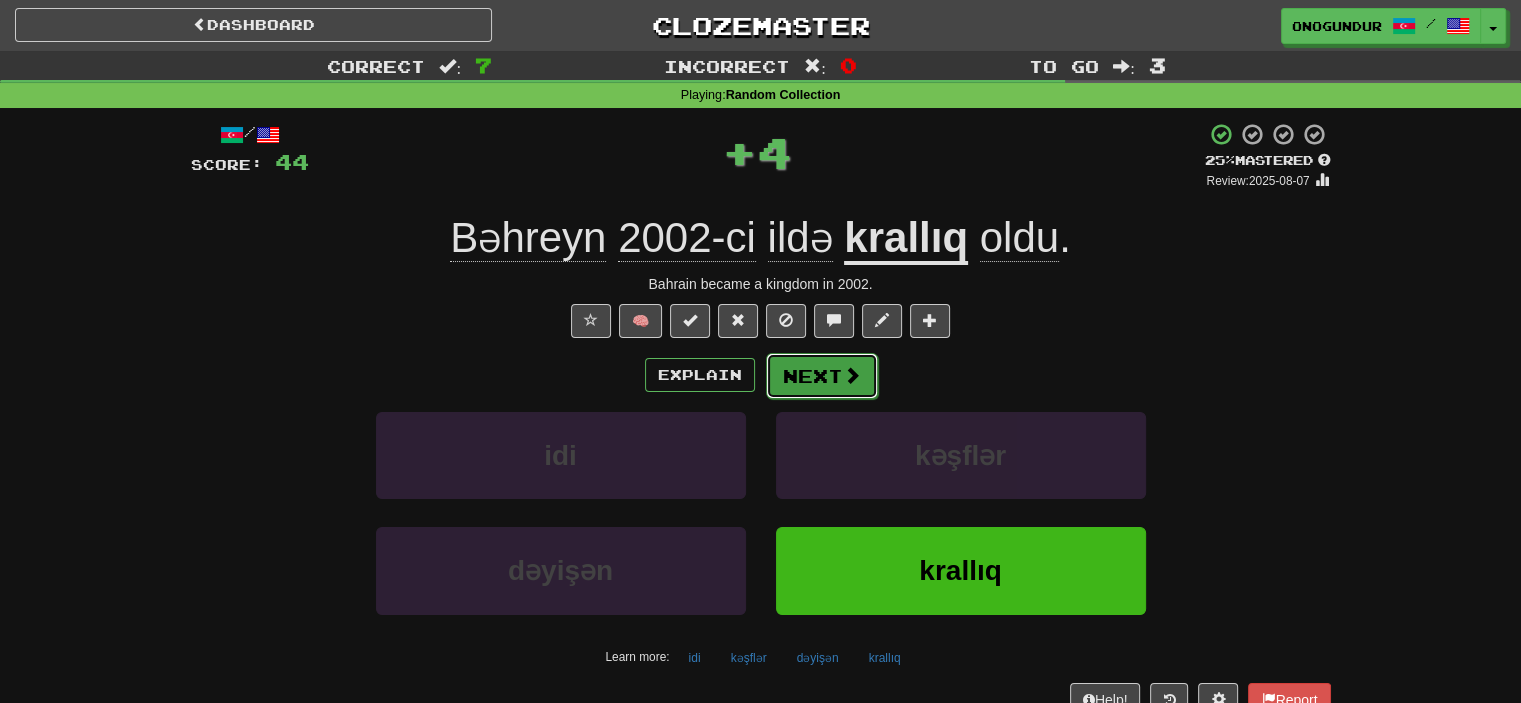 click on "Next" at bounding box center [822, 376] 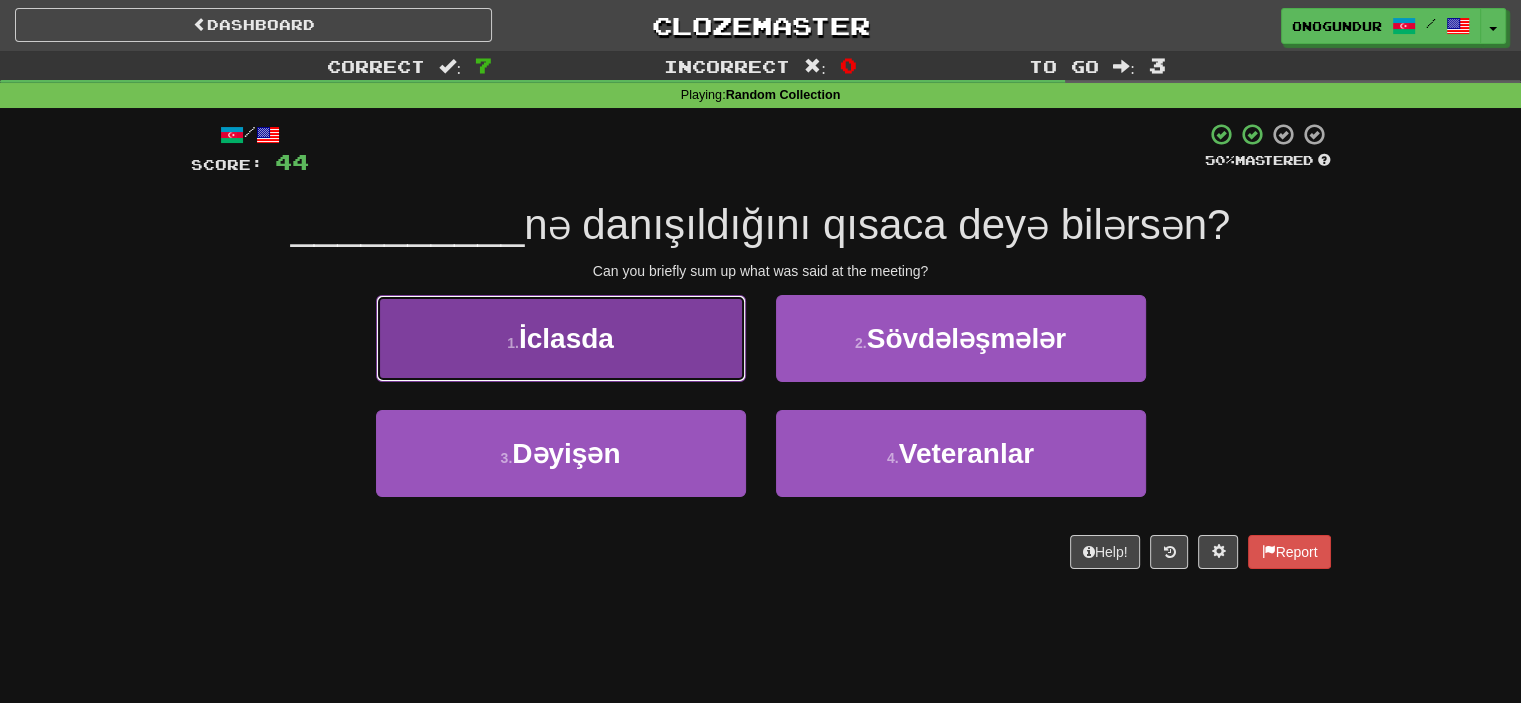 click on "1 .  İclasda" at bounding box center (561, 338) 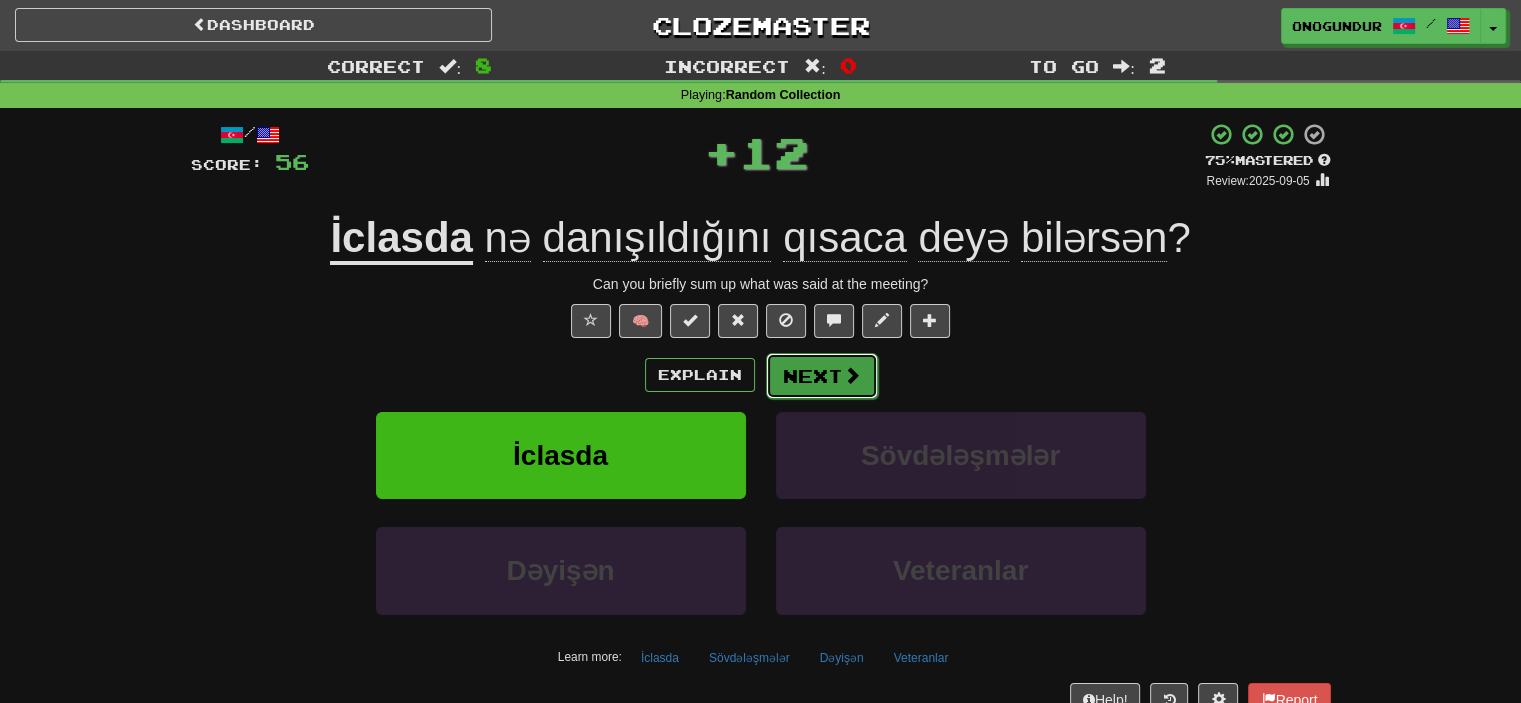 click on "Next" at bounding box center [822, 376] 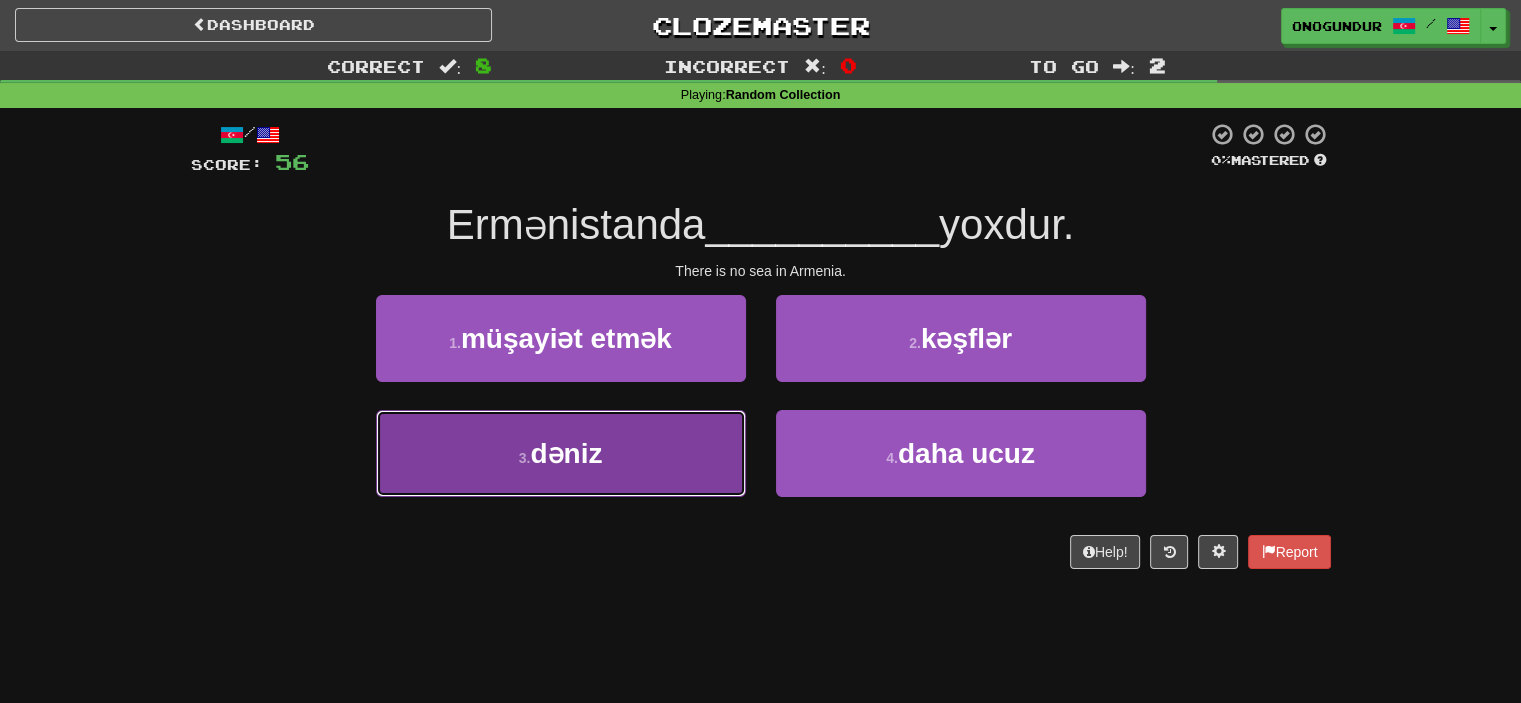 click on "3 .  dəniz" at bounding box center (561, 453) 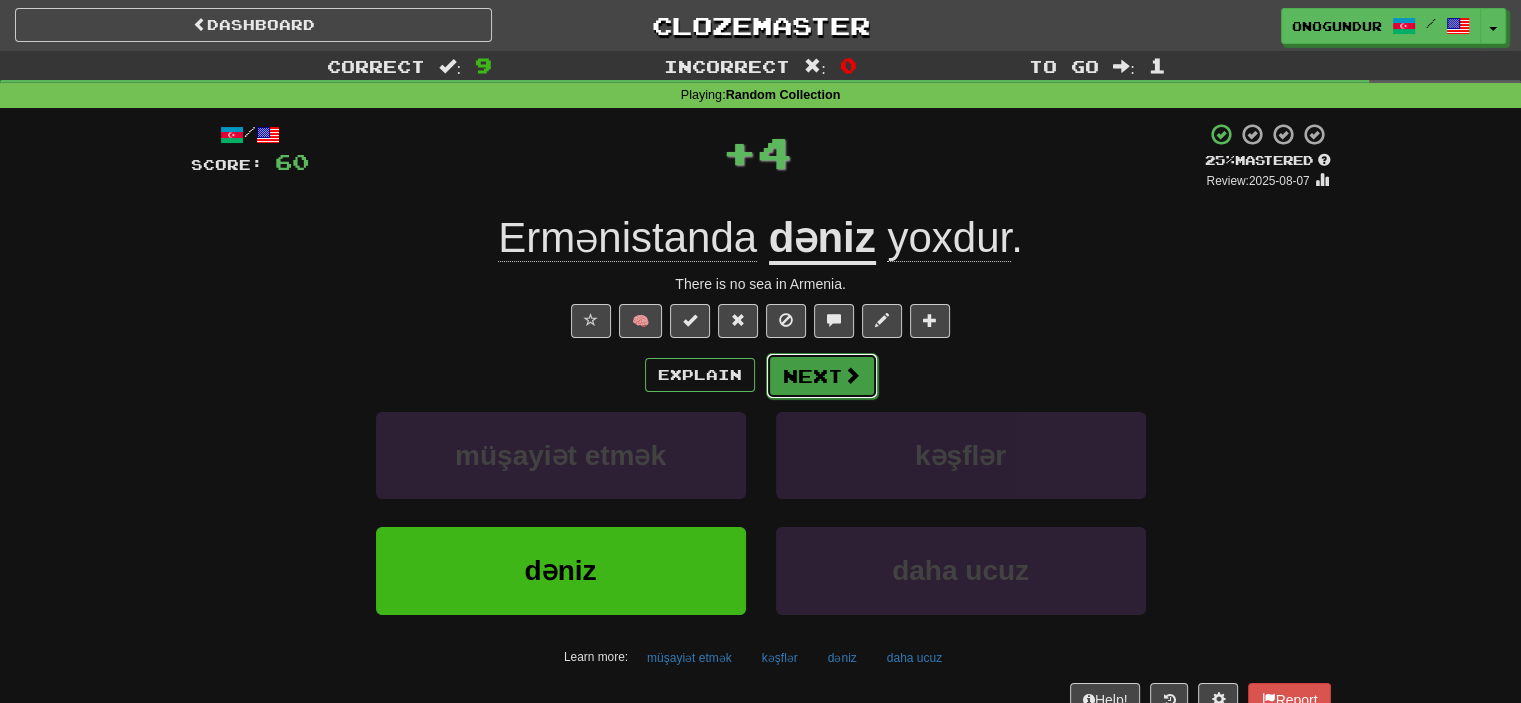 click at bounding box center (852, 375) 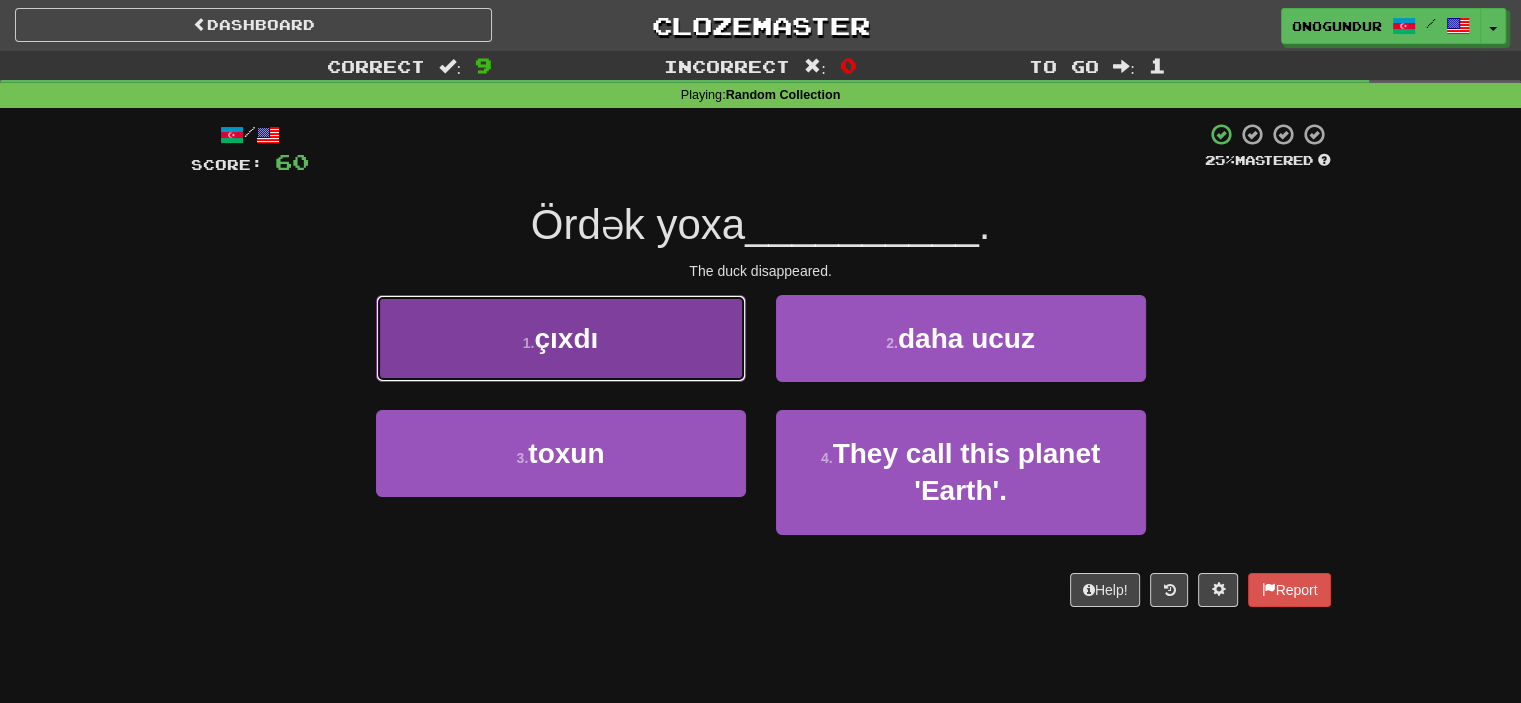 click on "1 .  çıxdı" at bounding box center (561, 338) 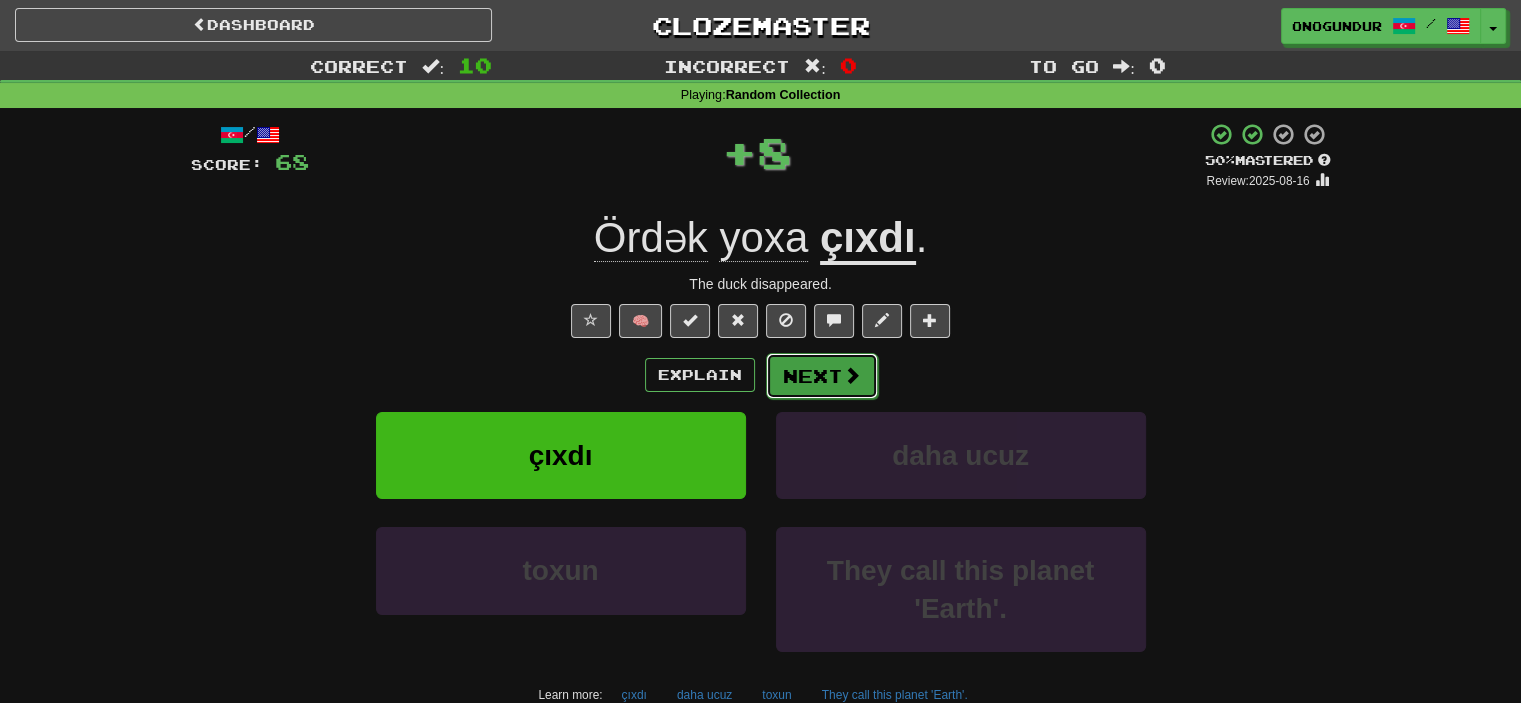 click on "Next" at bounding box center (822, 376) 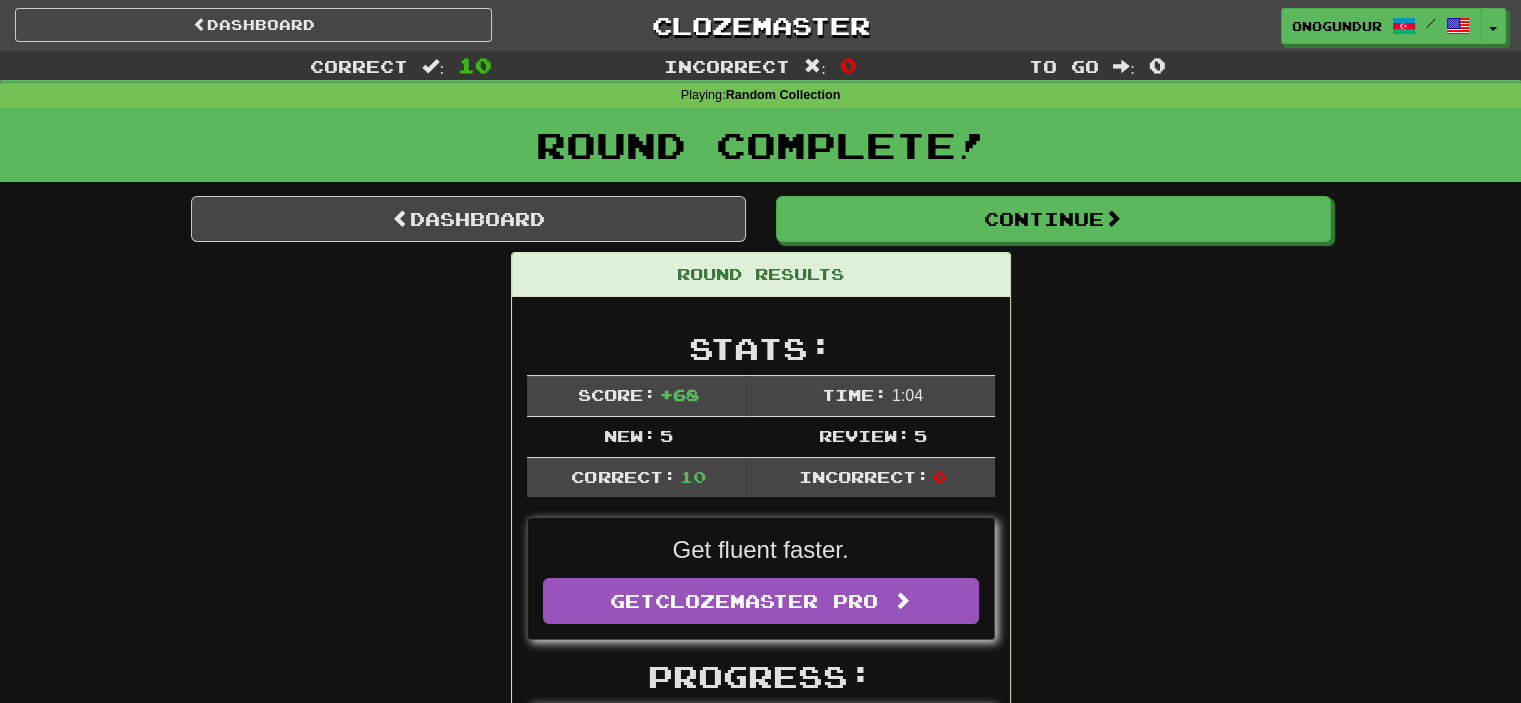 click on "Can you briefly sum up what was said at the meeting?" at bounding box center (761, 1211) 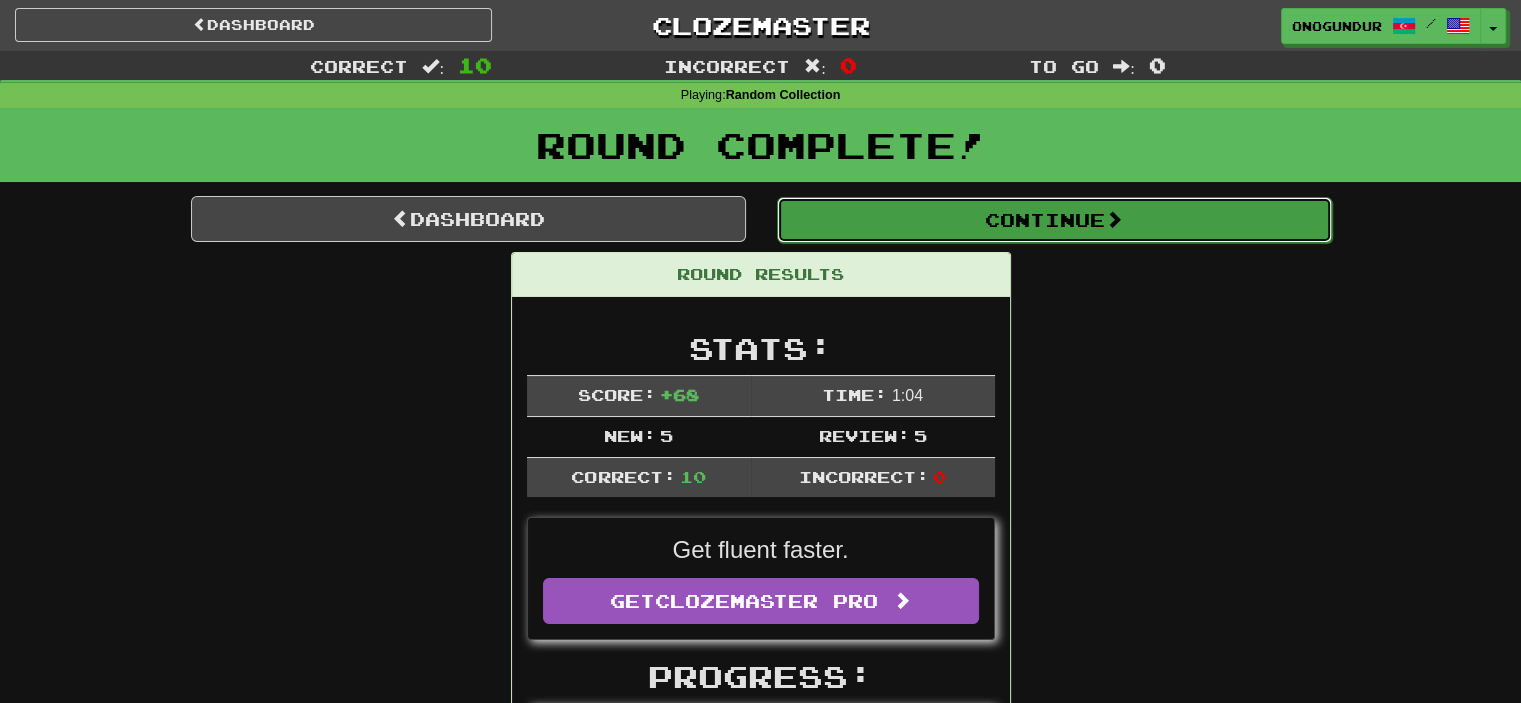click on "Continue" at bounding box center (1054, 220) 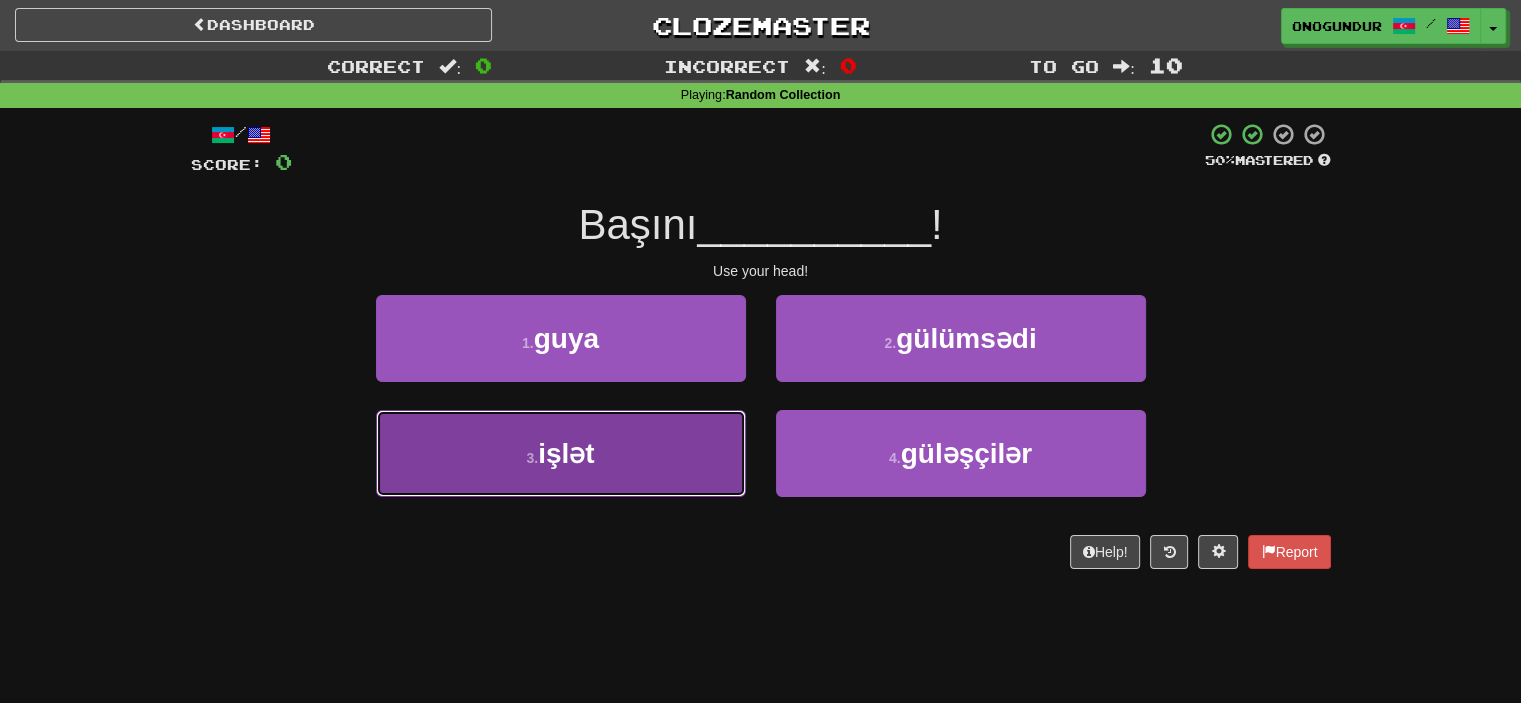 click on "3 .  işlət" at bounding box center (561, 453) 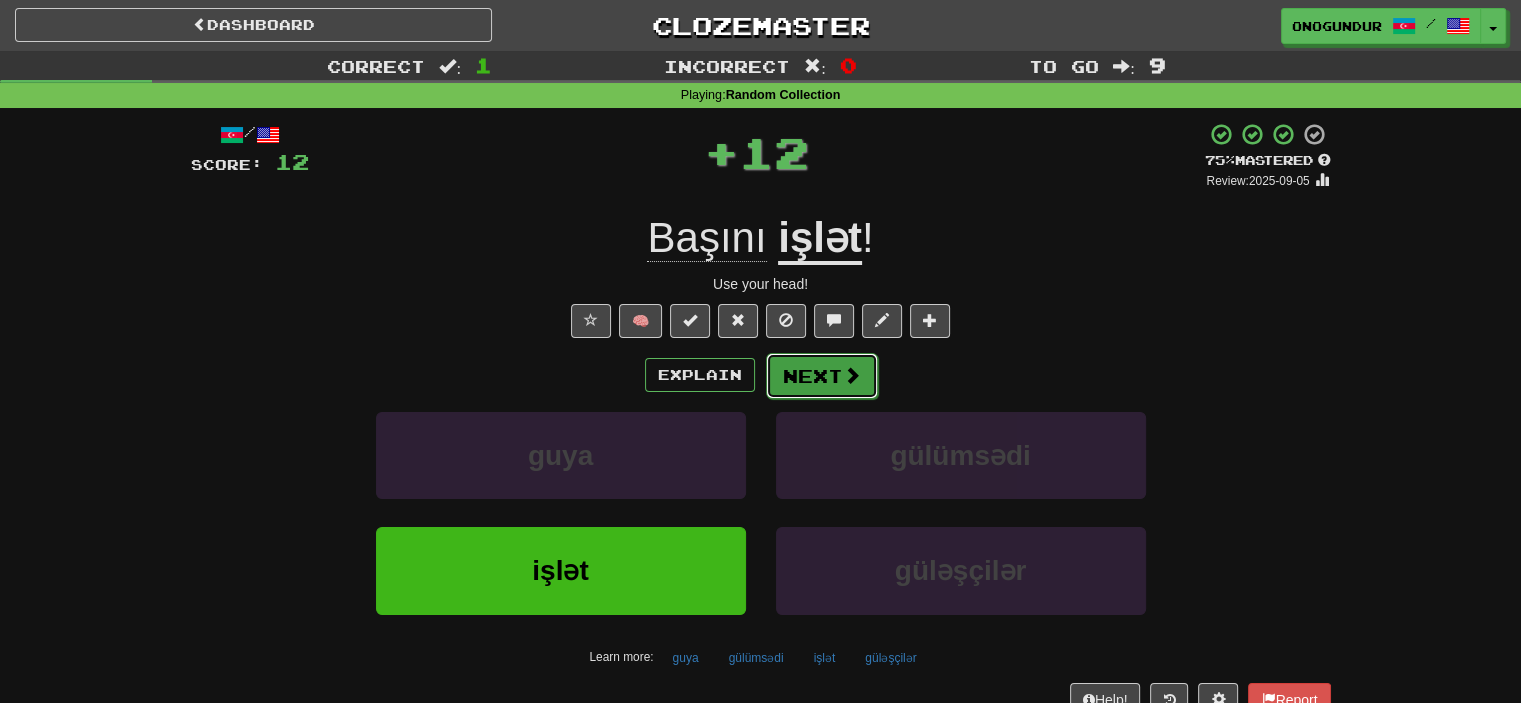 click on "Next" at bounding box center (822, 376) 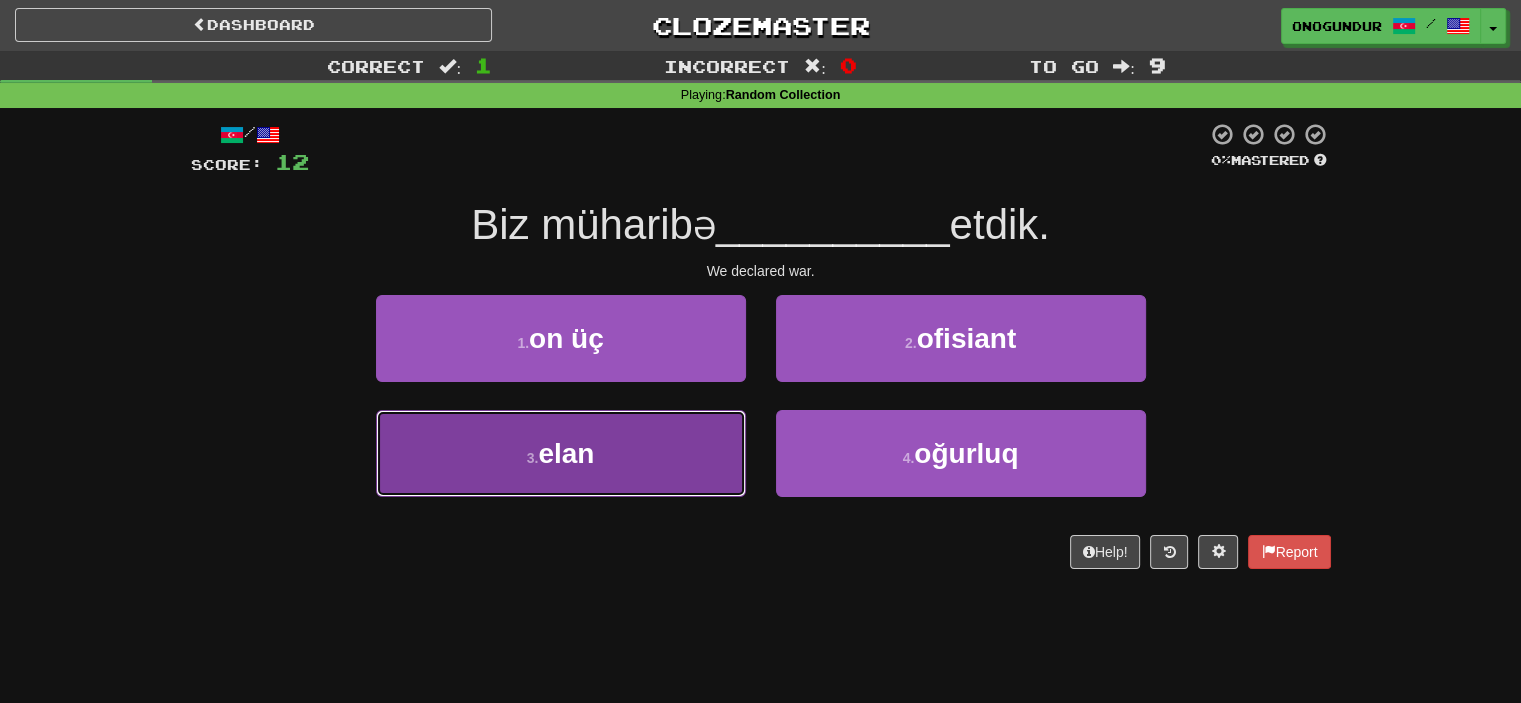 click on "3 .  elan" at bounding box center [561, 453] 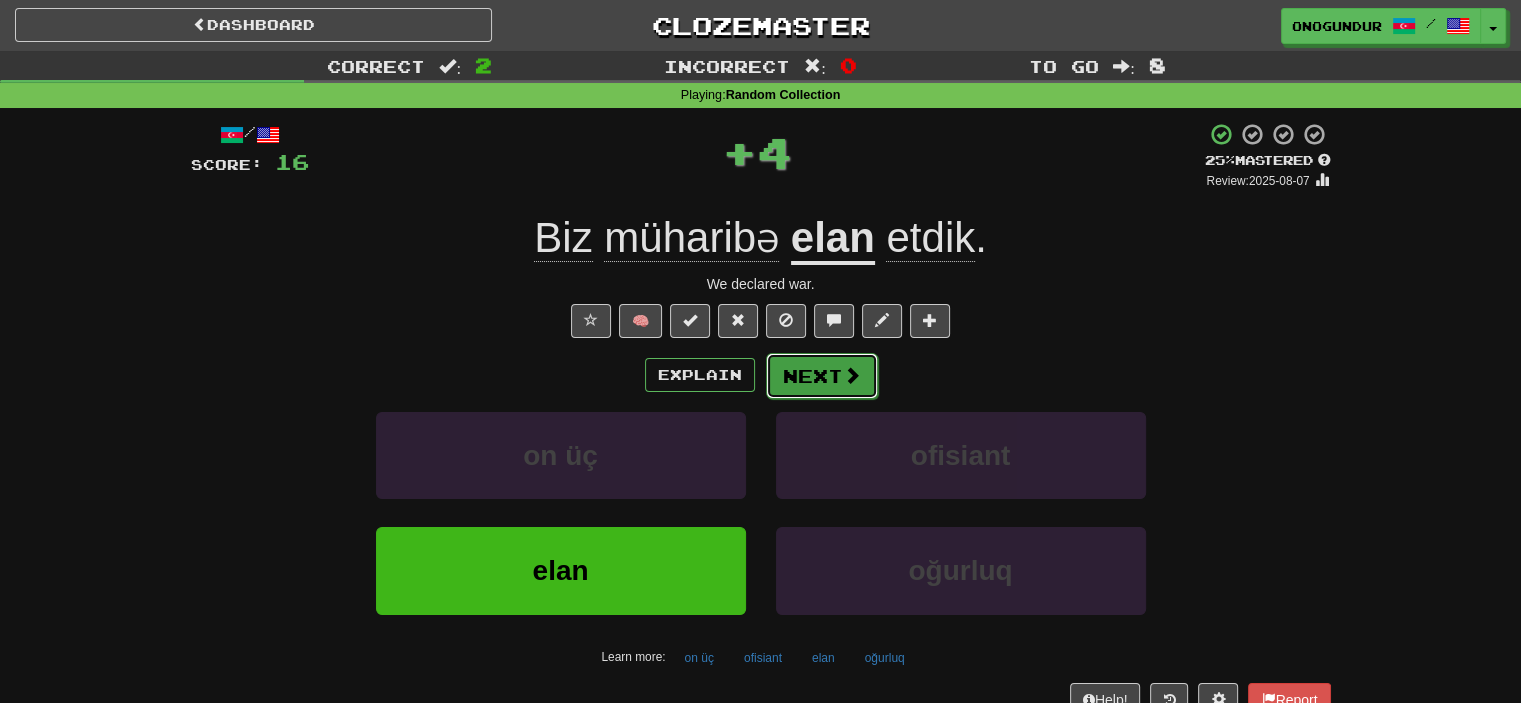 click on "Next" at bounding box center [822, 376] 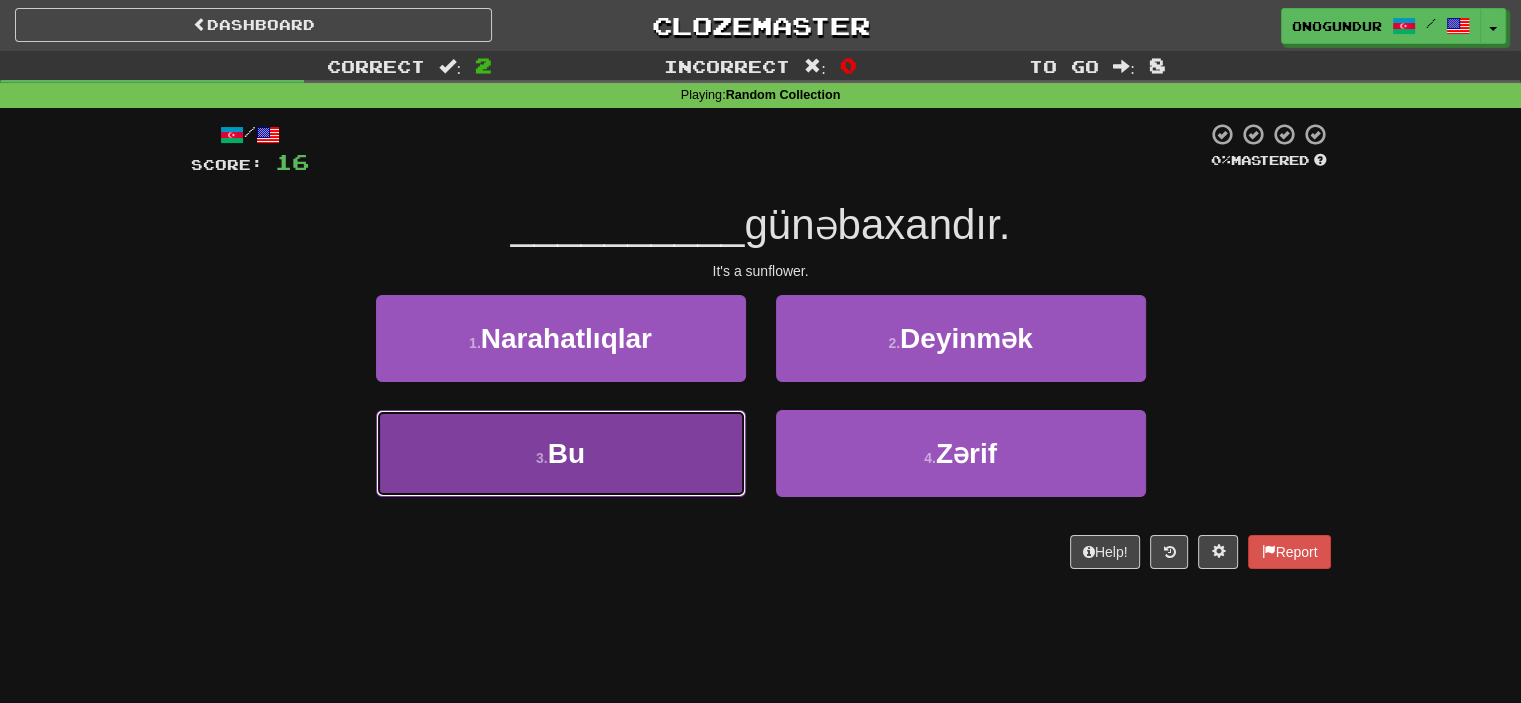 click on "3 .  Bu" at bounding box center (561, 453) 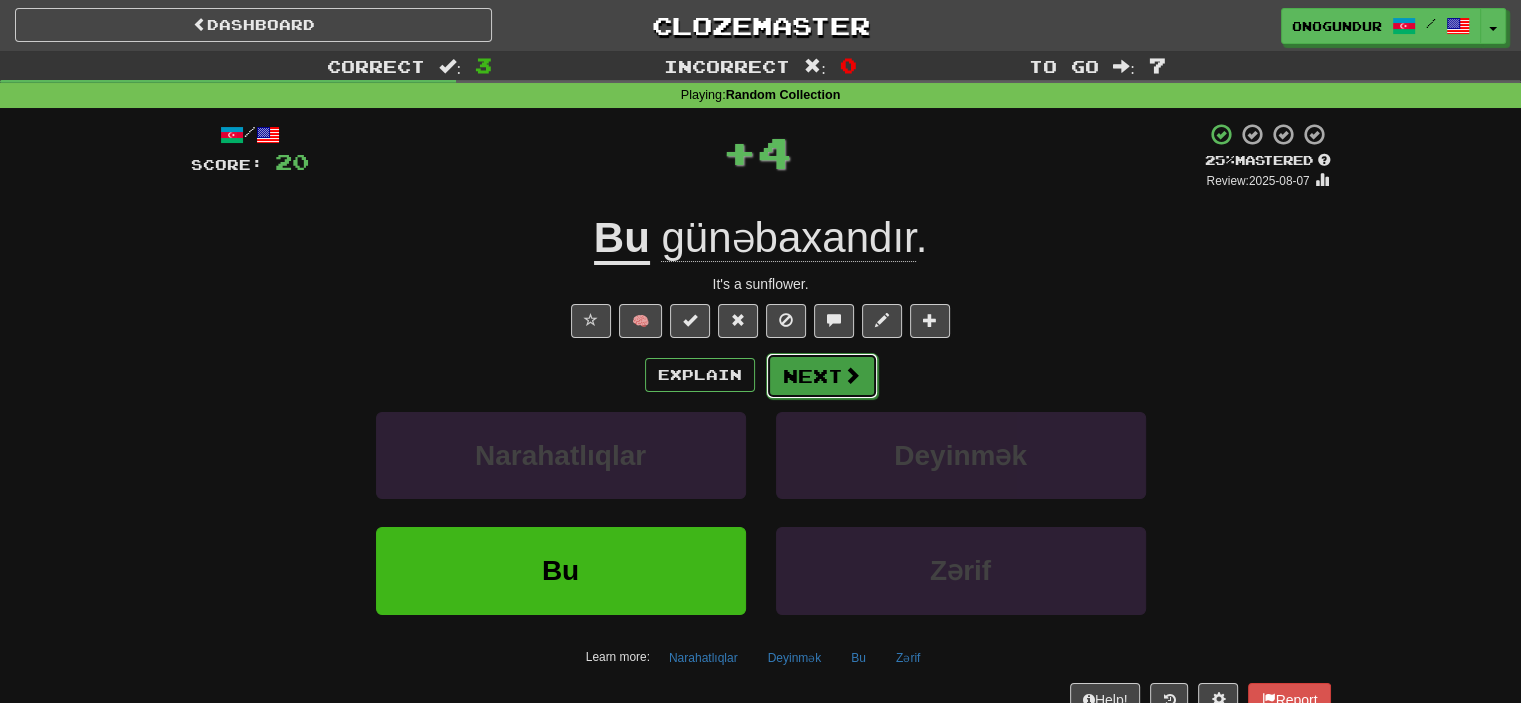 click on "Next" at bounding box center [822, 376] 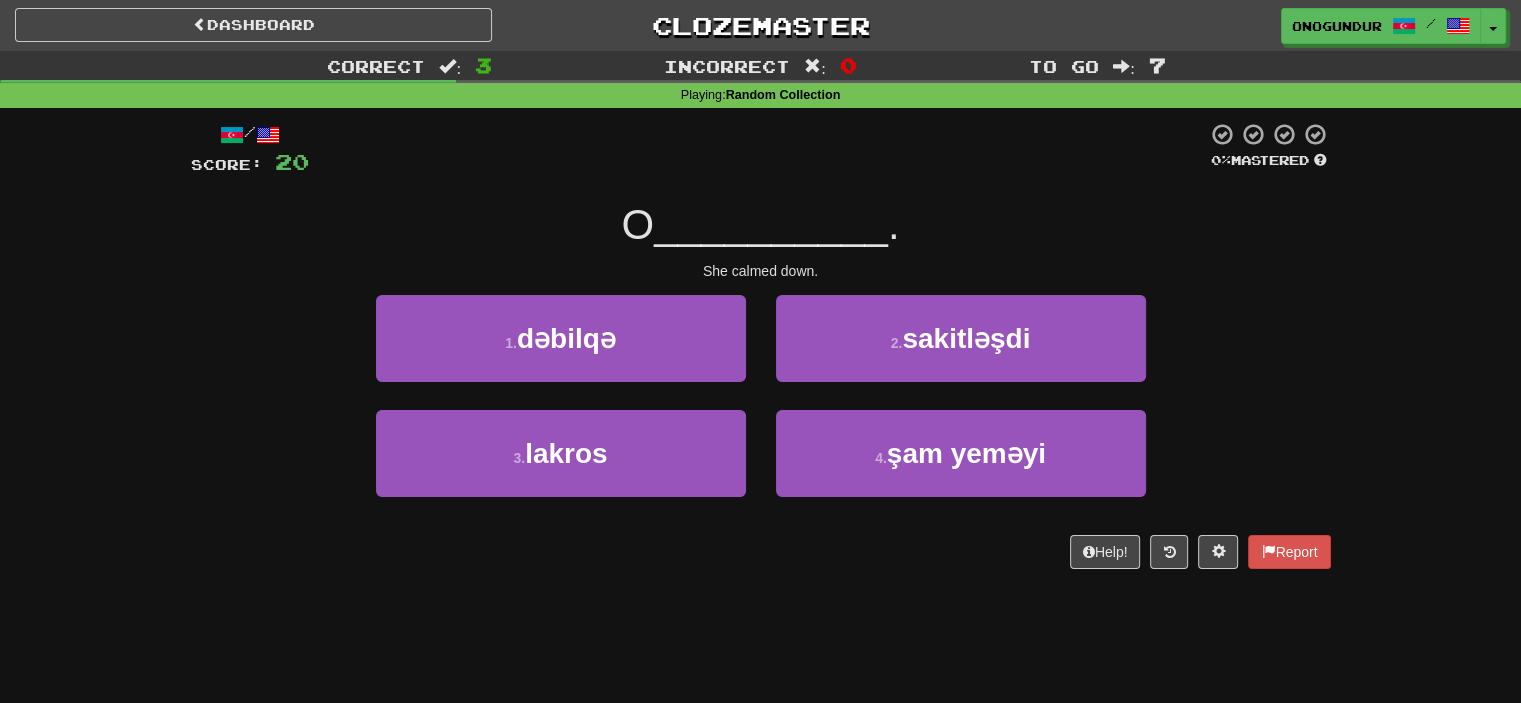 click on "Dashboard
Clozemaster
onogundur
/
Toggle Dropdown
Dashboard
Leaderboard
Activity Feed
Notifications
Profile
Discussions
Azərbaycanca
/
English
Streak:
21
Review:
2,958
Points Today: 0
Català
/
English
Streak:
0
Review:
10
Points Today: 0
Deutsch
/
English
Streak:
0
Review:
1,979
Points Today: 0
Español
/
English
Streak:
0
Review:
1,413
Points Today: 0
Esperanto
/
English
Streak:
0
Review:
1,035
Points Today: 0
Français
/
English
Streak:
0
Review:
19
Points Today: 0
Hrvatski
/
English
Streak:
0
Review:
278
Points Today: 0
Íslenska
/" at bounding box center (760, 351) 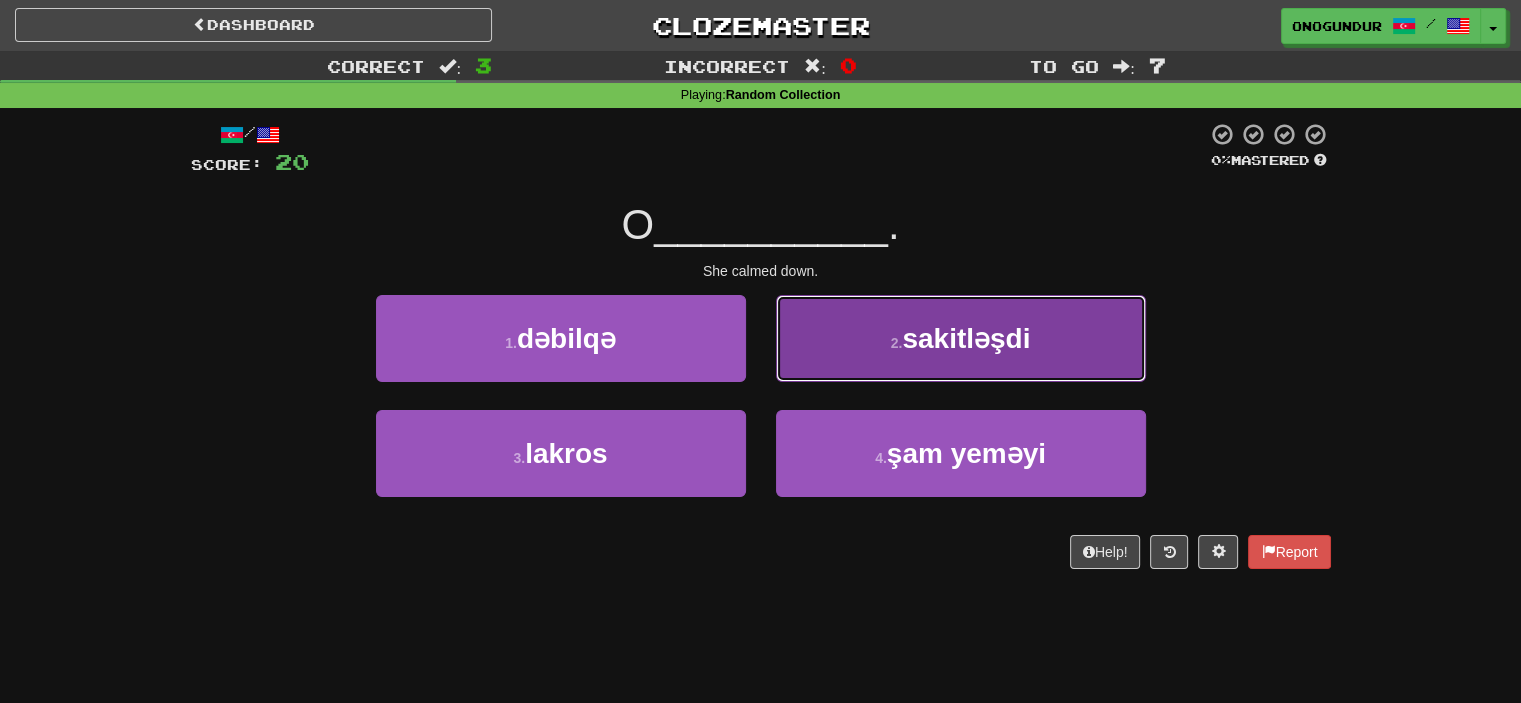 click on "She calmed down." at bounding box center (961, 338) 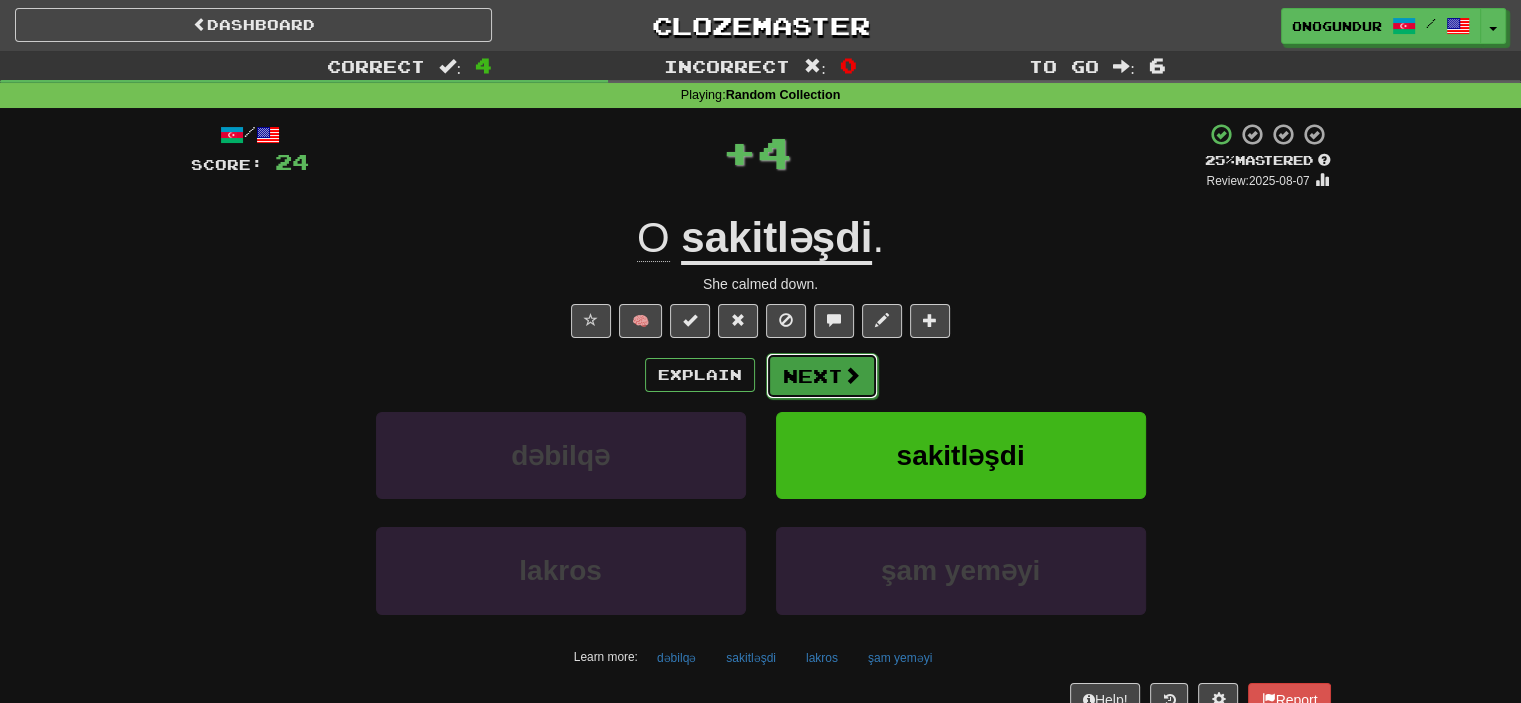 click on "Next" at bounding box center [822, 376] 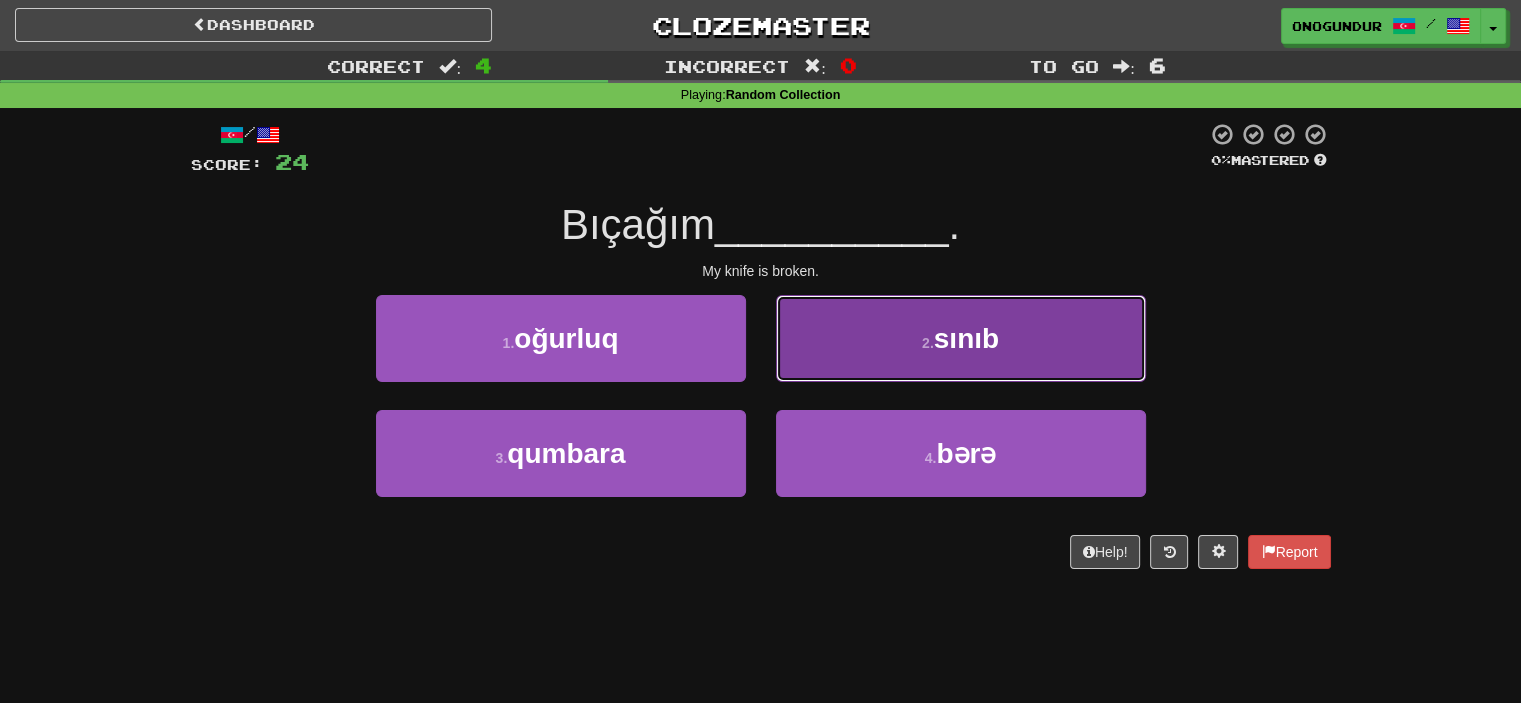 click on "2 .  sınıb" at bounding box center [961, 338] 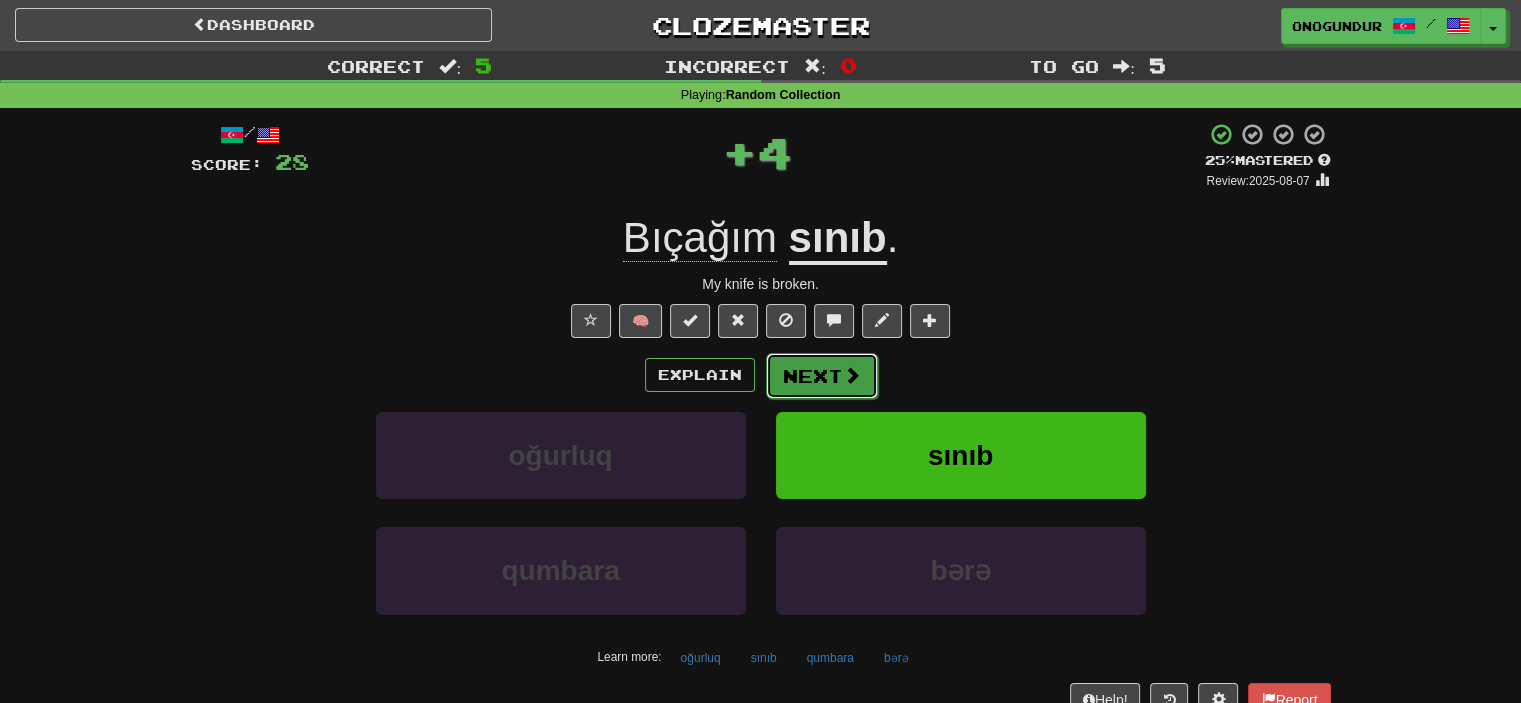 click on "Next" at bounding box center (822, 376) 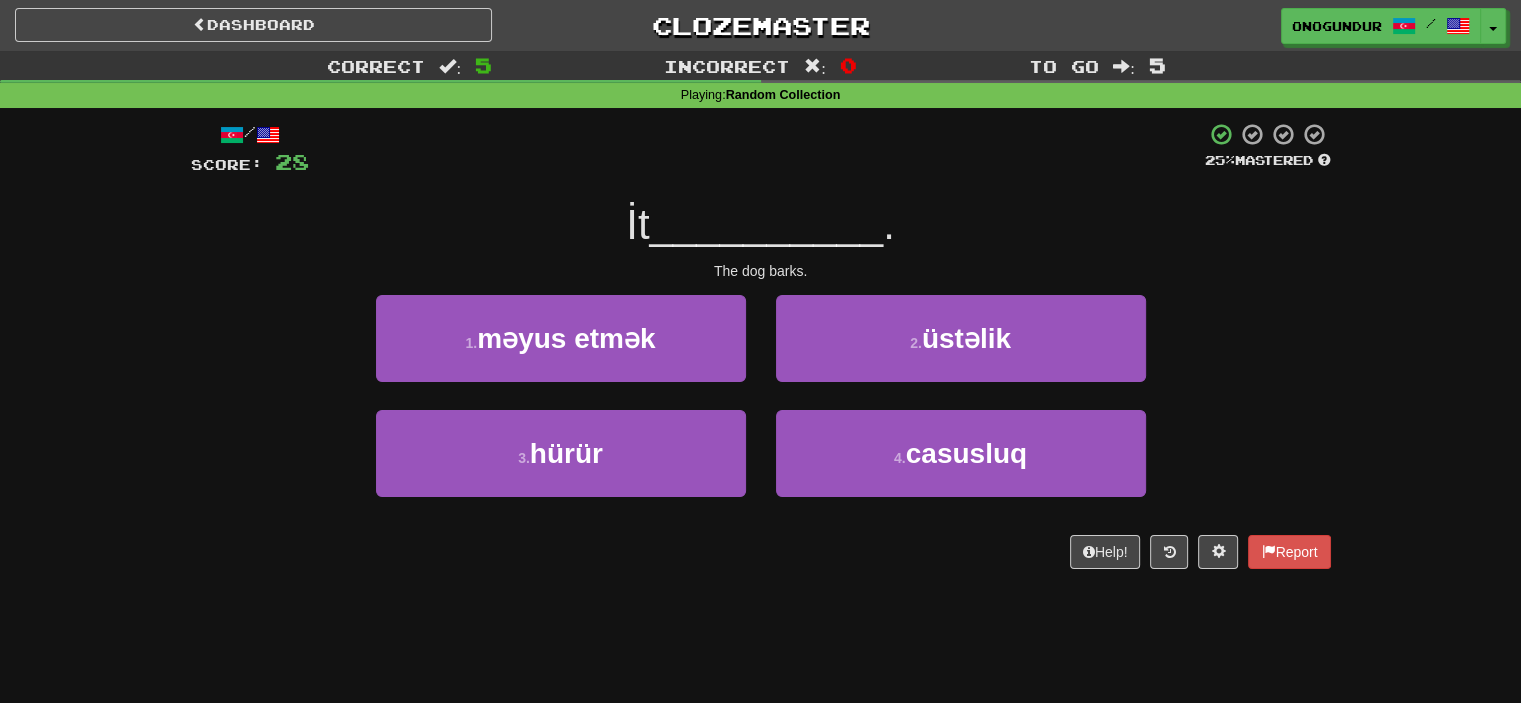 click on "Help!  Report" at bounding box center [761, 552] 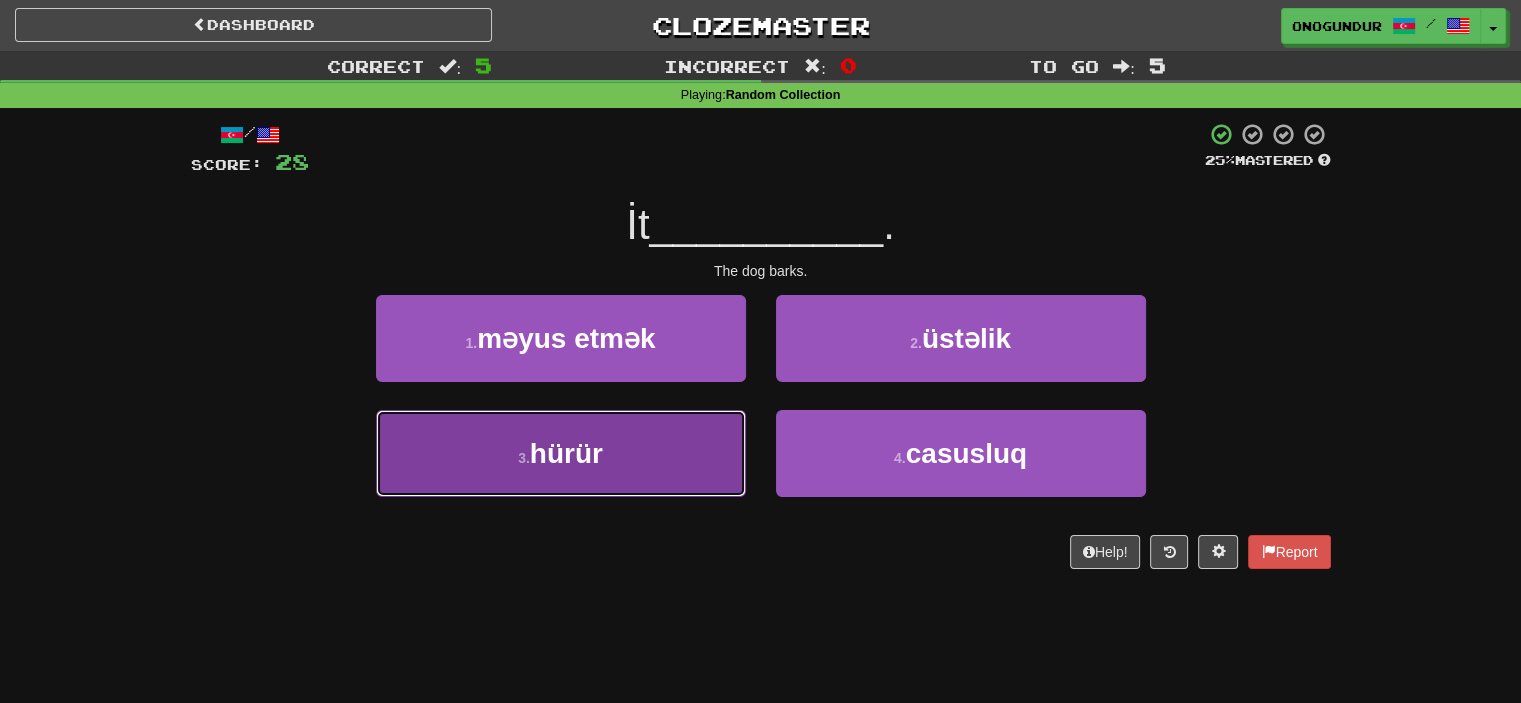 click on "3 .  hürür" at bounding box center [561, 453] 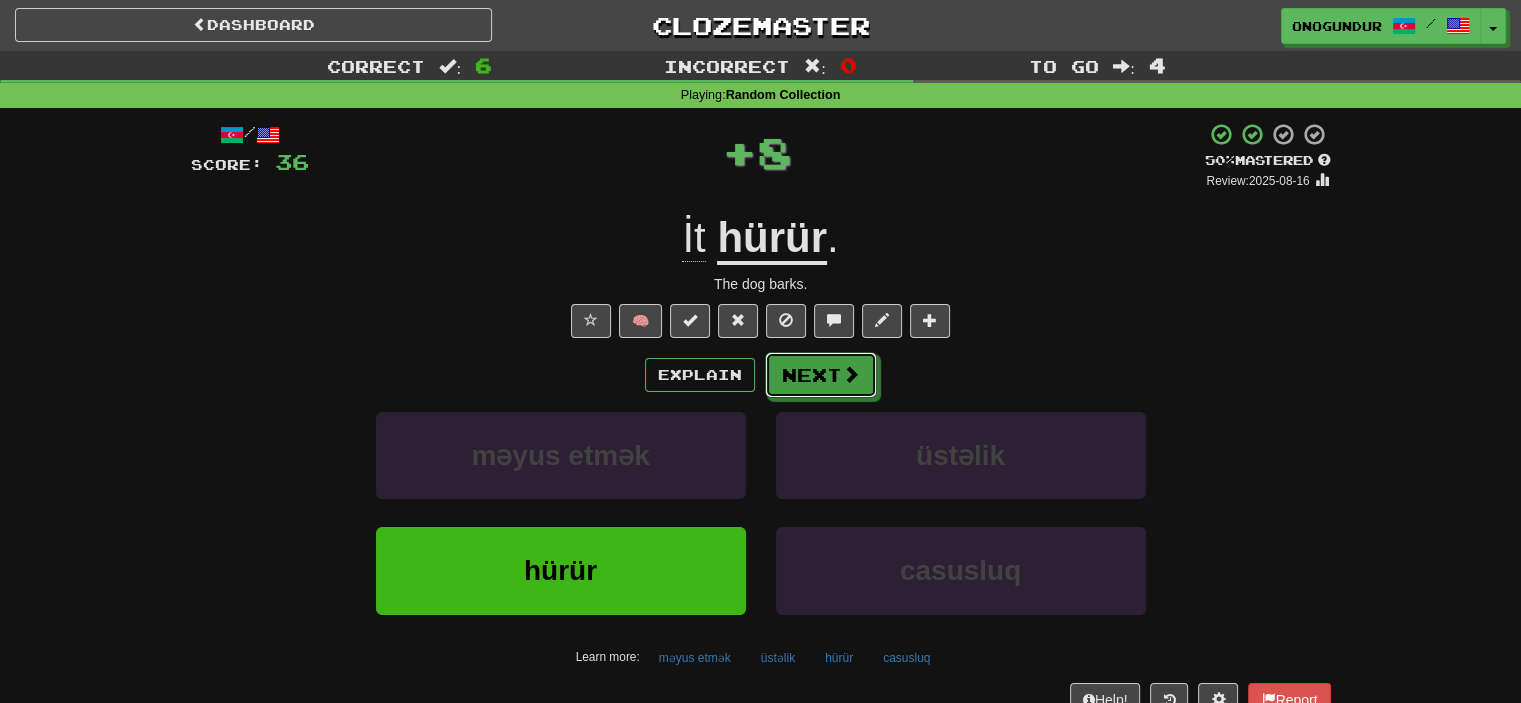 click on "Next" at bounding box center [821, 375] 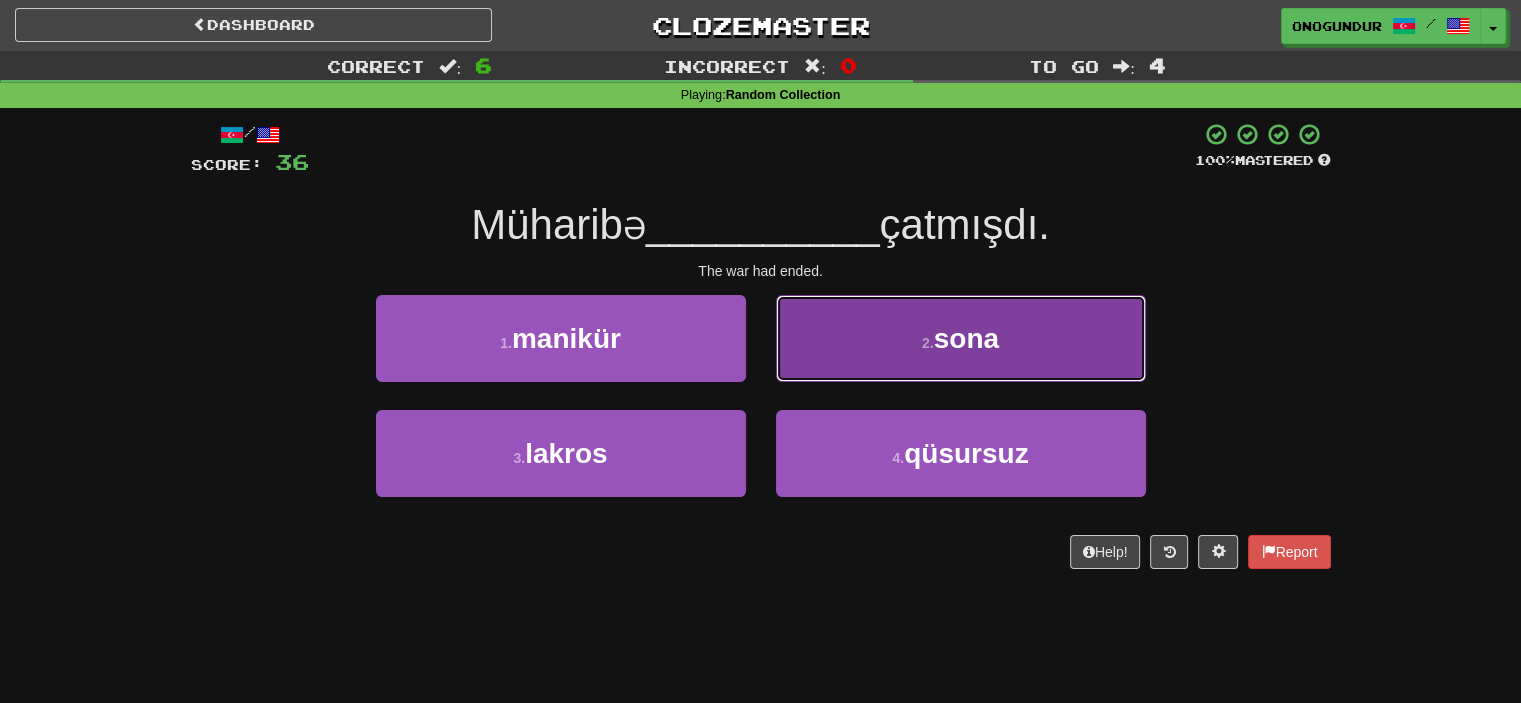 click on "2 .  sona" at bounding box center [961, 338] 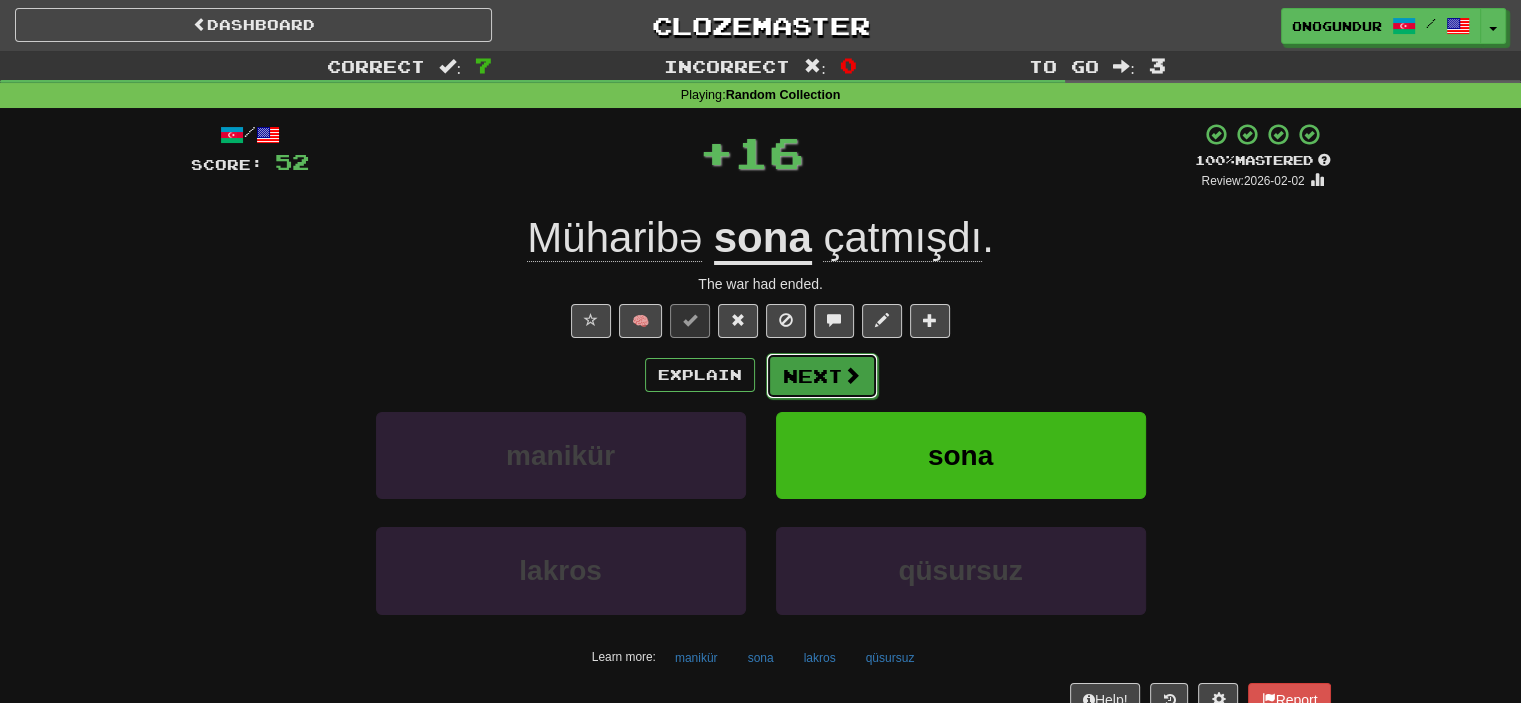 click on "Next" at bounding box center (822, 376) 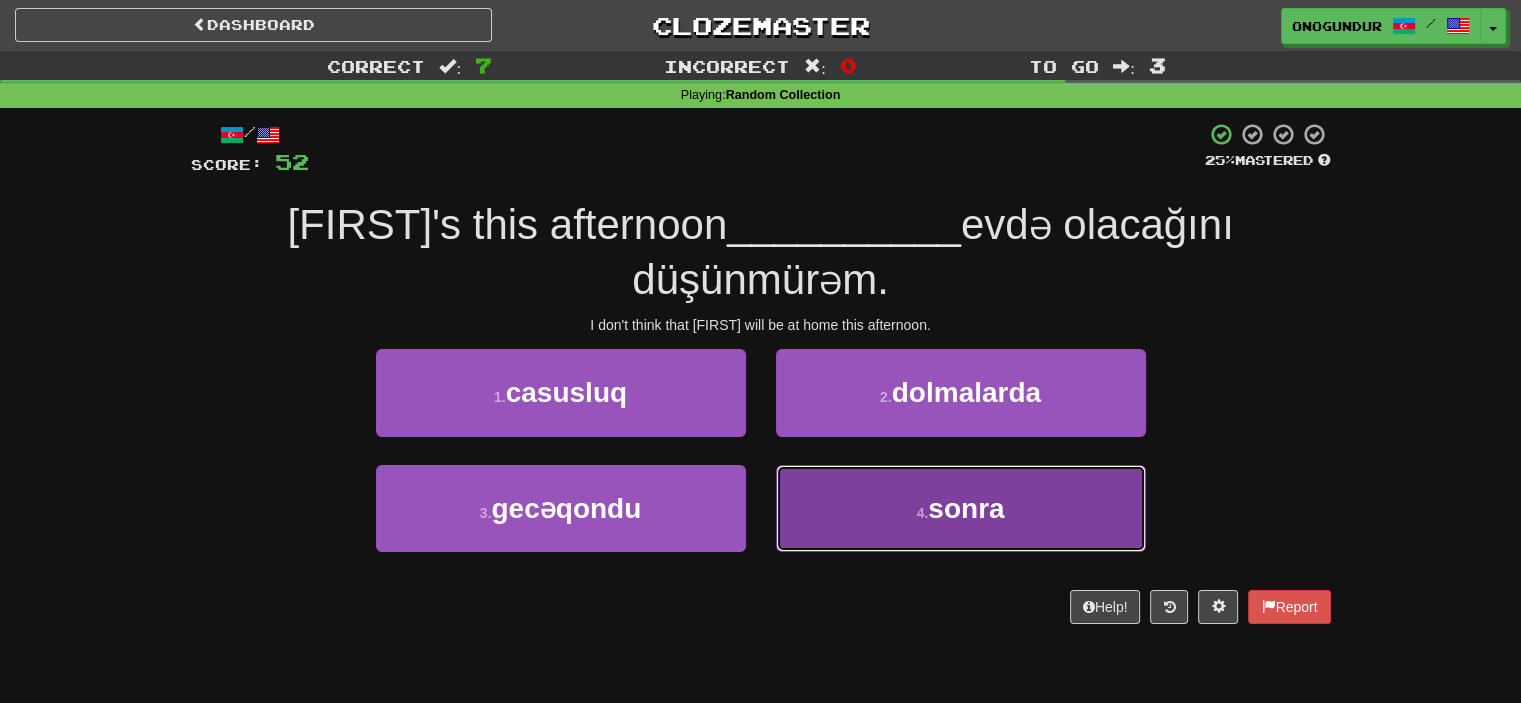 click on "4 .  sonra" at bounding box center (961, 508) 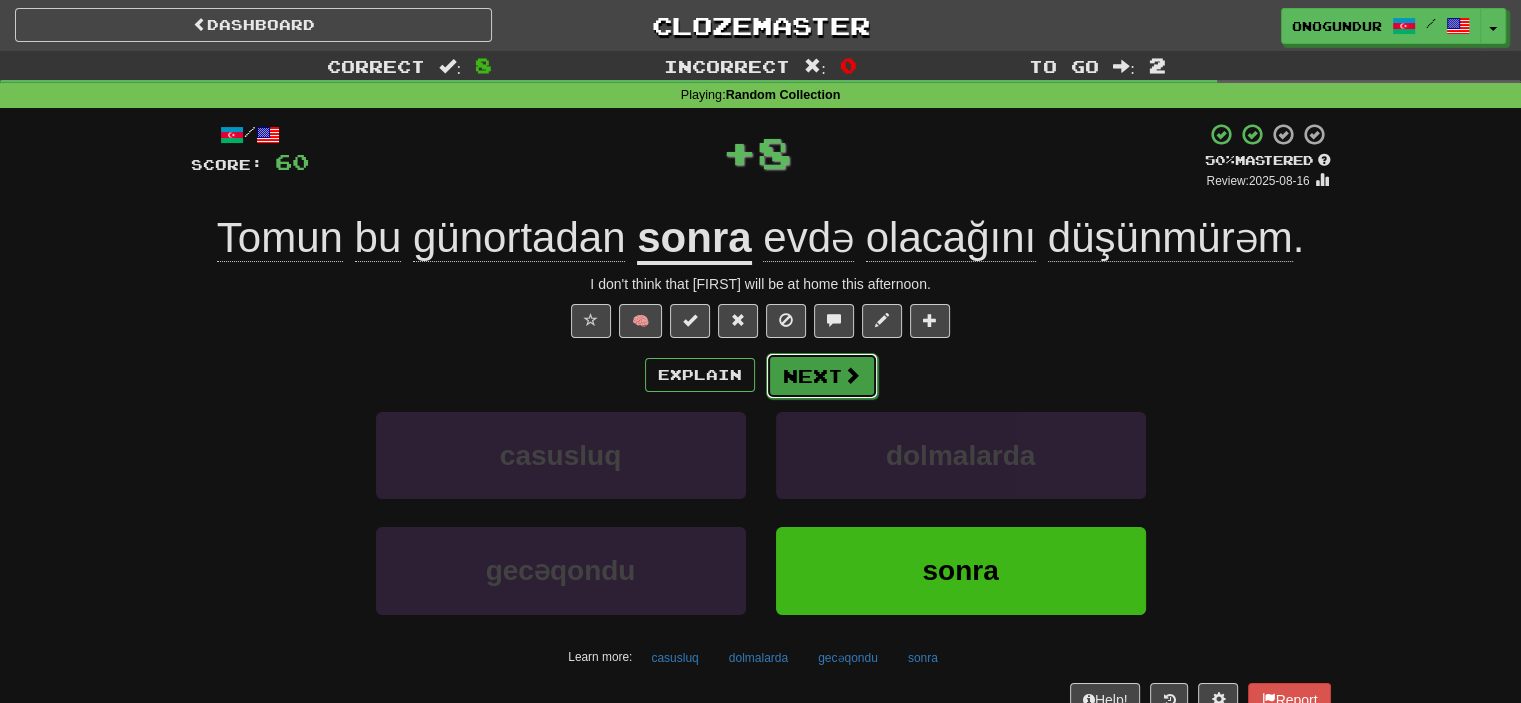 click on "Next" at bounding box center [822, 376] 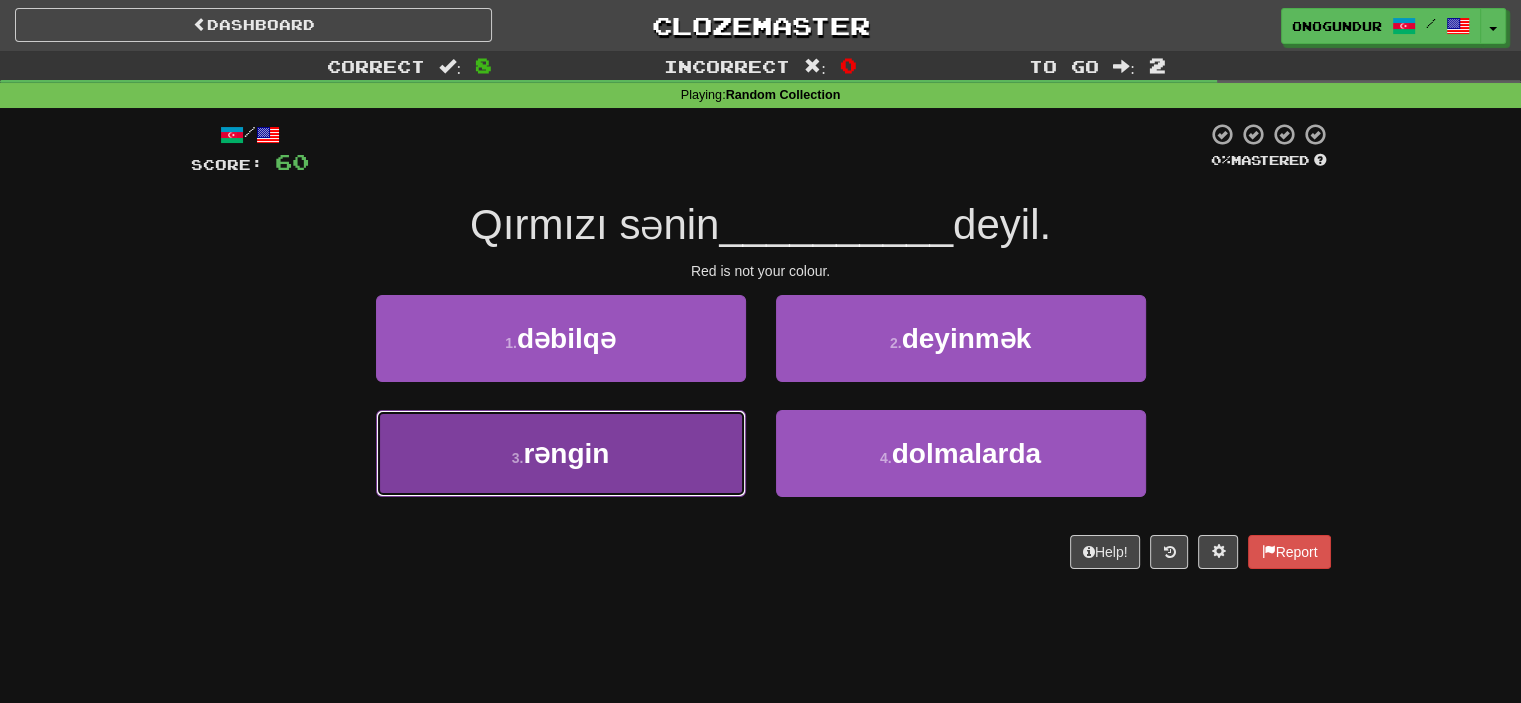 click on "3 .  rəngin" at bounding box center (561, 453) 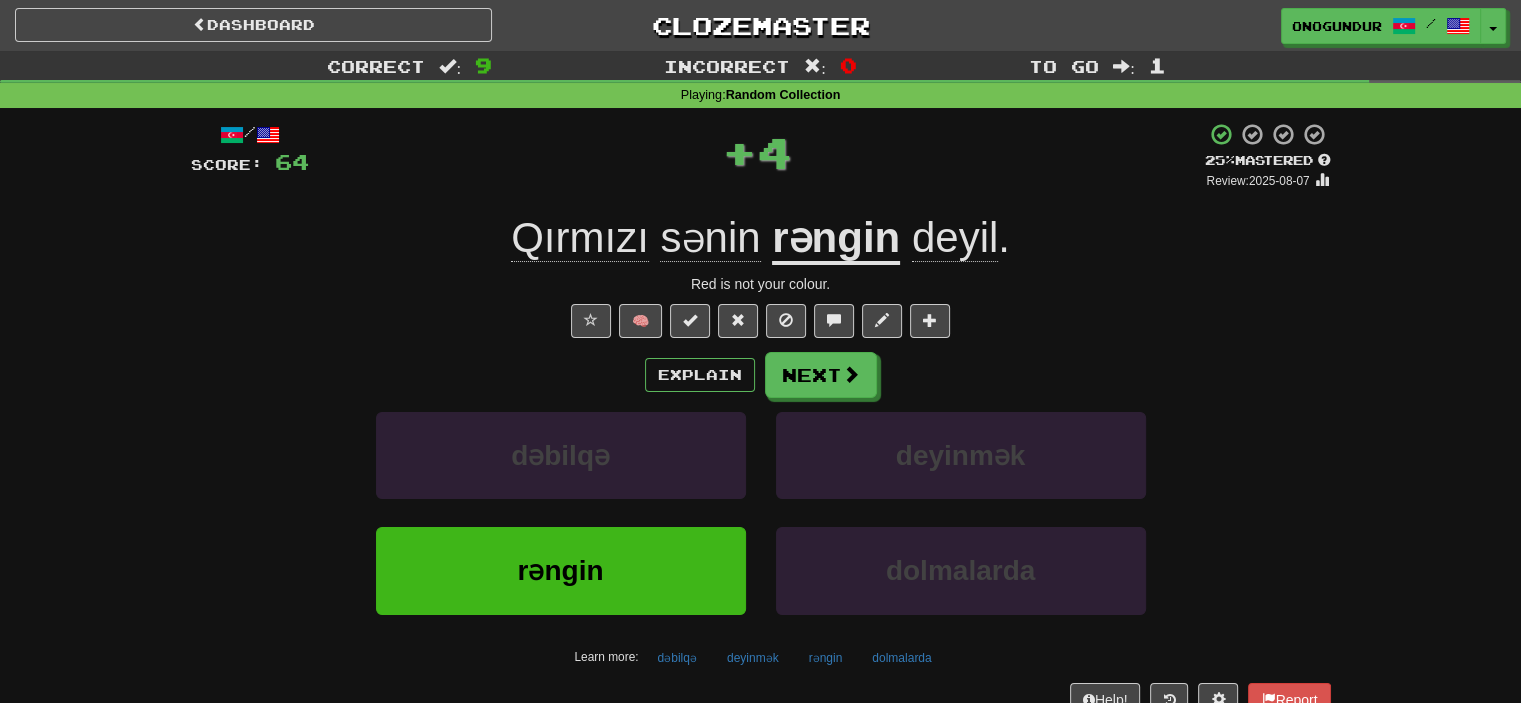 click on "Explain Next" at bounding box center (761, 375) 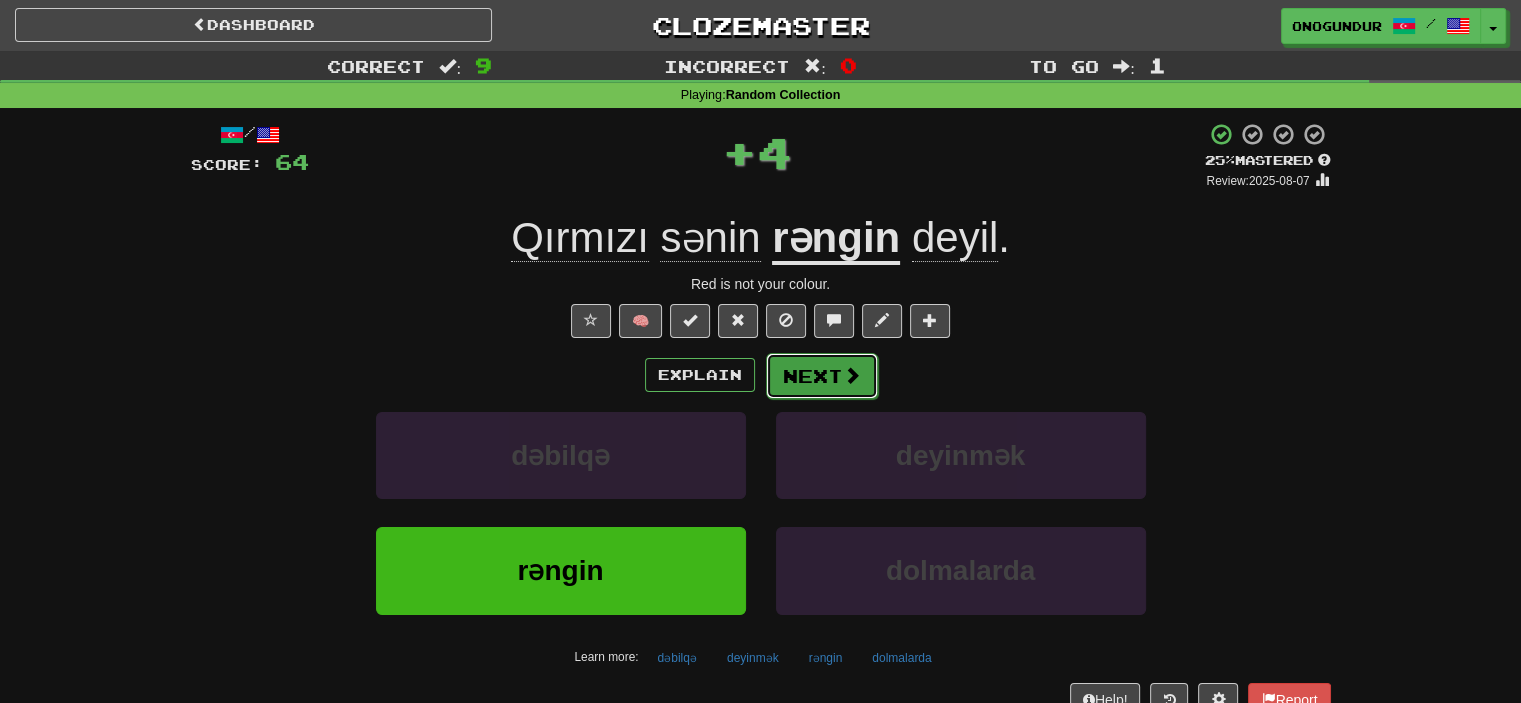 click on "Next" at bounding box center (822, 376) 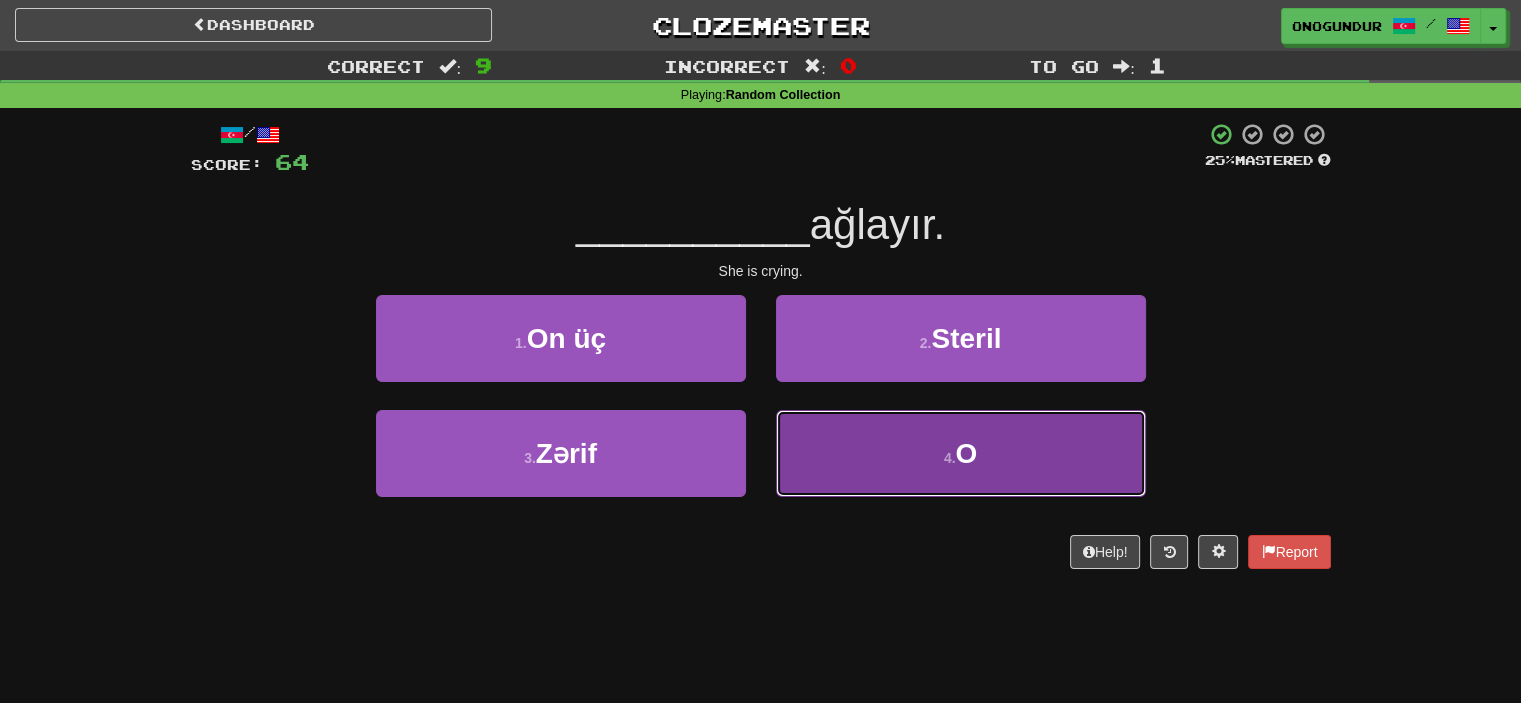 click on "4 .  O" at bounding box center (961, 453) 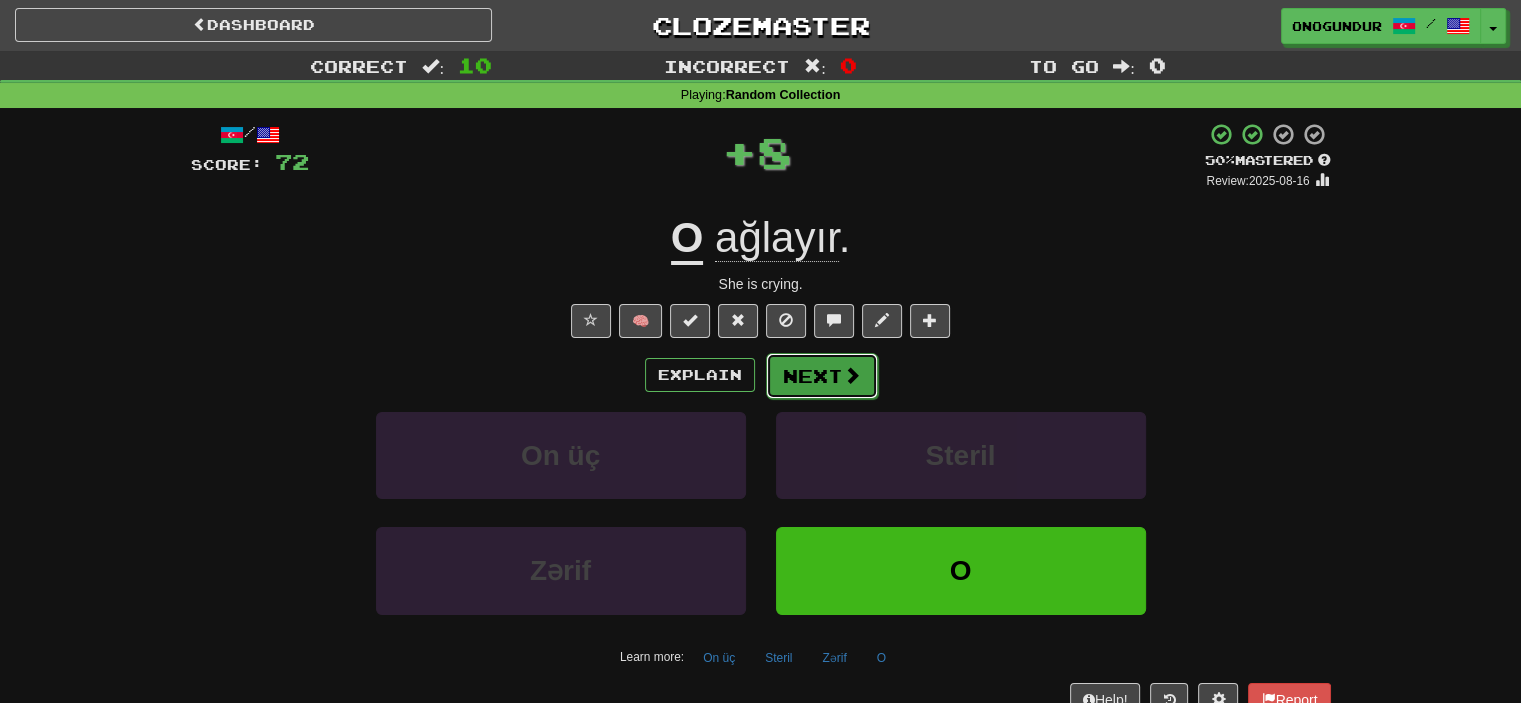 click on "Next" at bounding box center (822, 376) 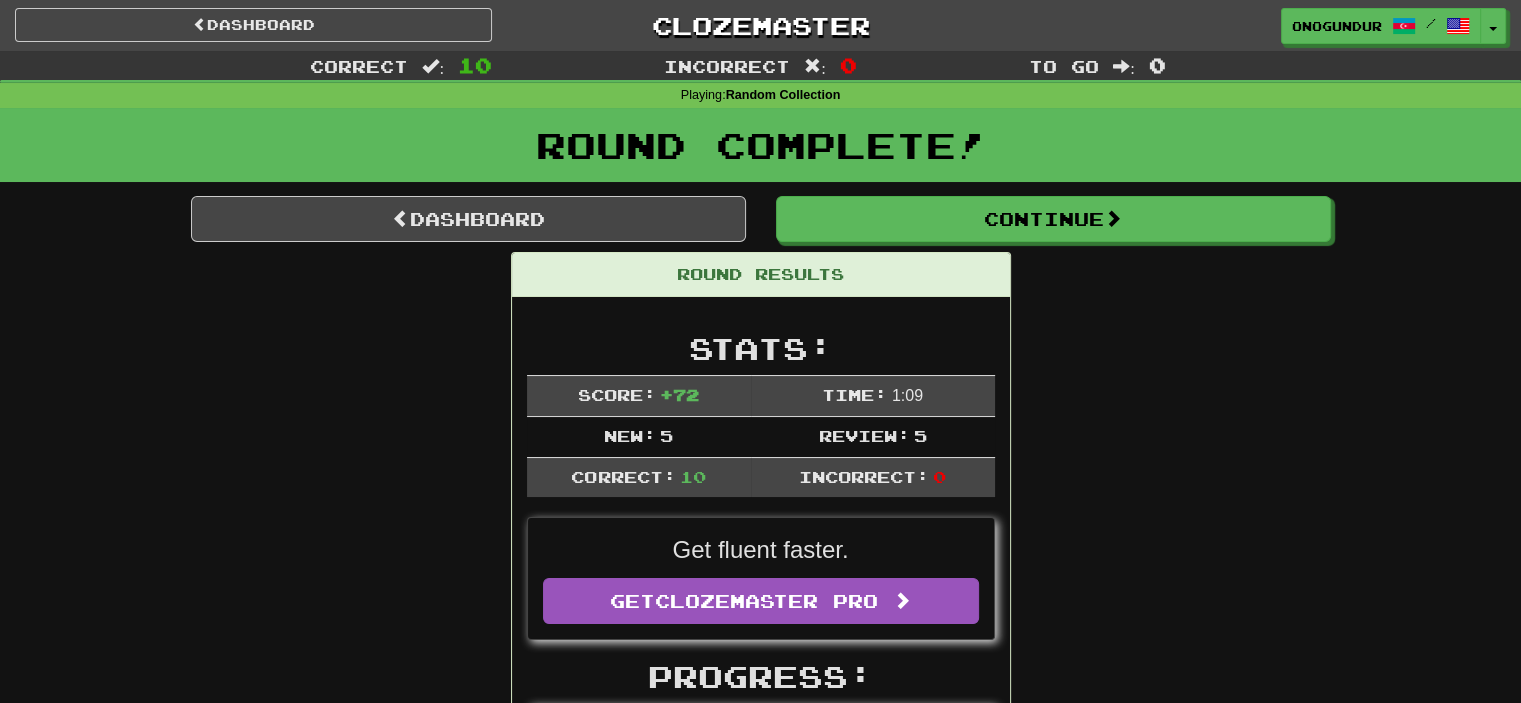 click on "I don't think that [FIRST] will be at home this afternoon." at bounding box center (761, 1199) 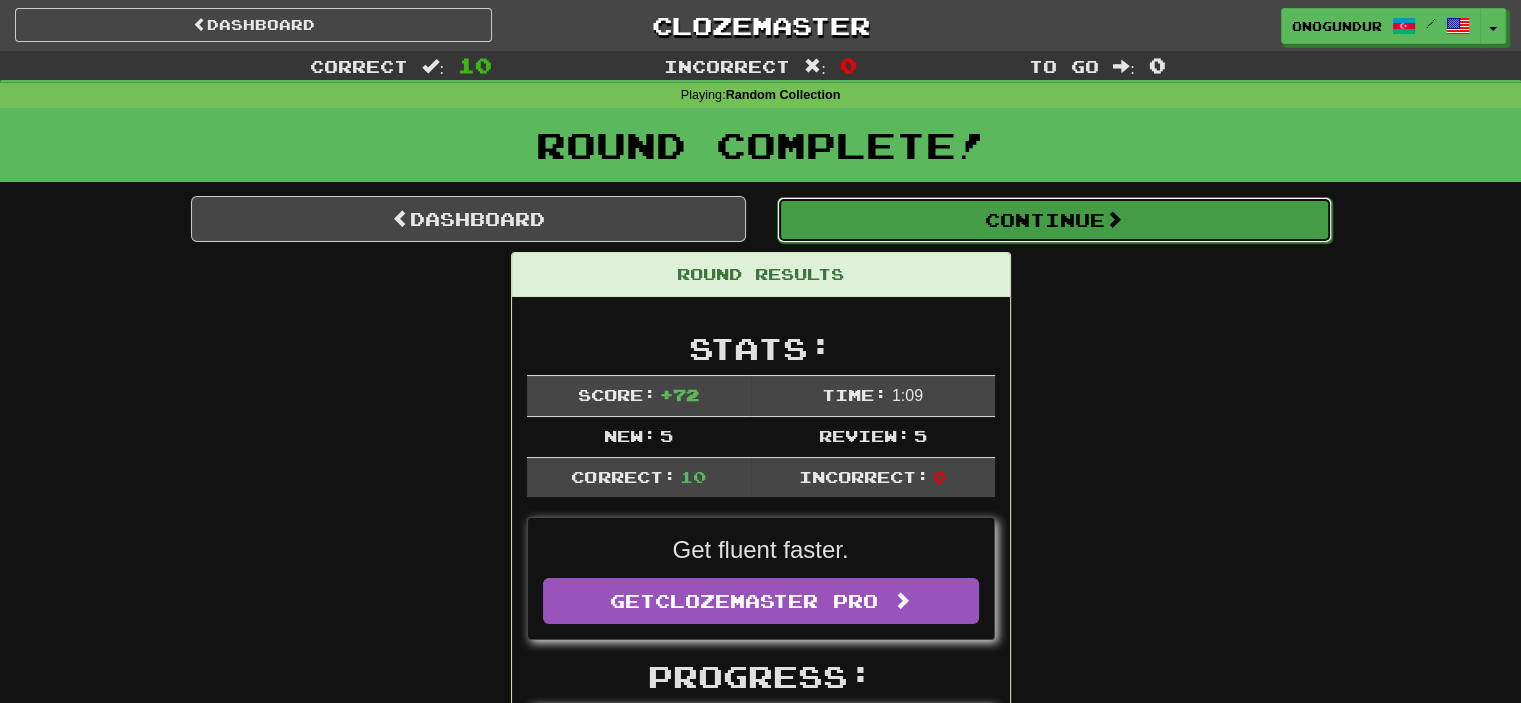 click on "Continue" at bounding box center (1054, 220) 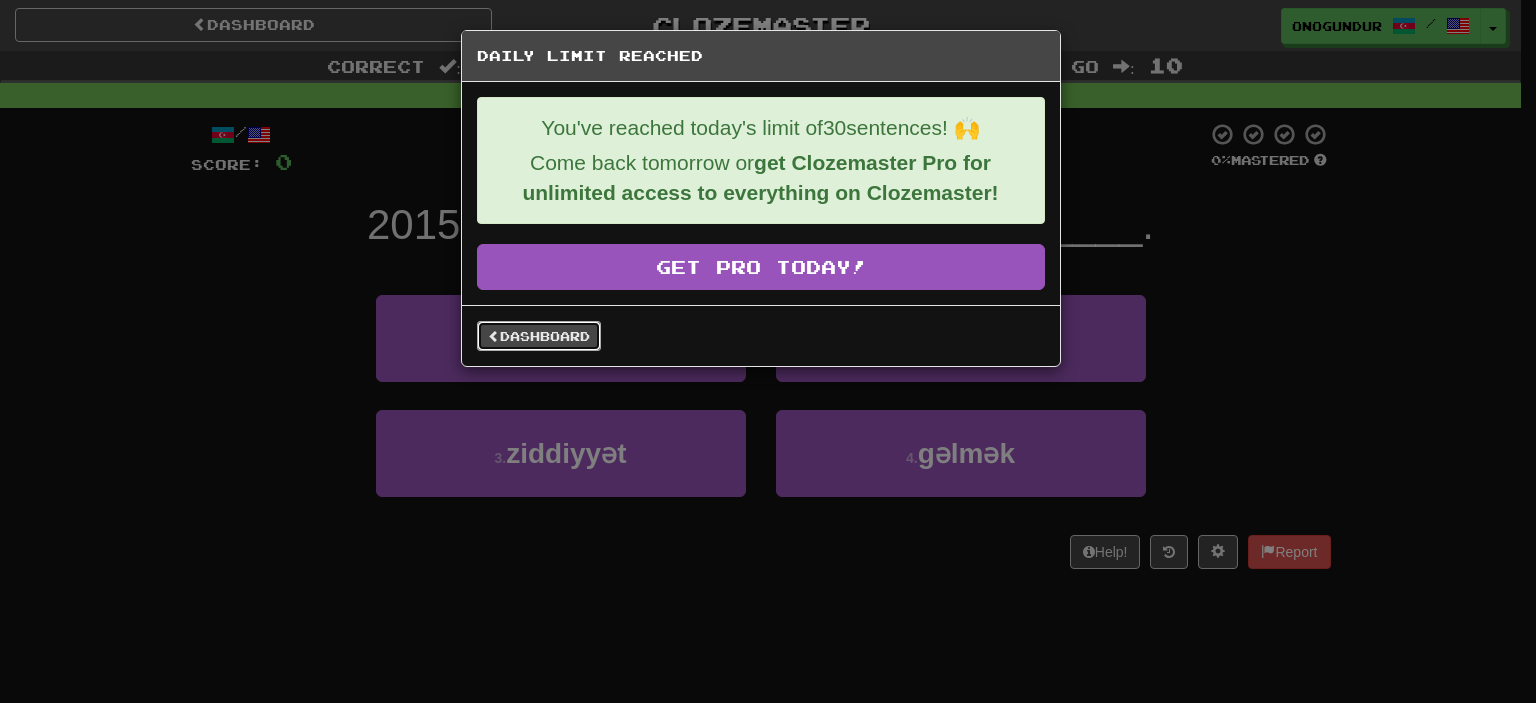 click on "Dashboard" at bounding box center (539, 336) 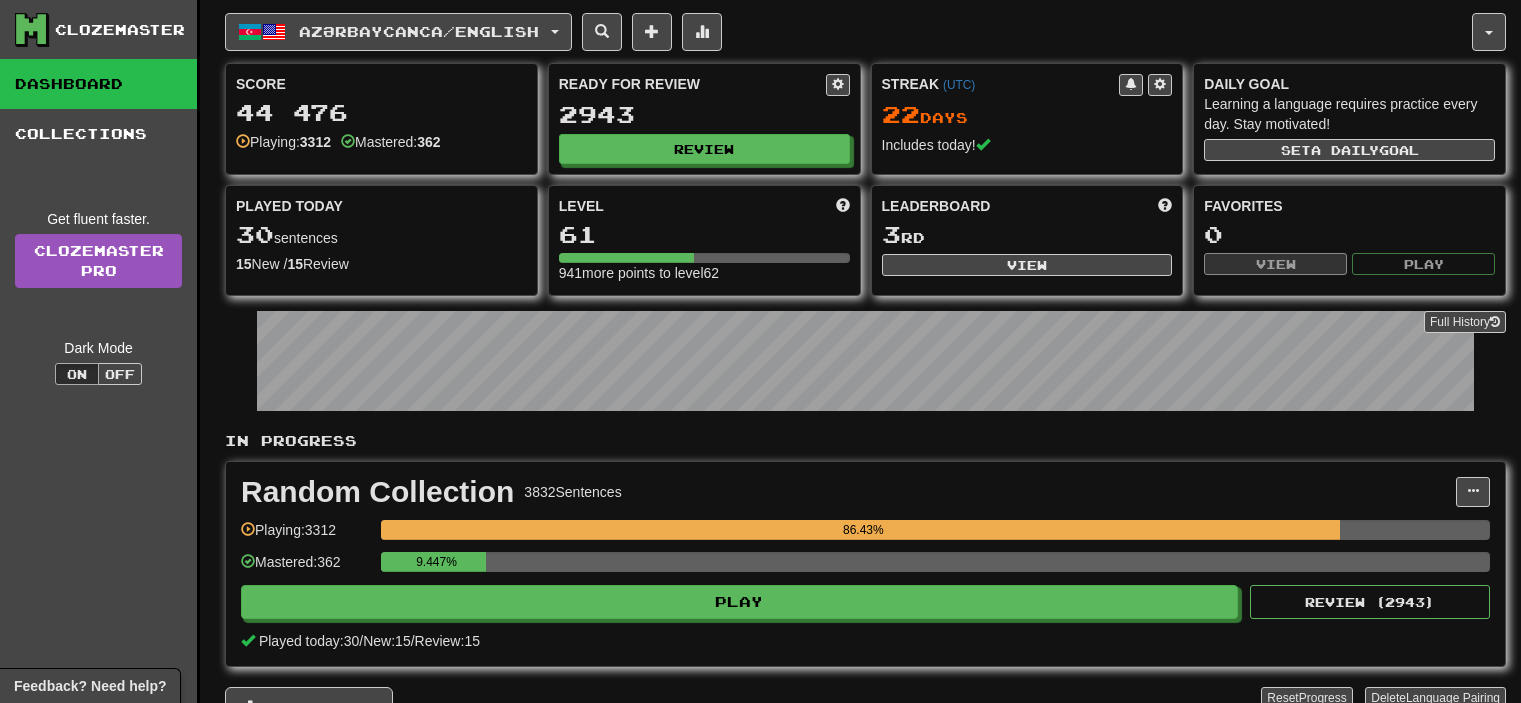scroll, scrollTop: 0, scrollLeft: 0, axis: both 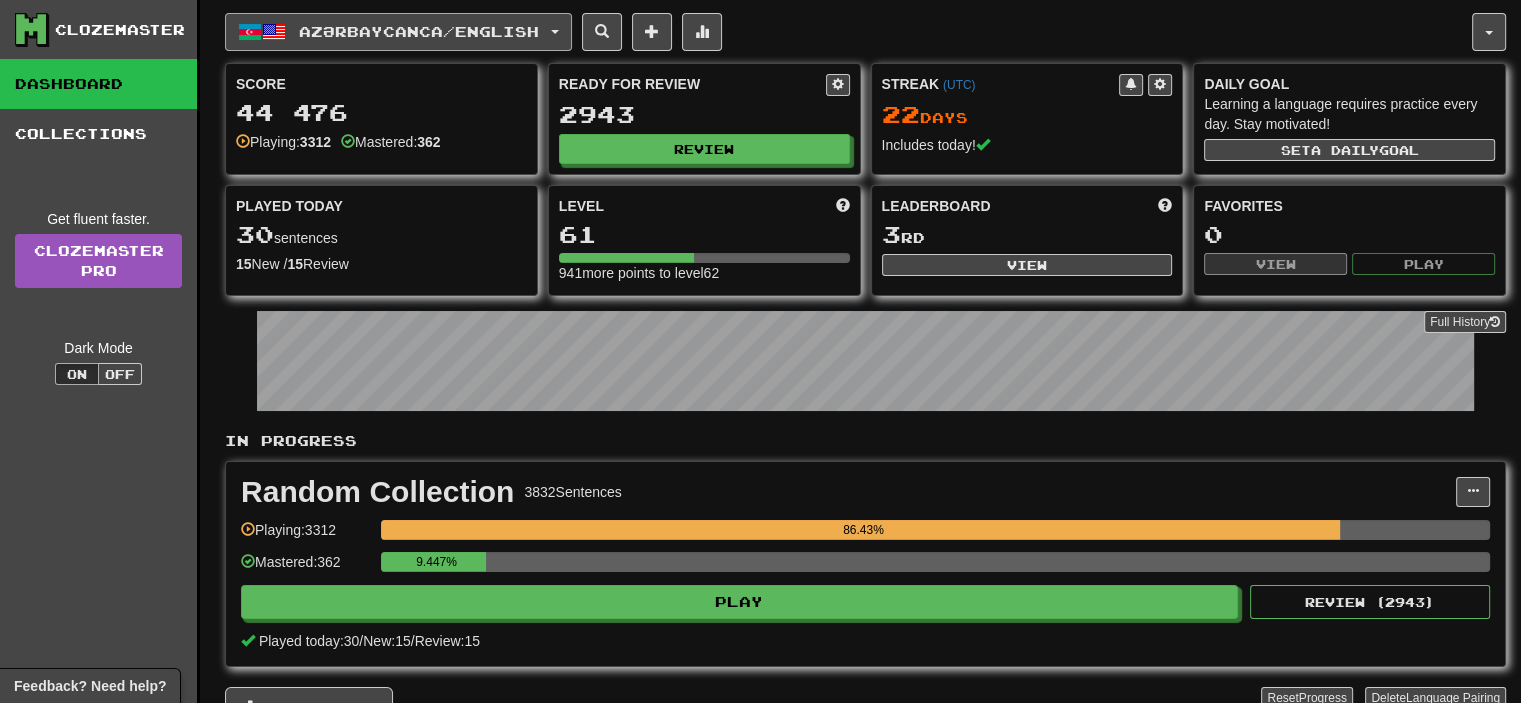 click on "Azərbaycanca  /  English" 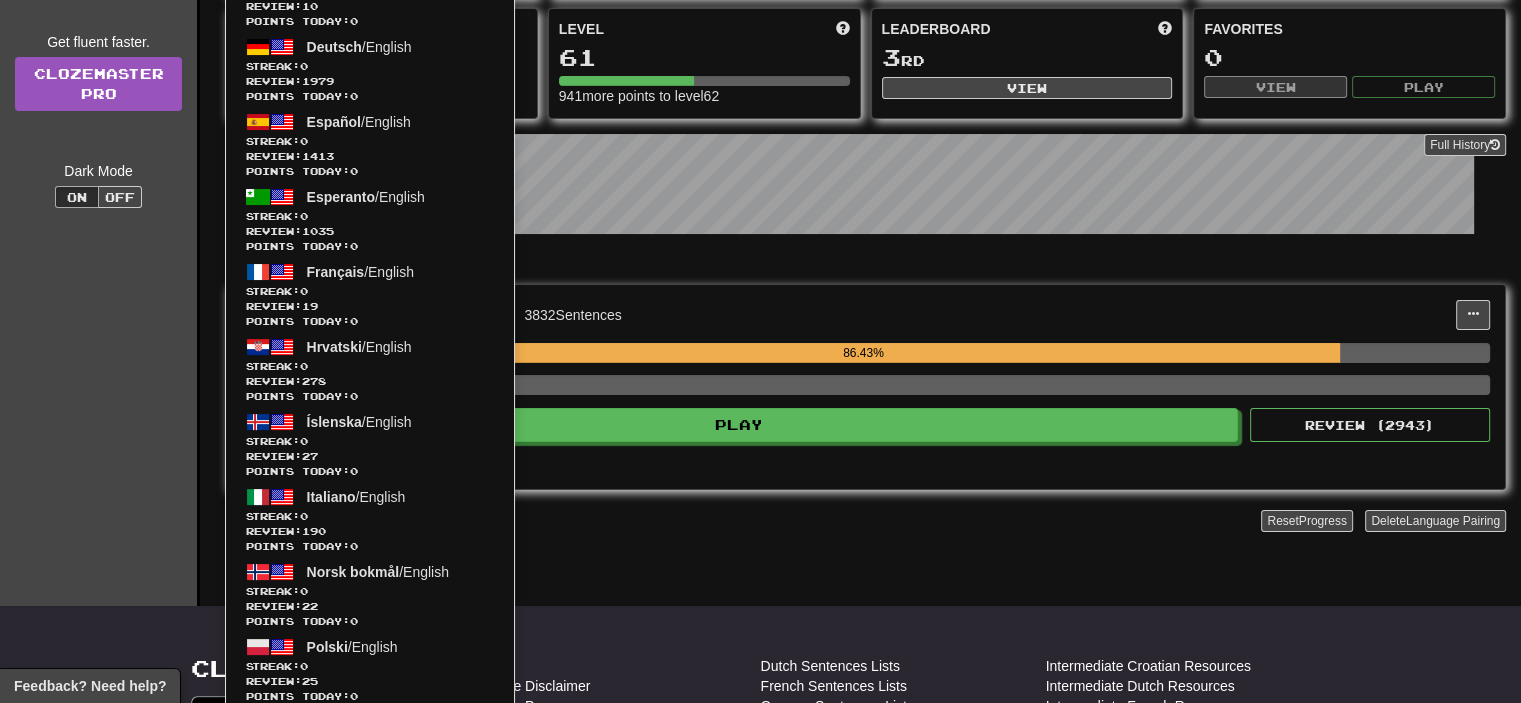 scroll, scrollTop: 0, scrollLeft: 0, axis: both 